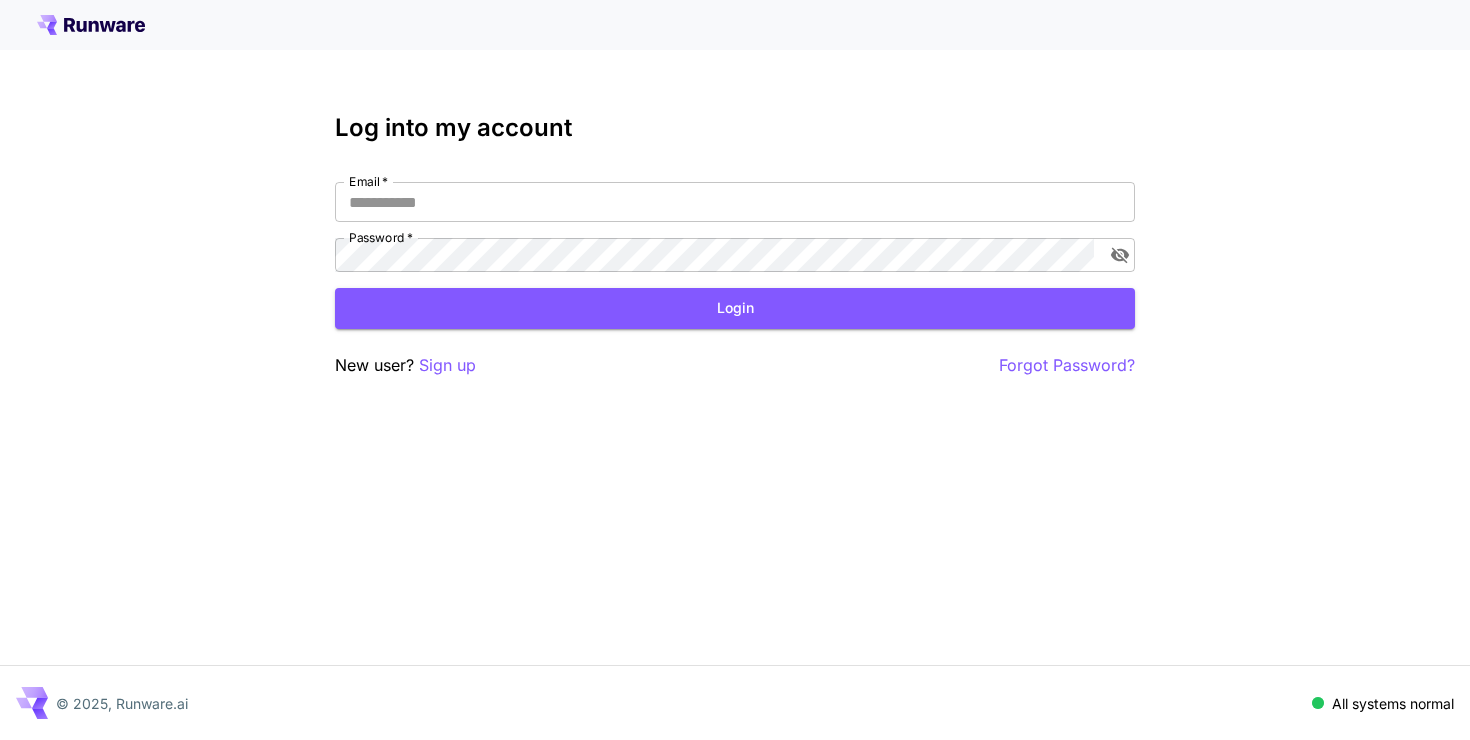 scroll, scrollTop: 0, scrollLeft: 0, axis: both 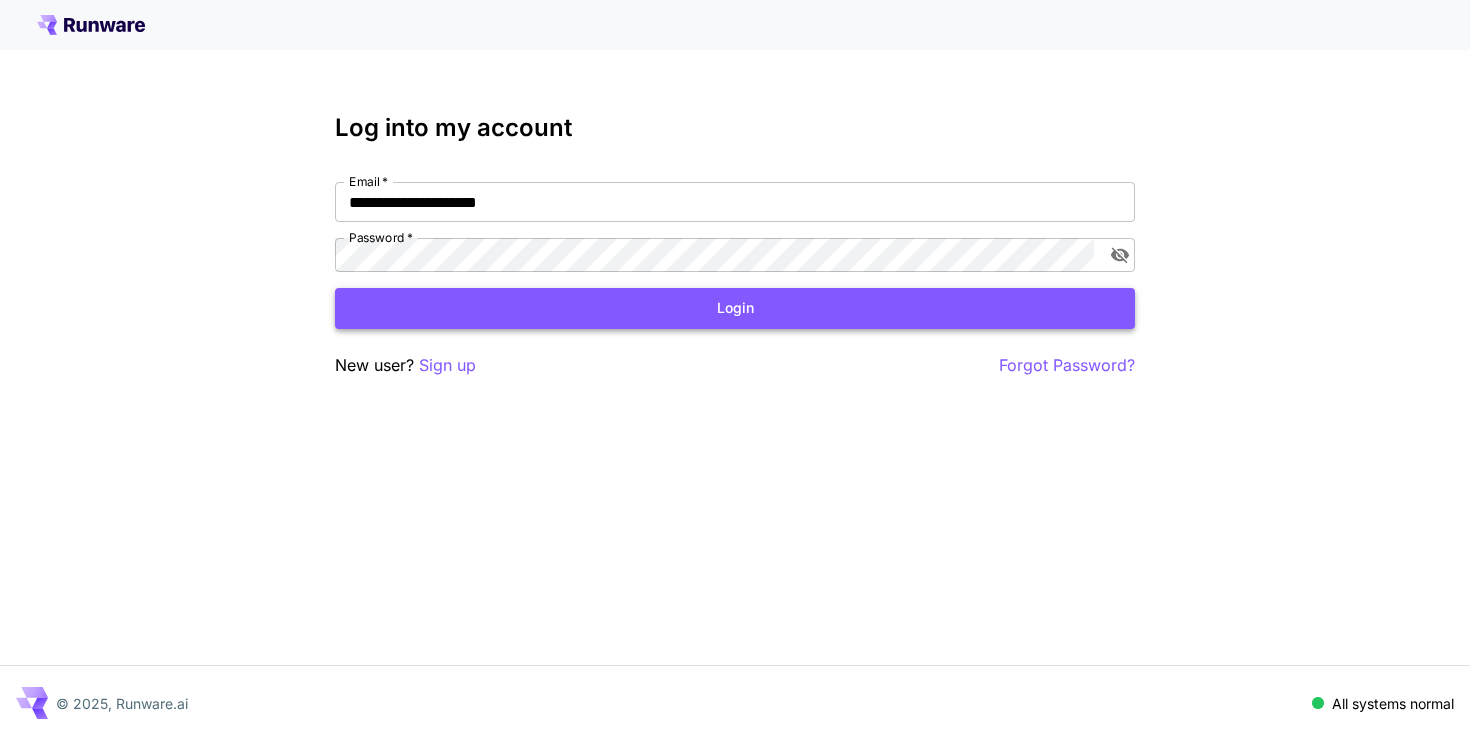 click on "Login" at bounding box center (735, 308) 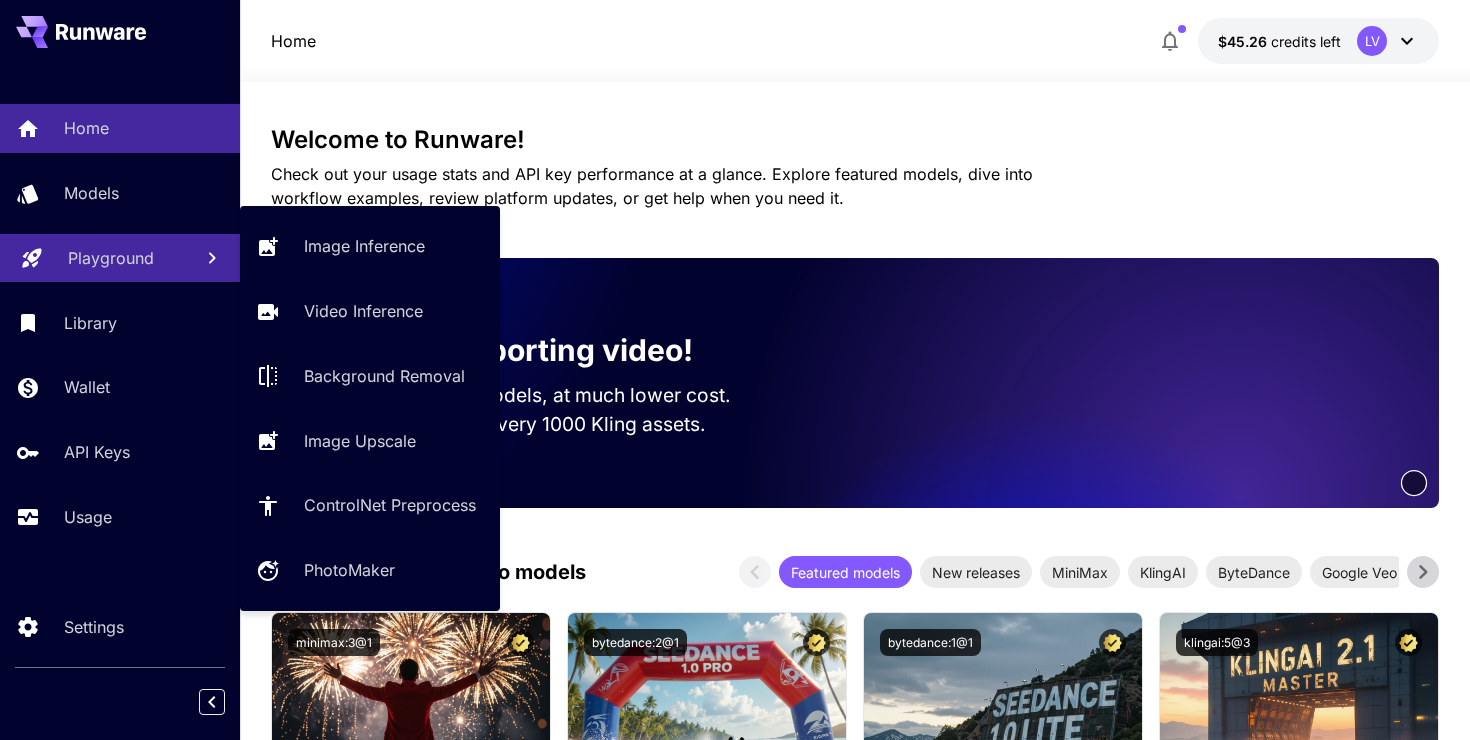 click on "Playground" at bounding box center [111, 258] 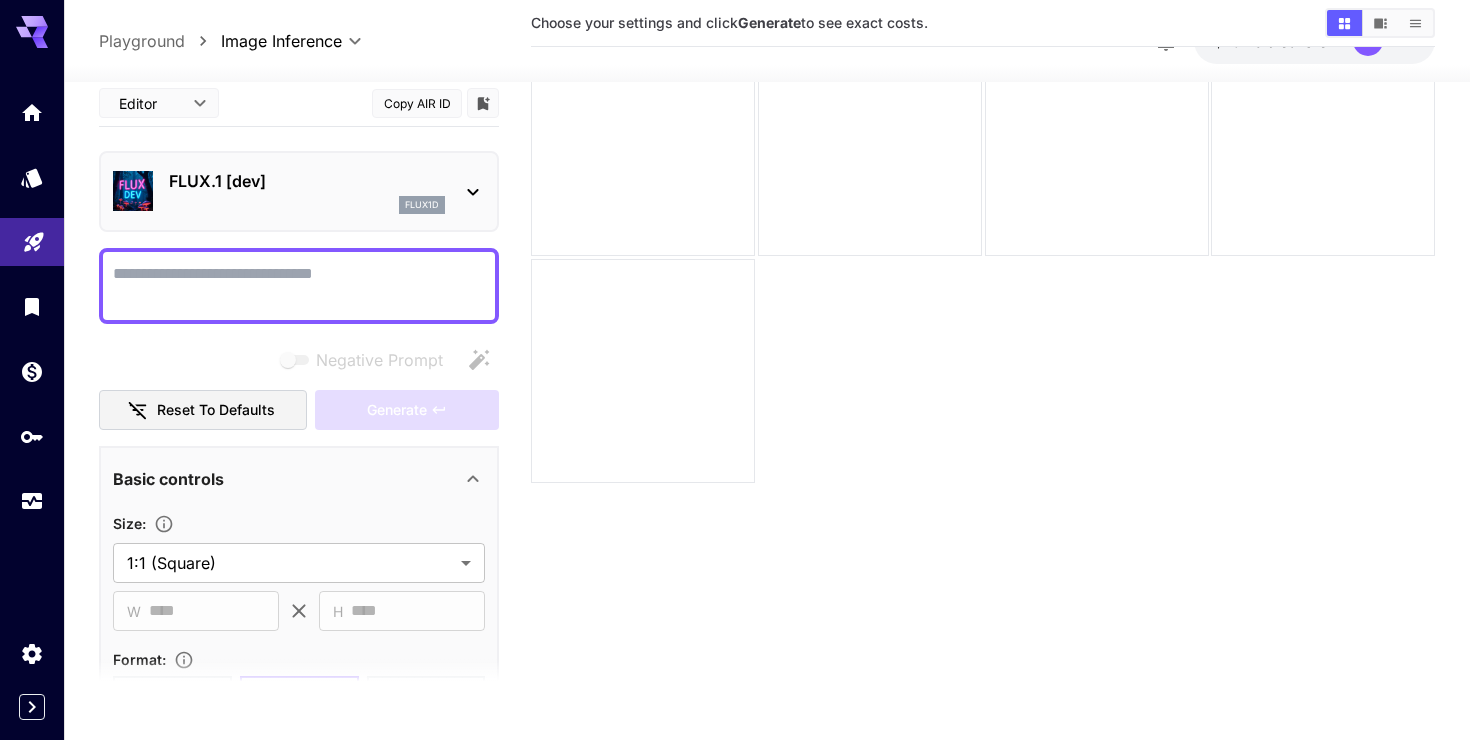 scroll, scrollTop: 0, scrollLeft: 0, axis: both 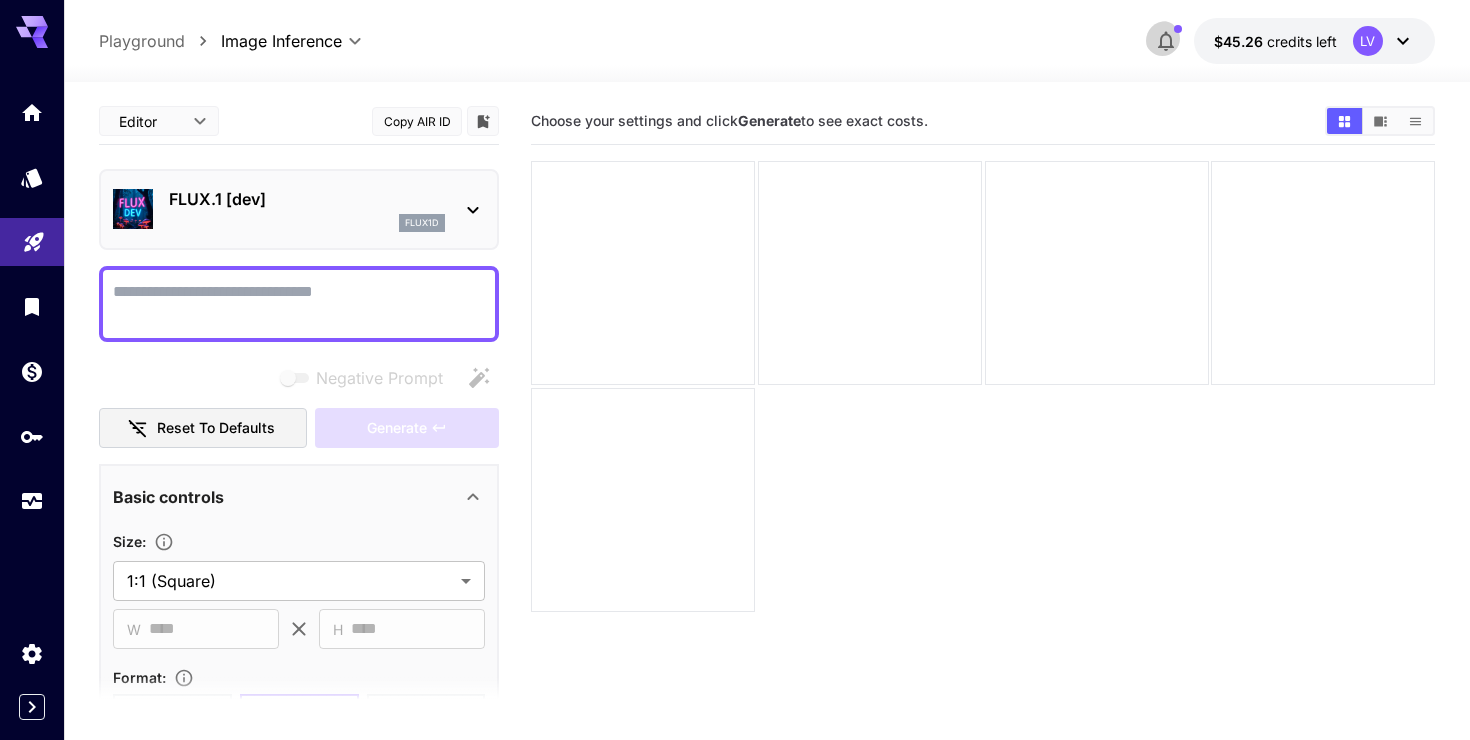 click 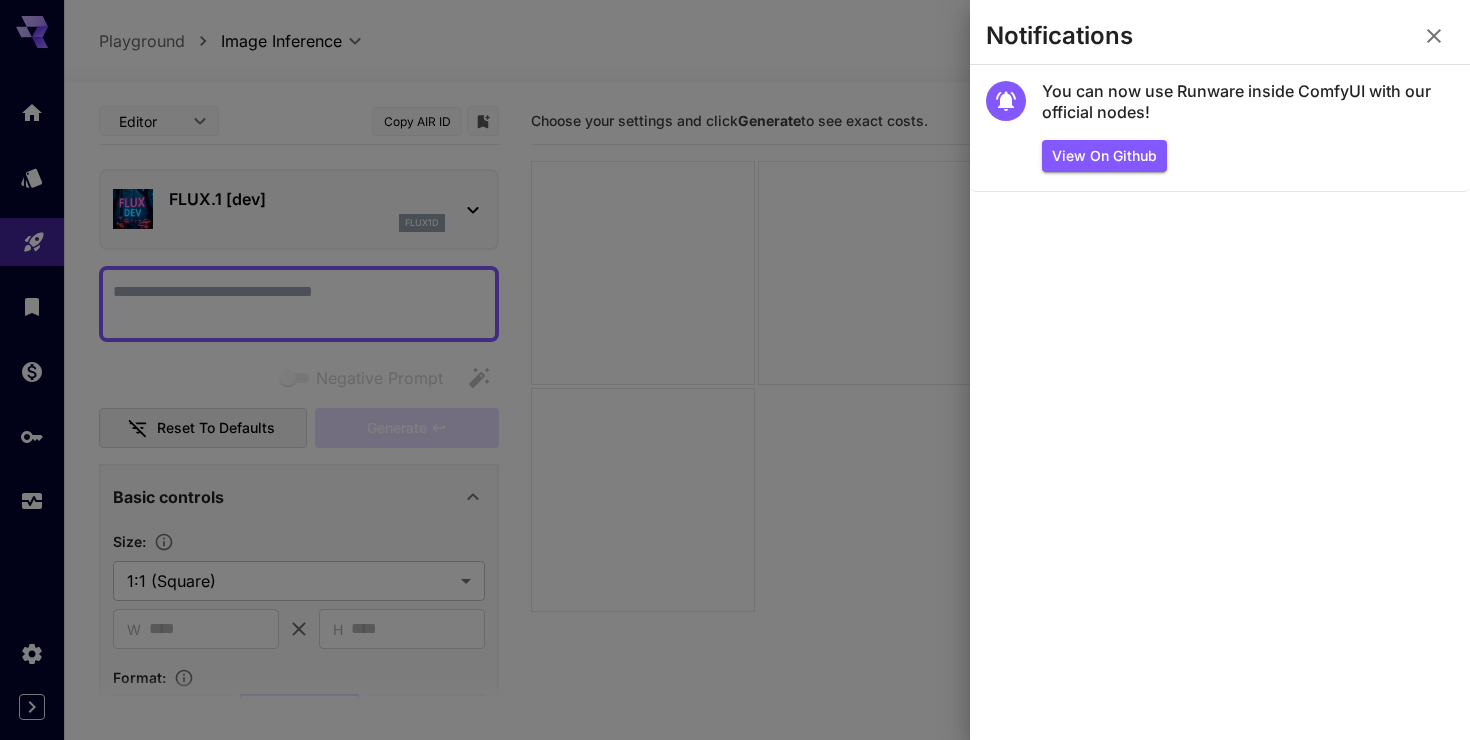 click 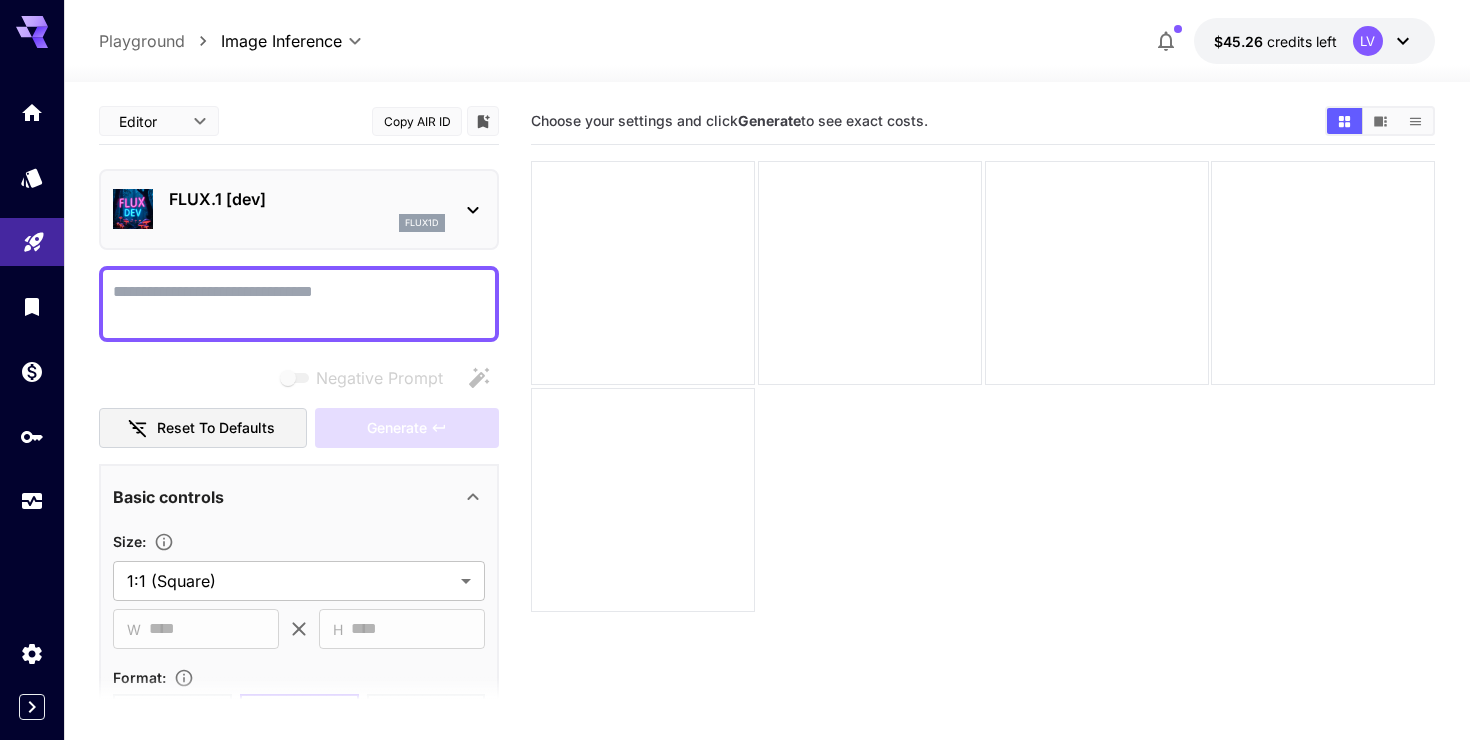 click on "Negative Prompt" at bounding box center [299, 304] 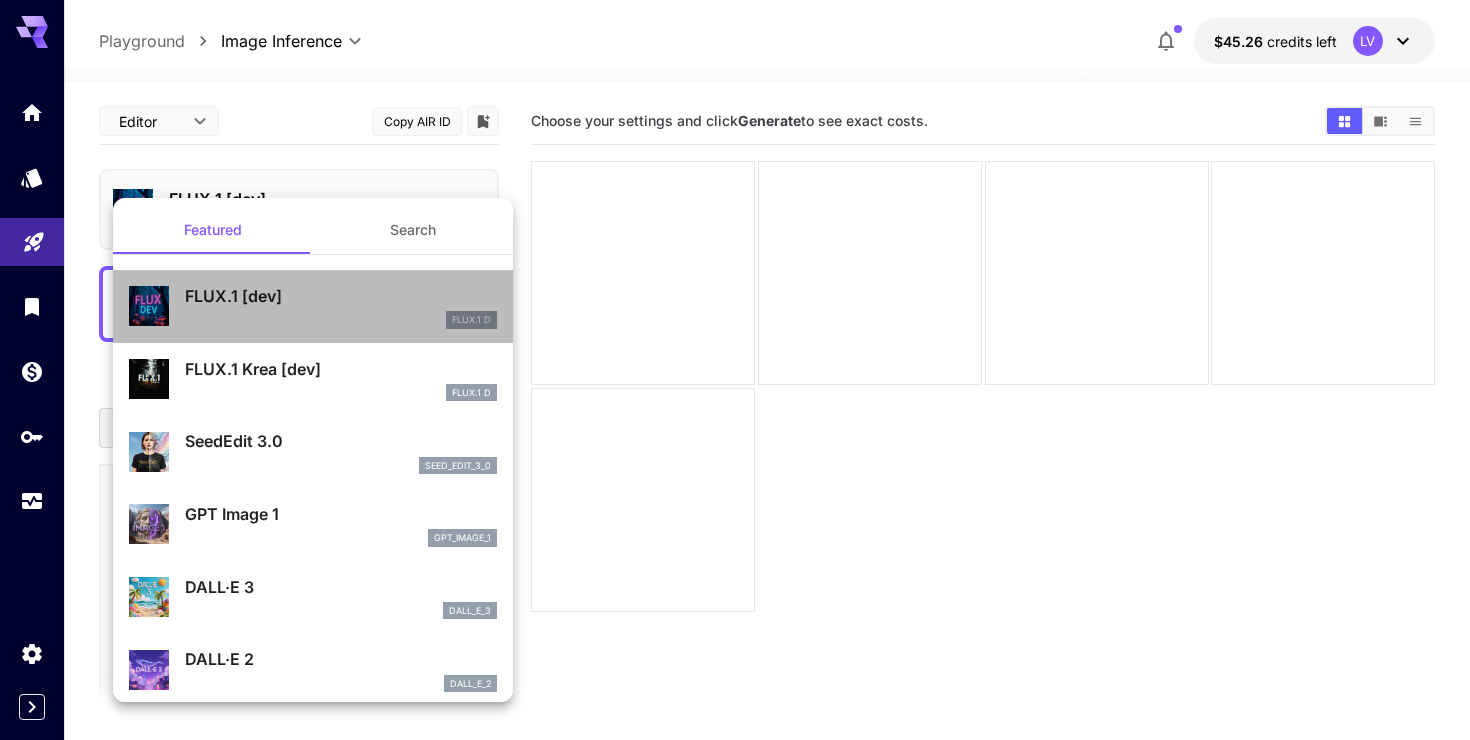 click on "FLUX.1 D" at bounding box center (341, 320) 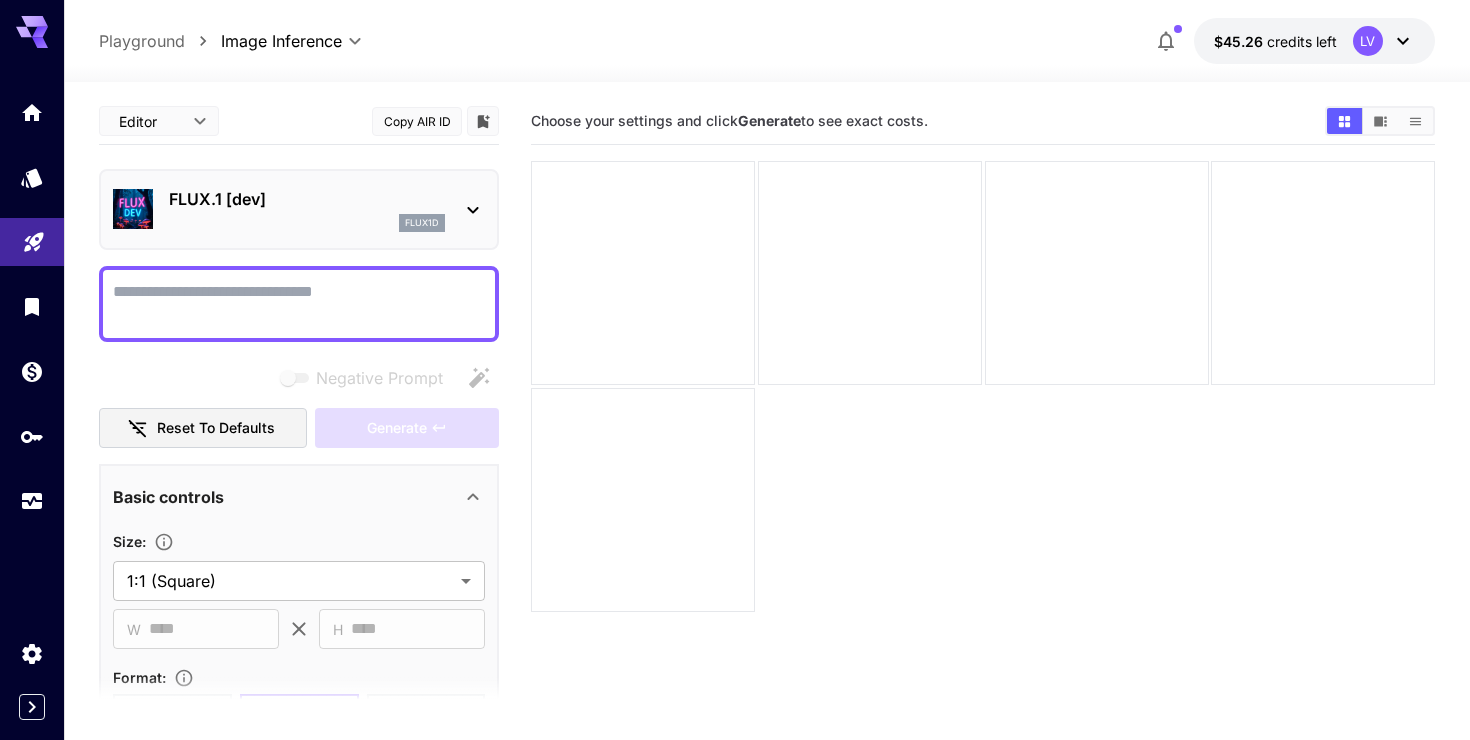 click at bounding box center (767, 70) 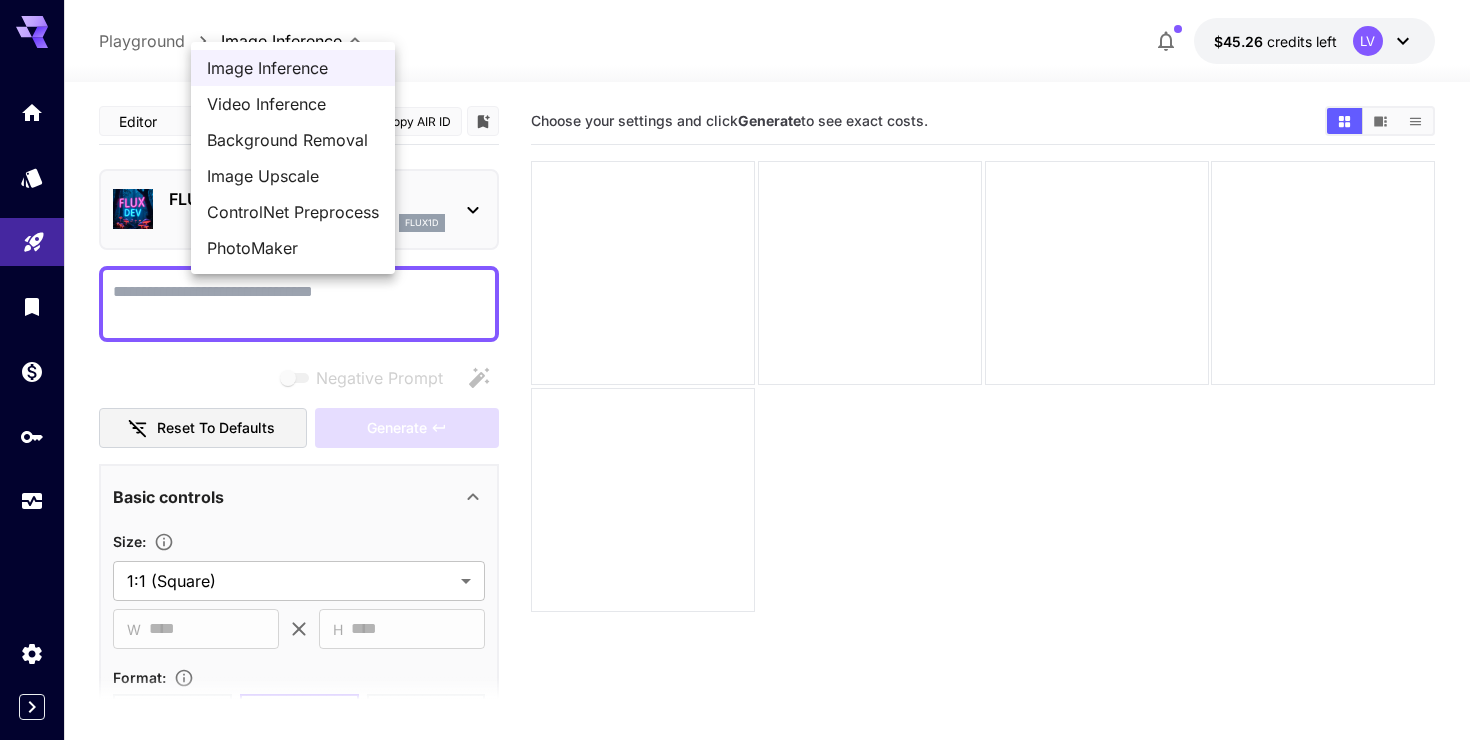 click on "Image Upscale" at bounding box center [293, 176] 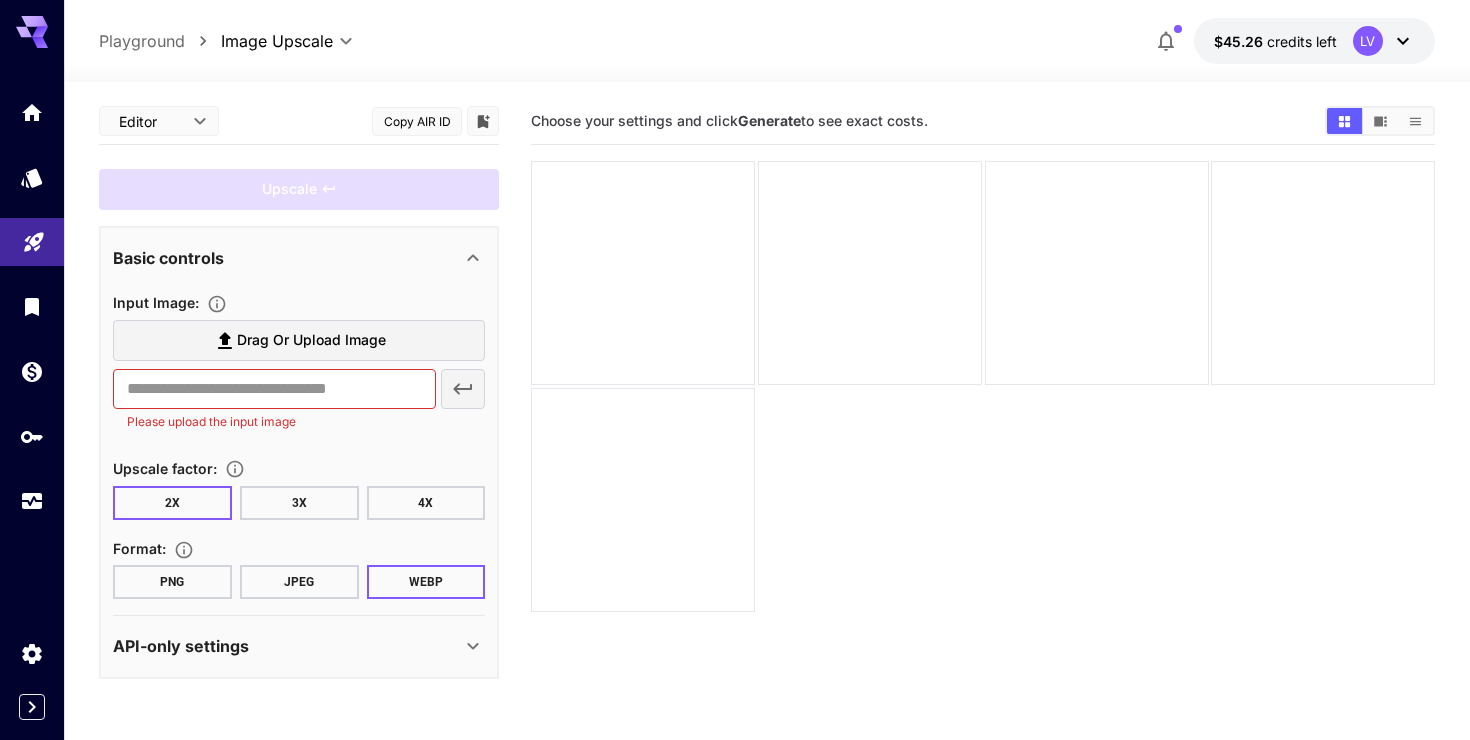 click on "**********" at bounding box center [735, 449] 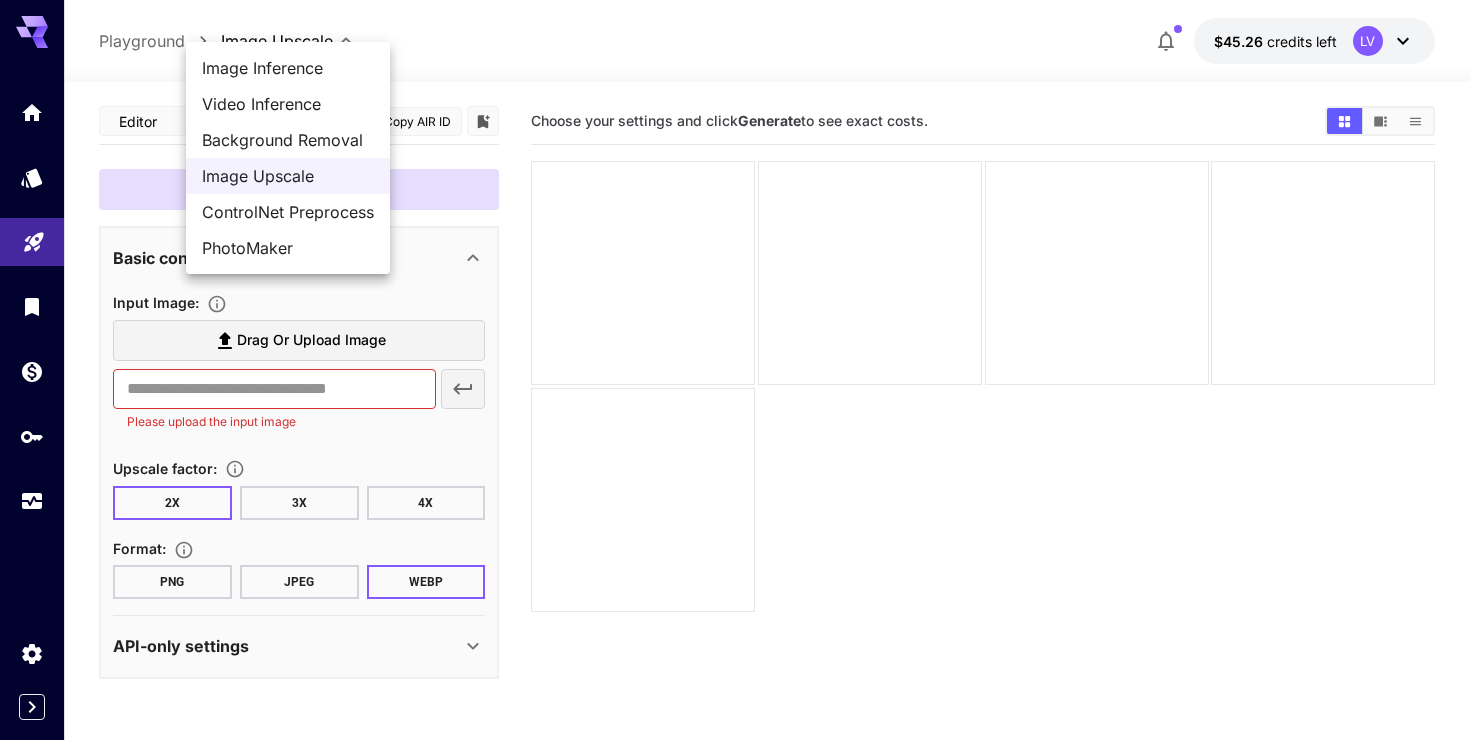 click on "Image Inference" at bounding box center (288, 68) 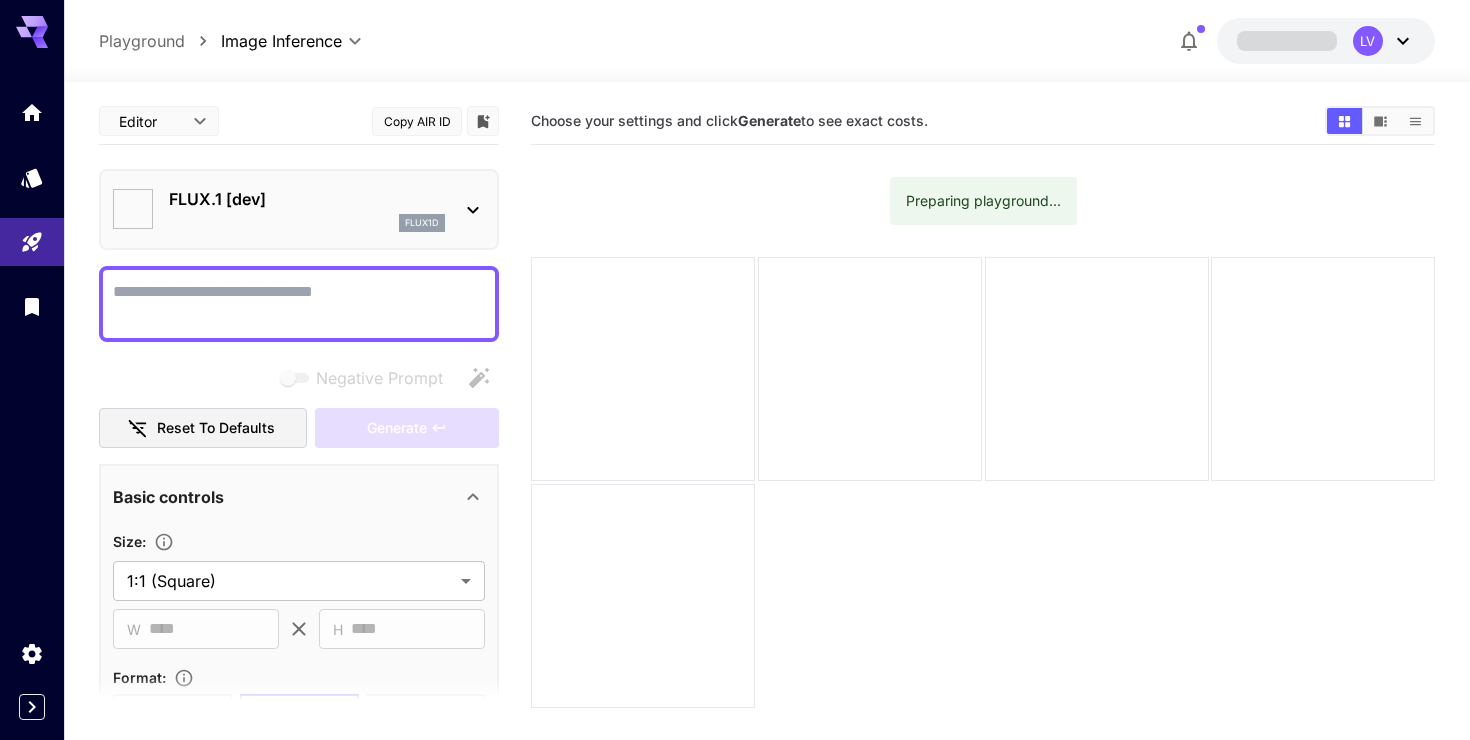 type on "**********" 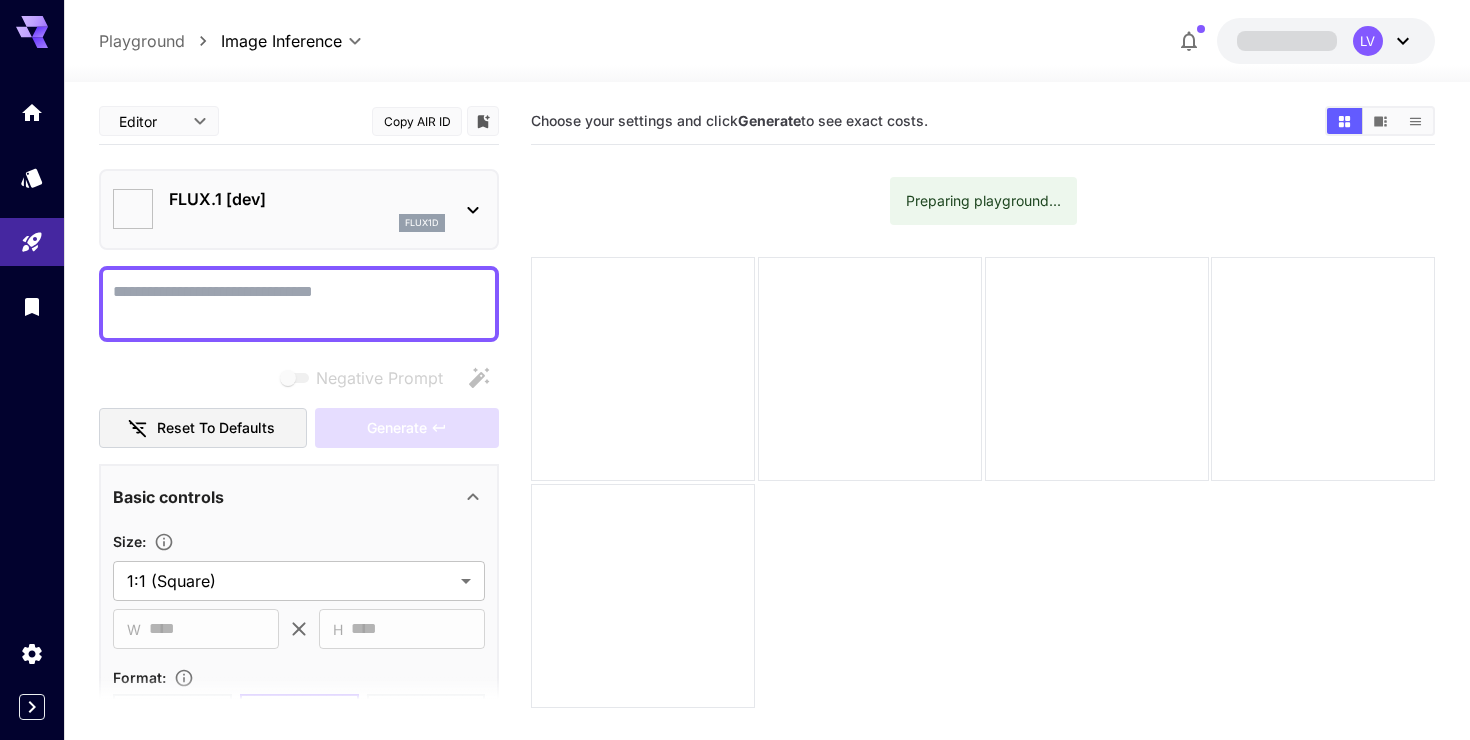 scroll, scrollTop: 0, scrollLeft: 0, axis: both 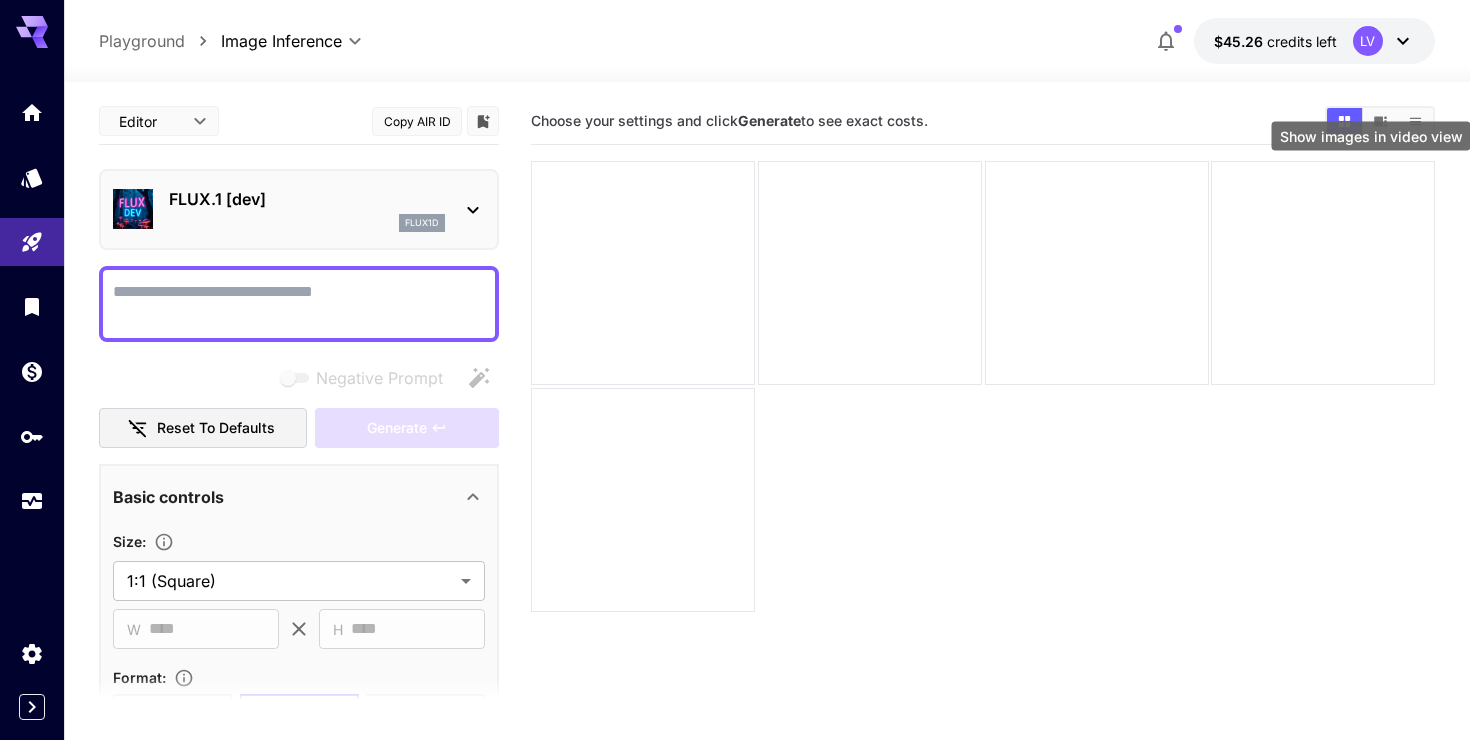 click 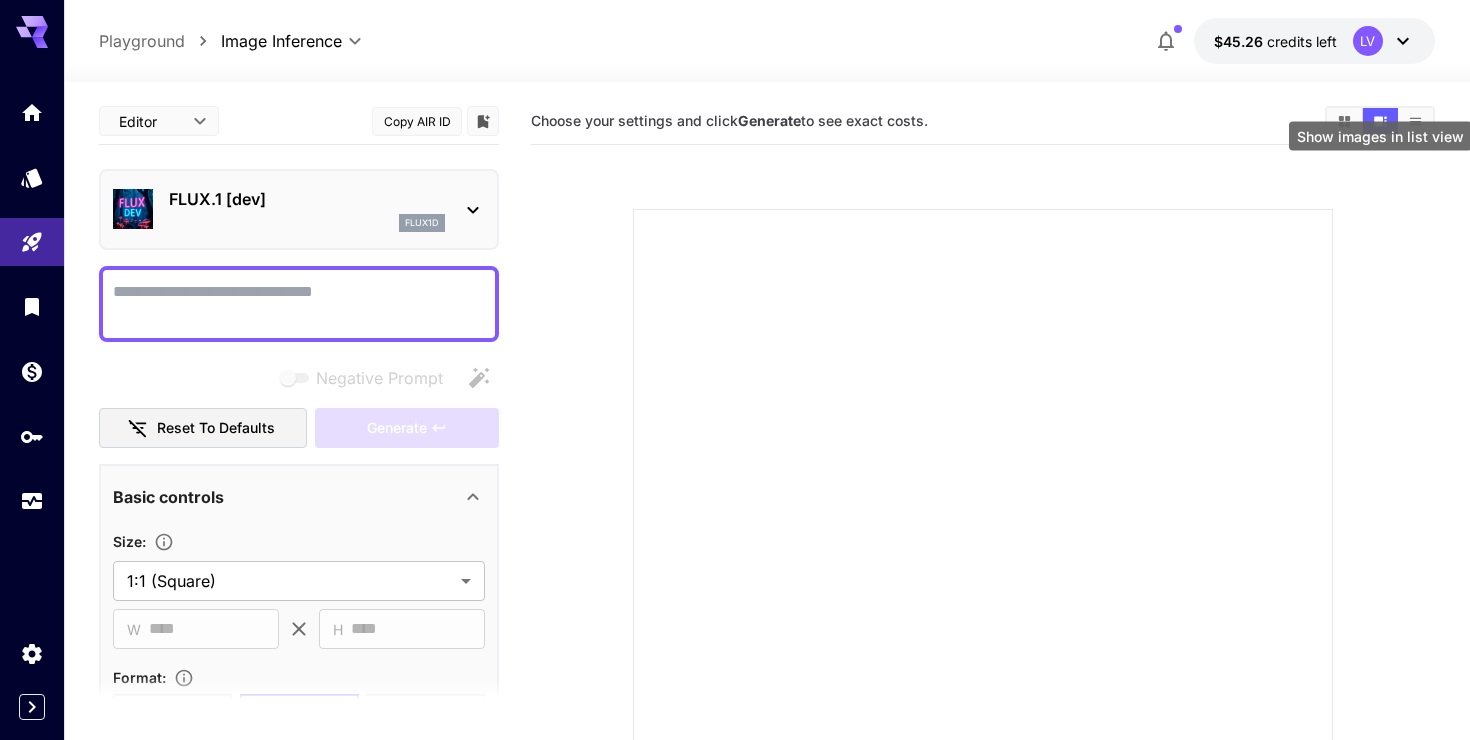click 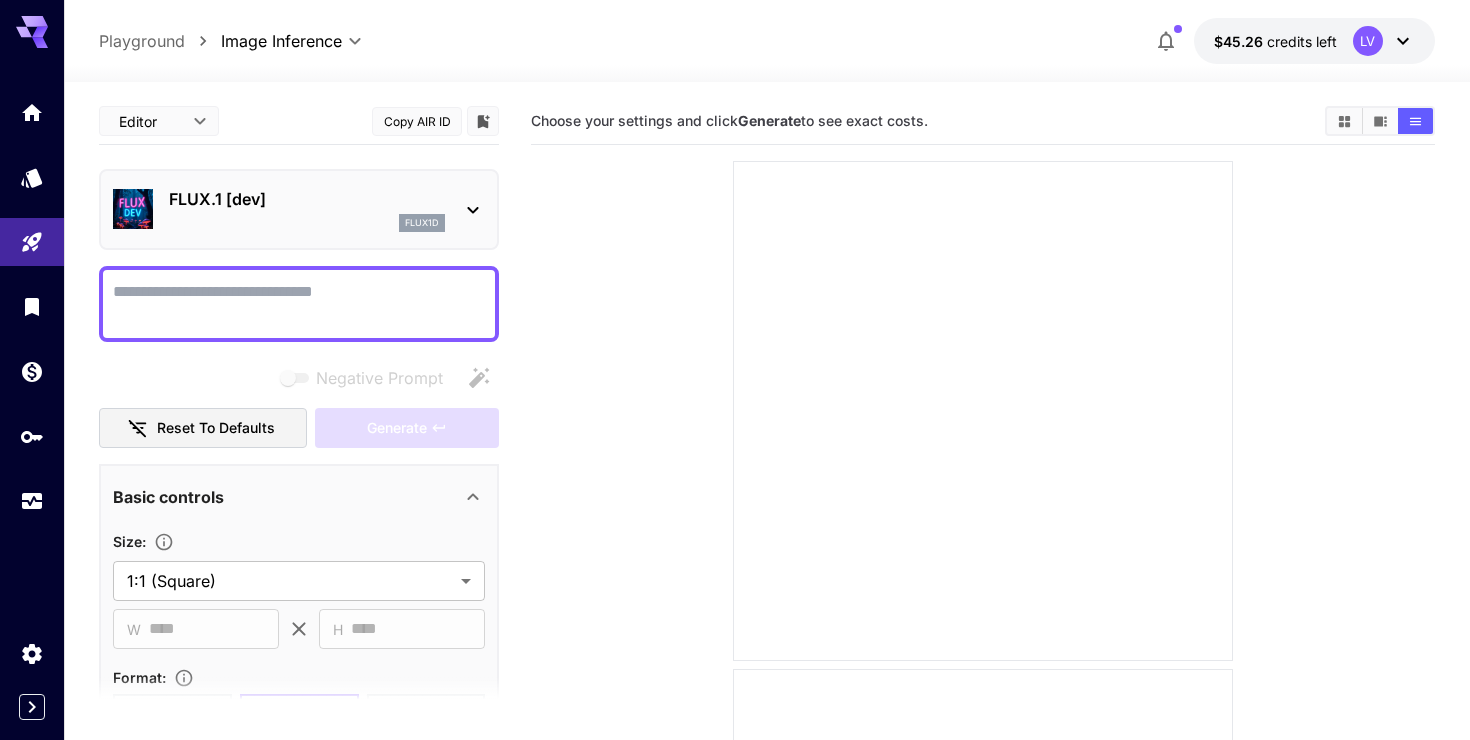 click on "LV" at bounding box center [1384, 41] 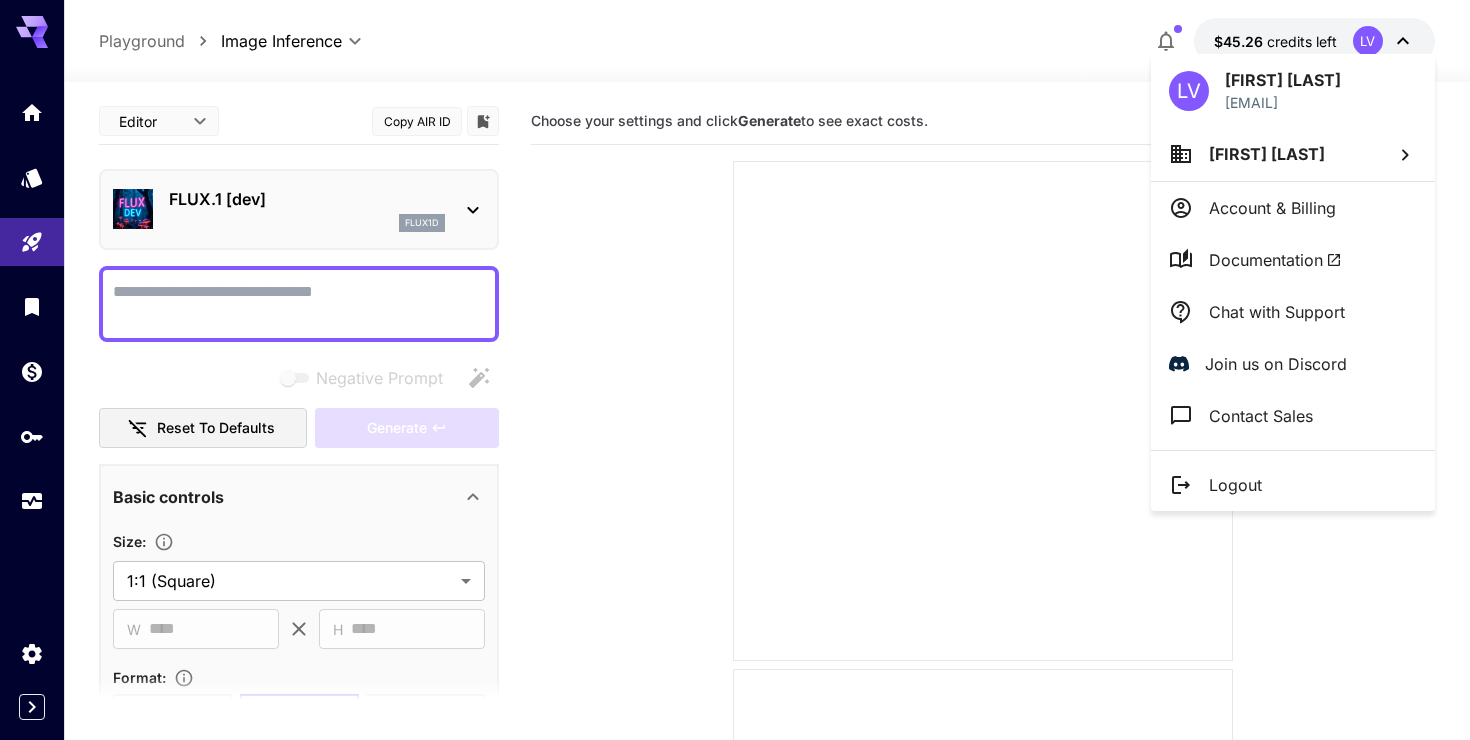 click at bounding box center [735, 370] 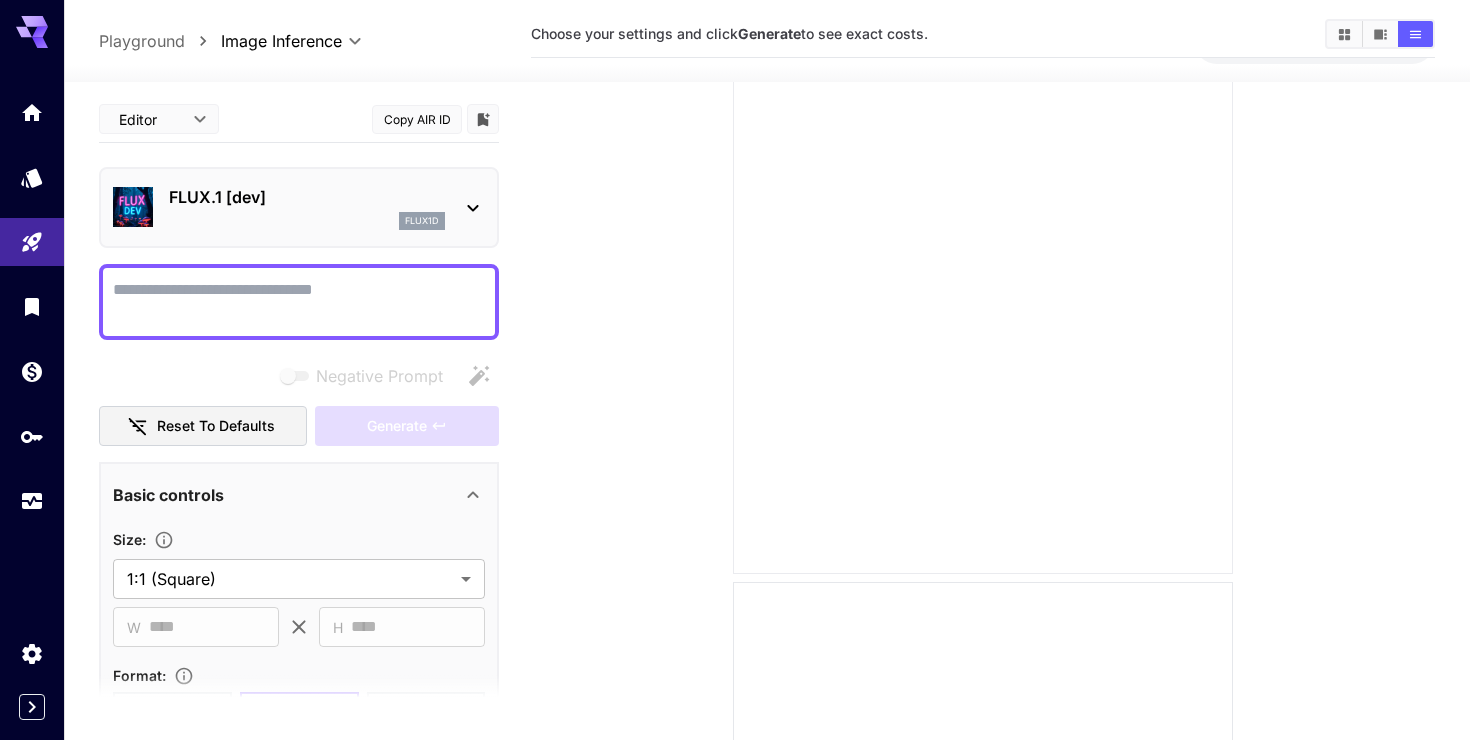 scroll, scrollTop: 108, scrollLeft: 0, axis: vertical 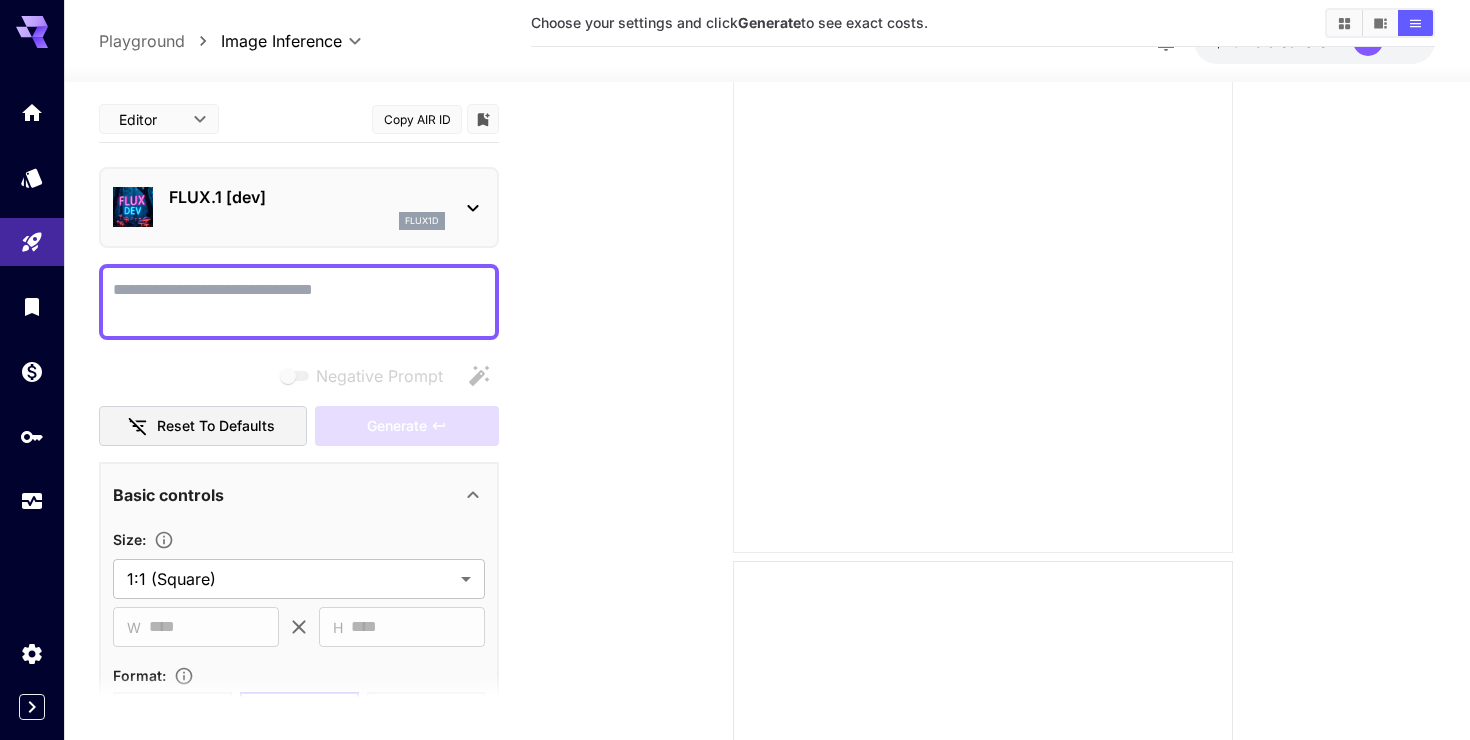 click at bounding box center [983, 303] 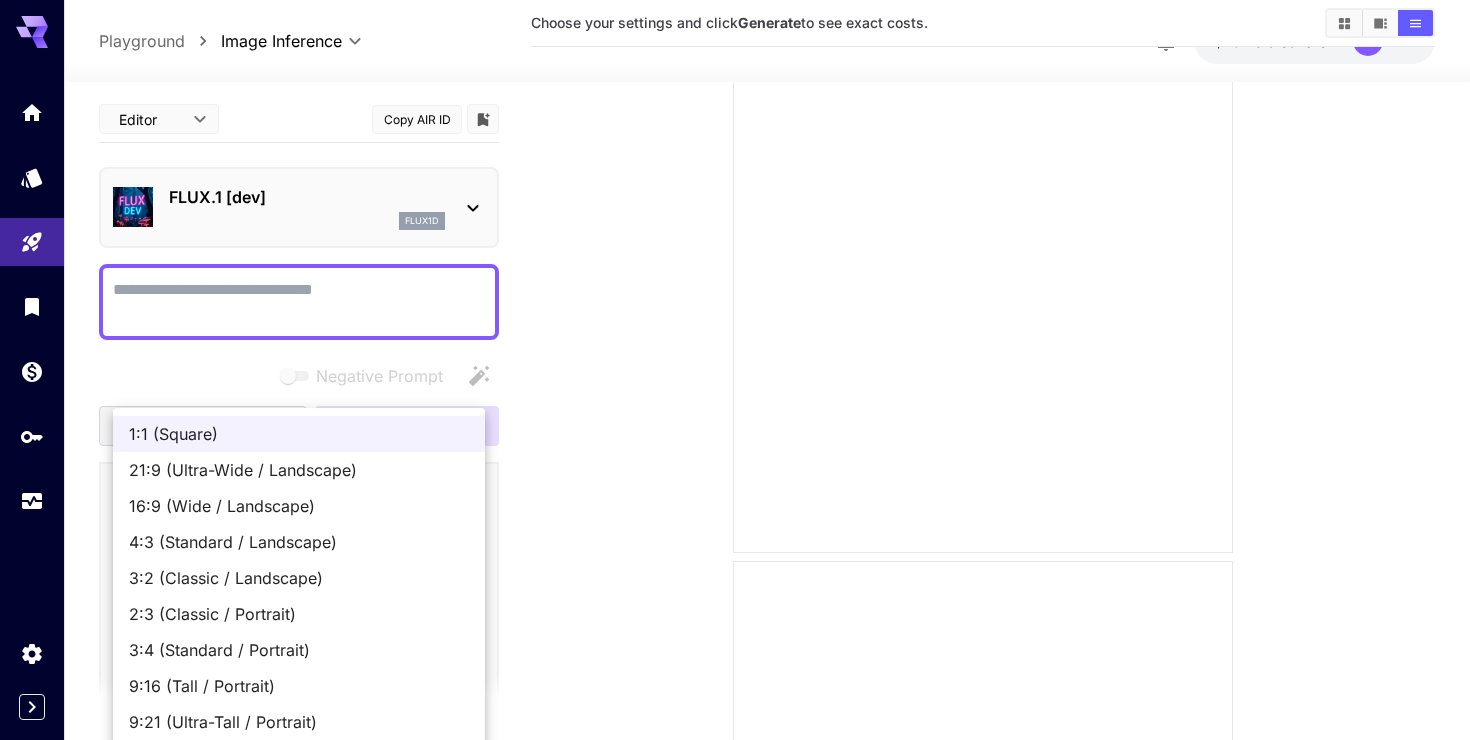click on "**********" at bounding box center (735, 1014) 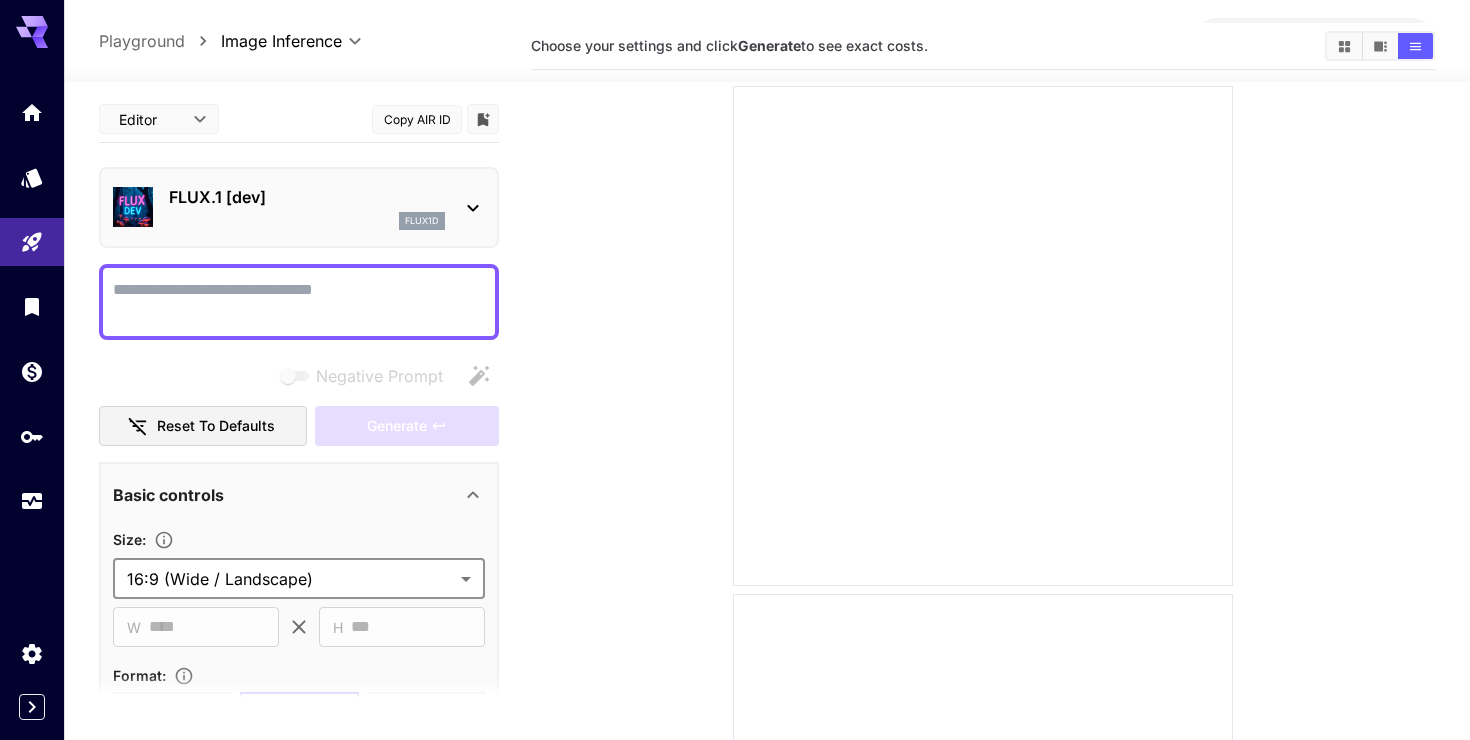 scroll, scrollTop: 0, scrollLeft: 0, axis: both 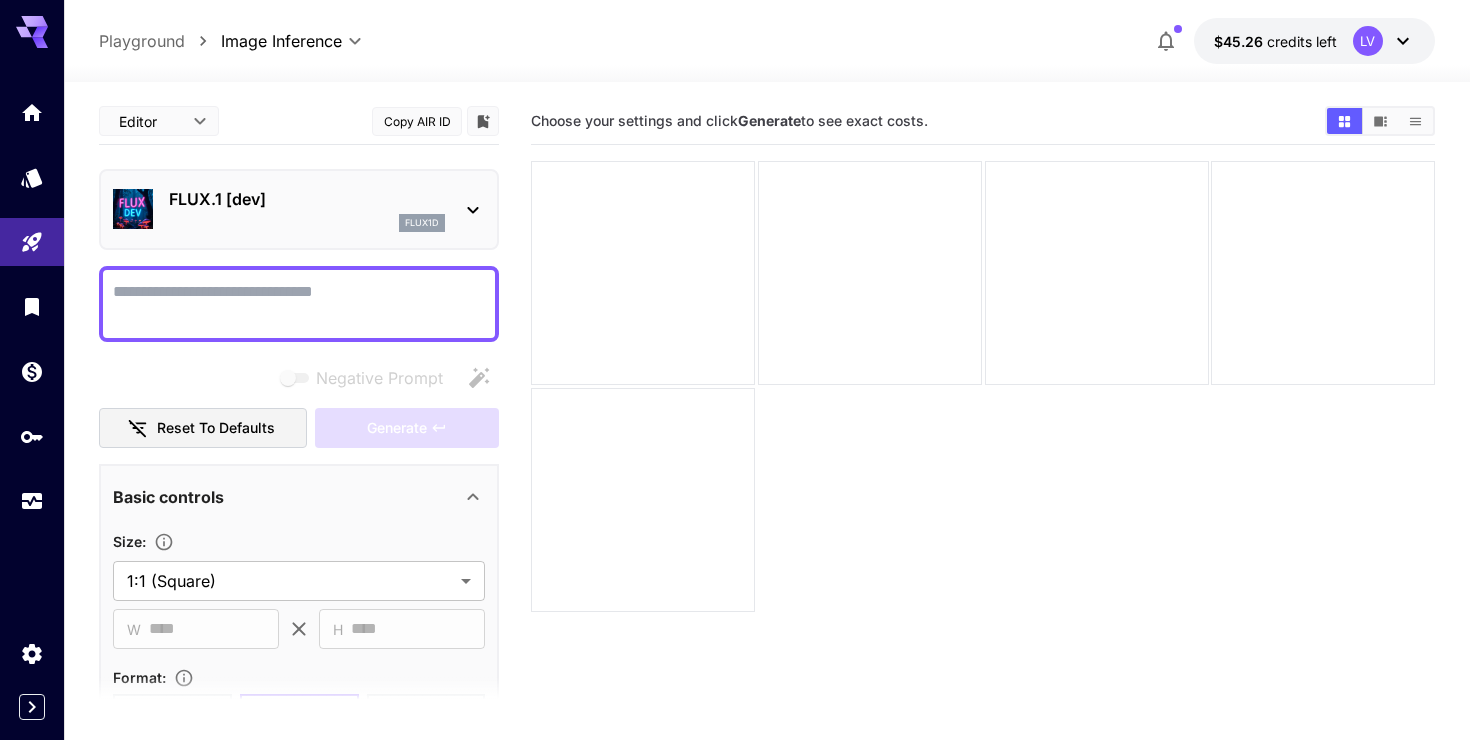 click on "FLUX.1 [dev] flux1d" at bounding box center (299, 209) 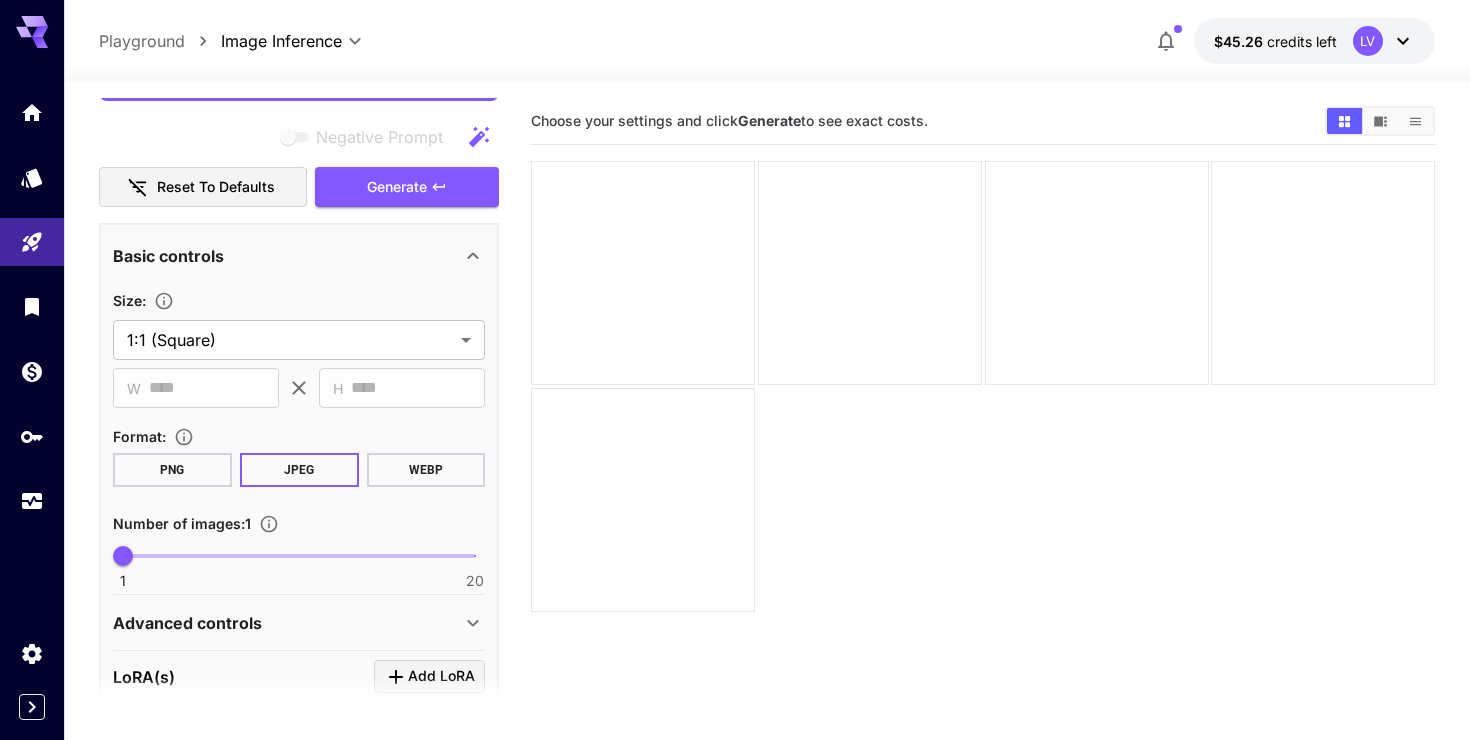 scroll, scrollTop: 452, scrollLeft: 0, axis: vertical 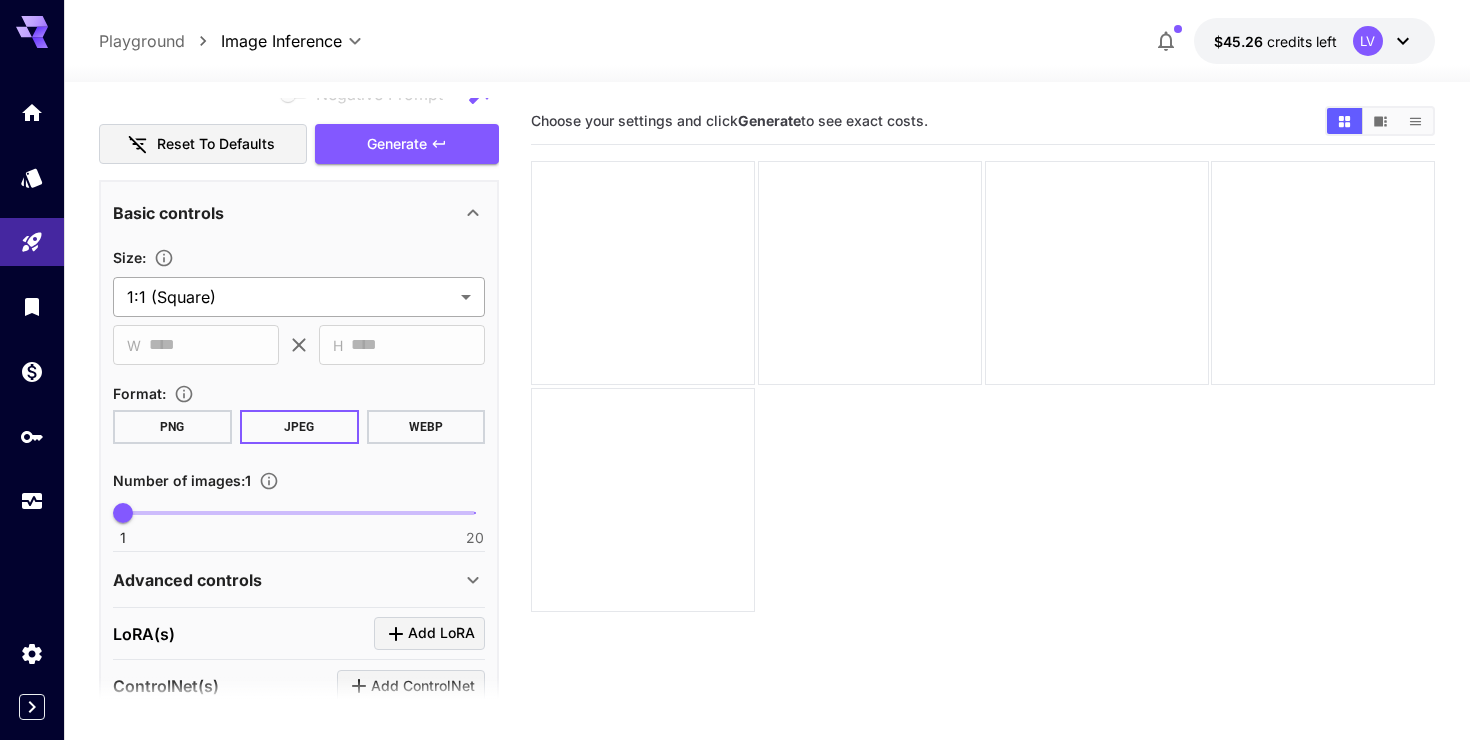 type on "**********" 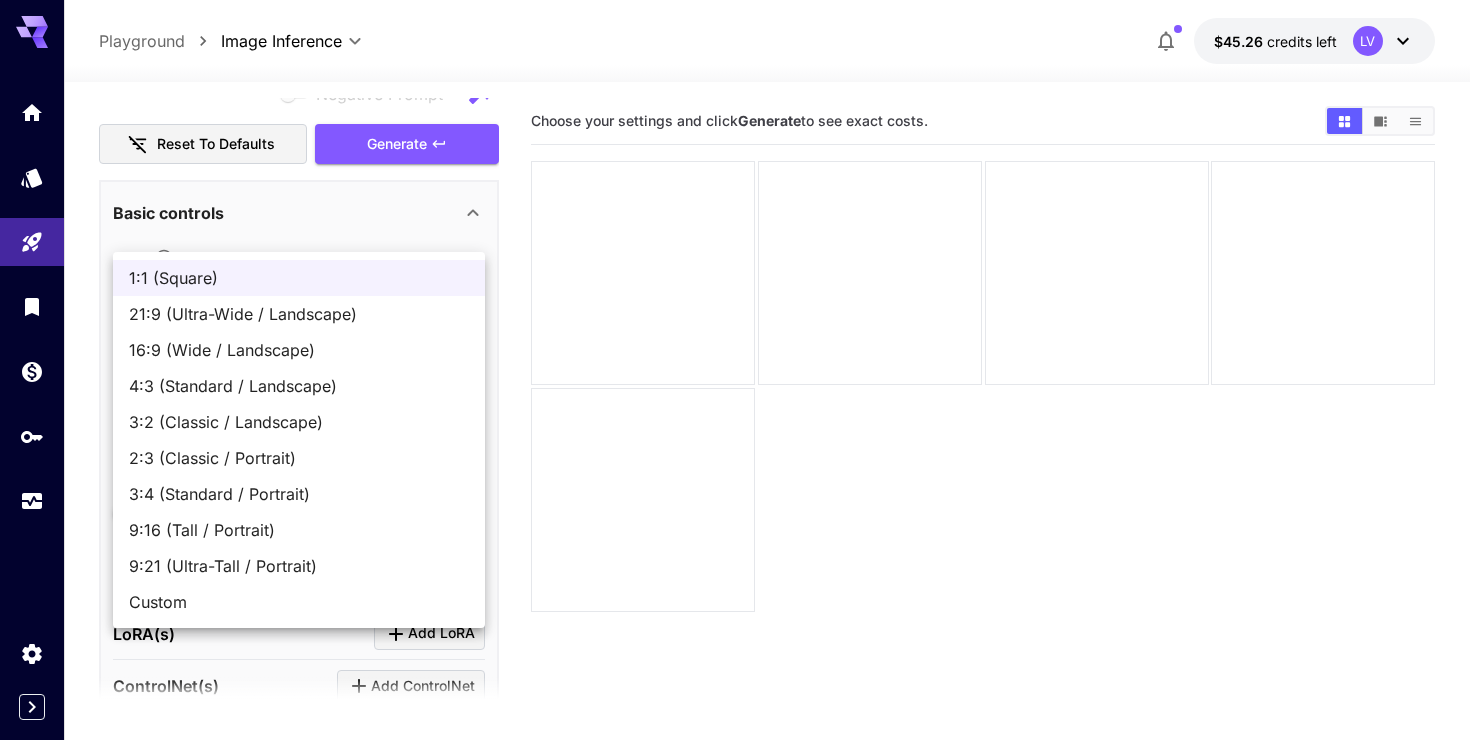 click on "16:9 (Wide / Landscape)" at bounding box center [299, 350] 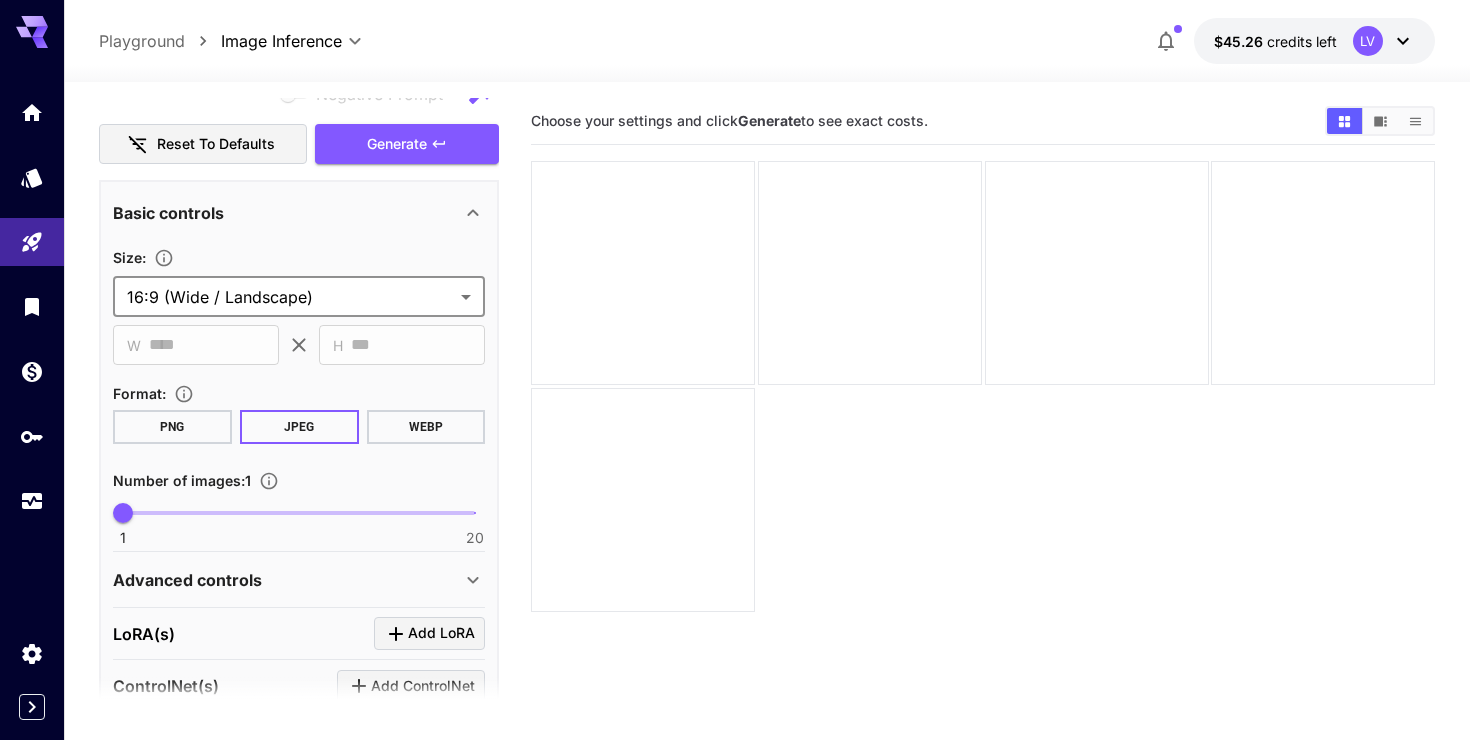 click on "PNG" at bounding box center [172, 427] 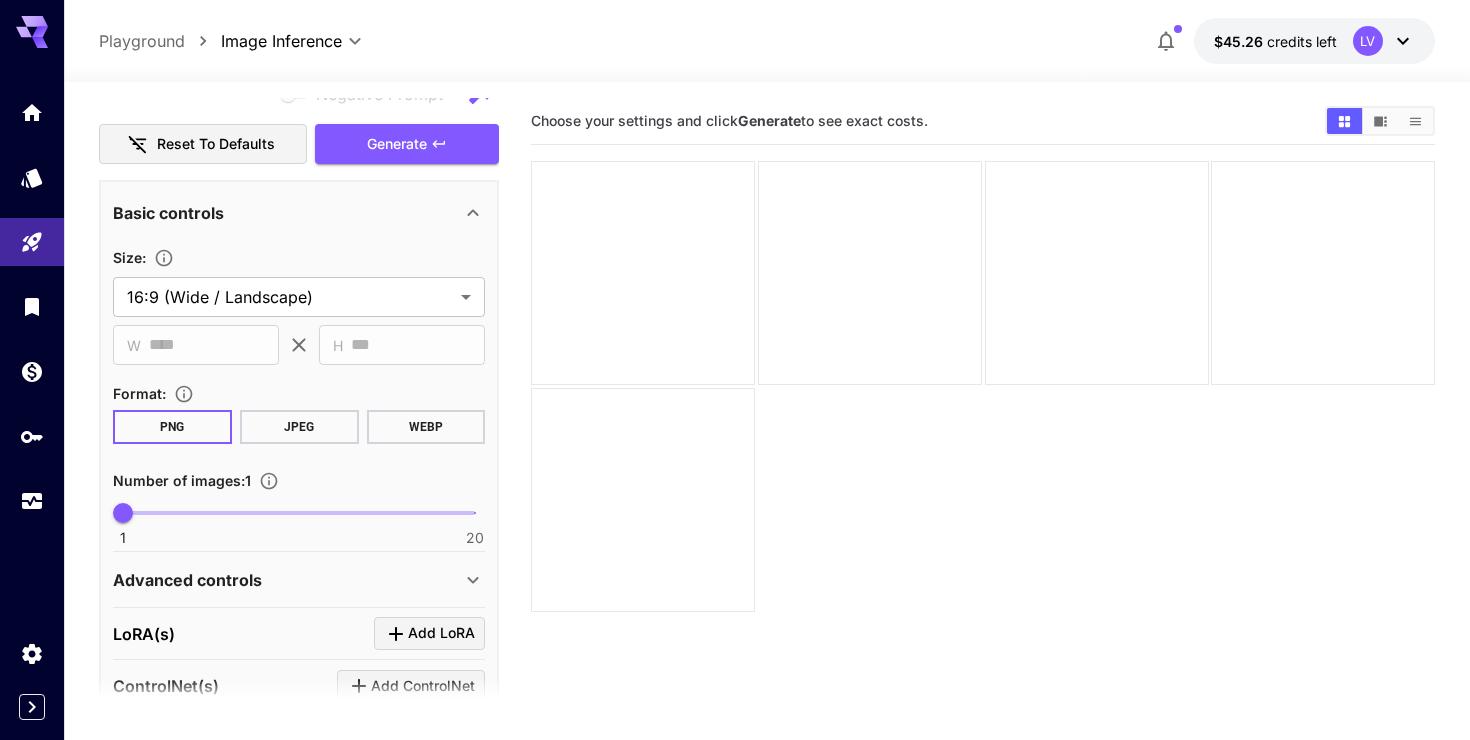 click on "WEBP" at bounding box center [426, 427] 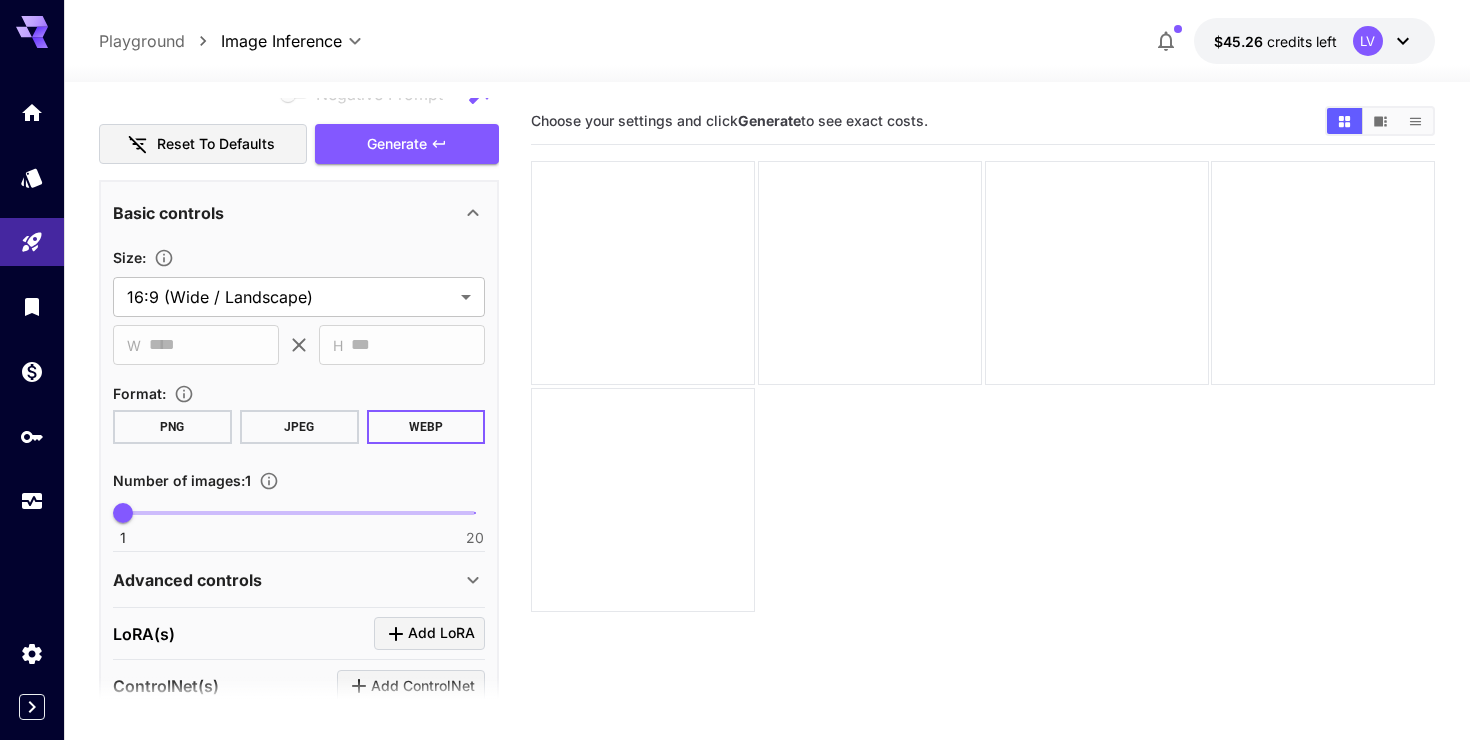 type on "*" 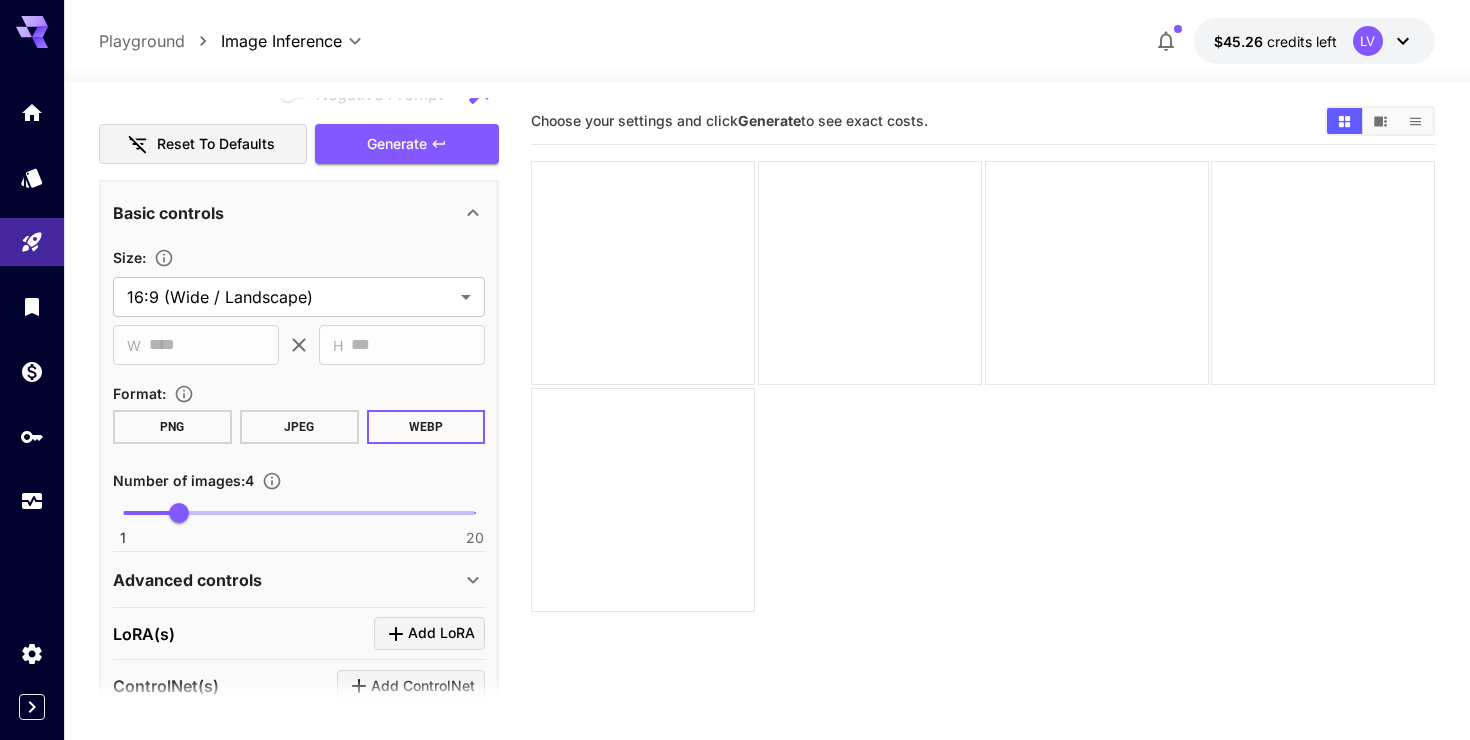 scroll, scrollTop: 501, scrollLeft: 0, axis: vertical 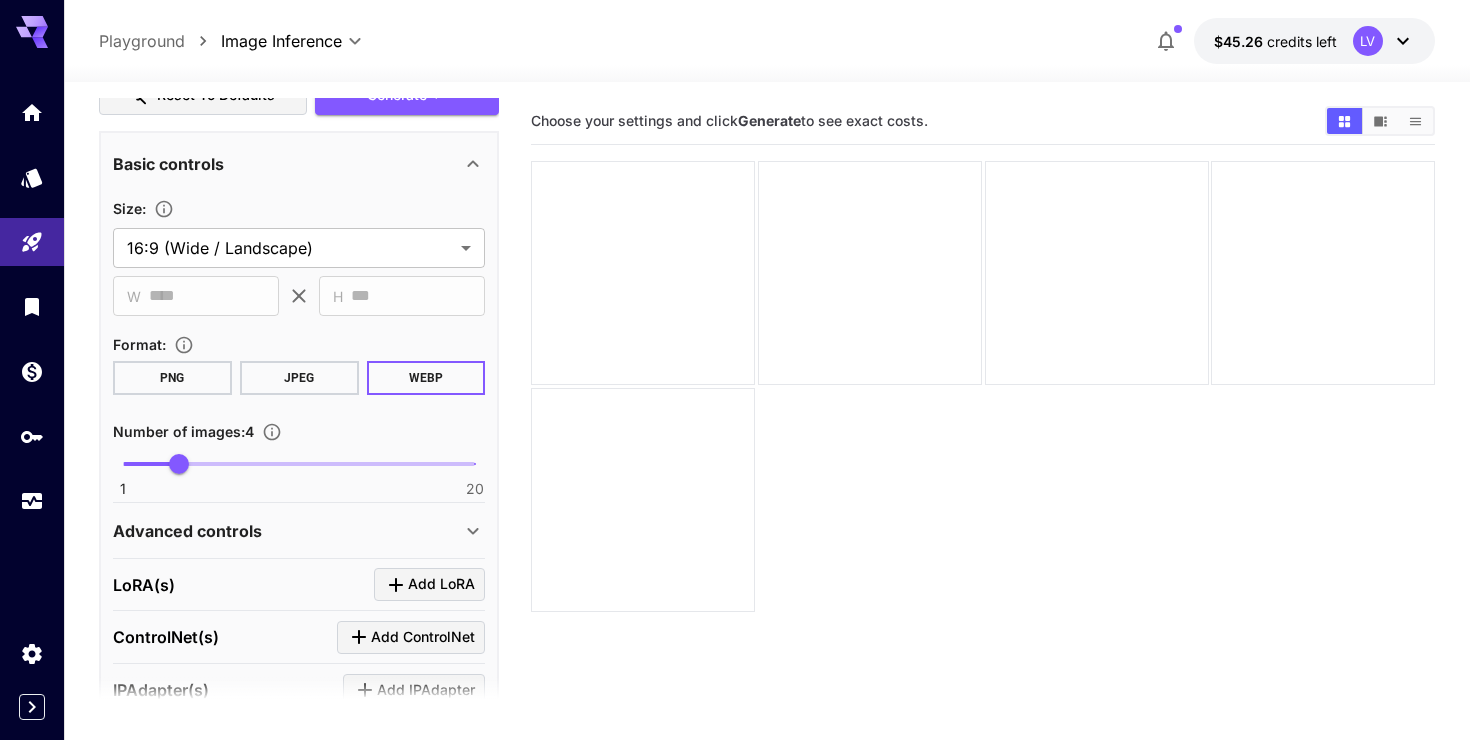 click on "LoRA(s) Add LoRA" at bounding box center [299, 585] 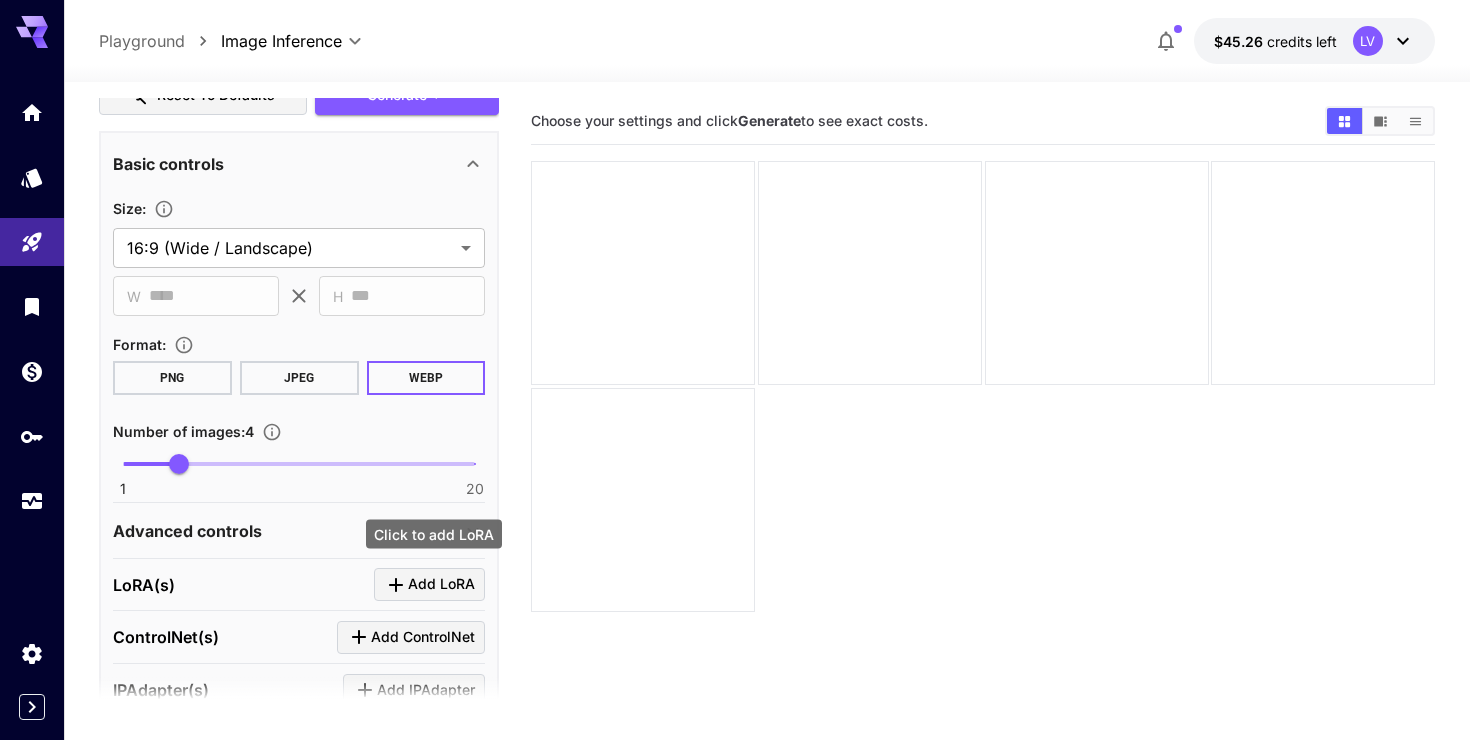 click on "Add LoRA" at bounding box center (429, 584) 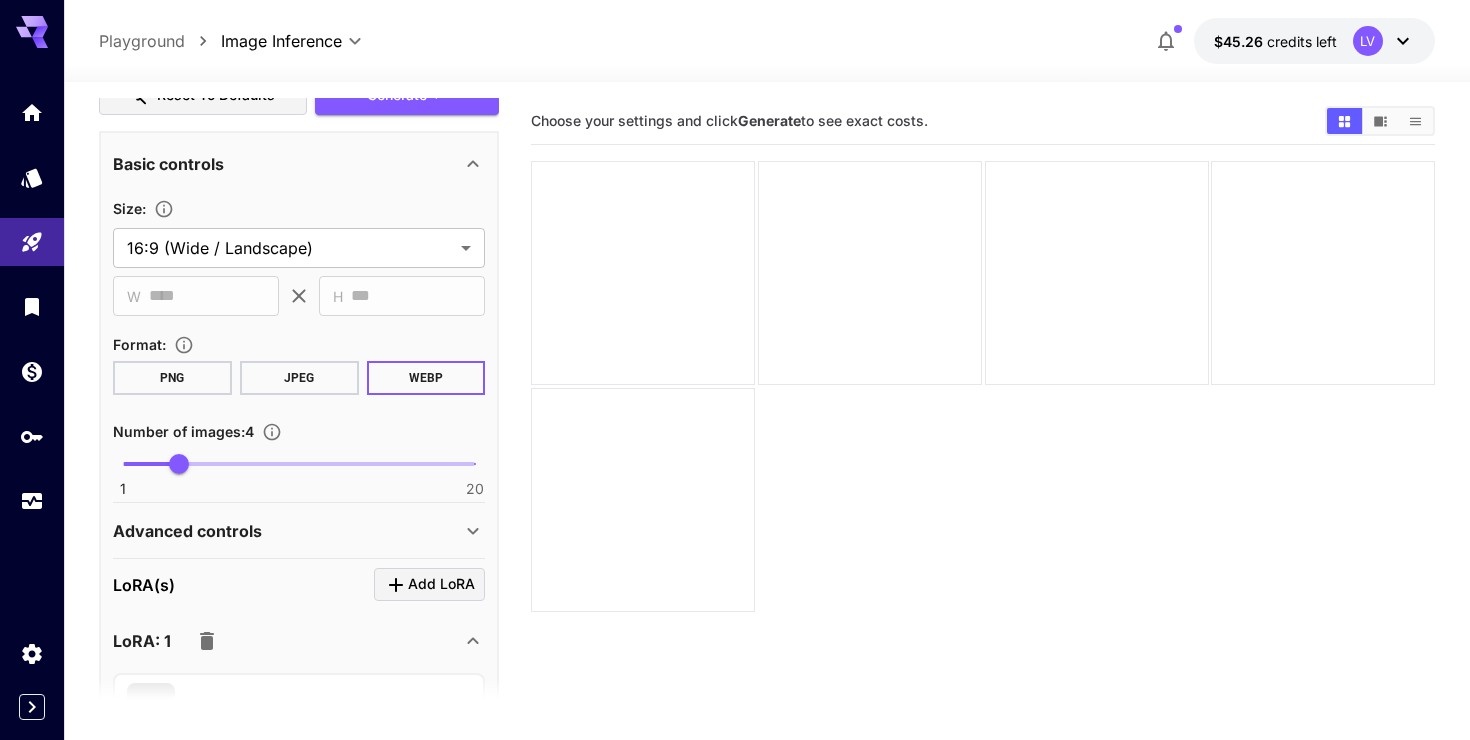 click on "Select model" at bounding box center (283, 707) 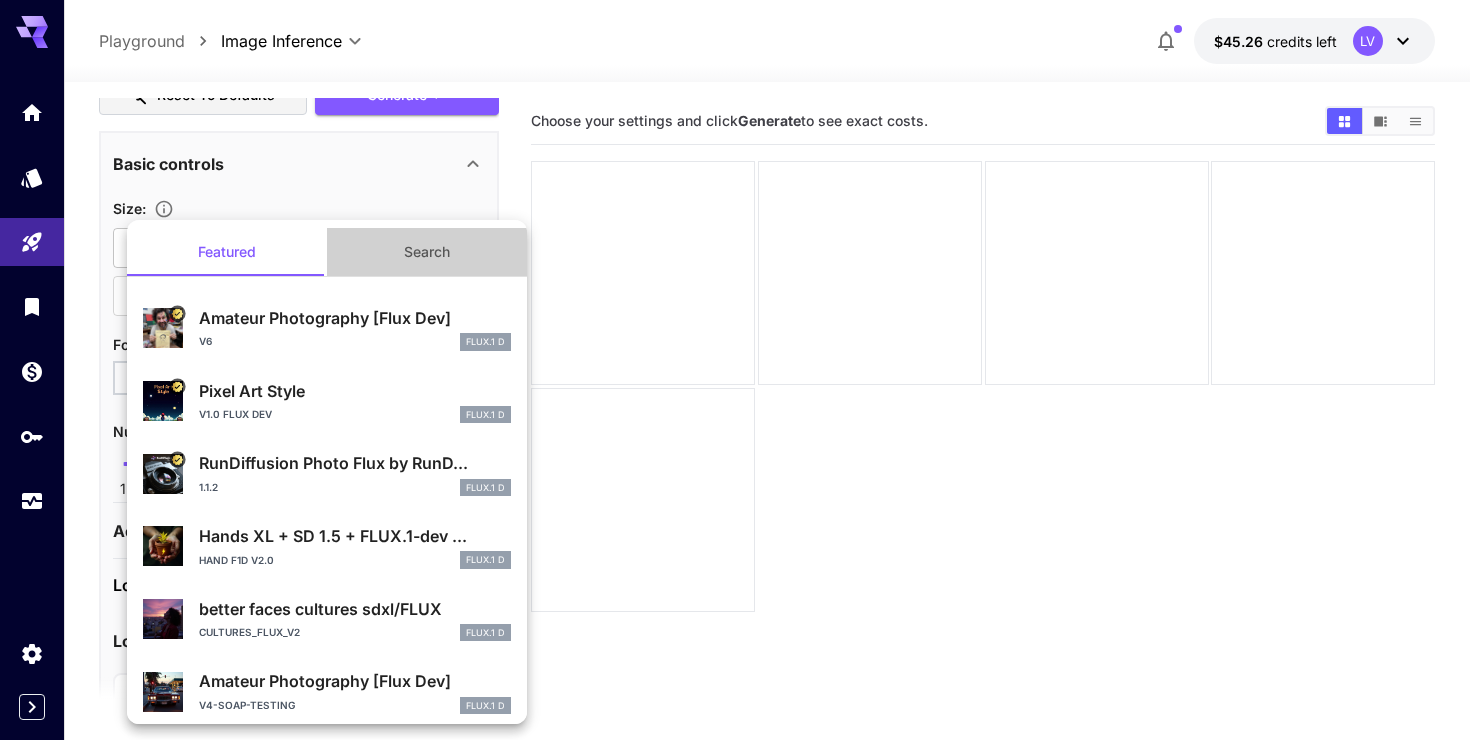 click on "Search" at bounding box center [427, 252] 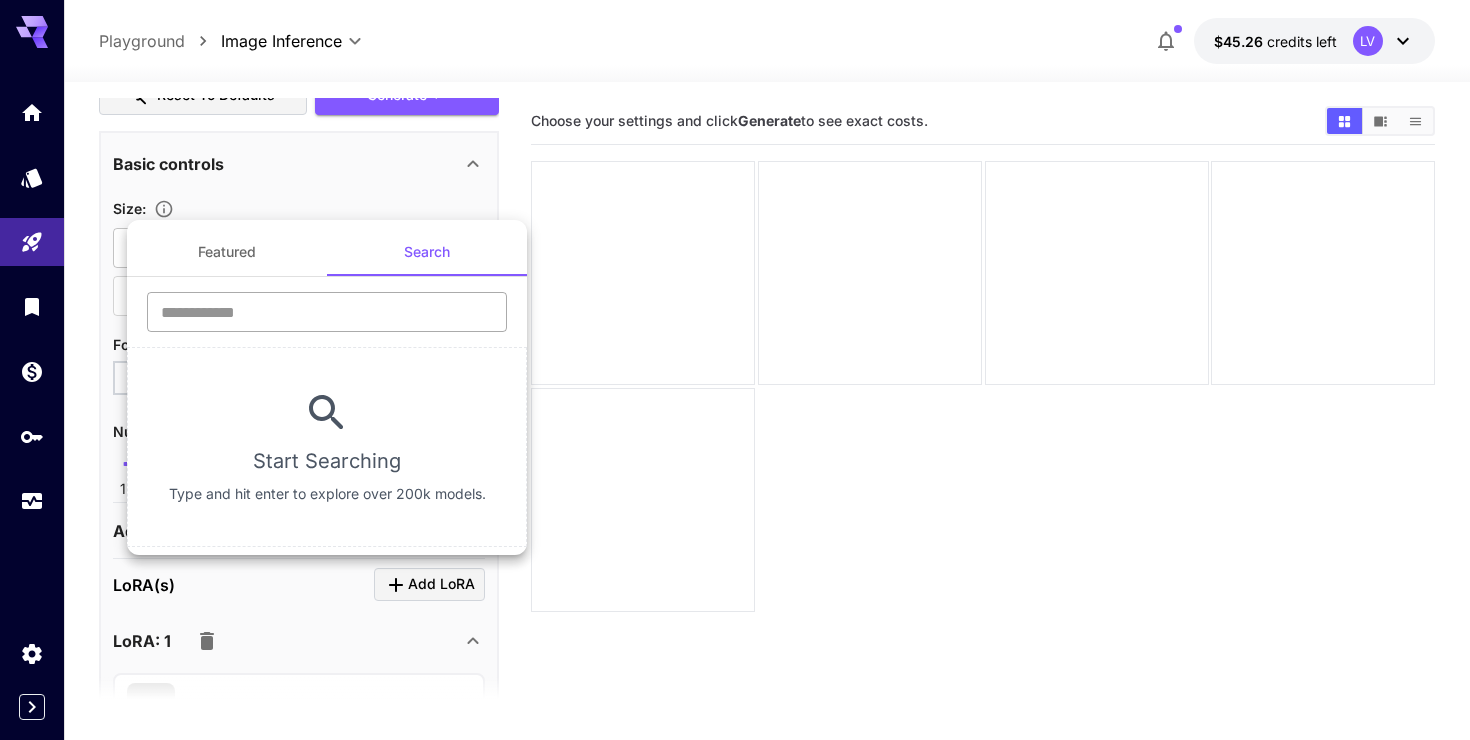 click at bounding box center (327, 312) 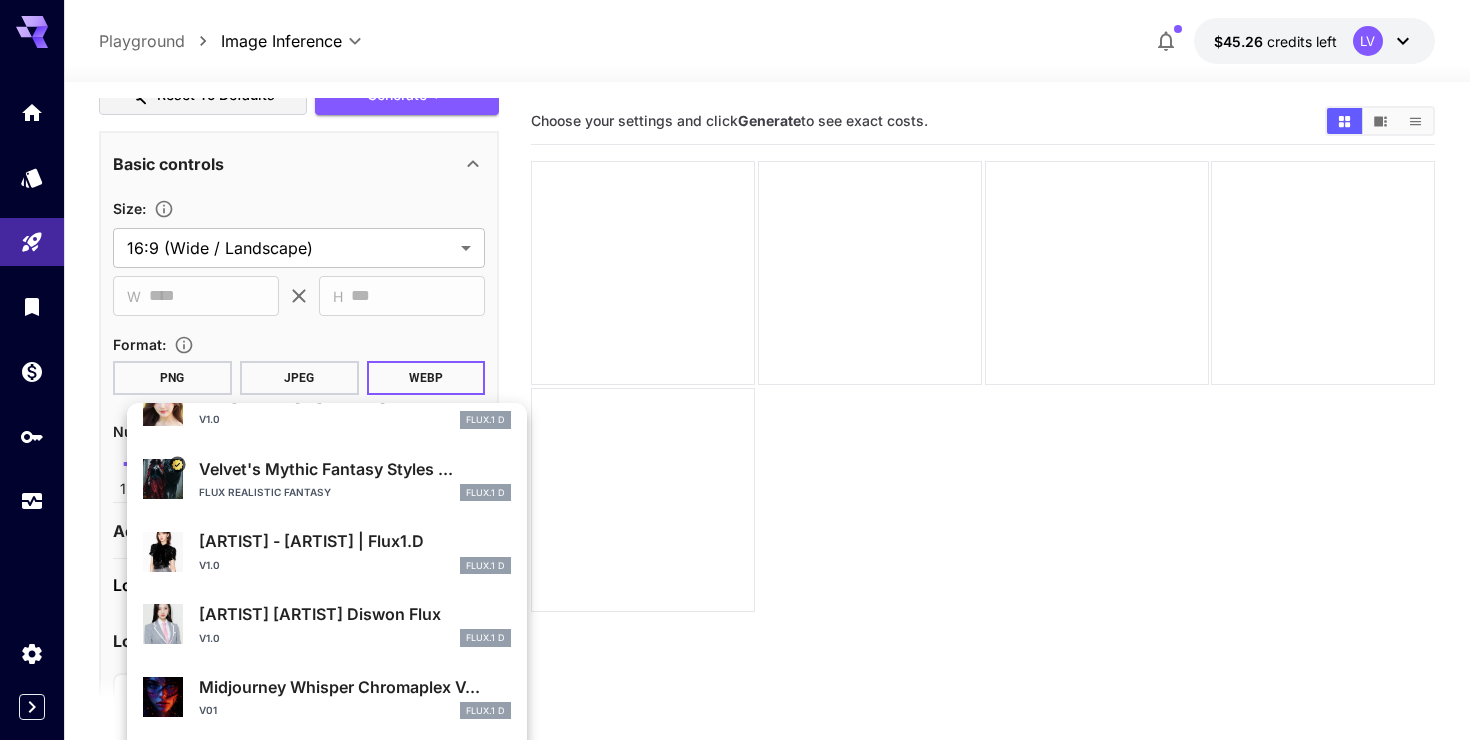 scroll, scrollTop: 533, scrollLeft: 0, axis: vertical 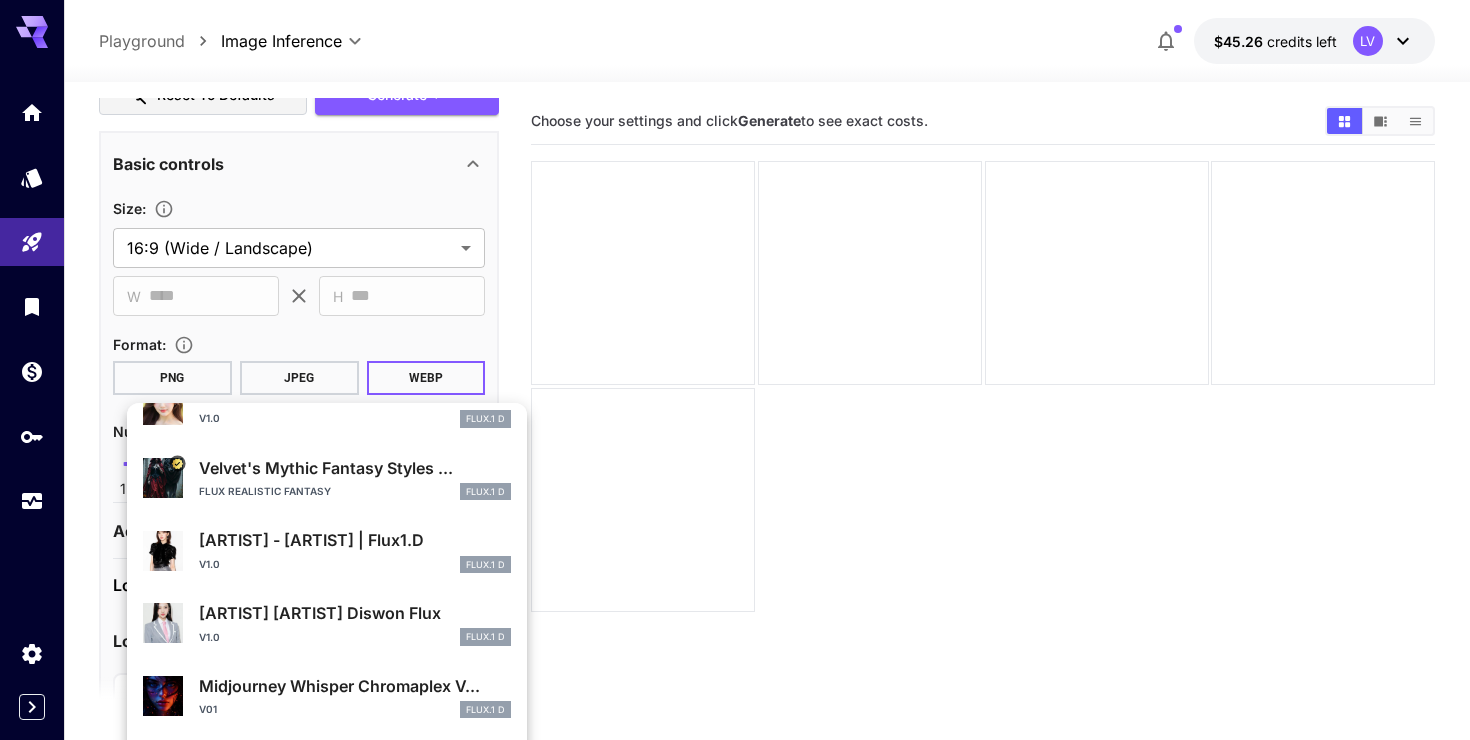 type on "******" 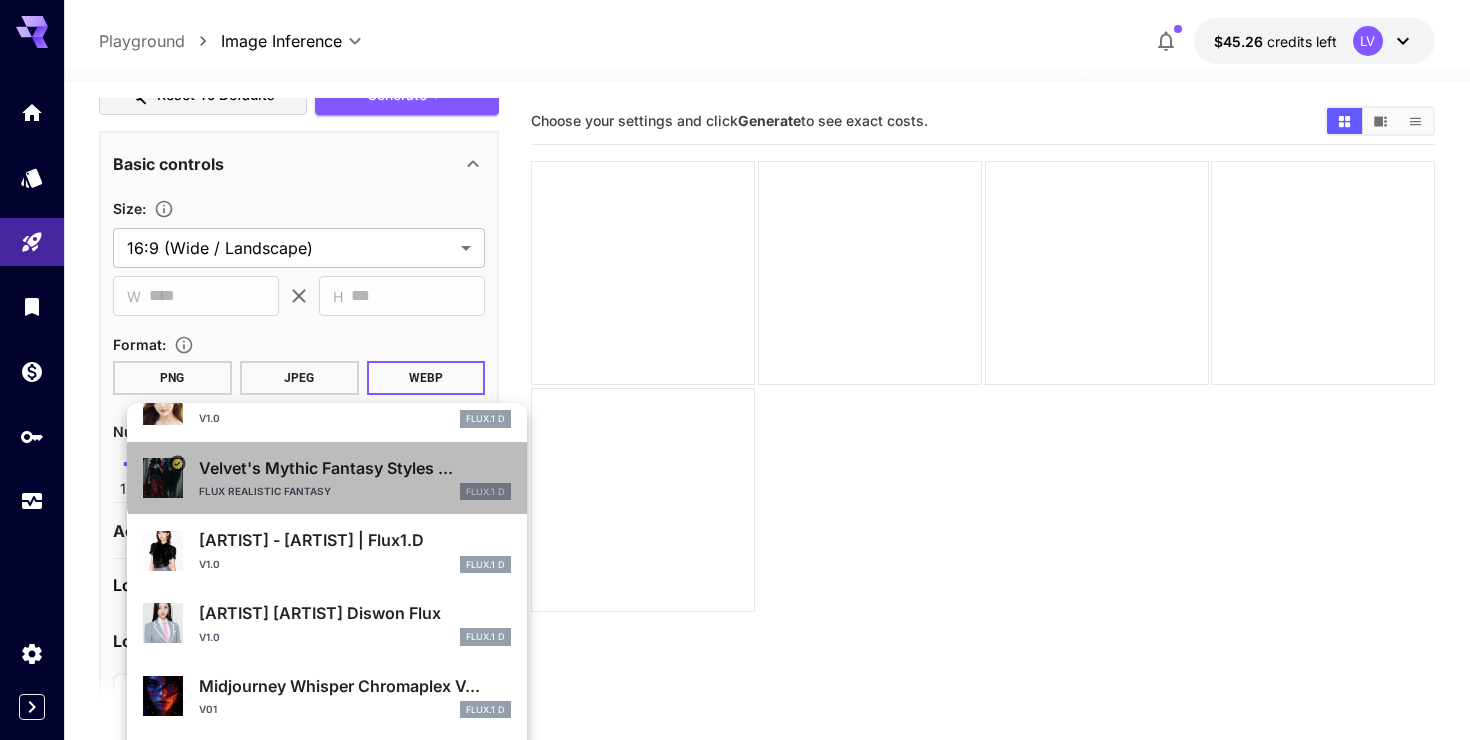 click on "Velvet's Mythic Fantasy Styles ..." at bounding box center (355, 468) 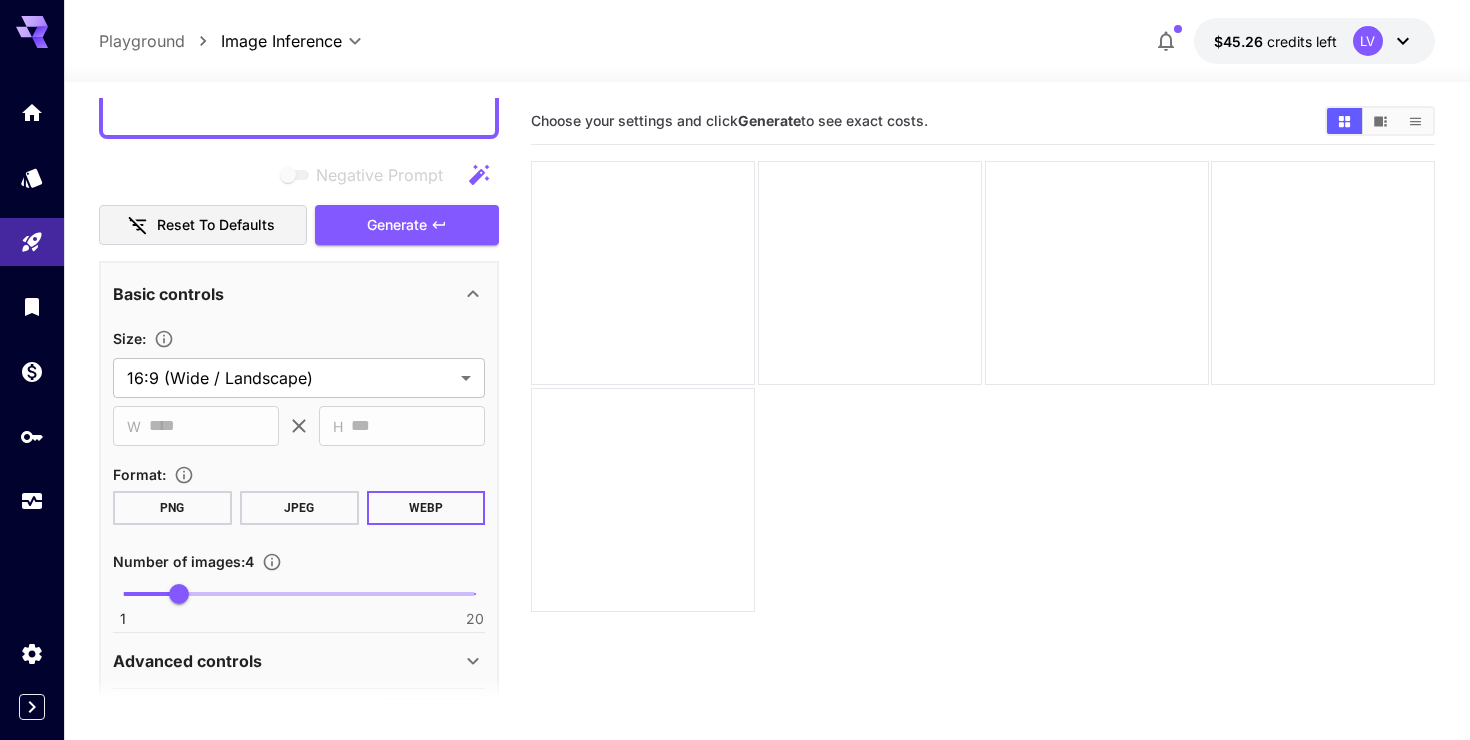 scroll, scrollTop: 0, scrollLeft: 0, axis: both 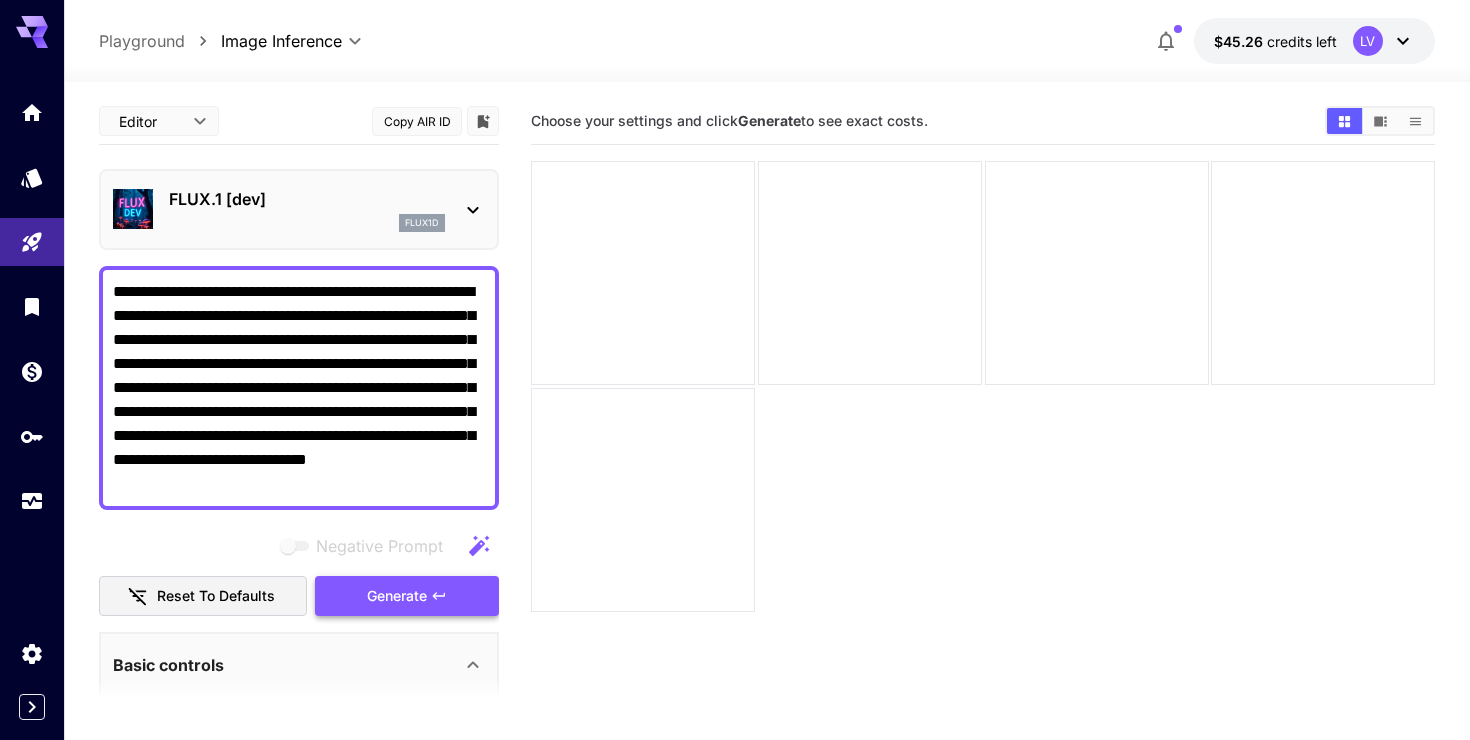click on "Generate" at bounding box center [397, 596] 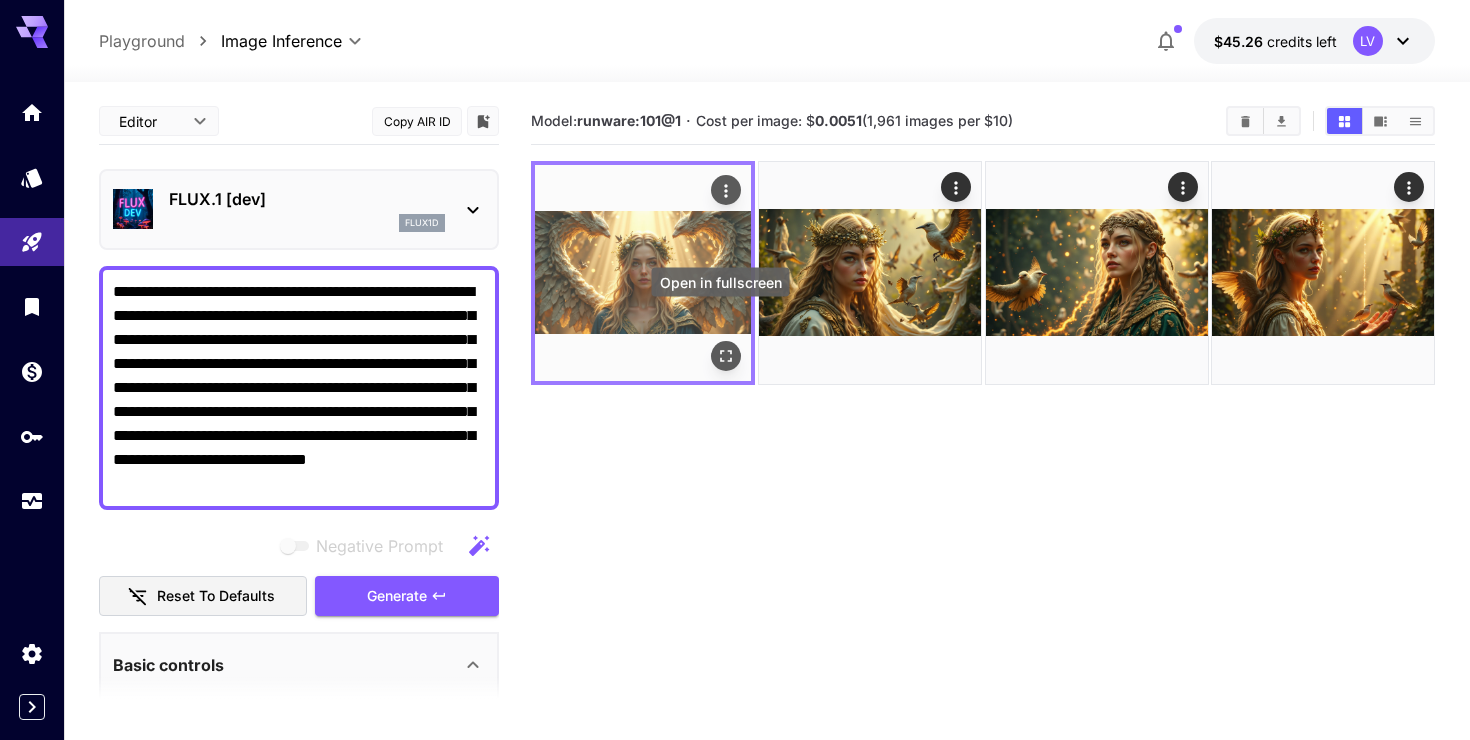 click 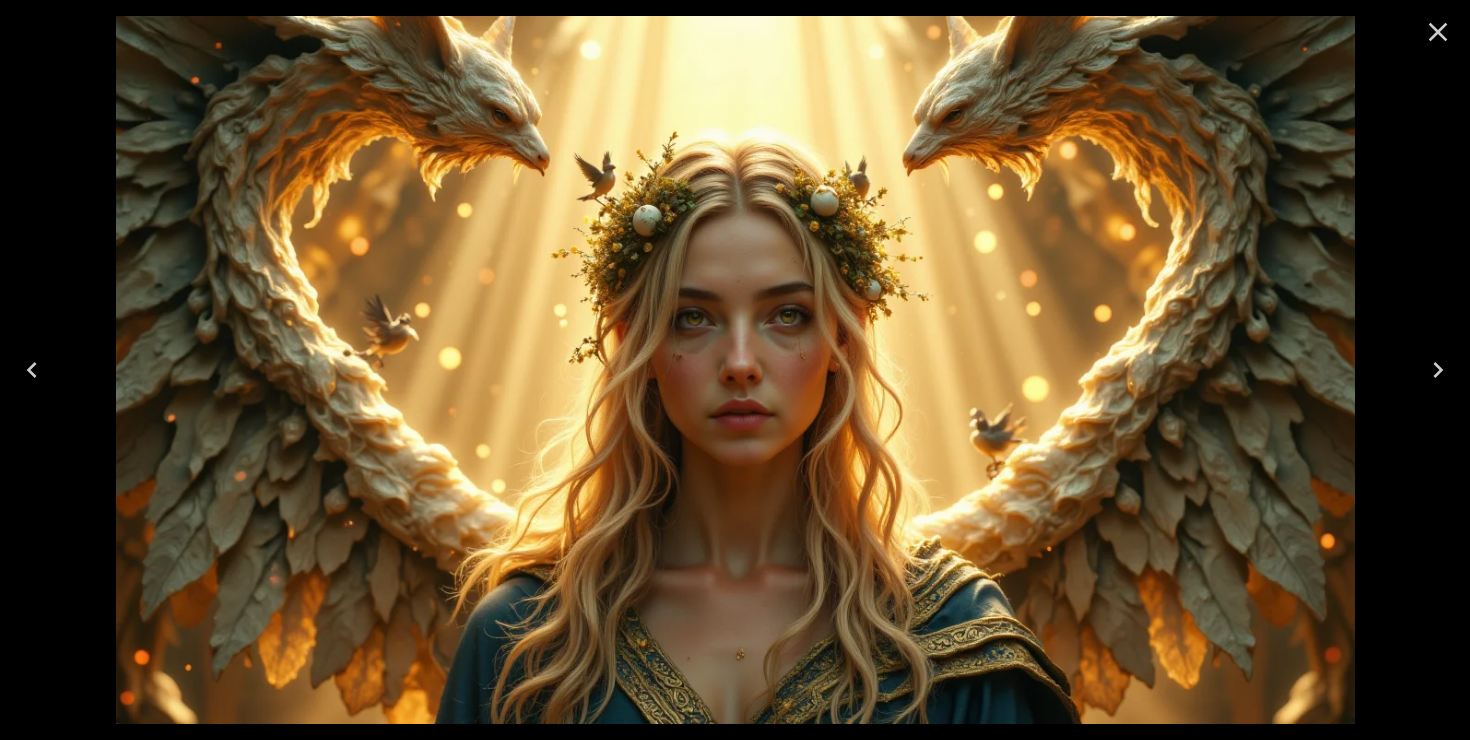 click 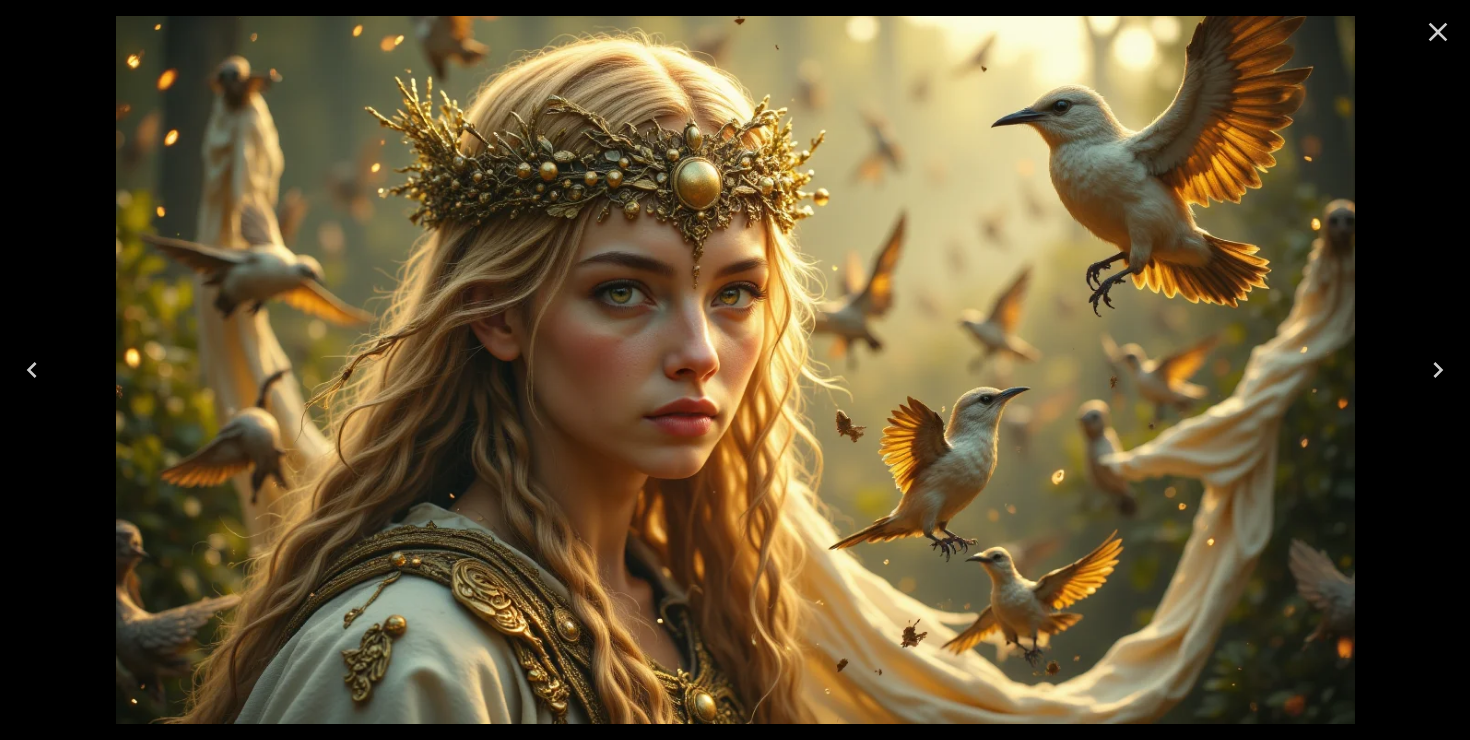 click 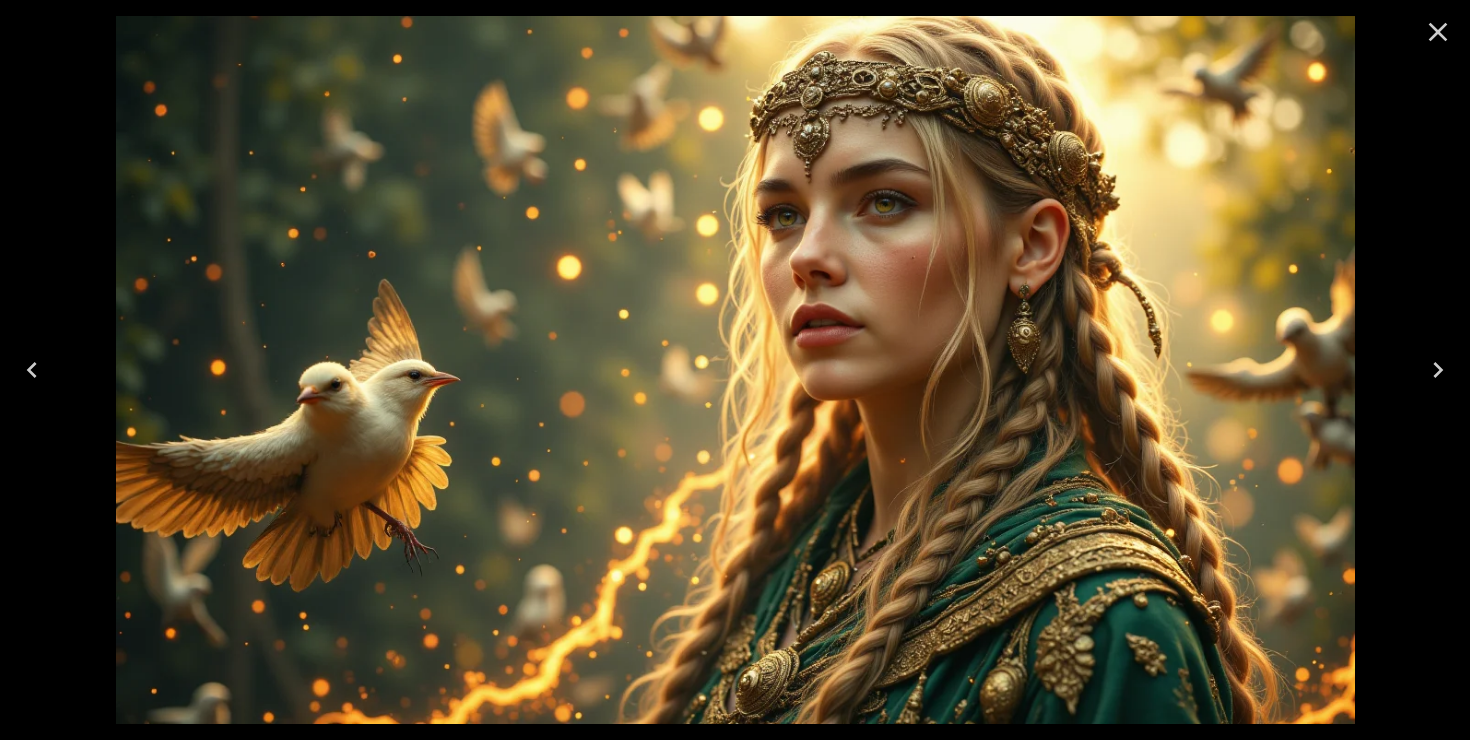 click 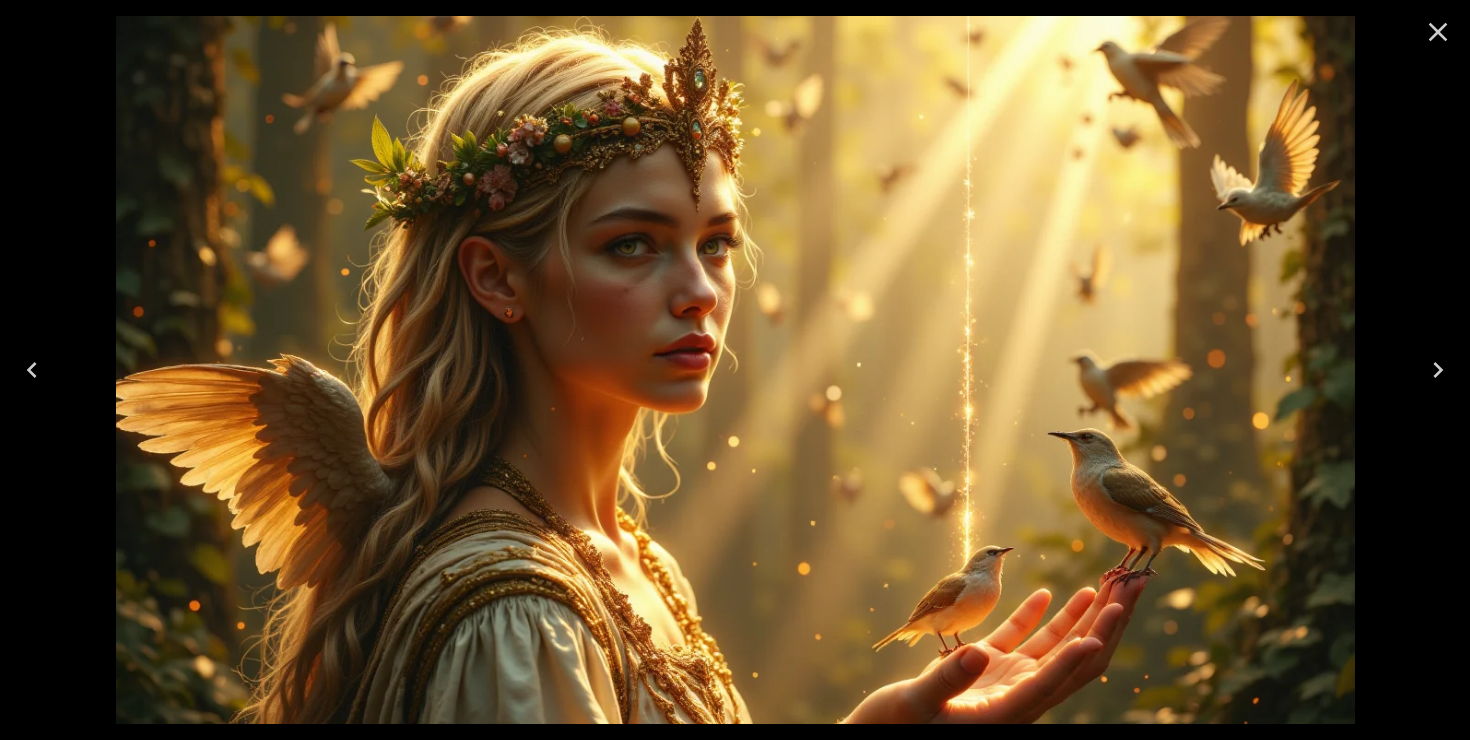 click 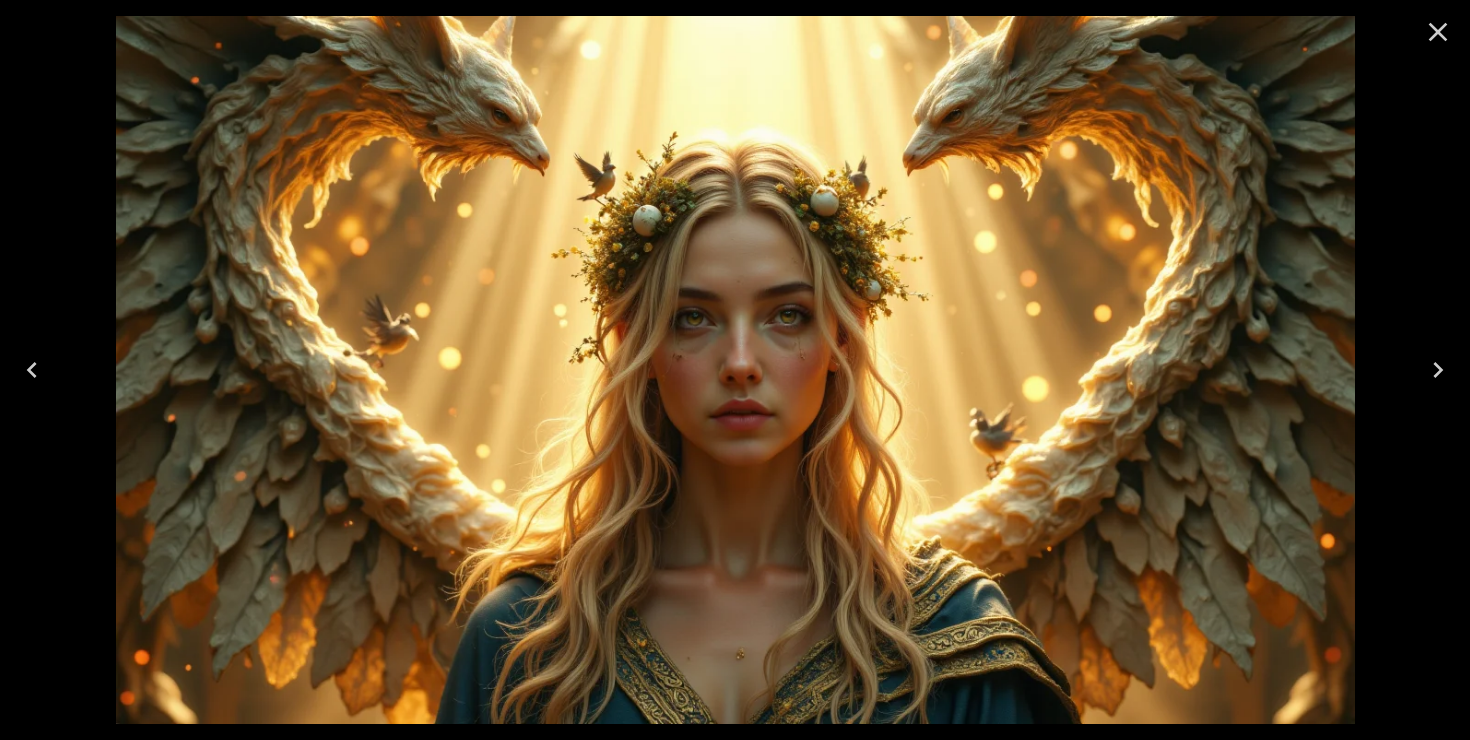 click 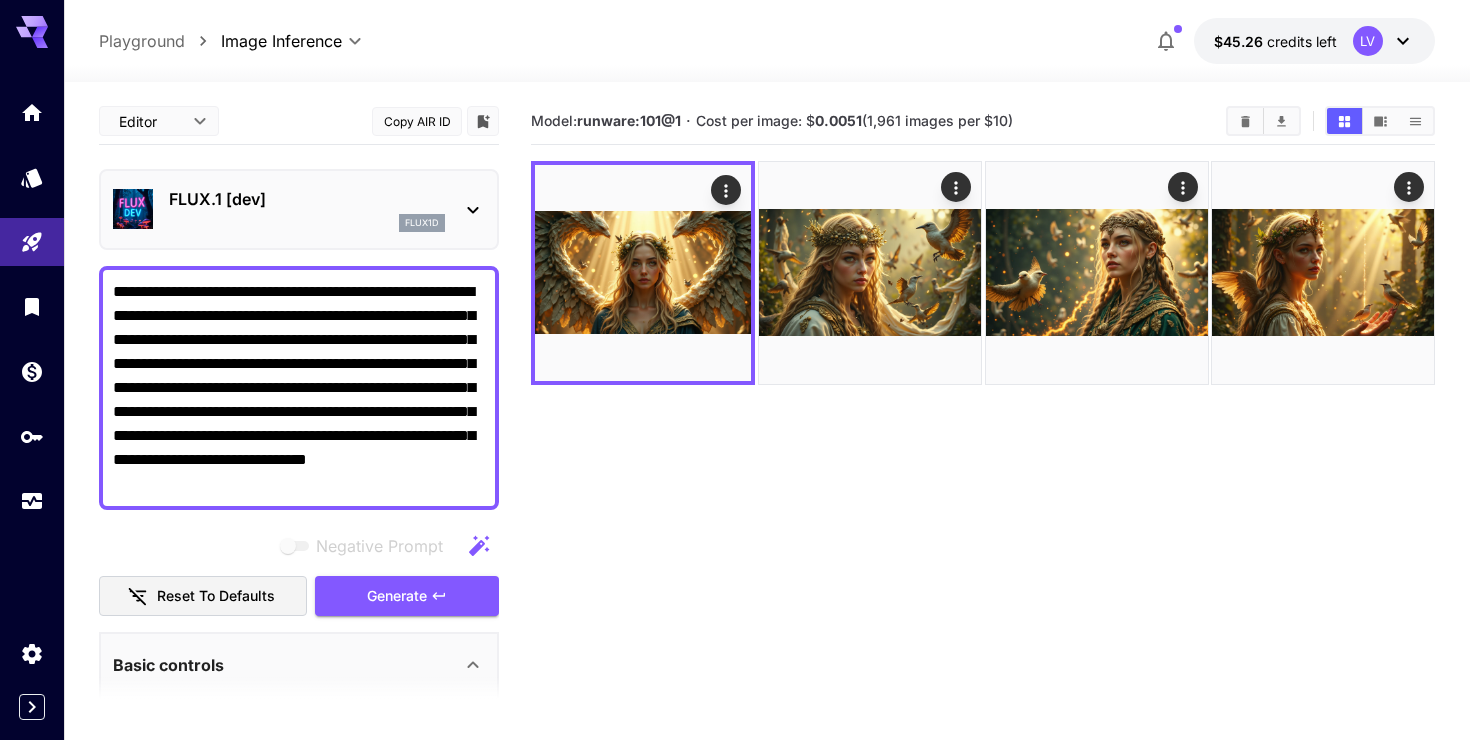 click on "**********" at bounding box center [299, 388] 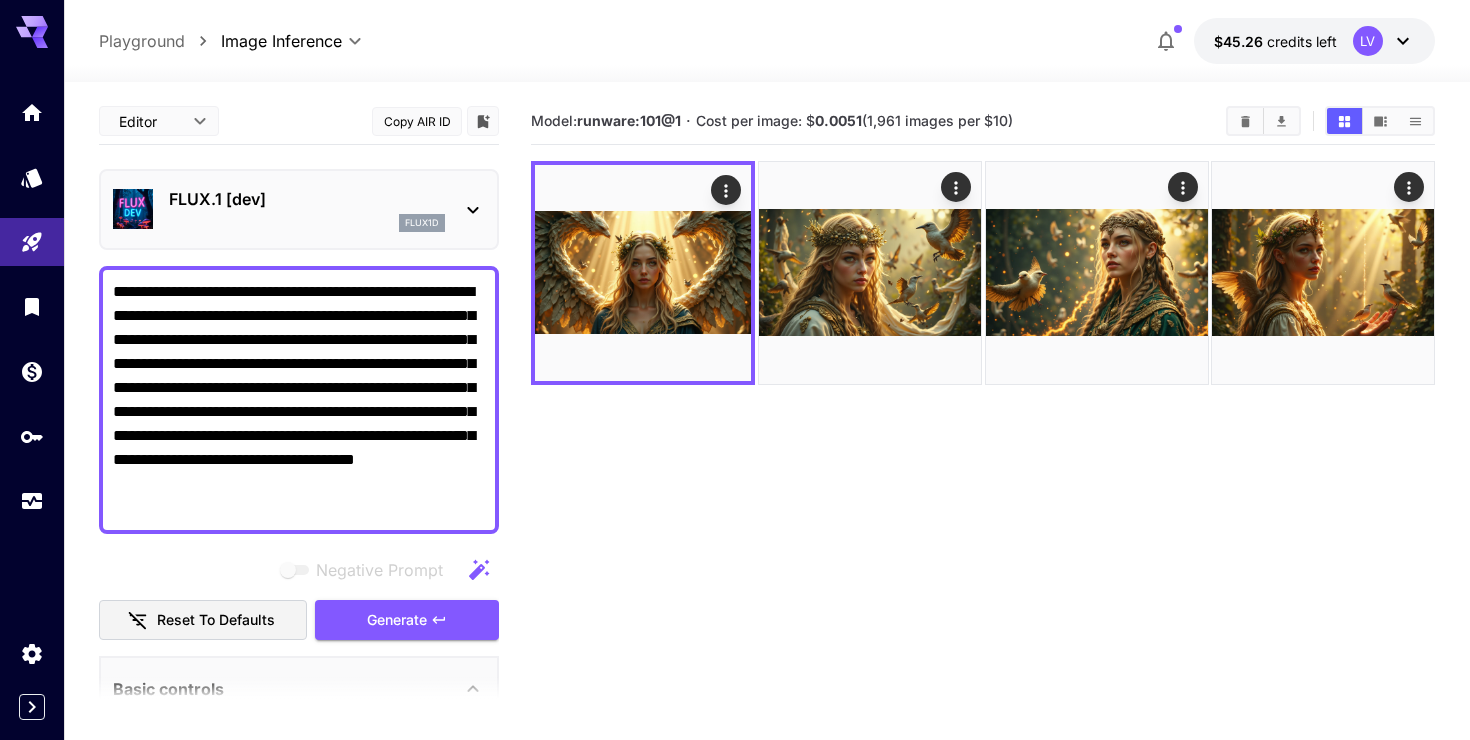 click on "**********" at bounding box center (299, 400) 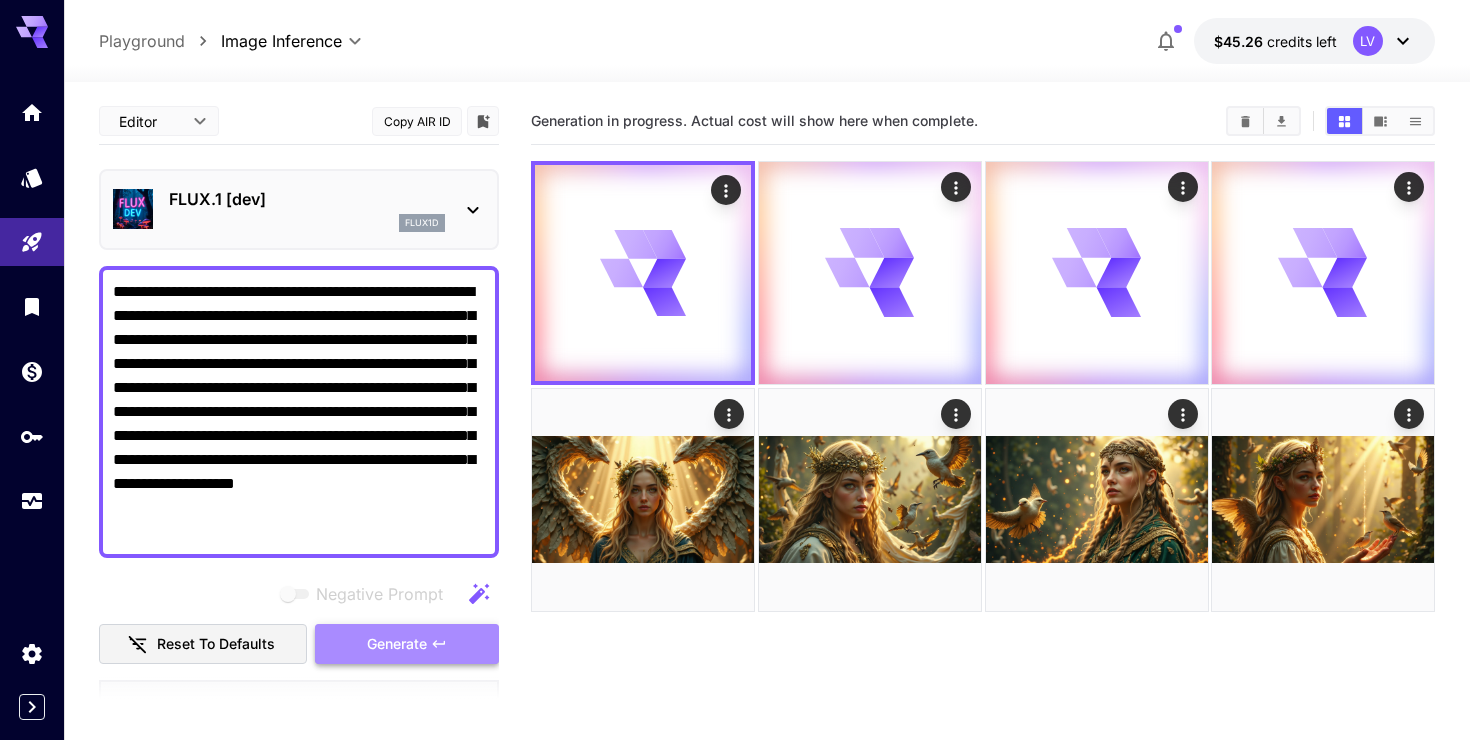 click 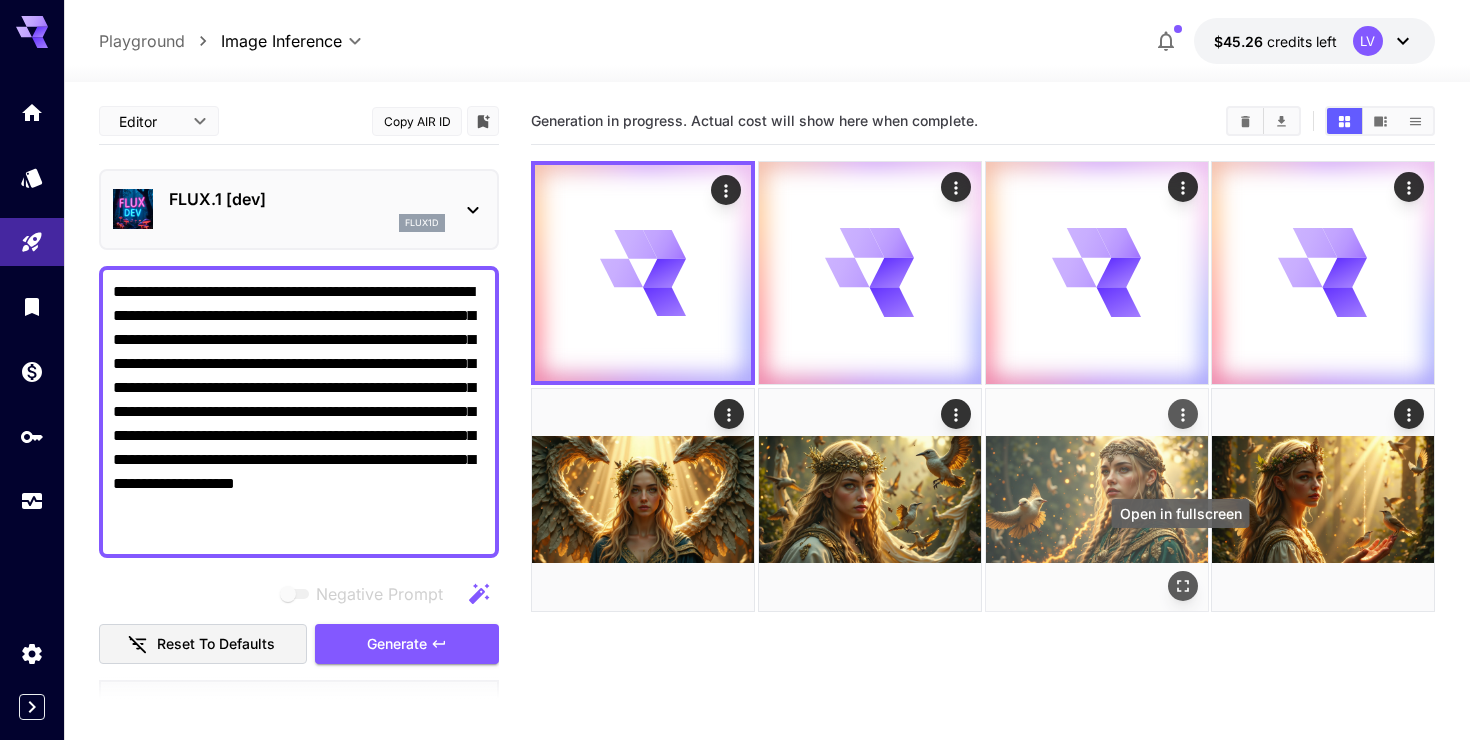 click 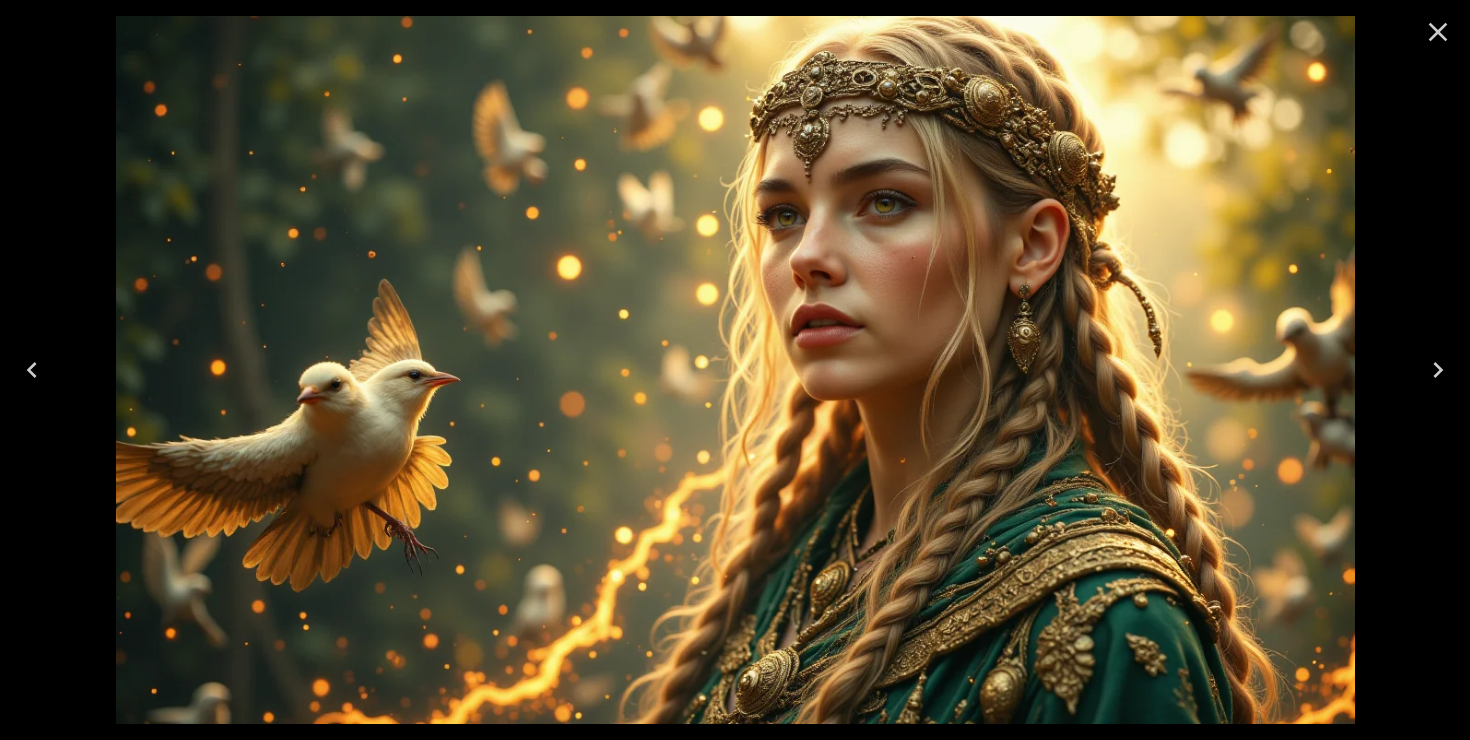 click 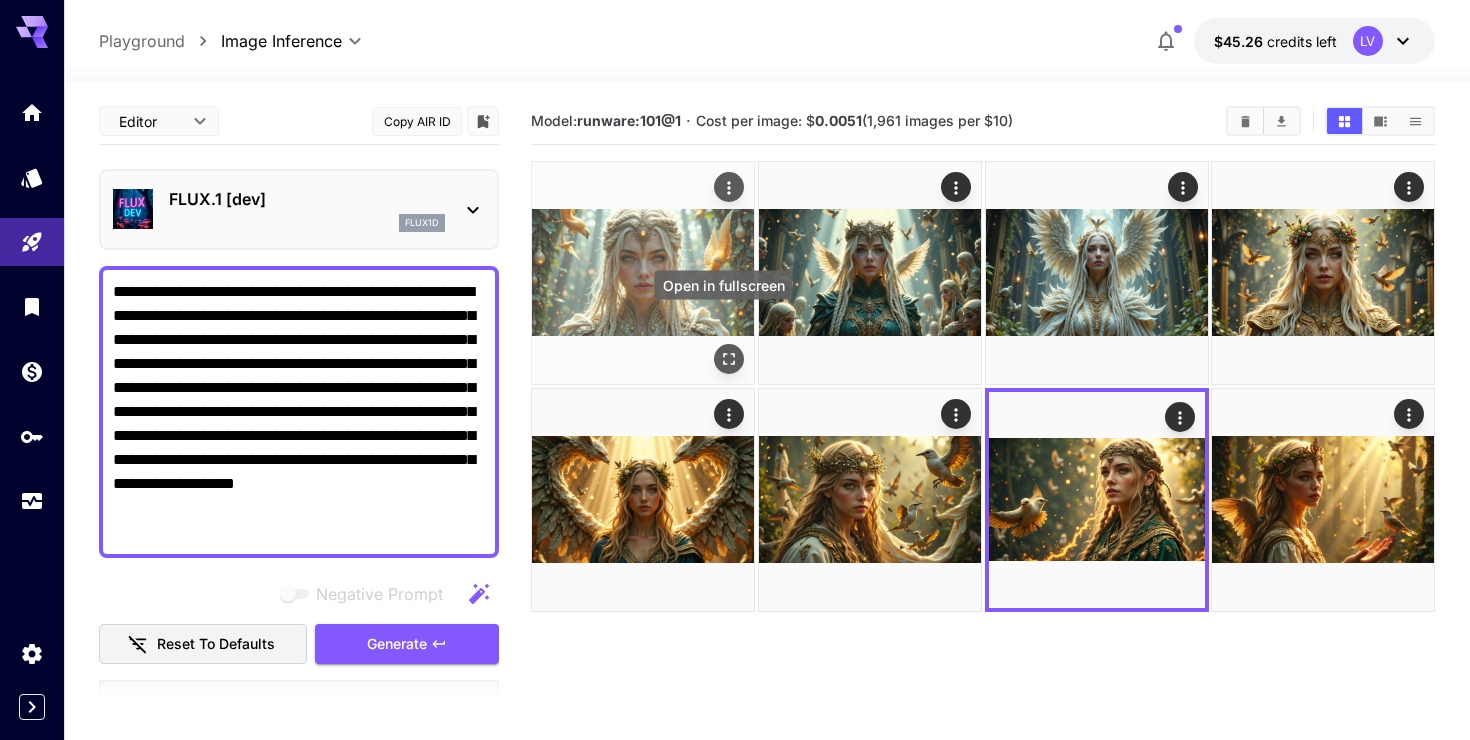 click 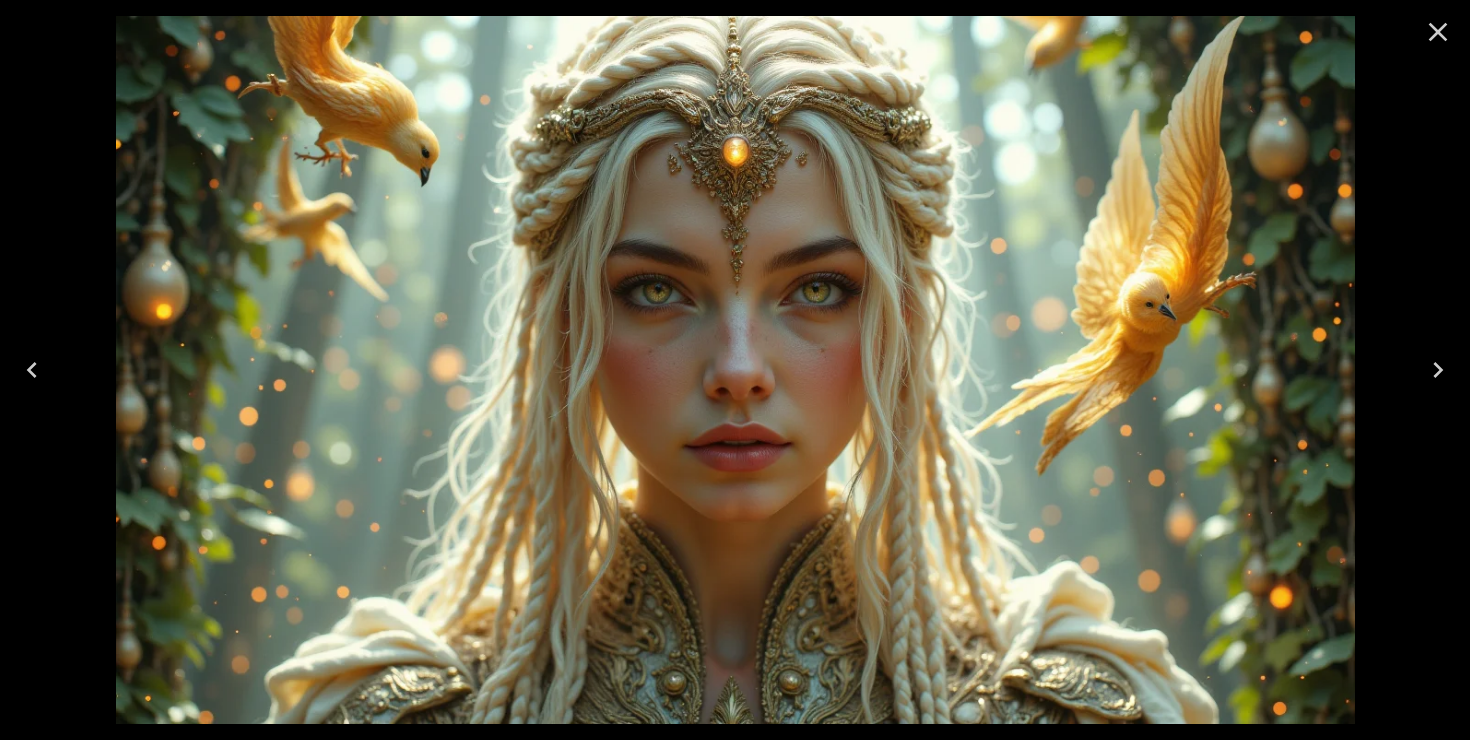 click 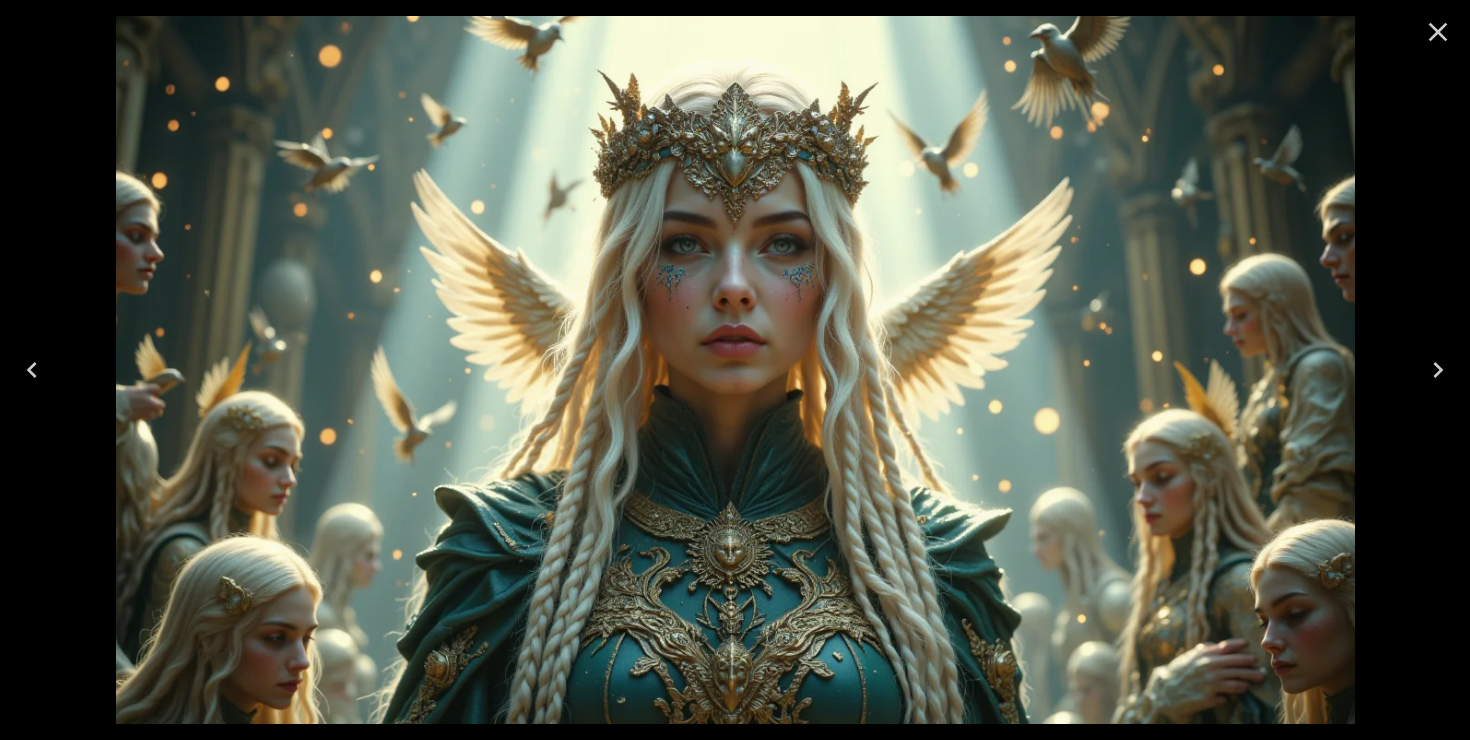 click 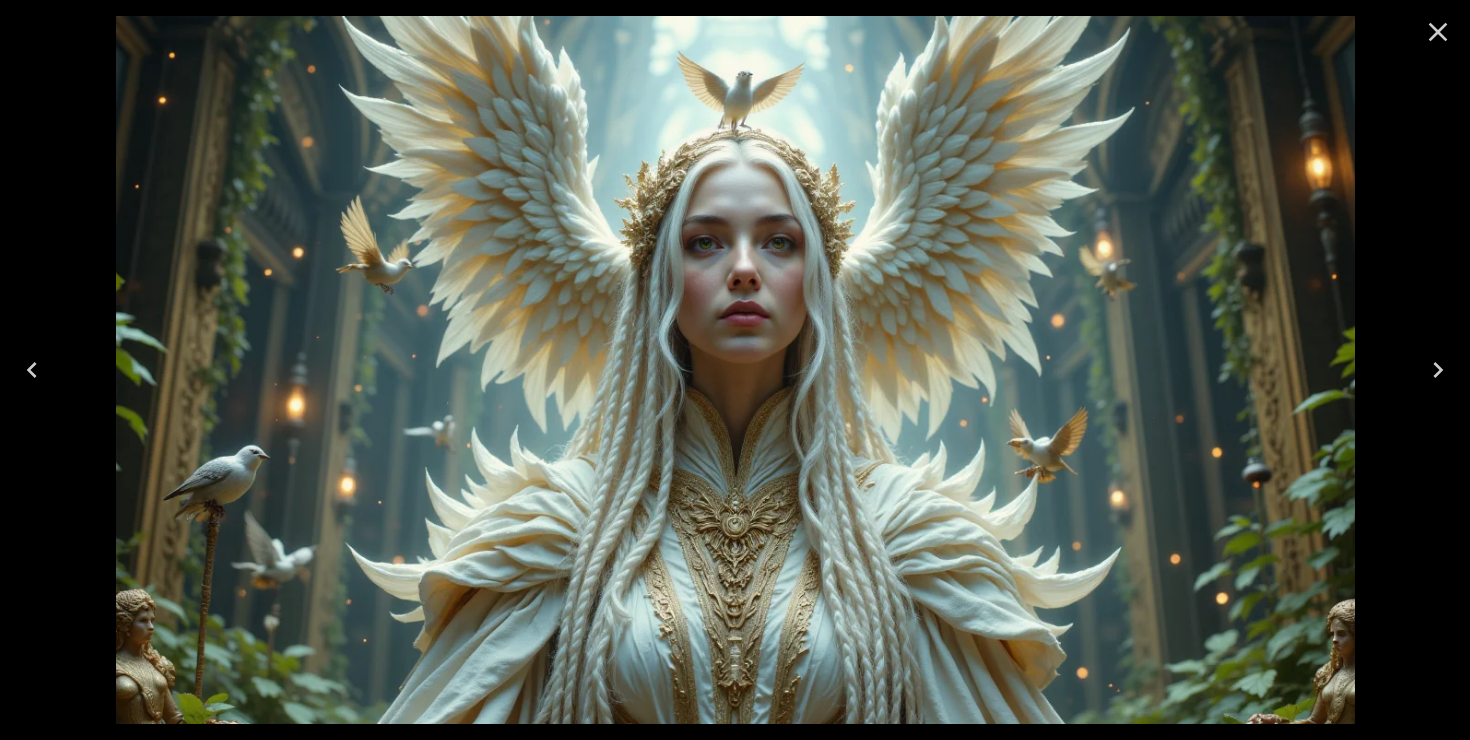 click 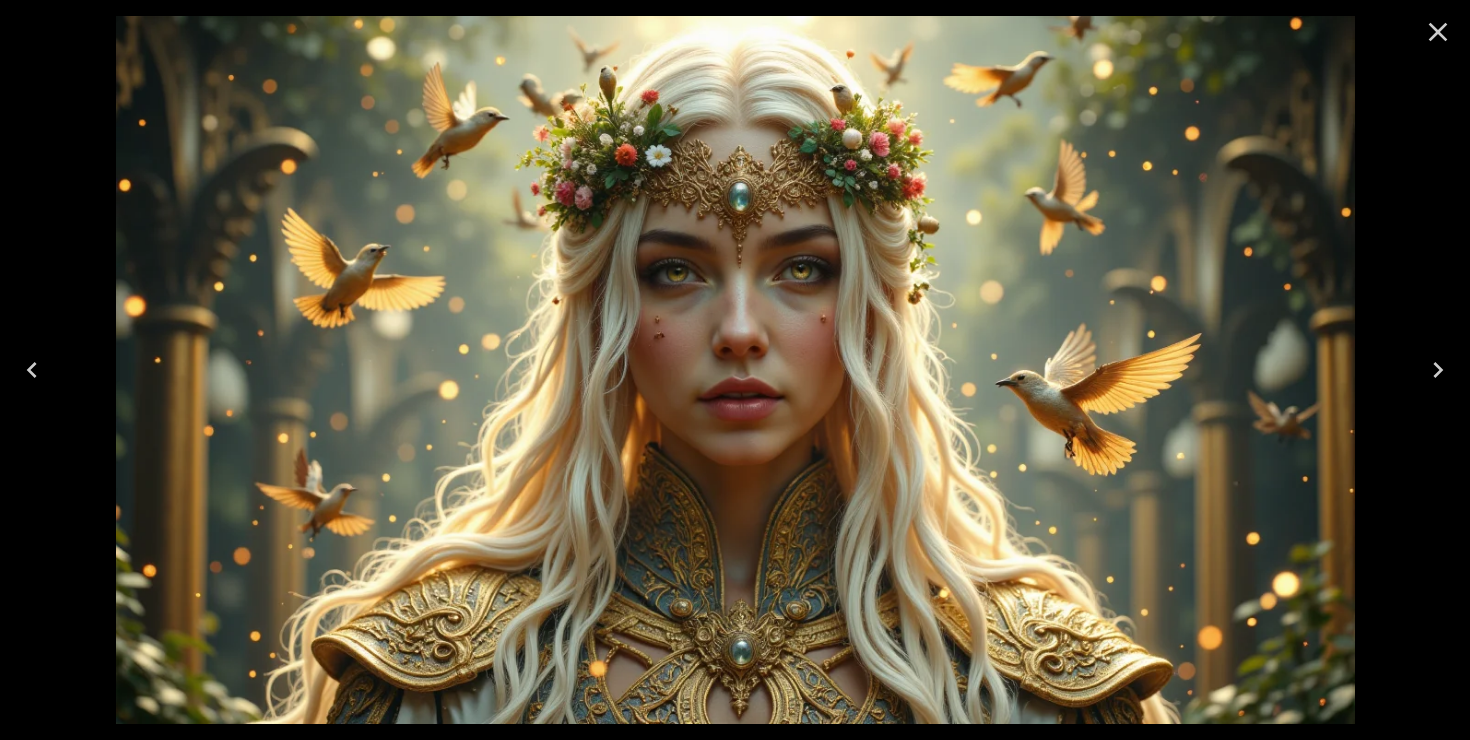 click 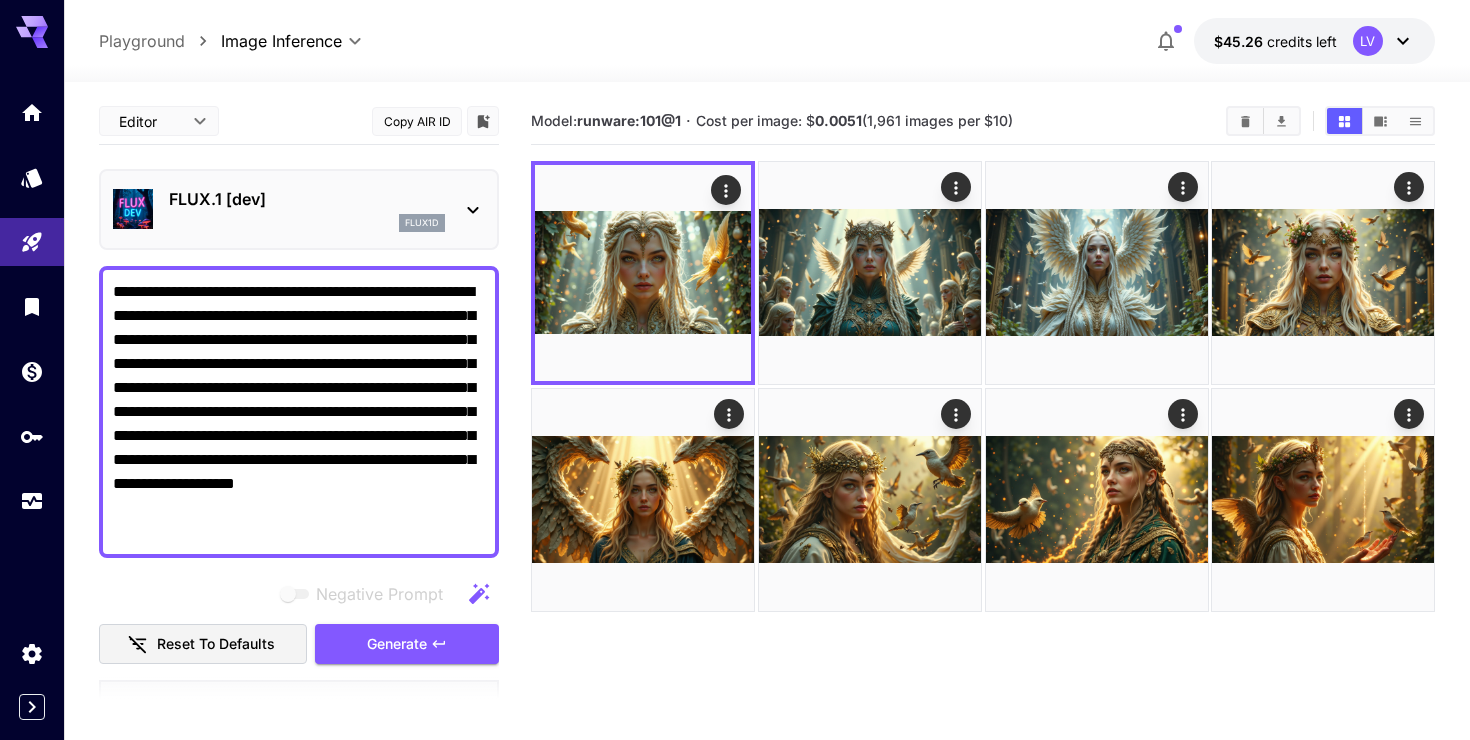 click on "**********" at bounding box center [299, 412] 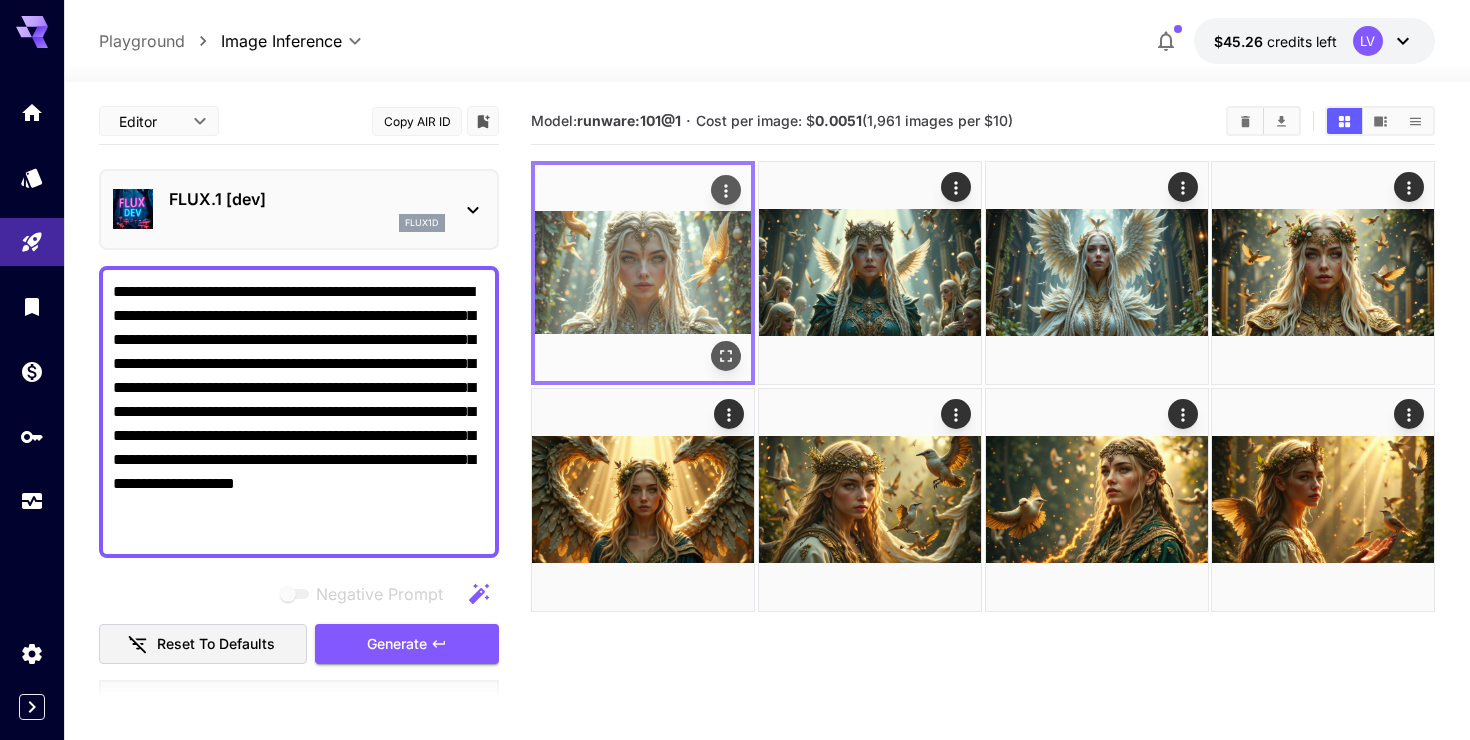 click at bounding box center (643, 273) 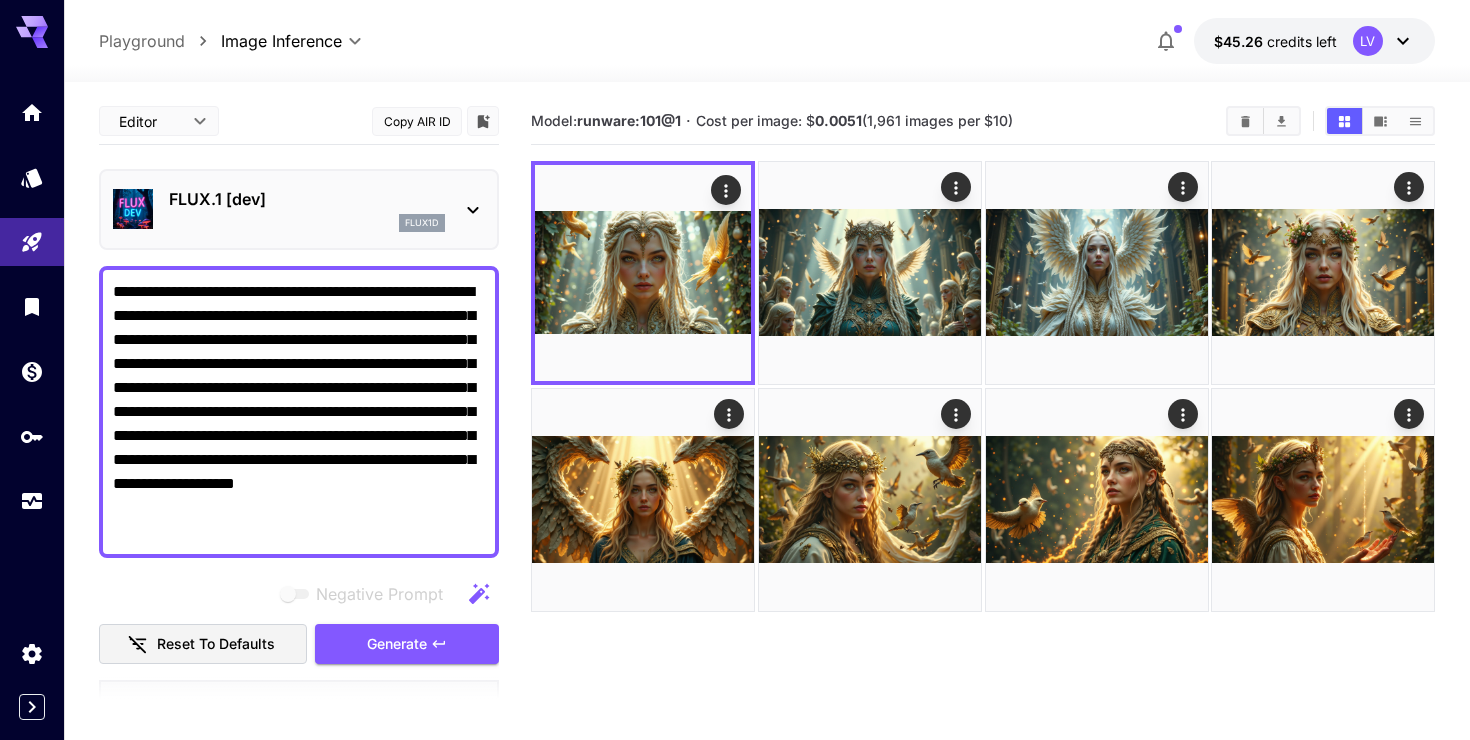 drag, startPoint x: 205, startPoint y: 440, endPoint x: 263, endPoint y: 481, distance: 71.02816 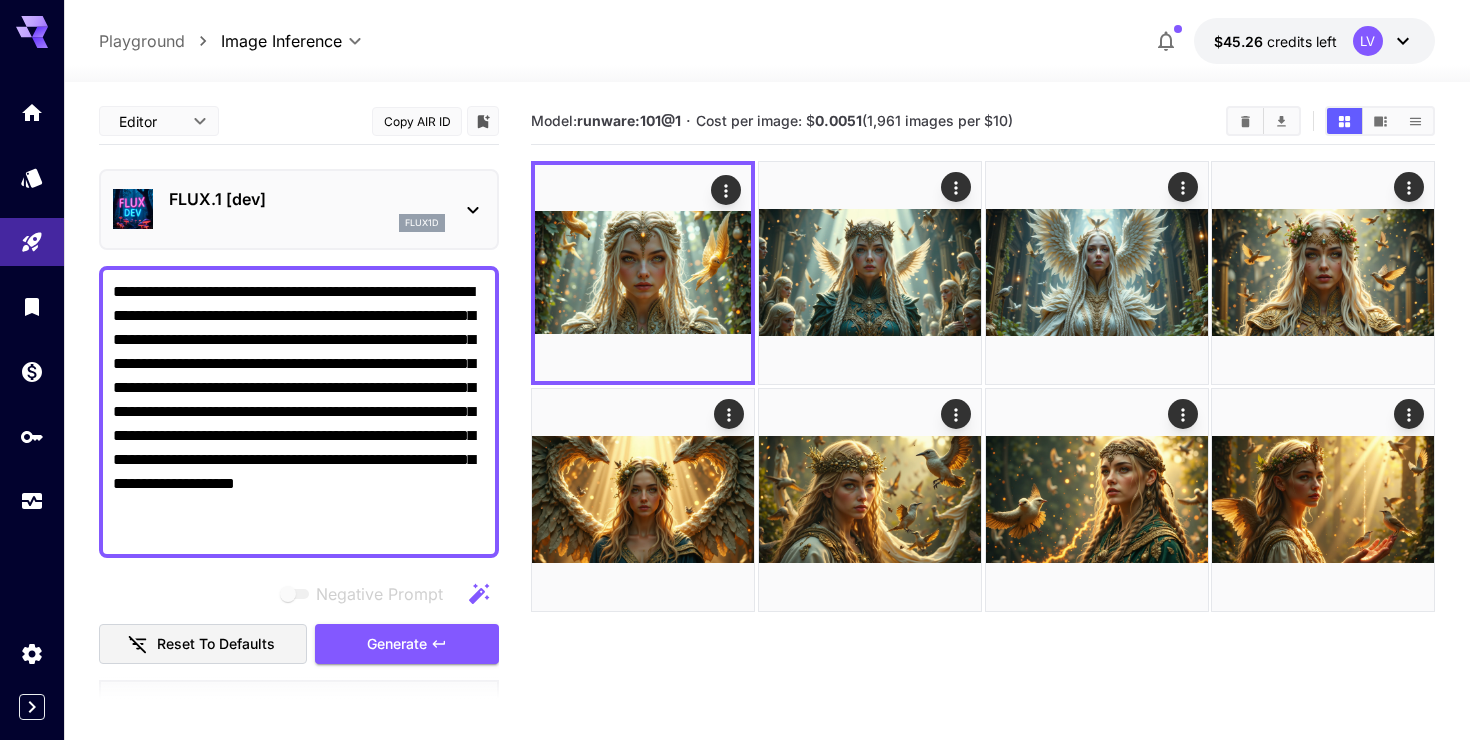 click on "**********" at bounding box center (299, 412) 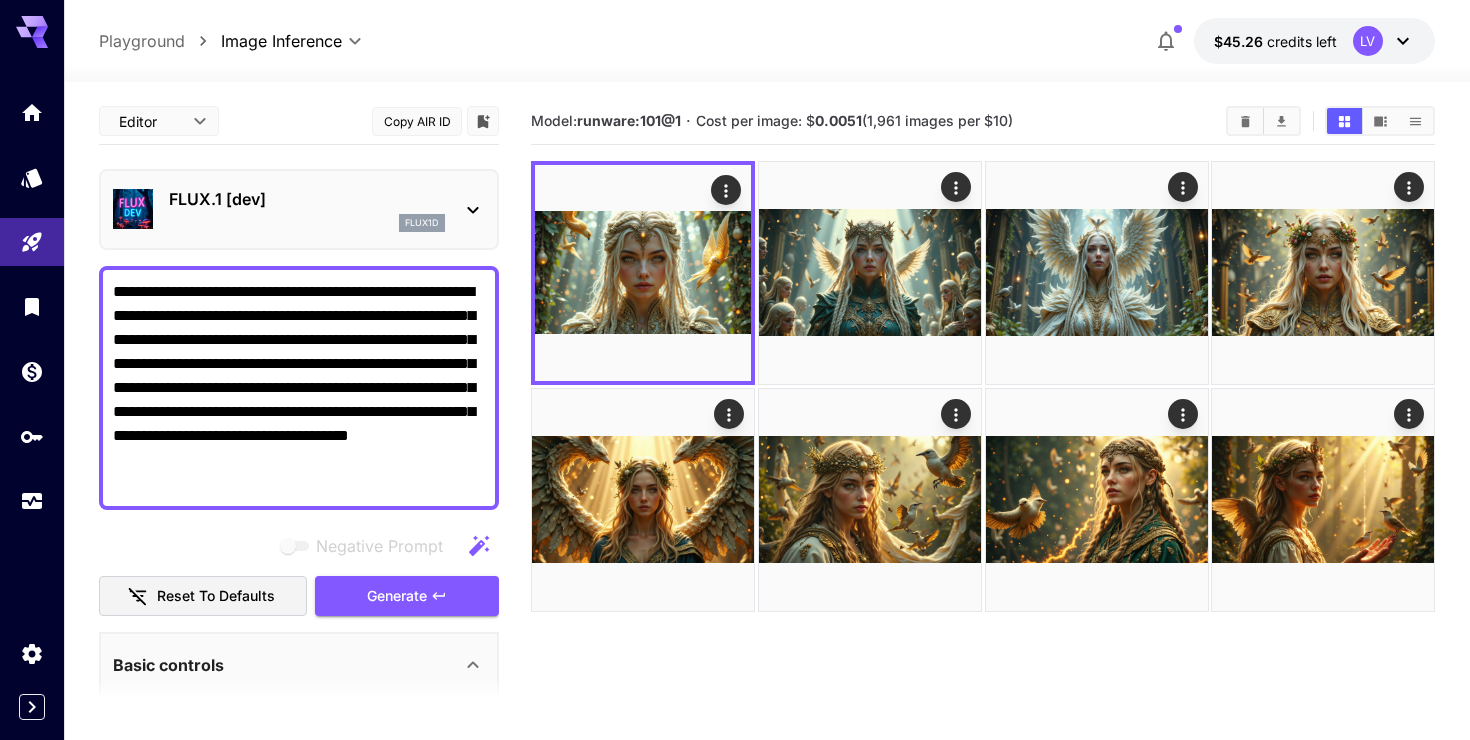 click on "**********" at bounding box center [299, 388] 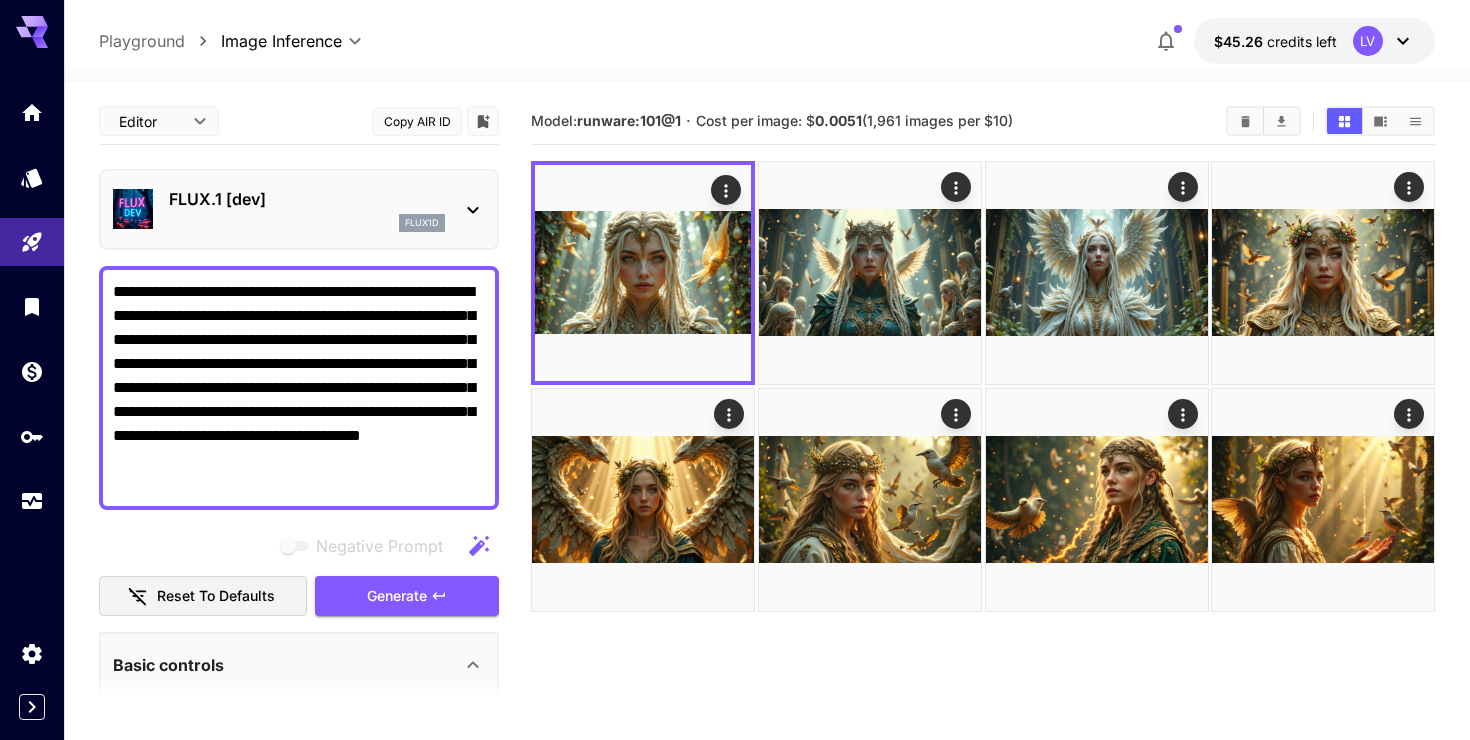 paste on "**********" 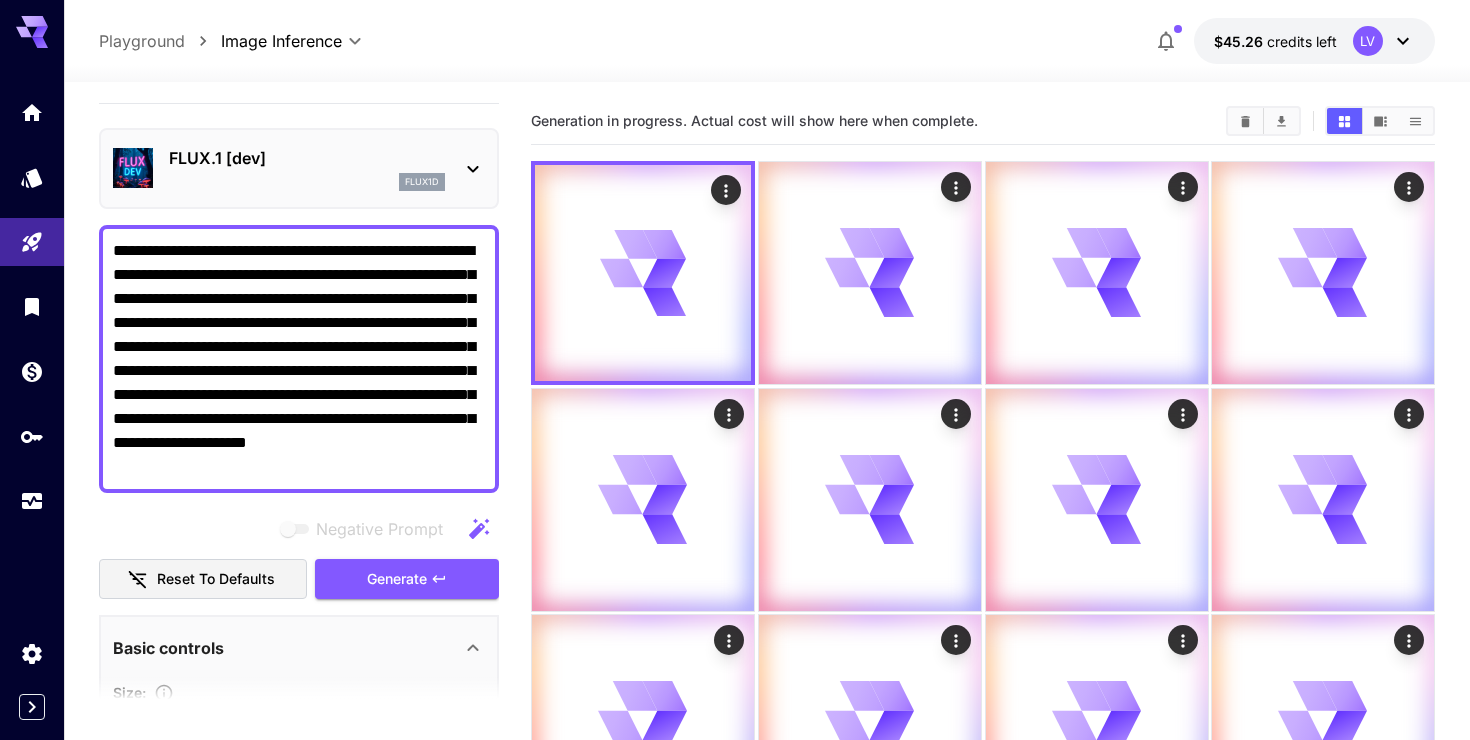 scroll, scrollTop: 42, scrollLeft: 0, axis: vertical 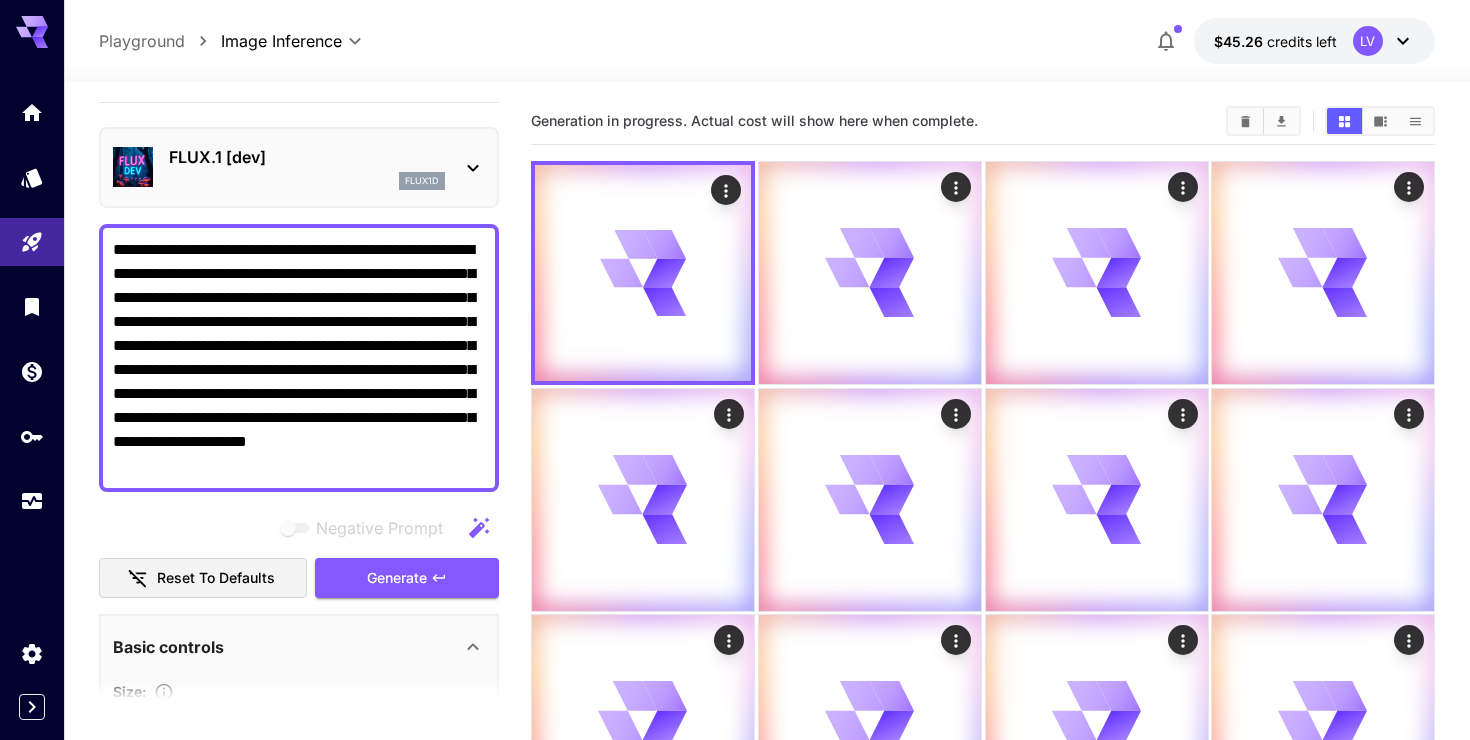 click on "**********" at bounding box center [299, 358] 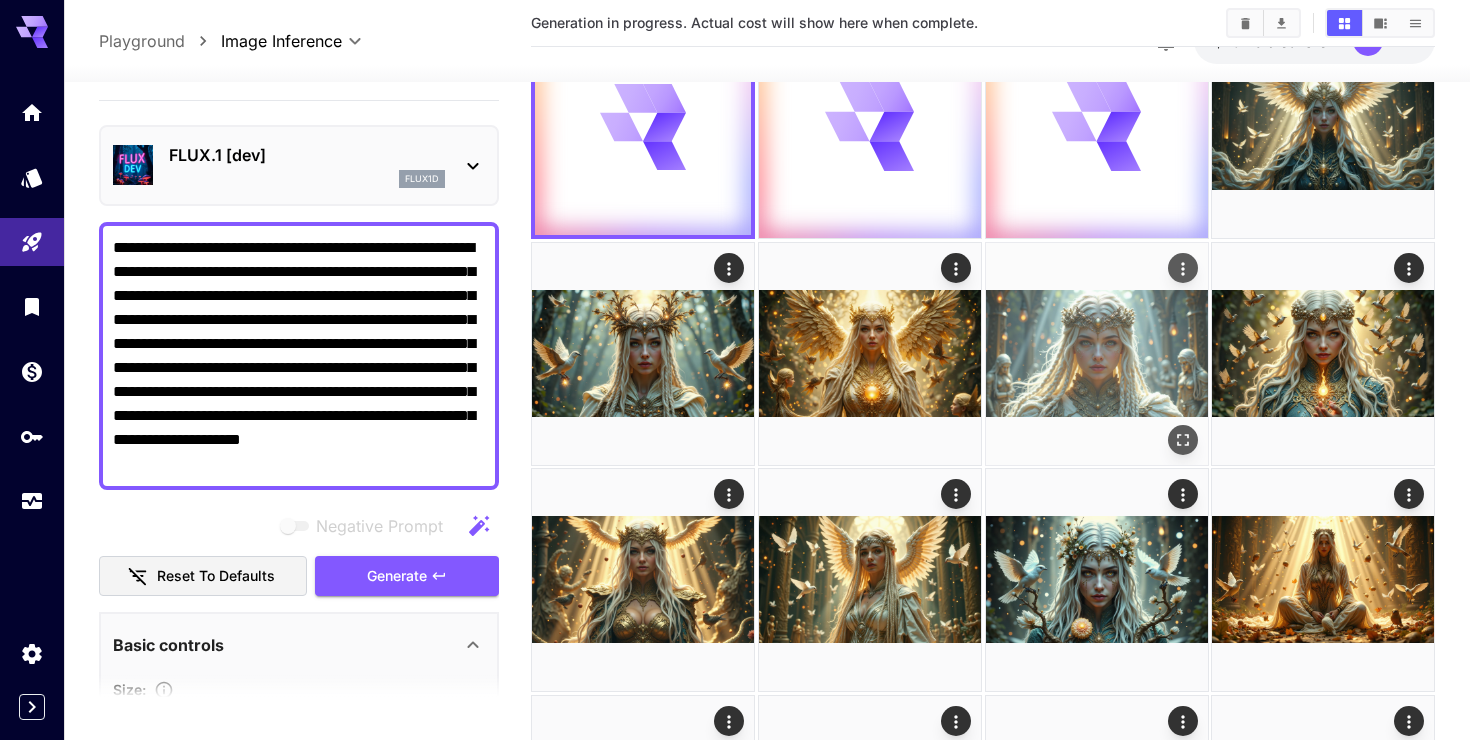 scroll, scrollTop: 176, scrollLeft: 0, axis: vertical 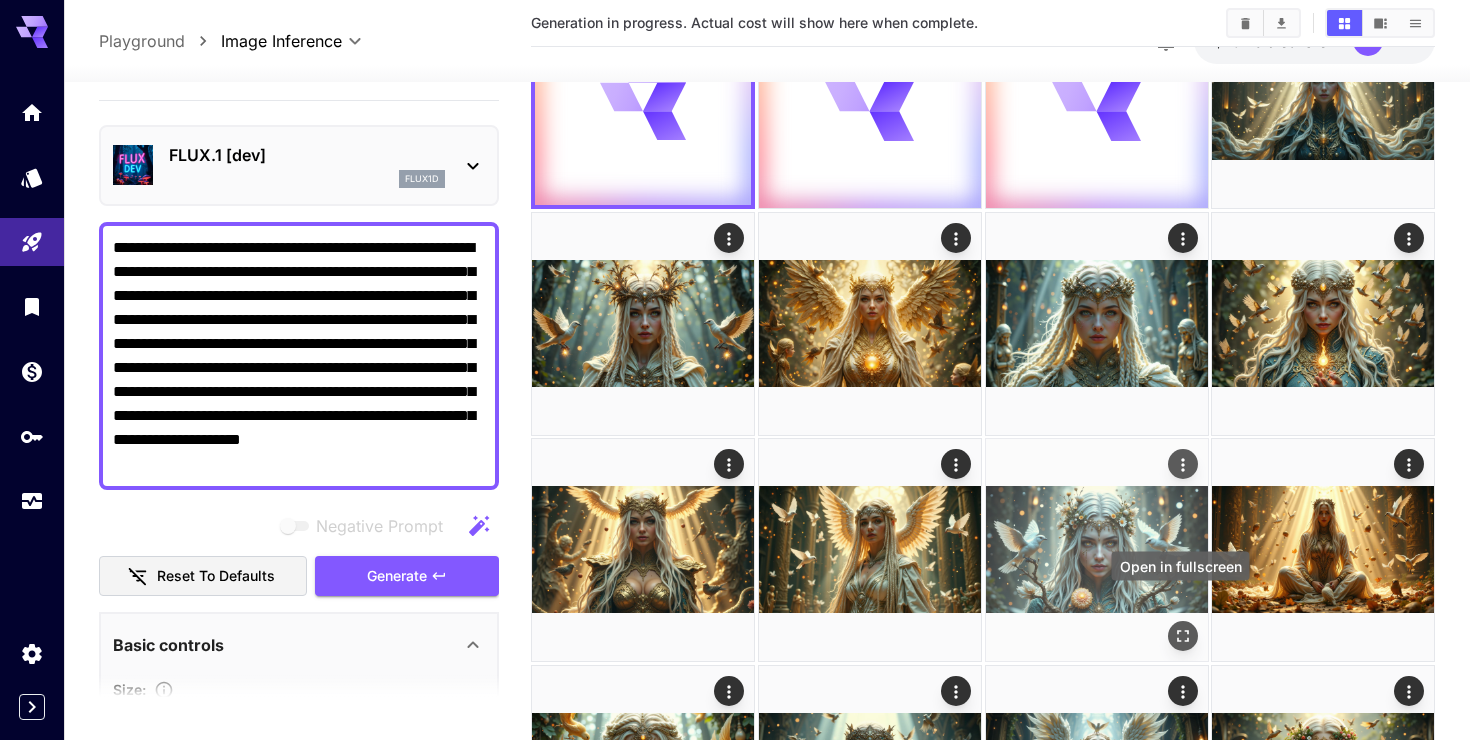 type on "**********" 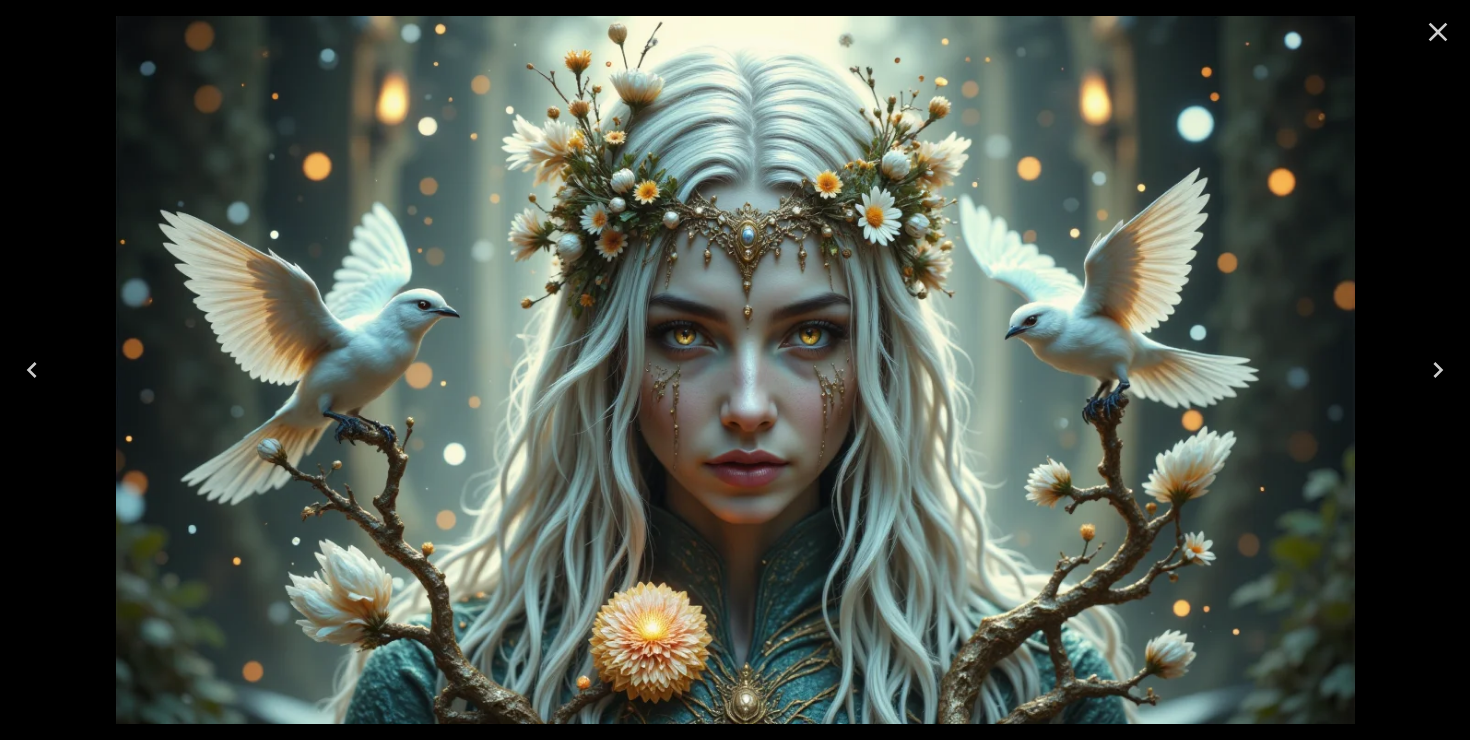 click 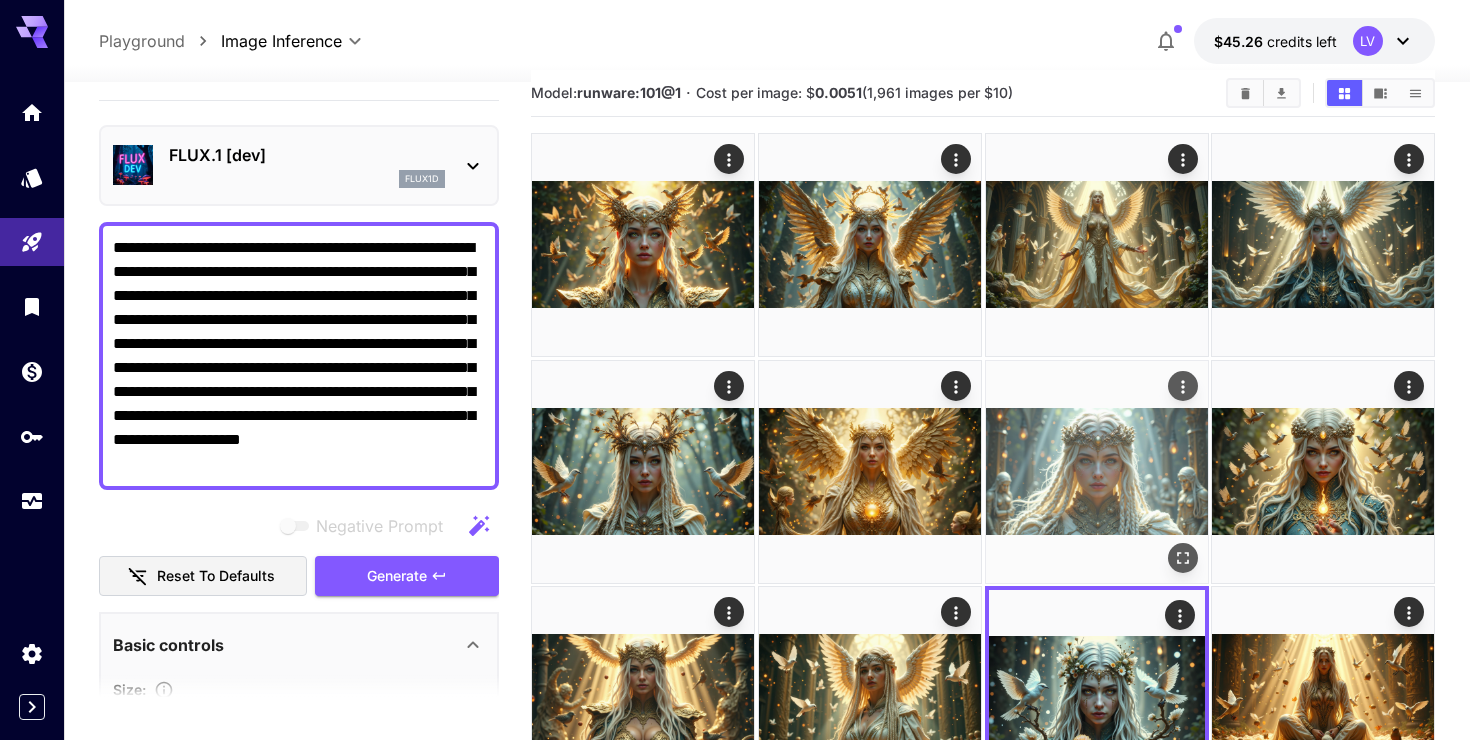 scroll, scrollTop: 0, scrollLeft: 0, axis: both 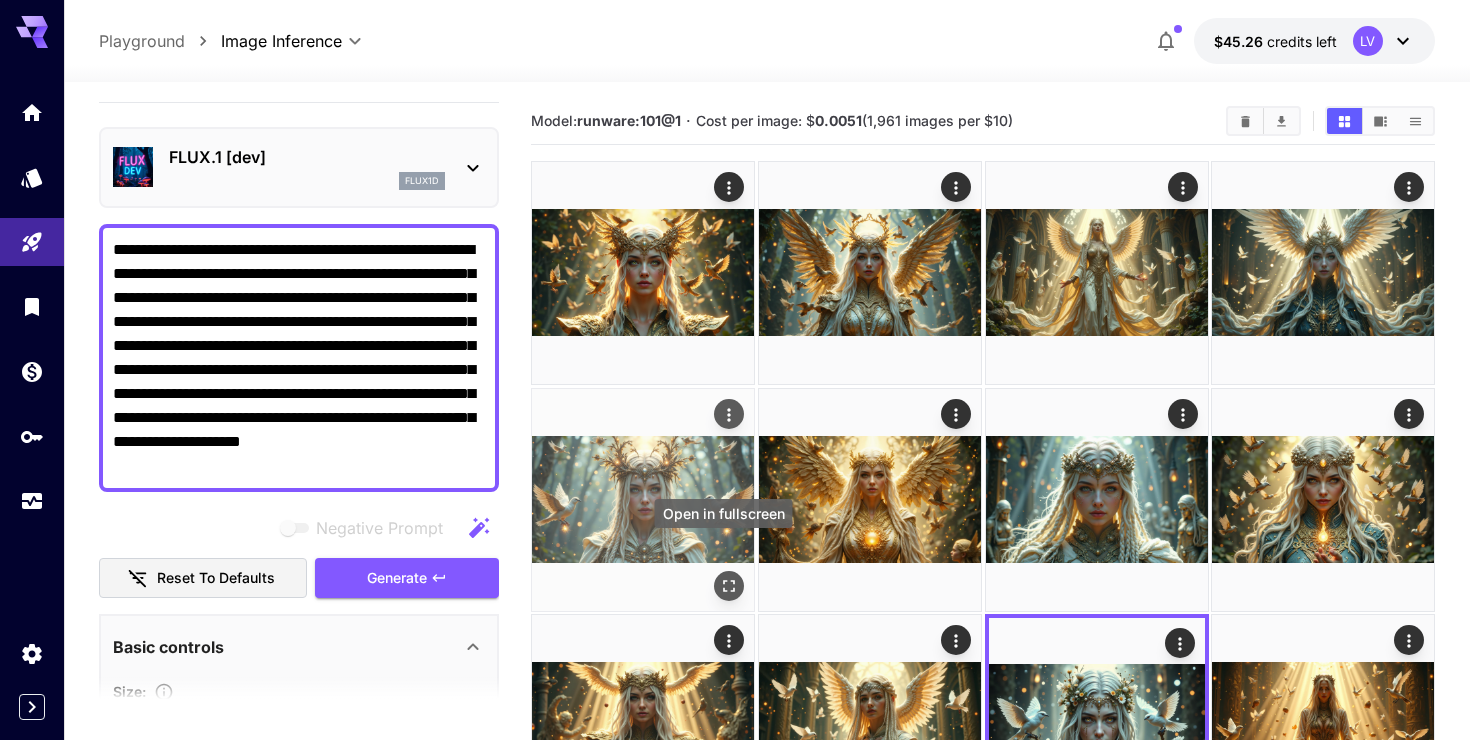 click 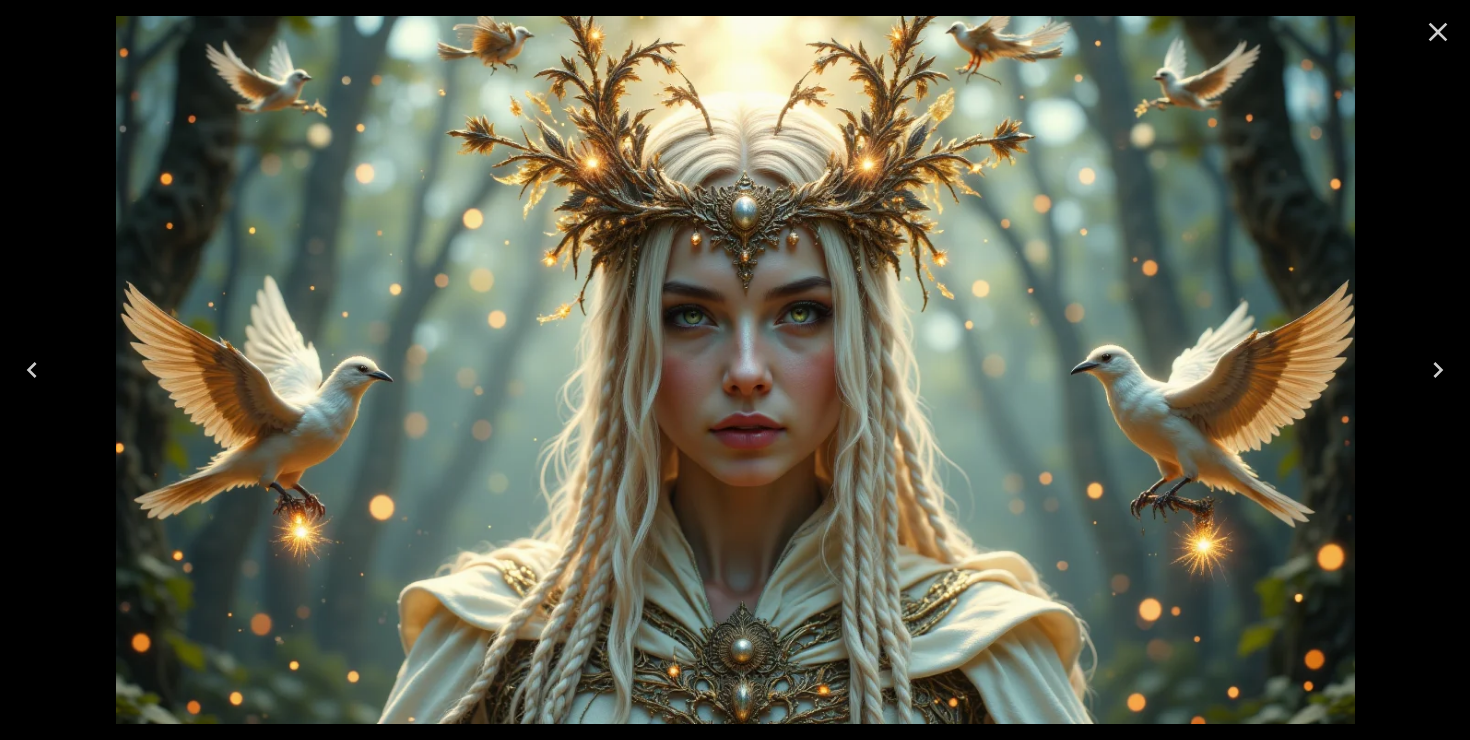 click 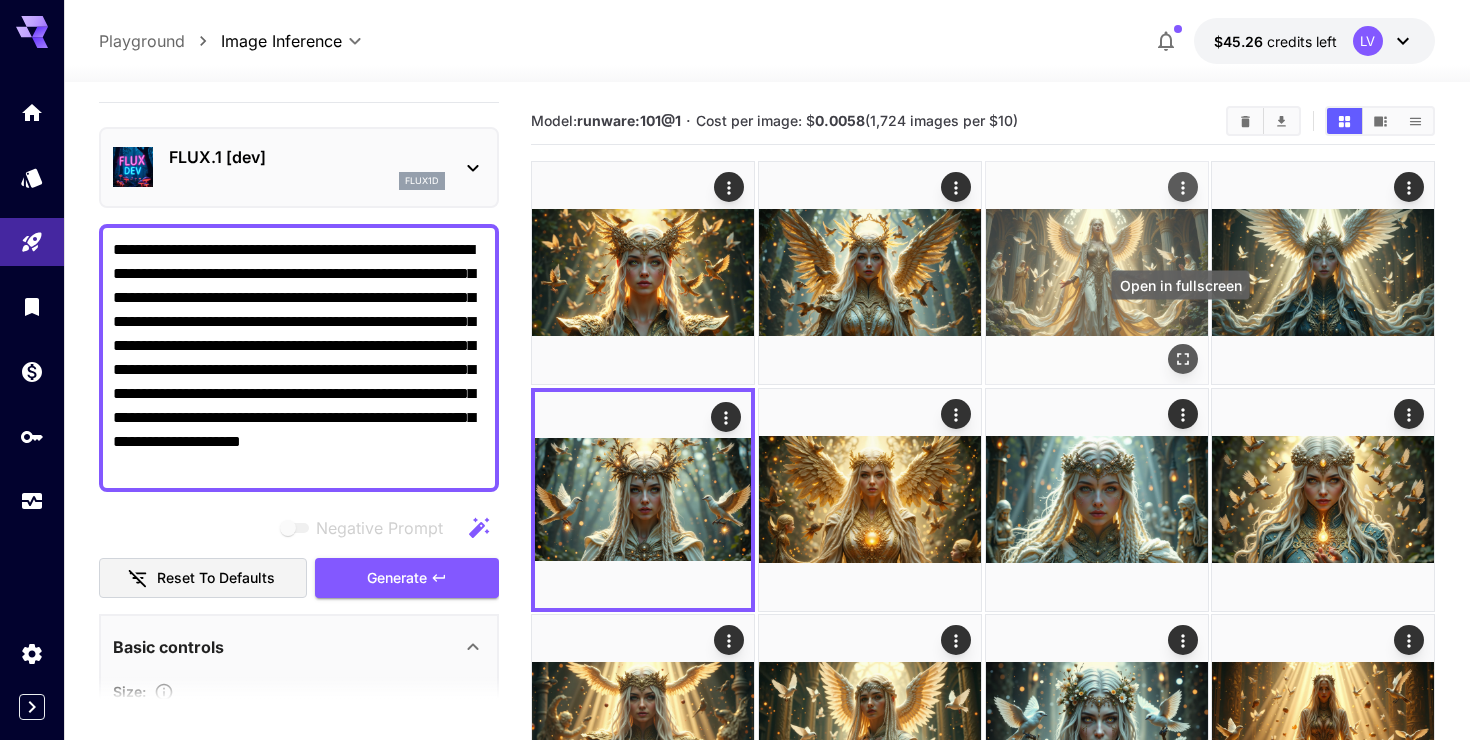 click 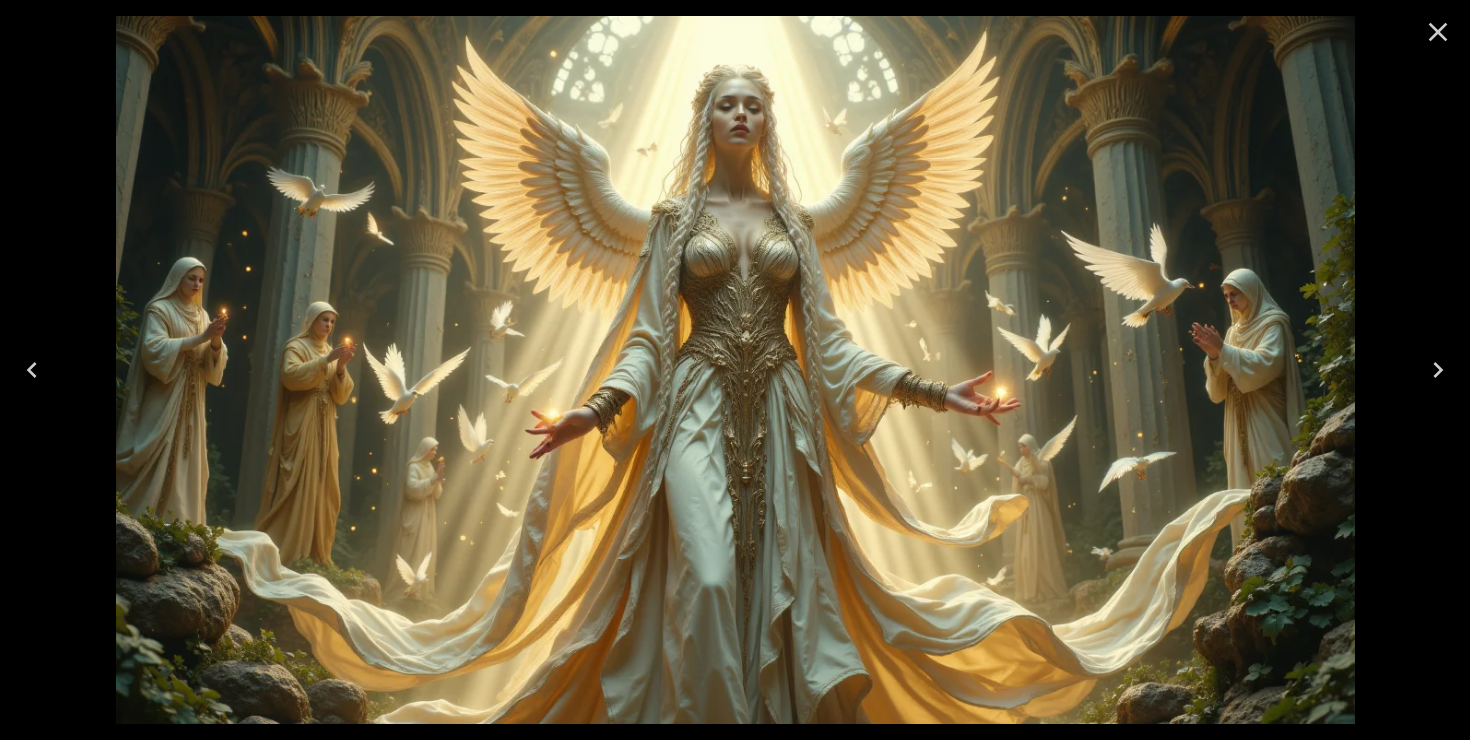 click 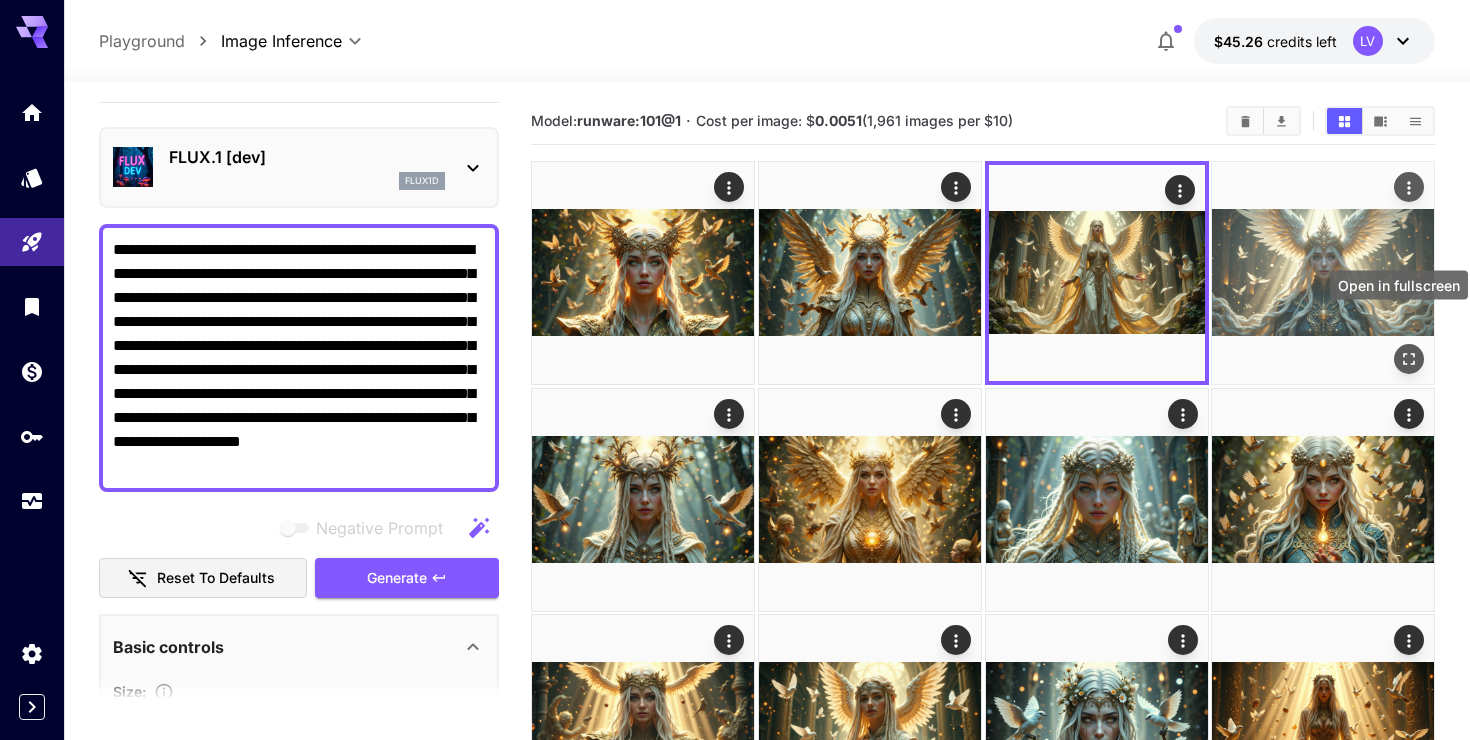 click at bounding box center [1409, 359] 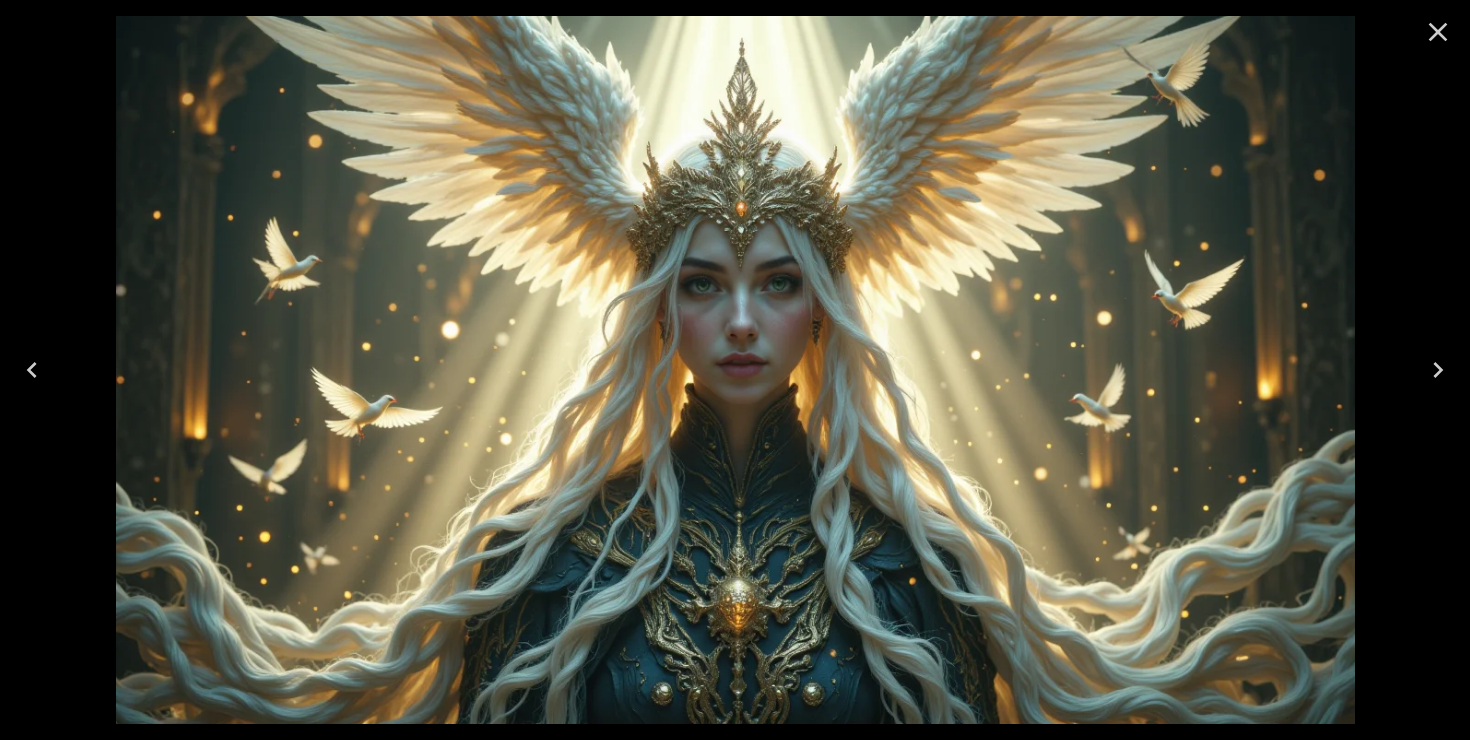 click 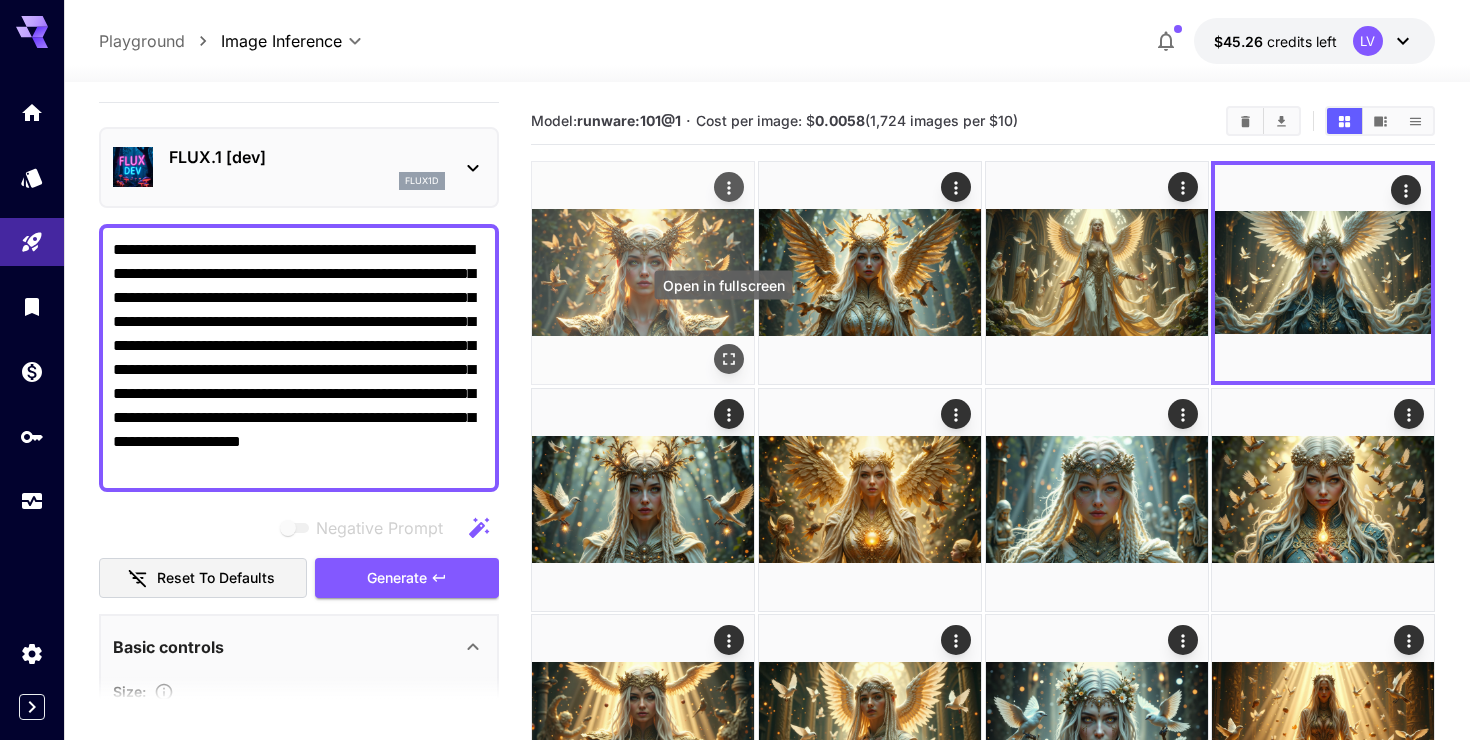 click 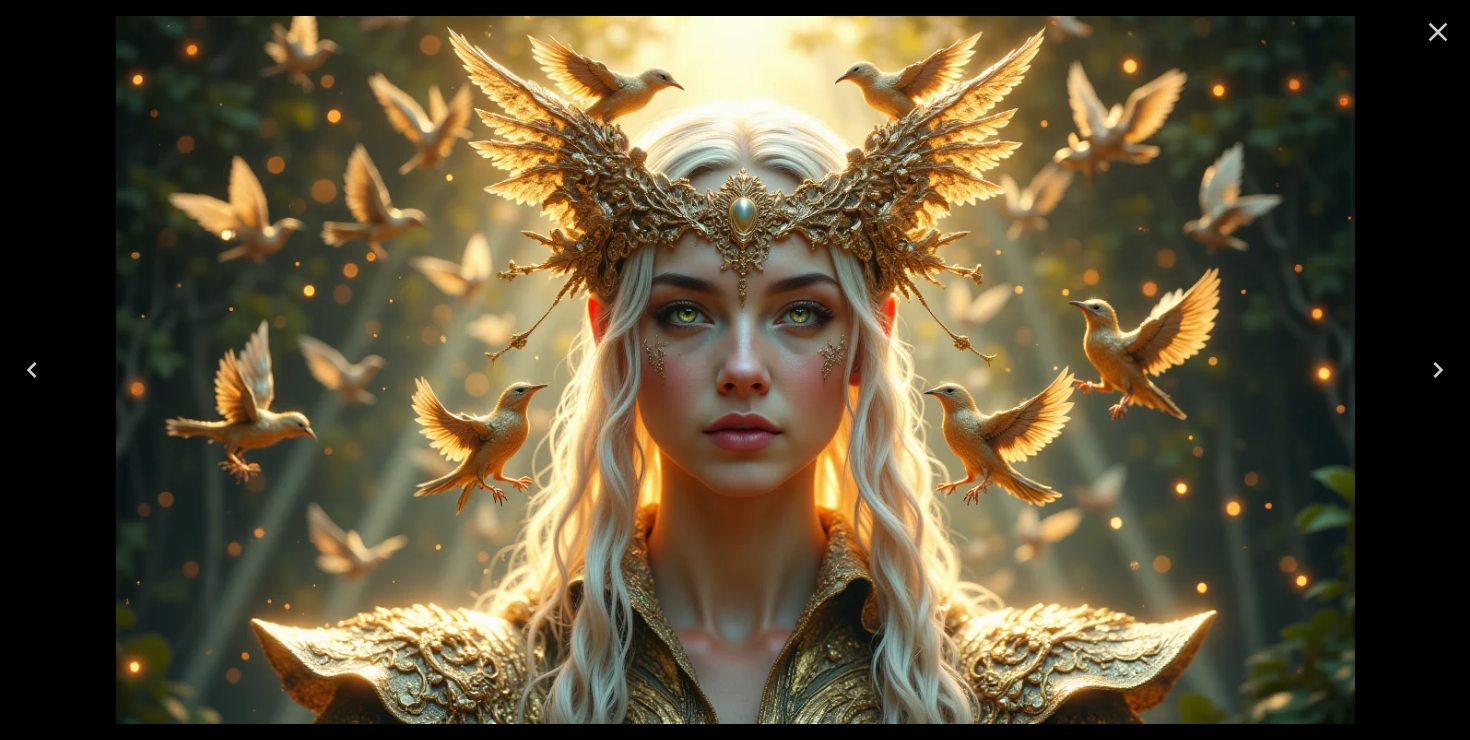 click at bounding box center [1438, 370] 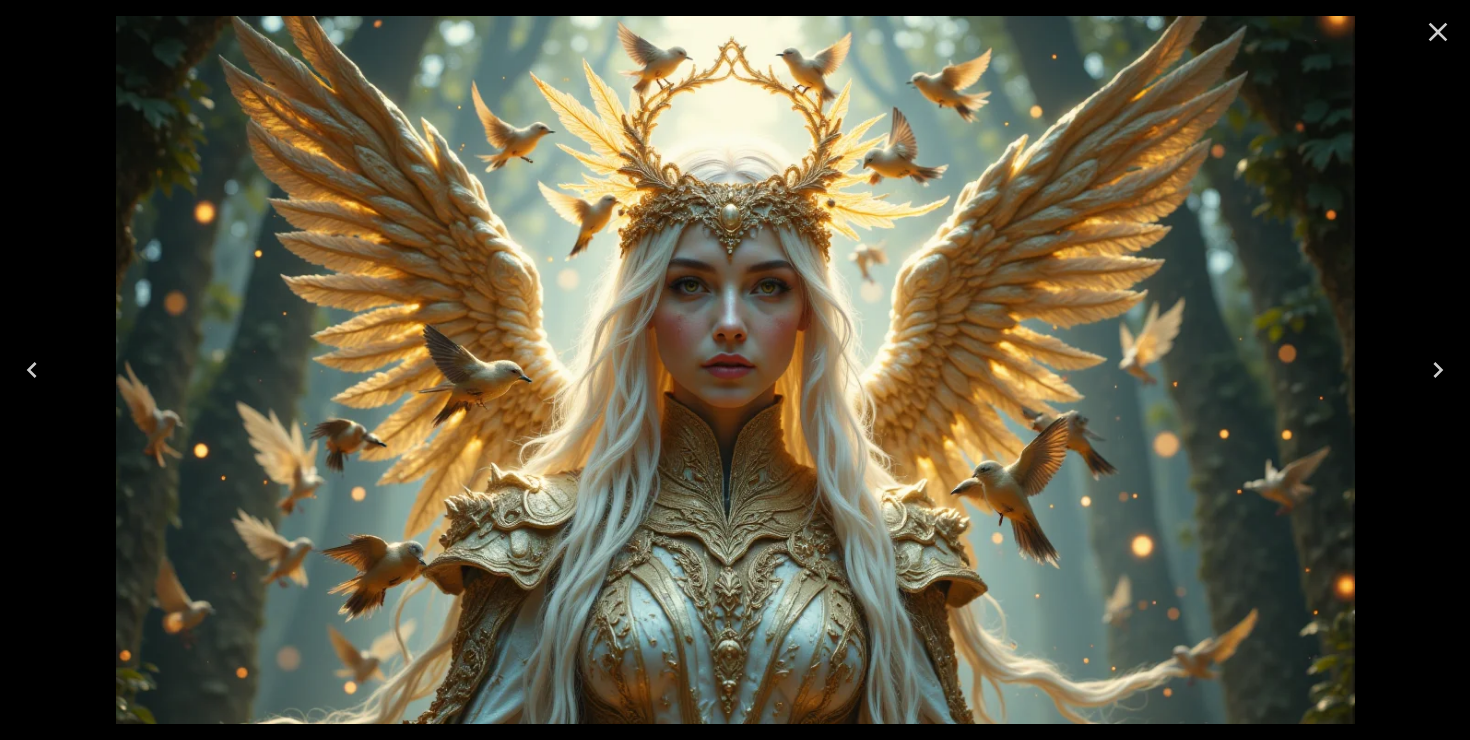 click at bounding box center (1438, 370) 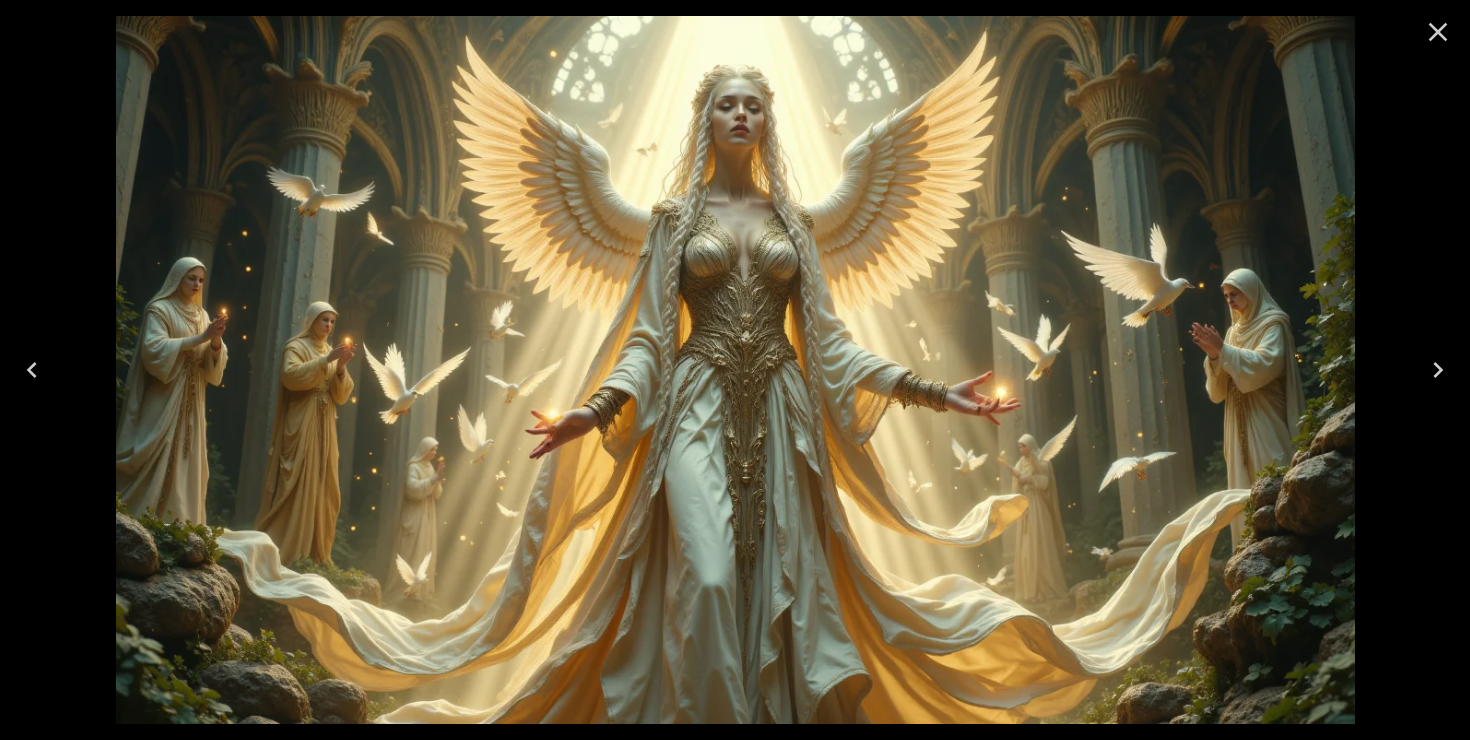 click at bounding box center (1438, 370) 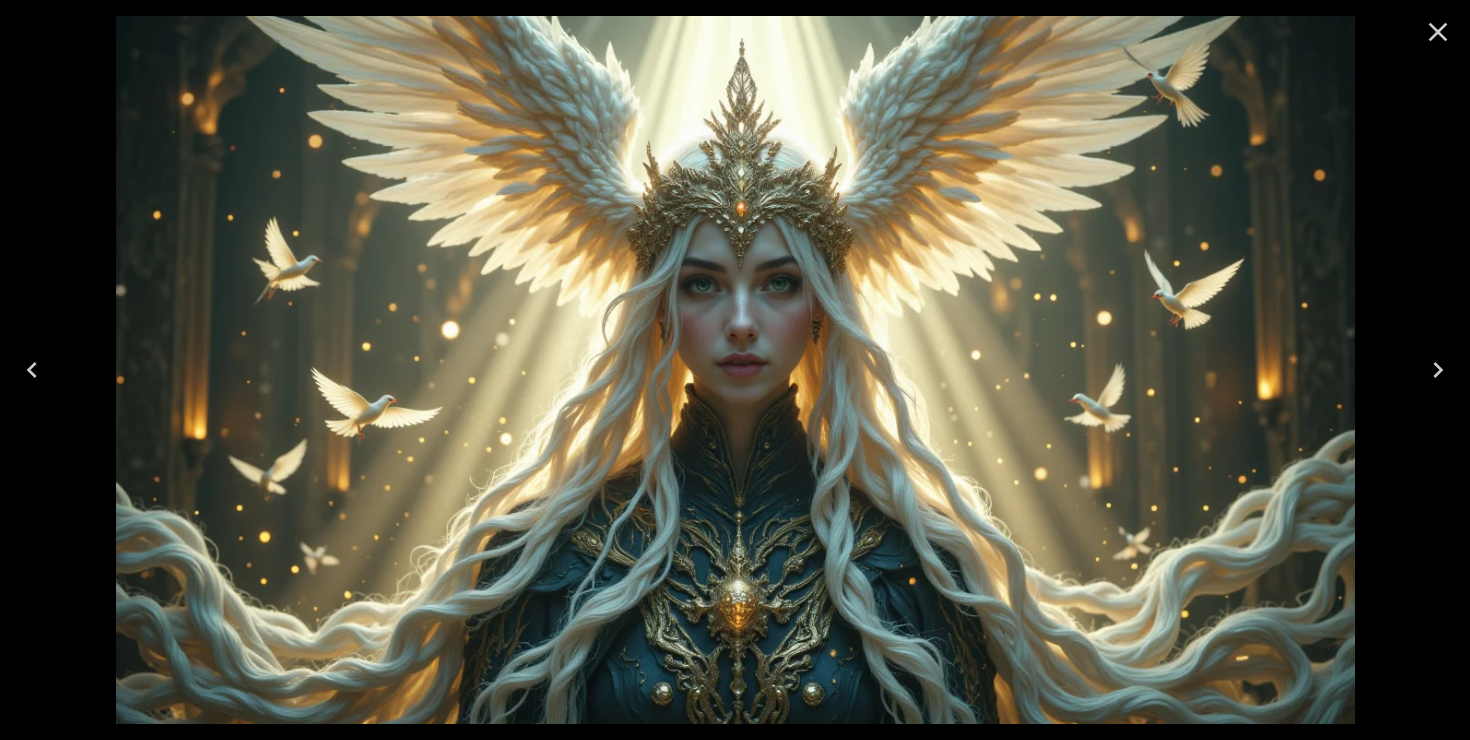 click at bounding box center [1438, 370] 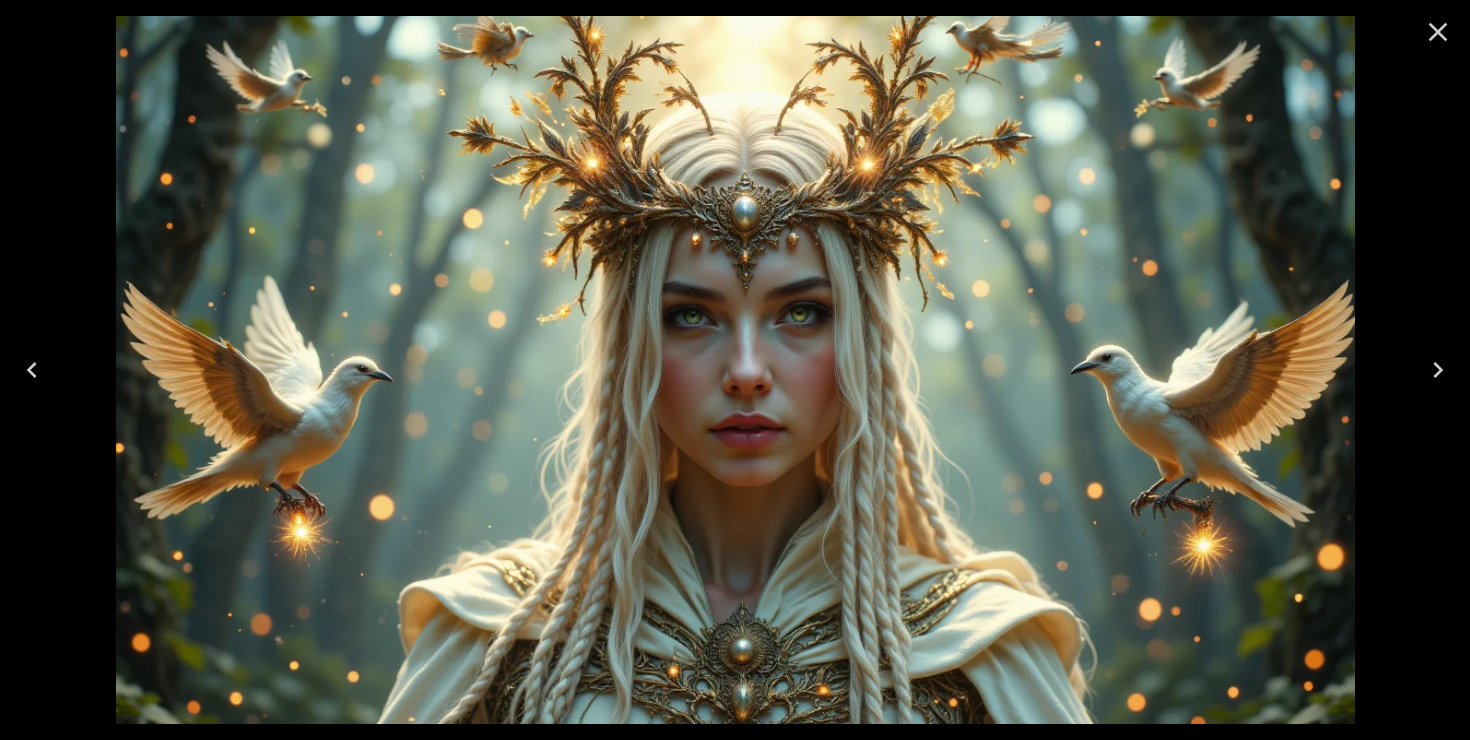 click at bounding box center (1438, 370) 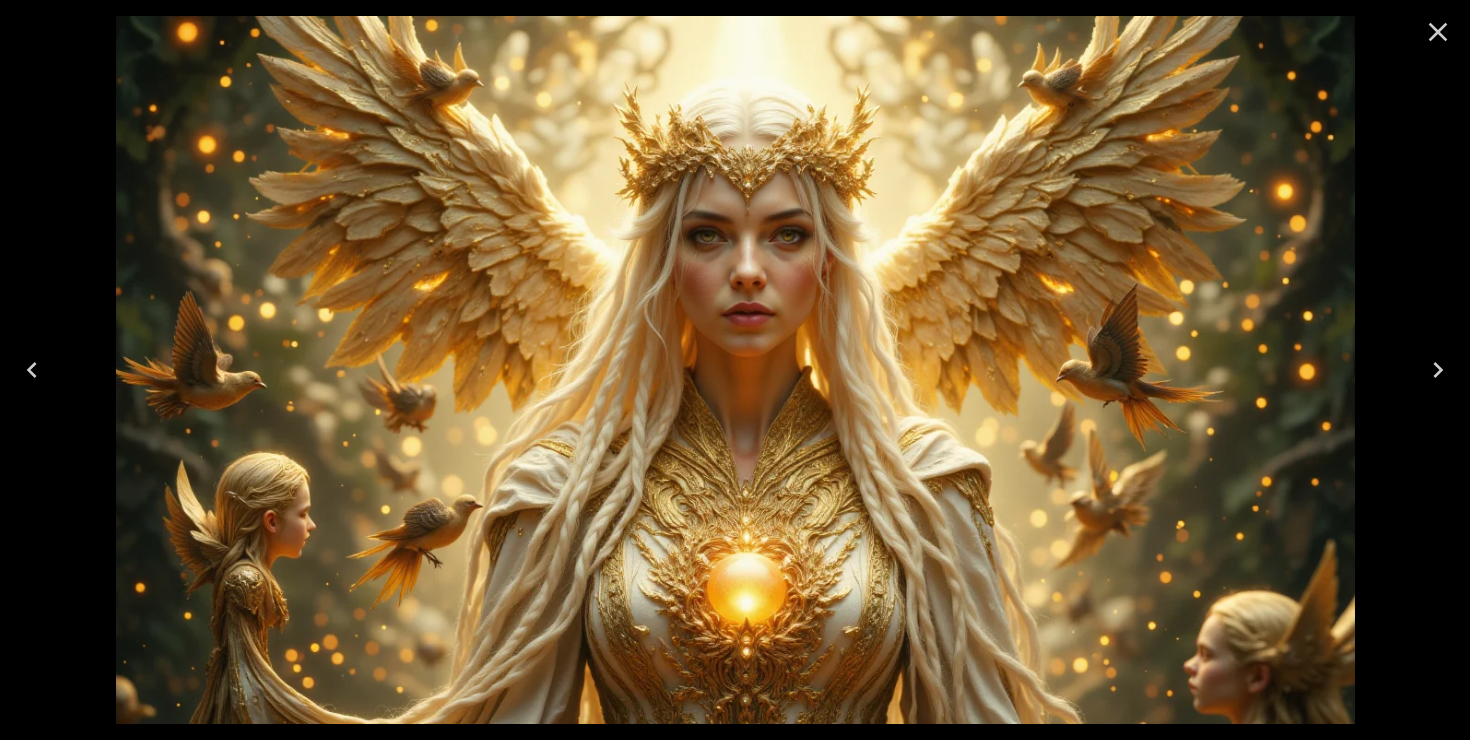 click at bounding box center [1438, 370] 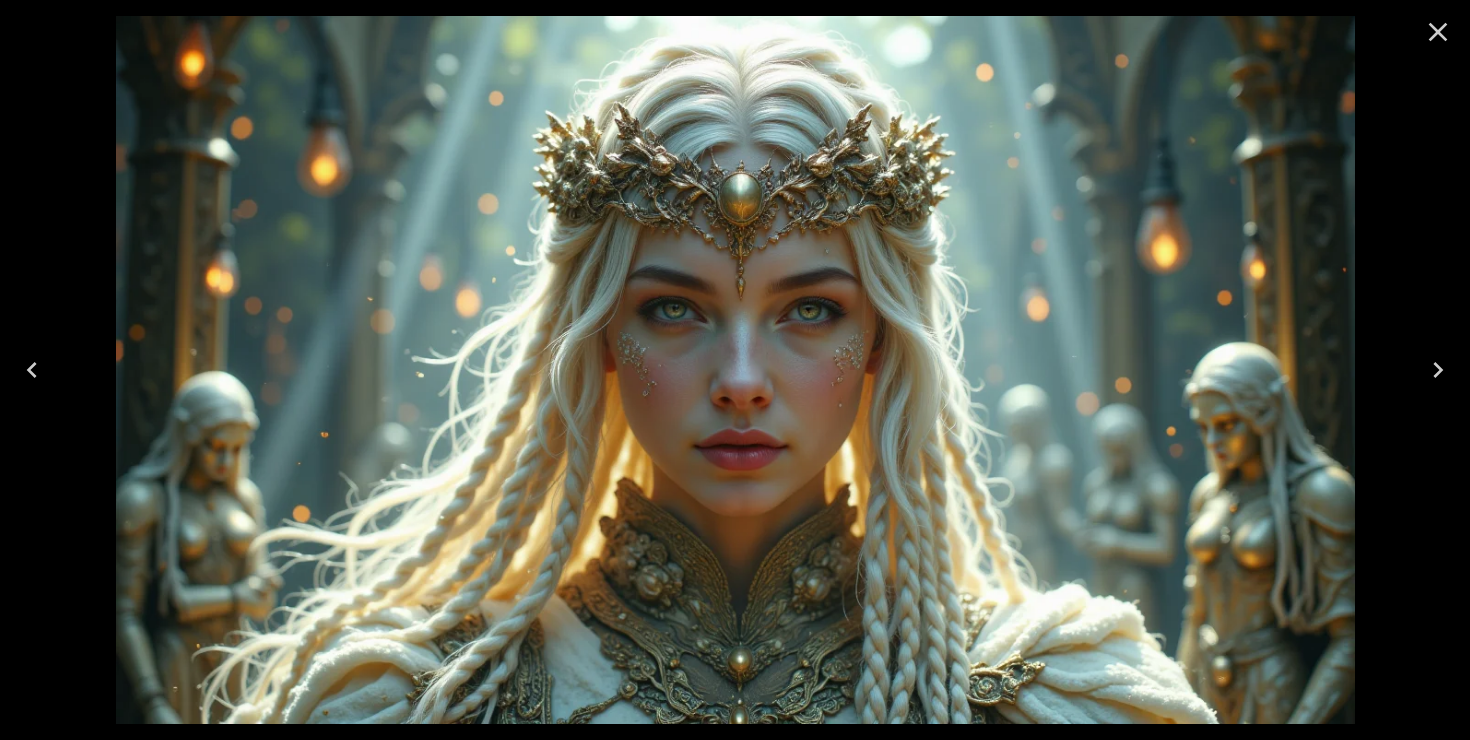 click at bounding box center (1438, 370) 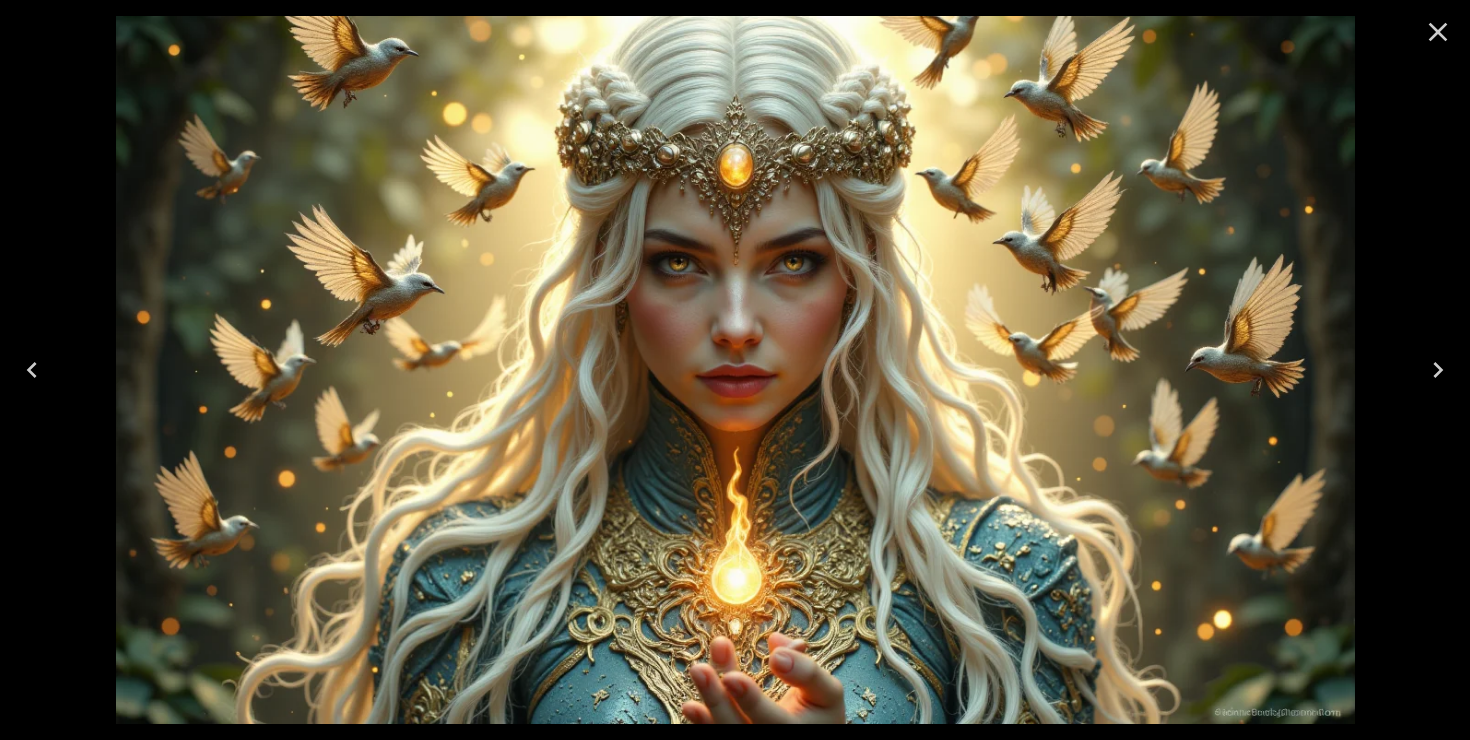 click at bounding box center (1438, 370) 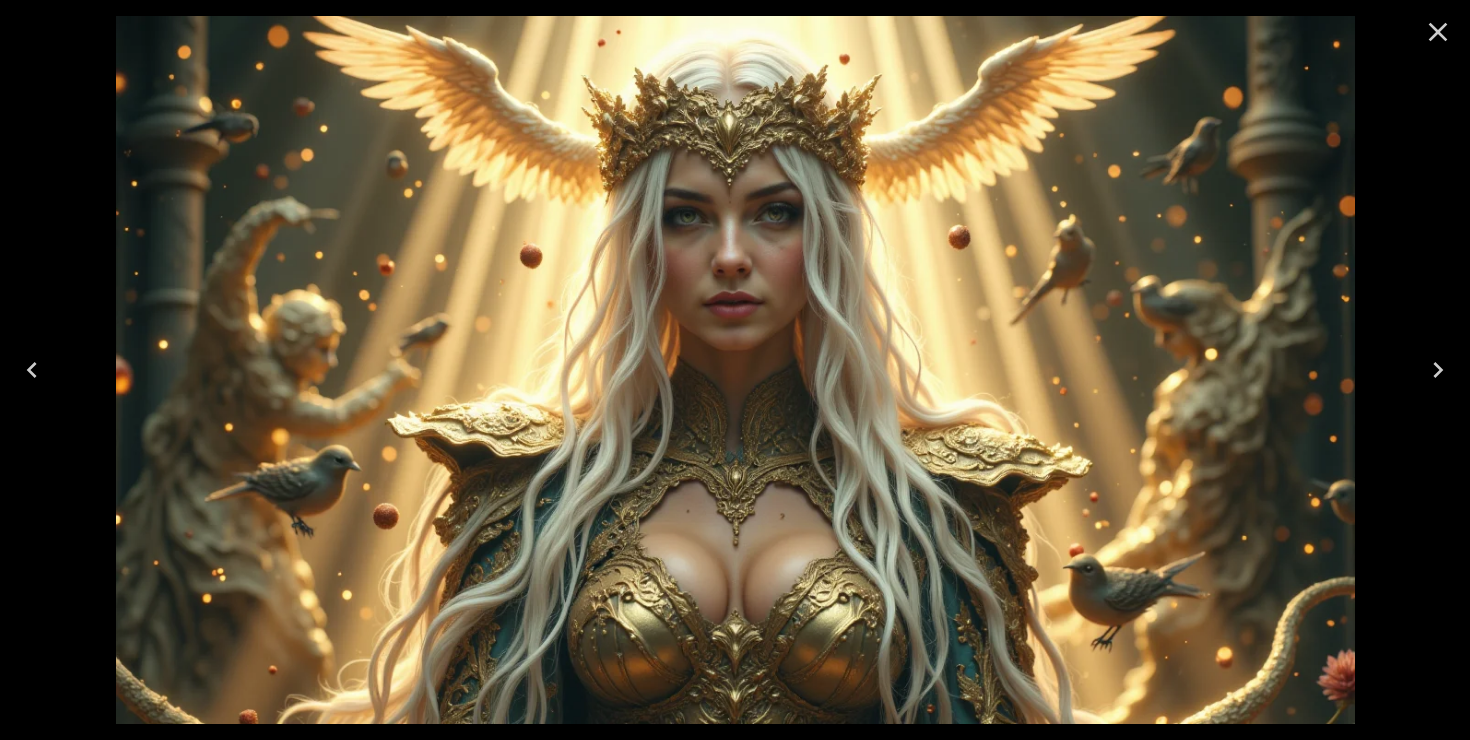 click at bounding box center [1438, 370] 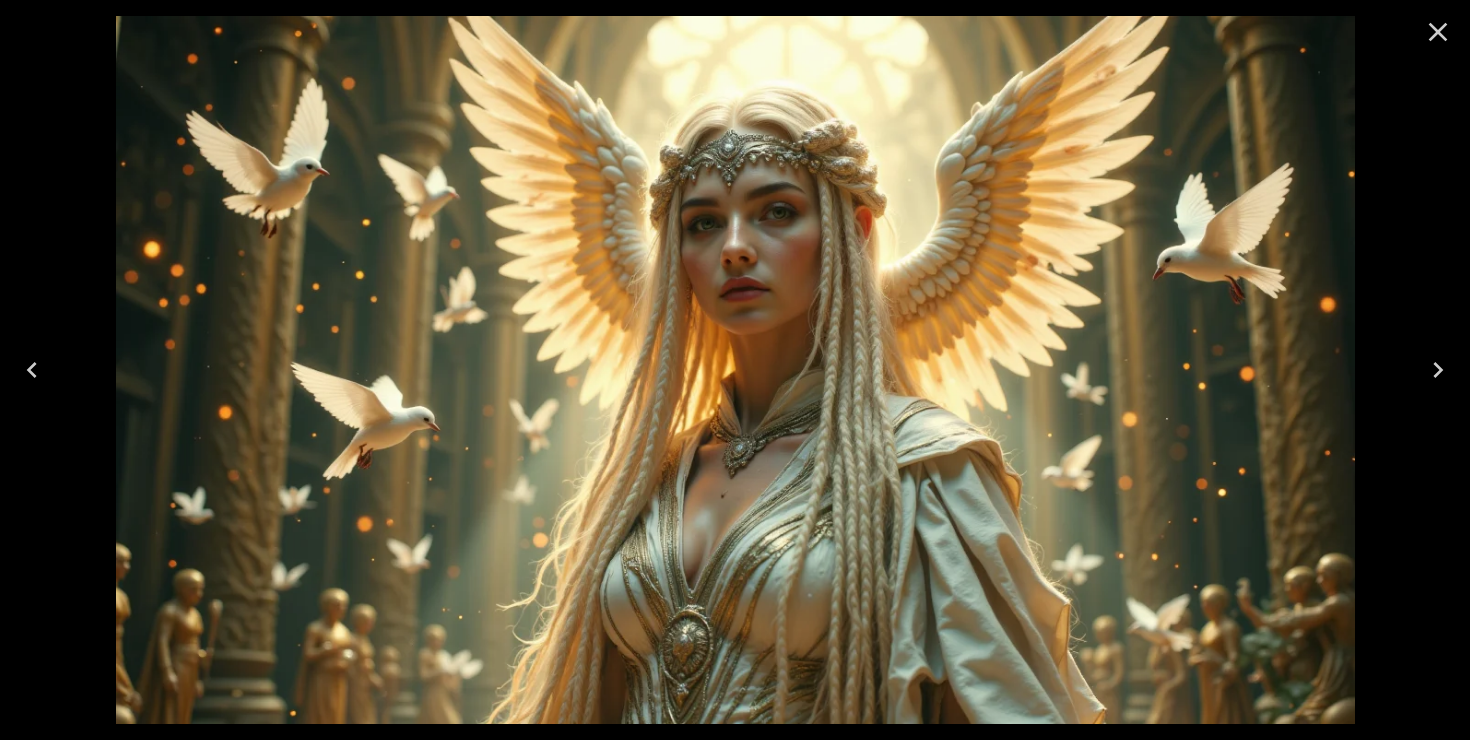 click 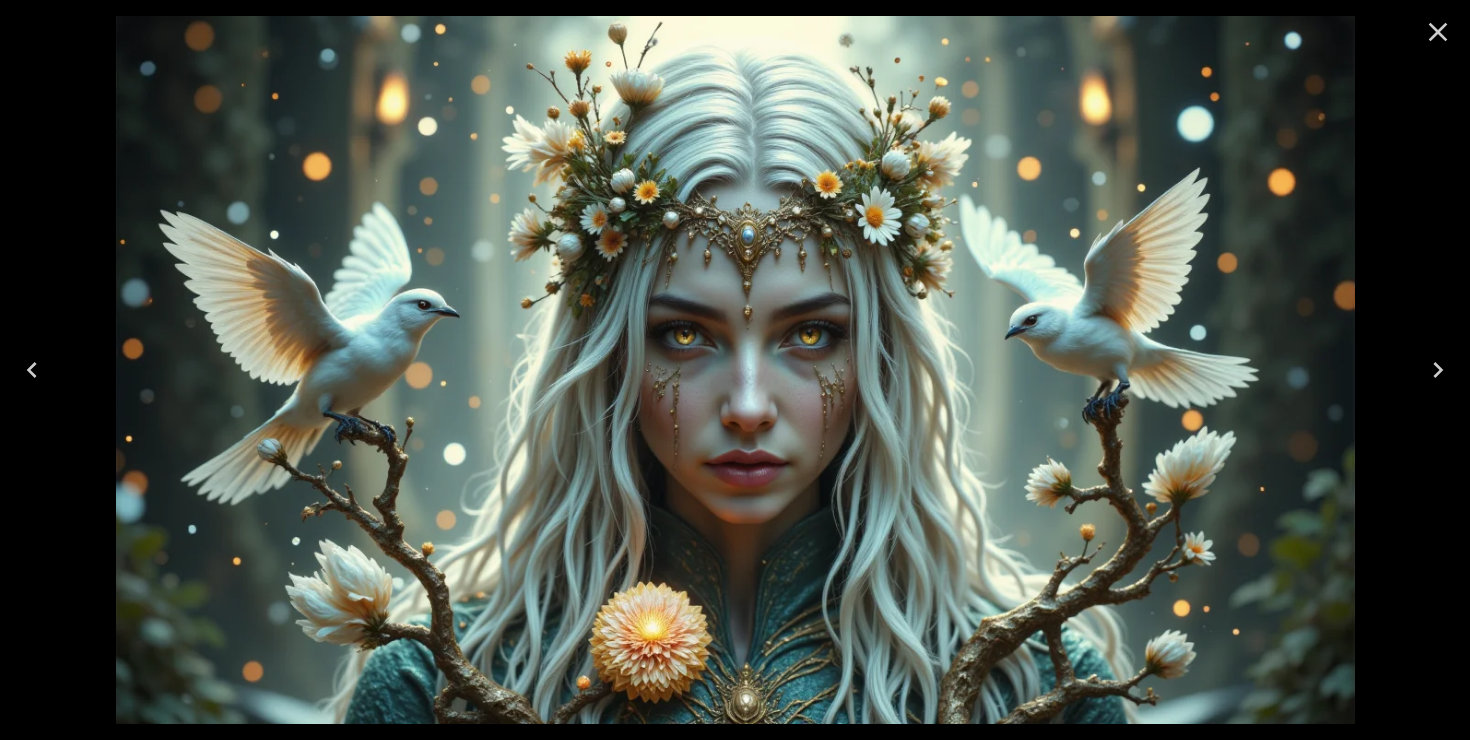 click 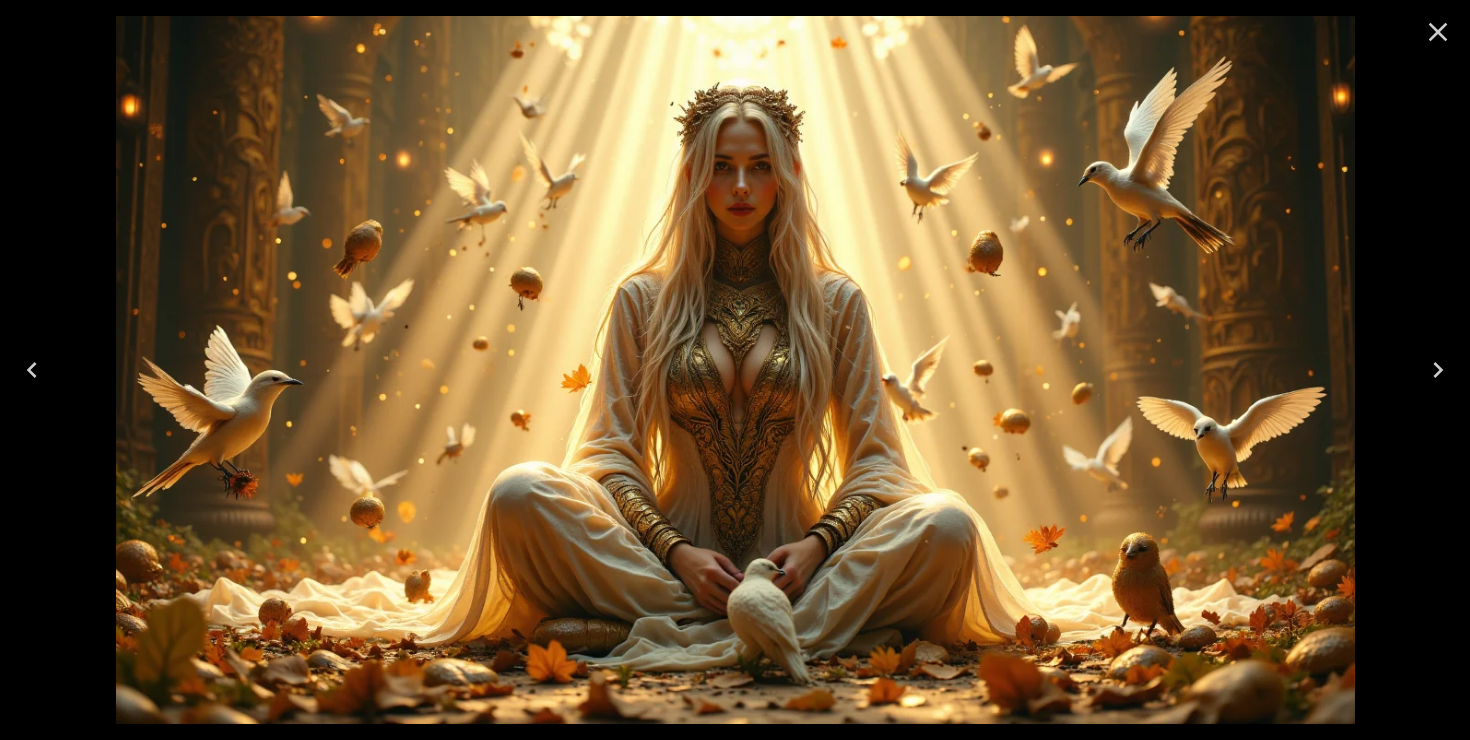 click 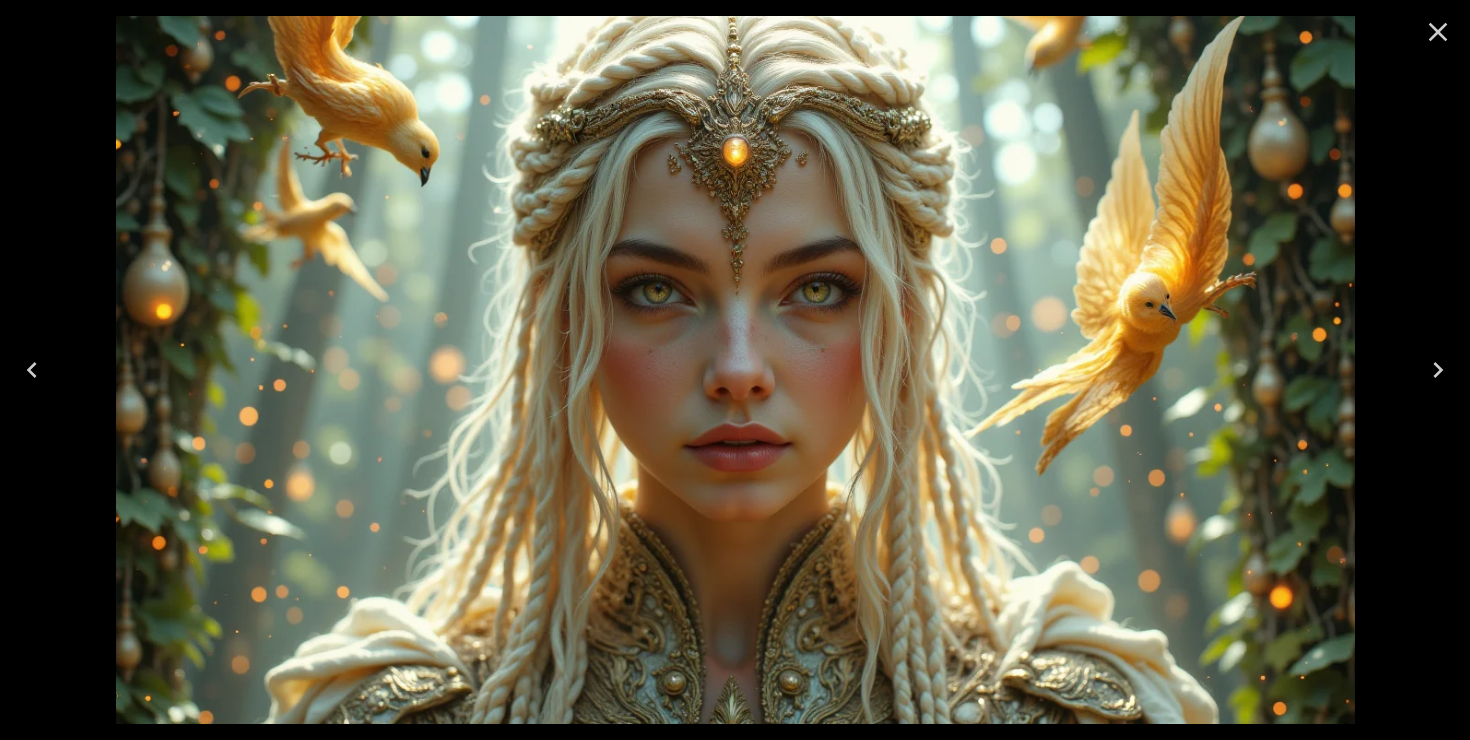 click 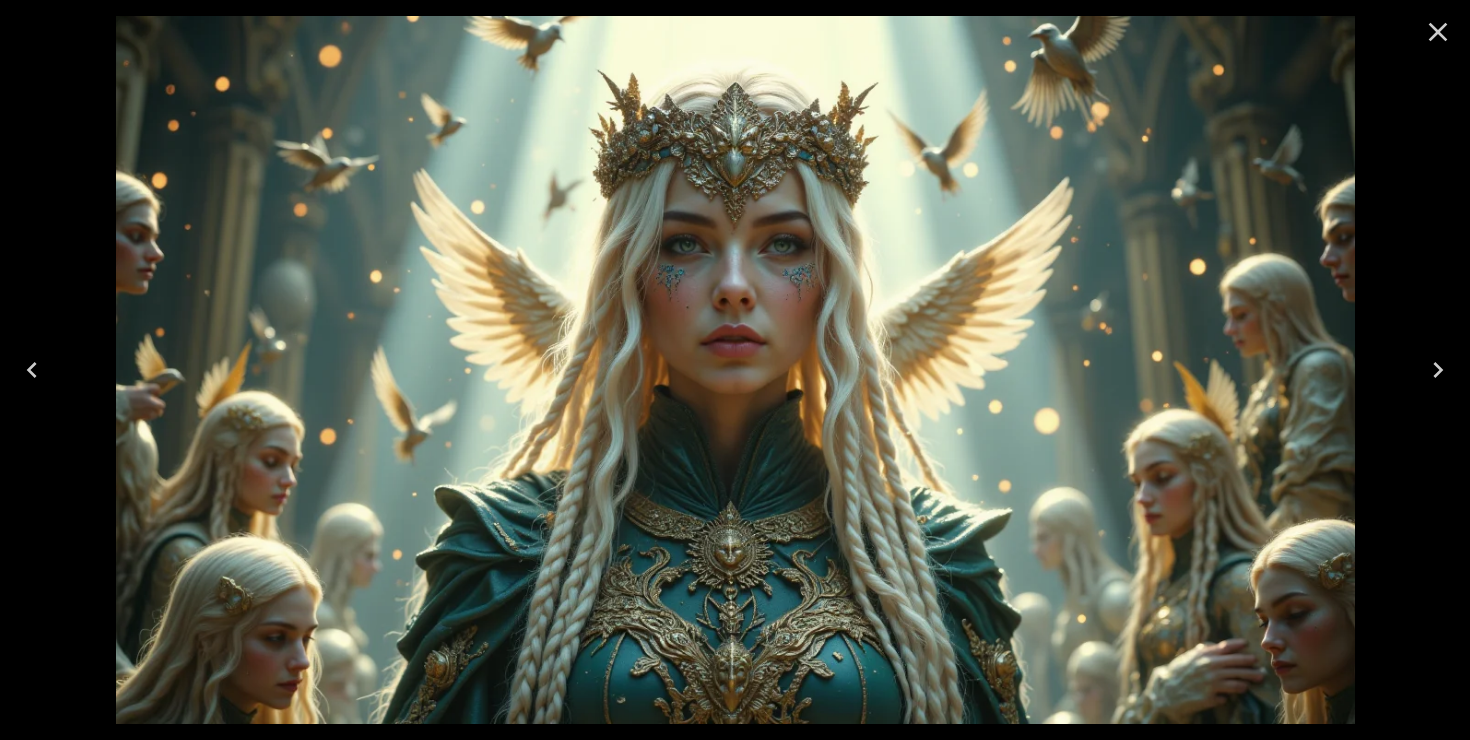 click 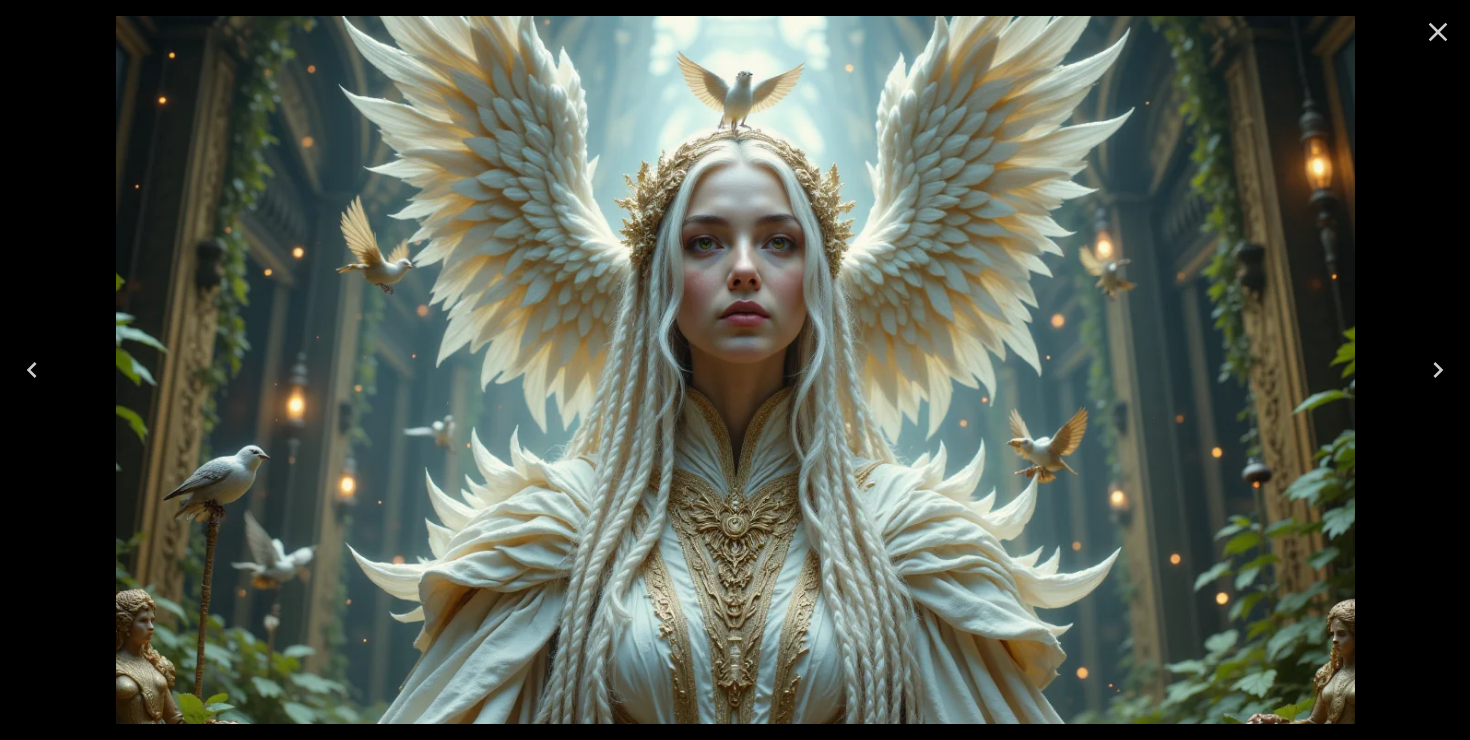 click 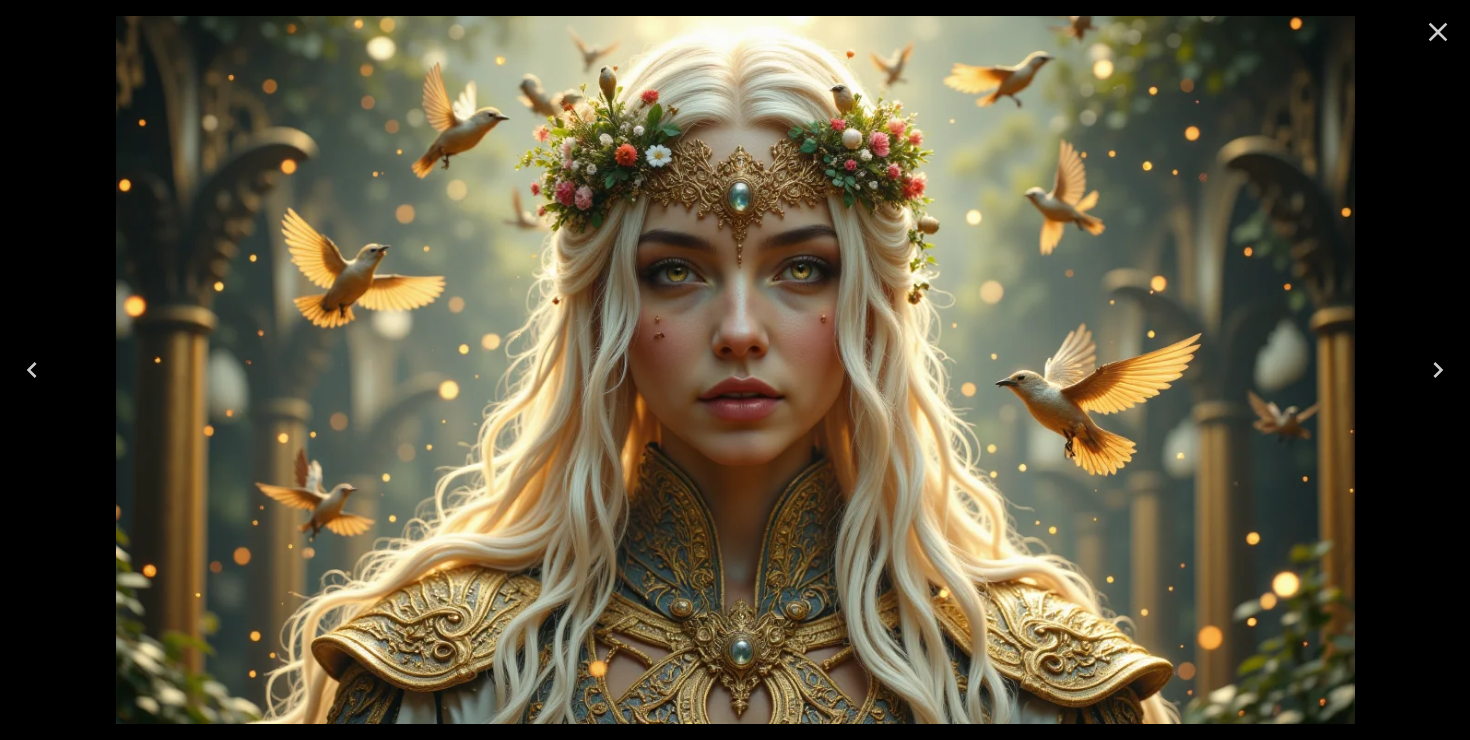 click 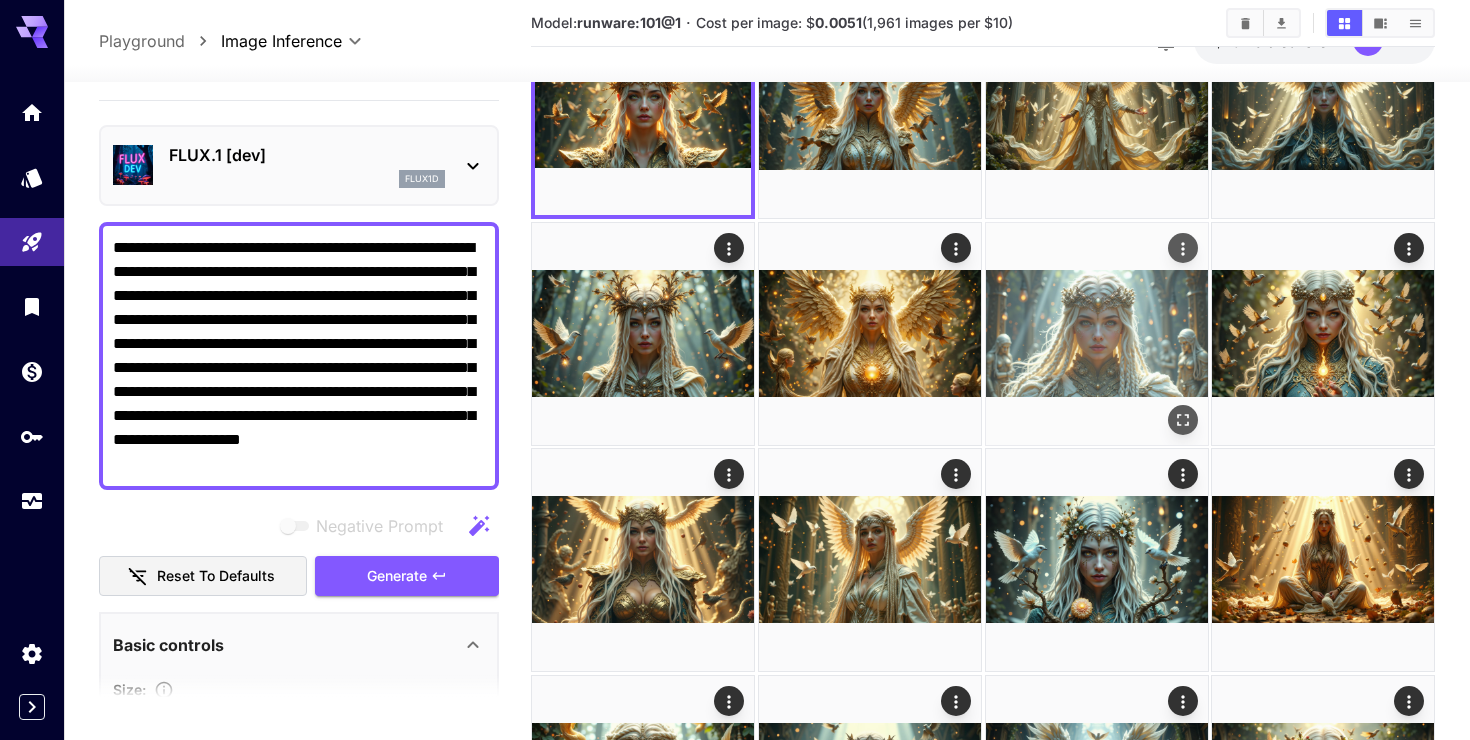 scroll, scrollTop: 173, scrollLeft: 0, axis: vertical 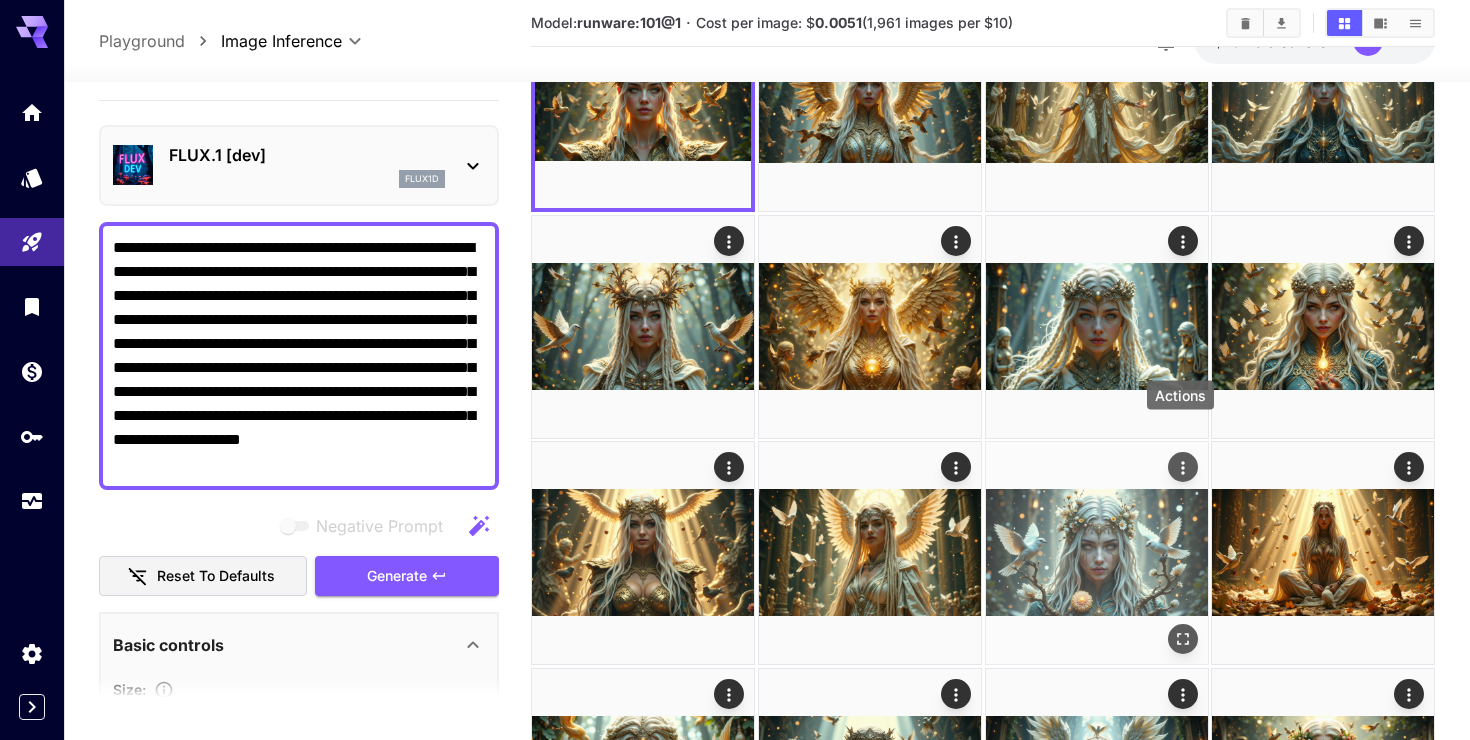 click 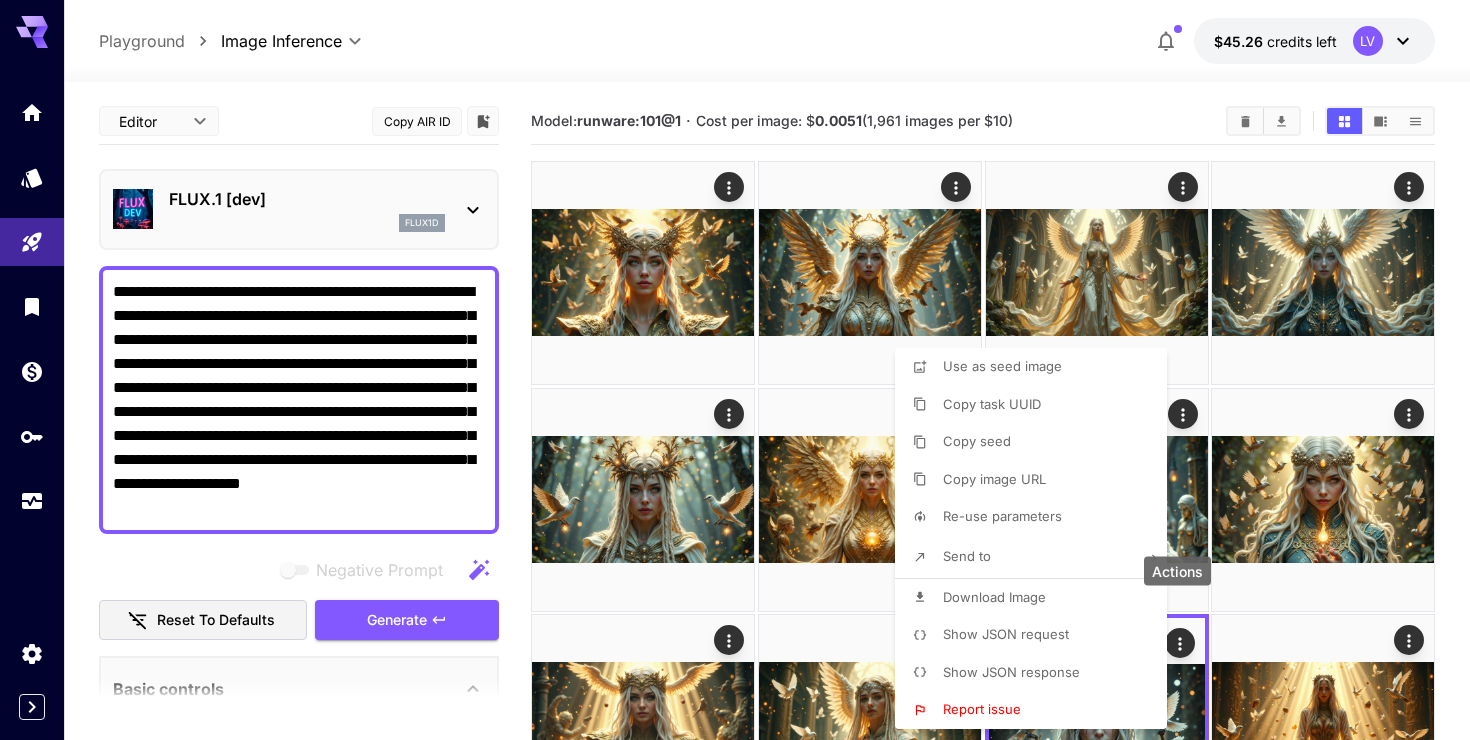 scroll, scrollTop: 173, scrollLeft: 0, axis: vertical 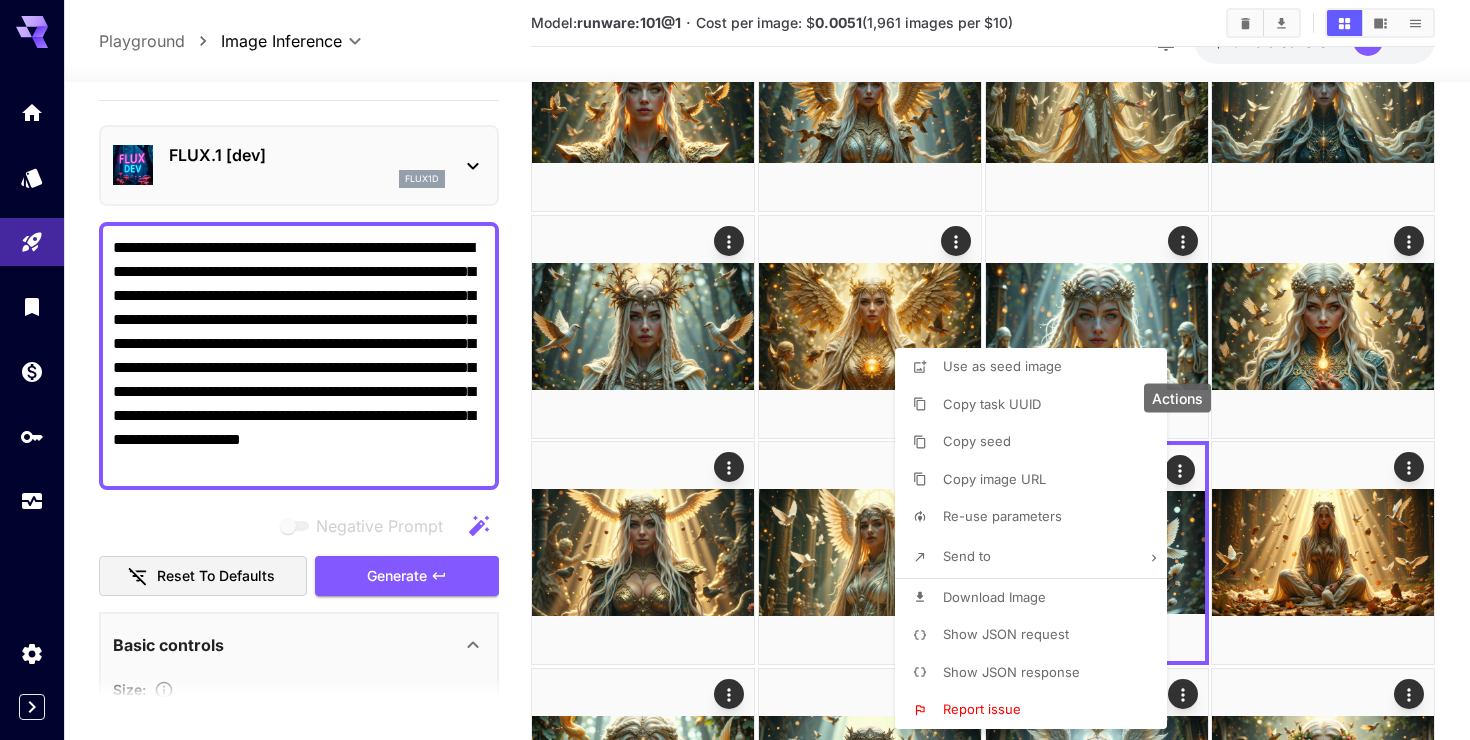click on "Use as seed image" at bounding box center [1002, 366] 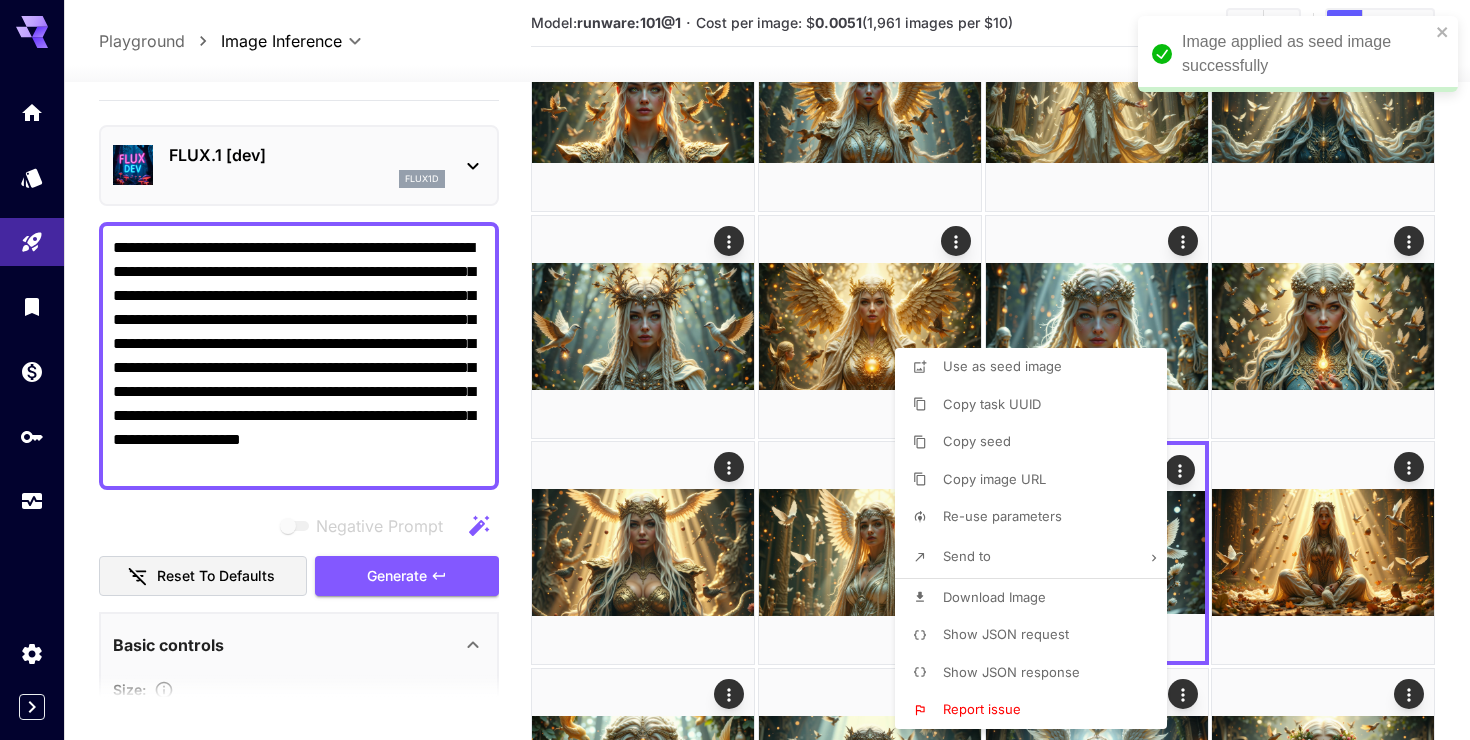 scroll, scrollTop: 245, scrollLeft: 0, axis: vertical 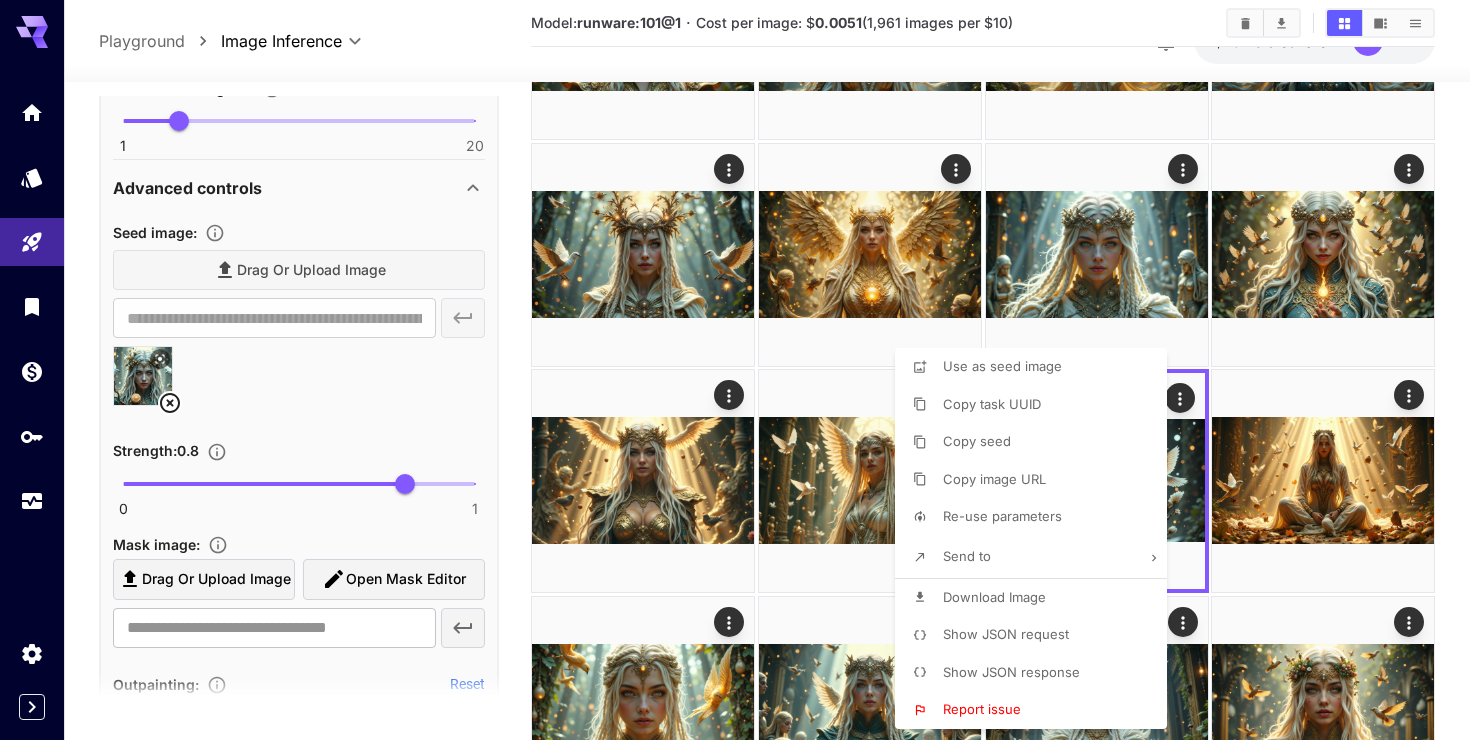 drag, startPoint x: 407, startPoint y: 365, endPoint x: 445, endPoint y: 390, distance: 45.486263 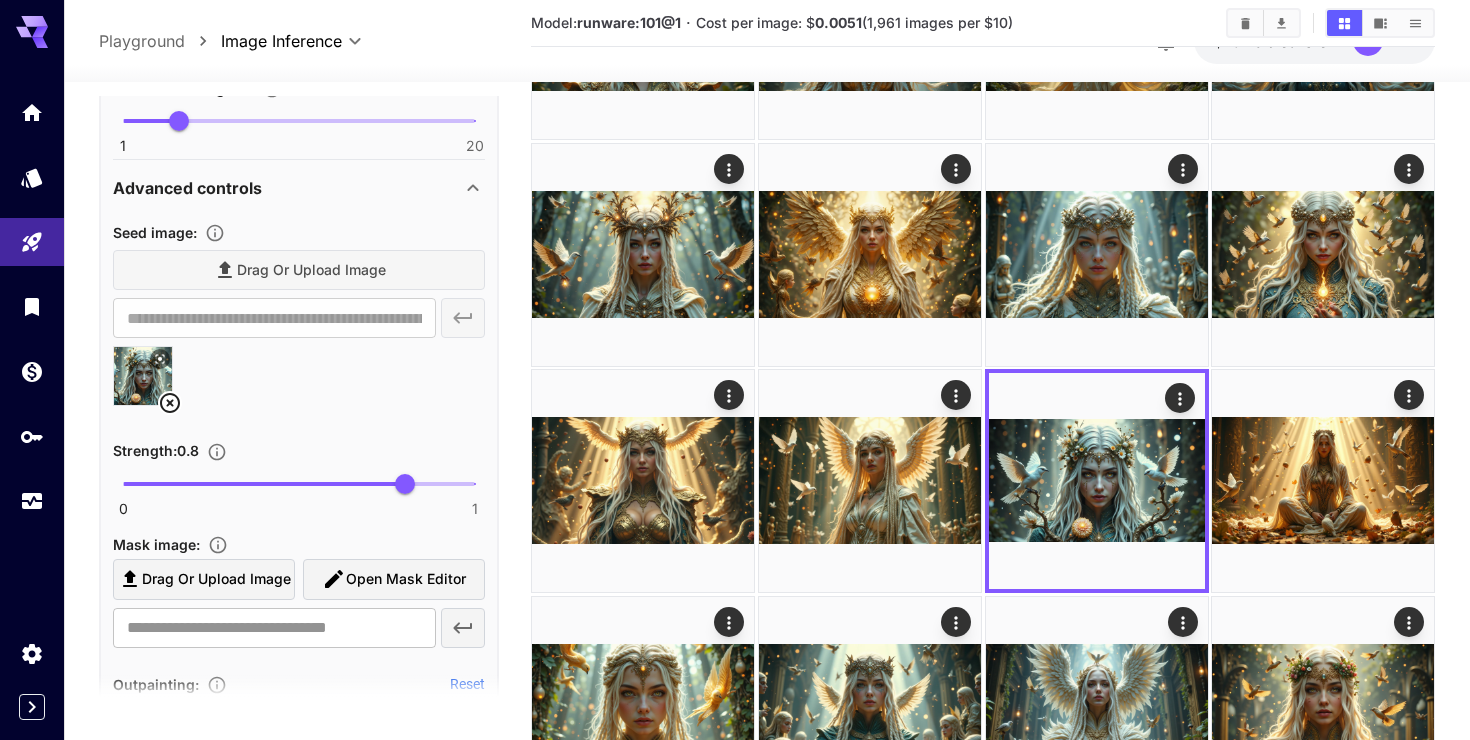 click on "0 1 0.8" at bounding box center [299, 484] 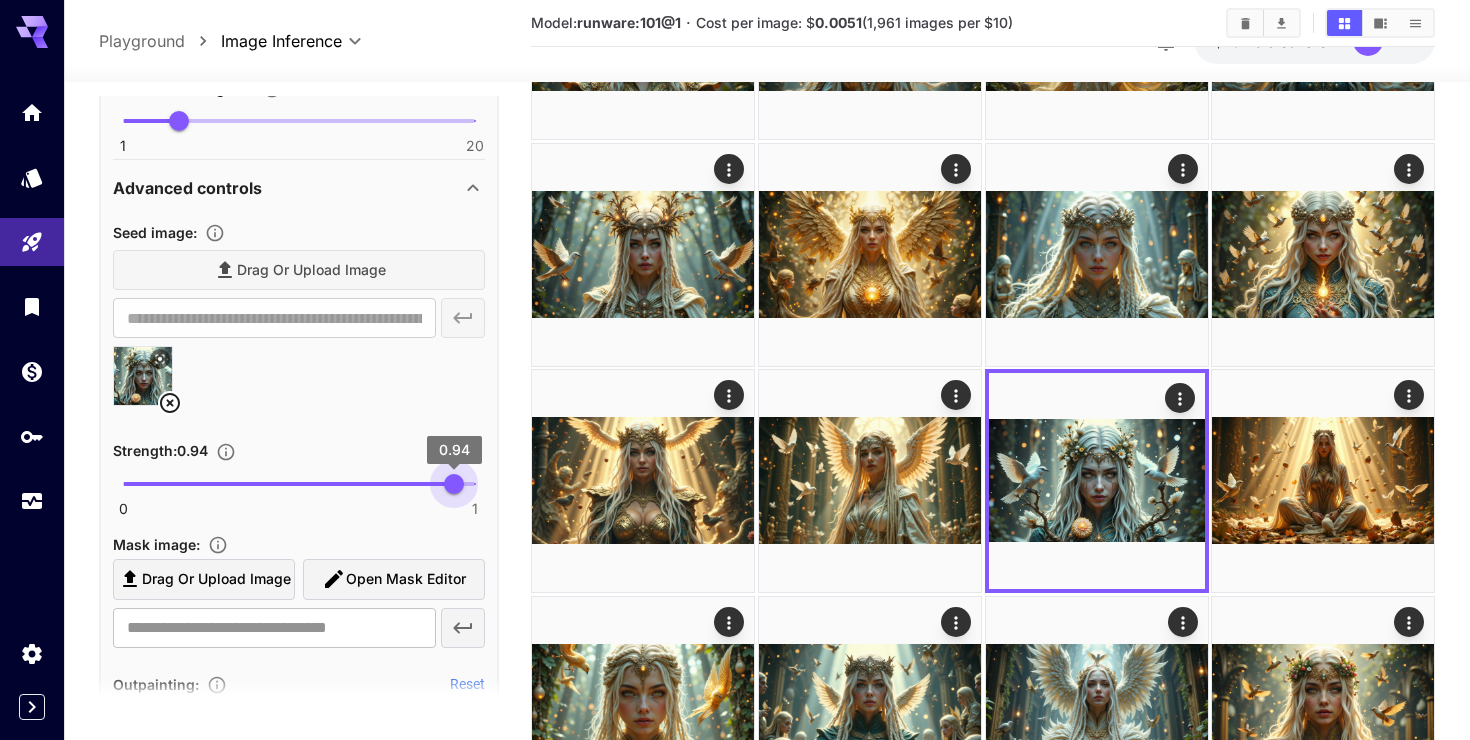 type on "****" 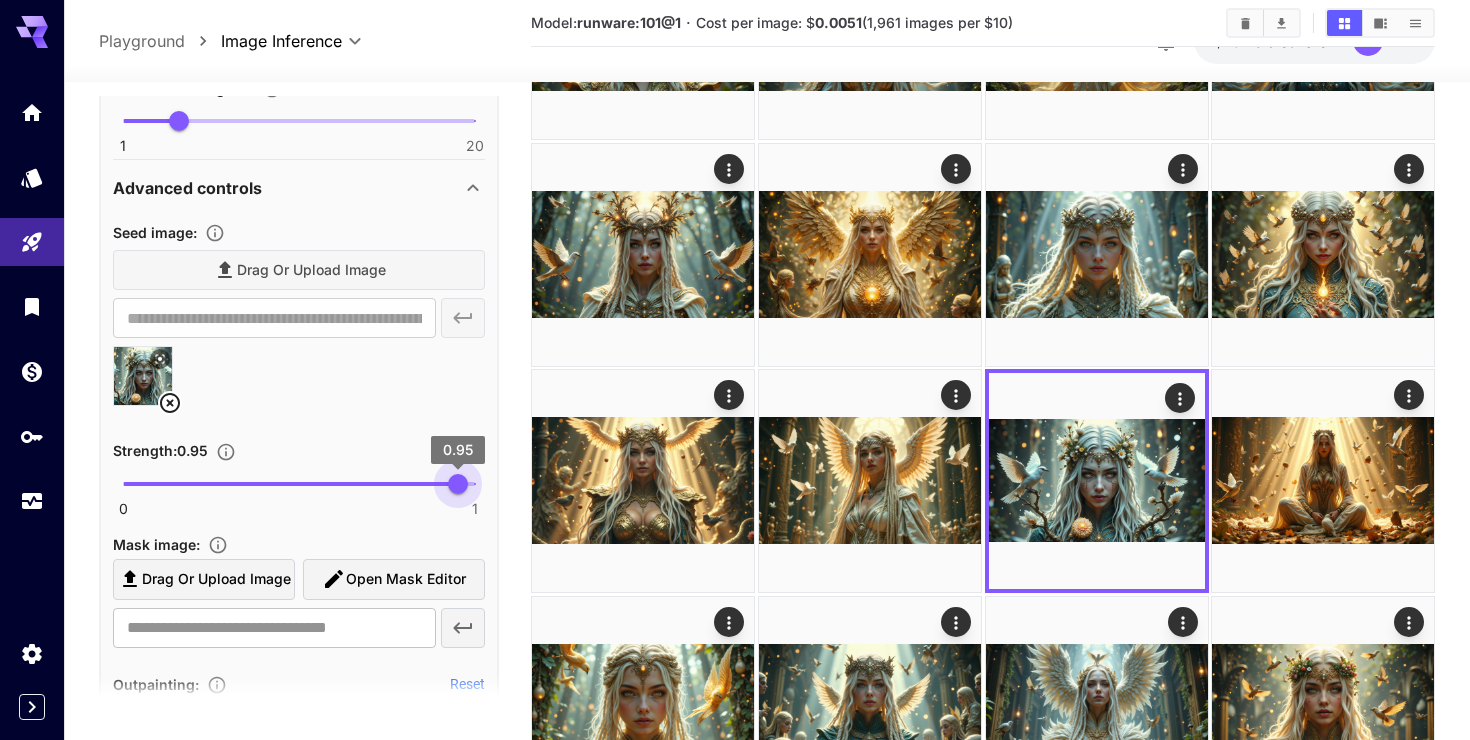 drag, startPoint x: 442, startPoint y: 370, endPoint x: 459, endPoint y: 370, distance: 17 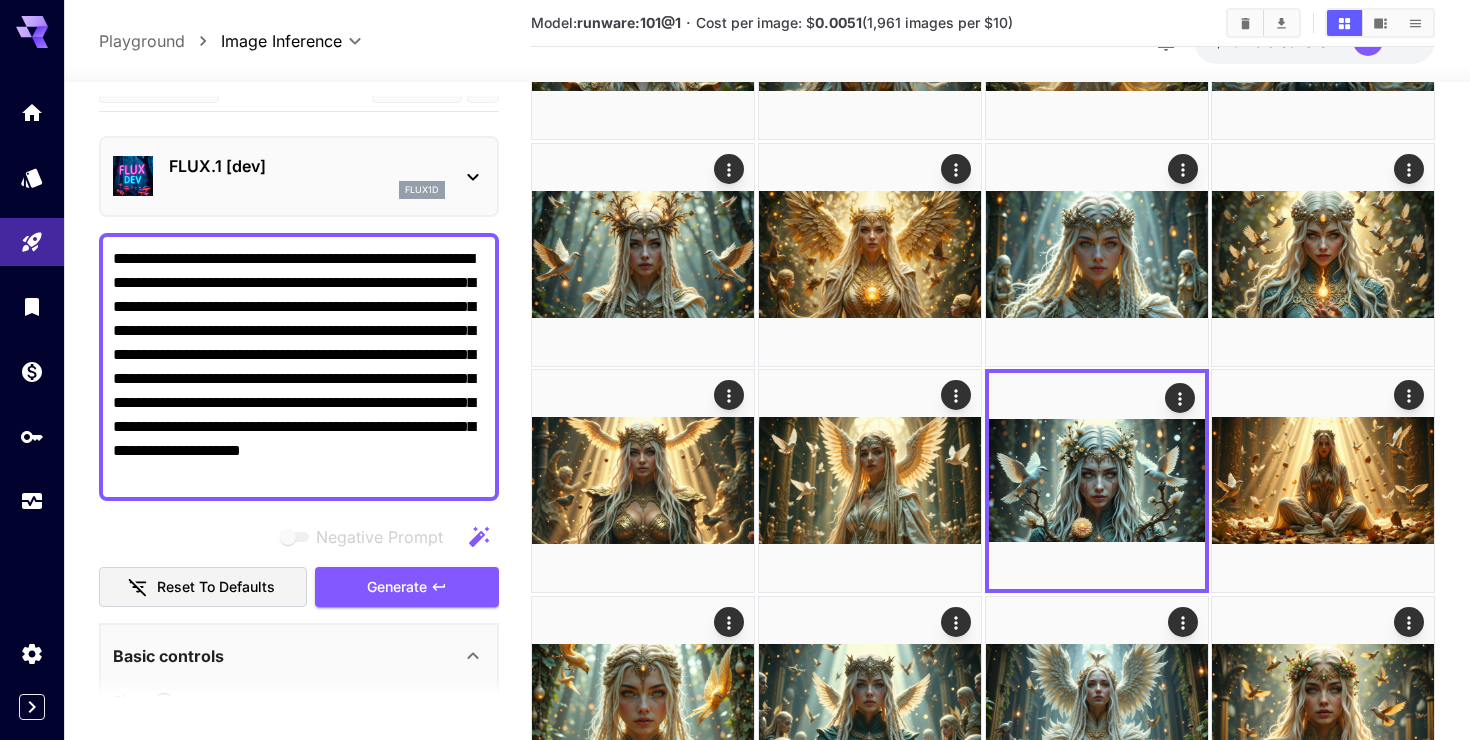 scroll, scrollTop: 0, scrollLeft: 0, axis: both 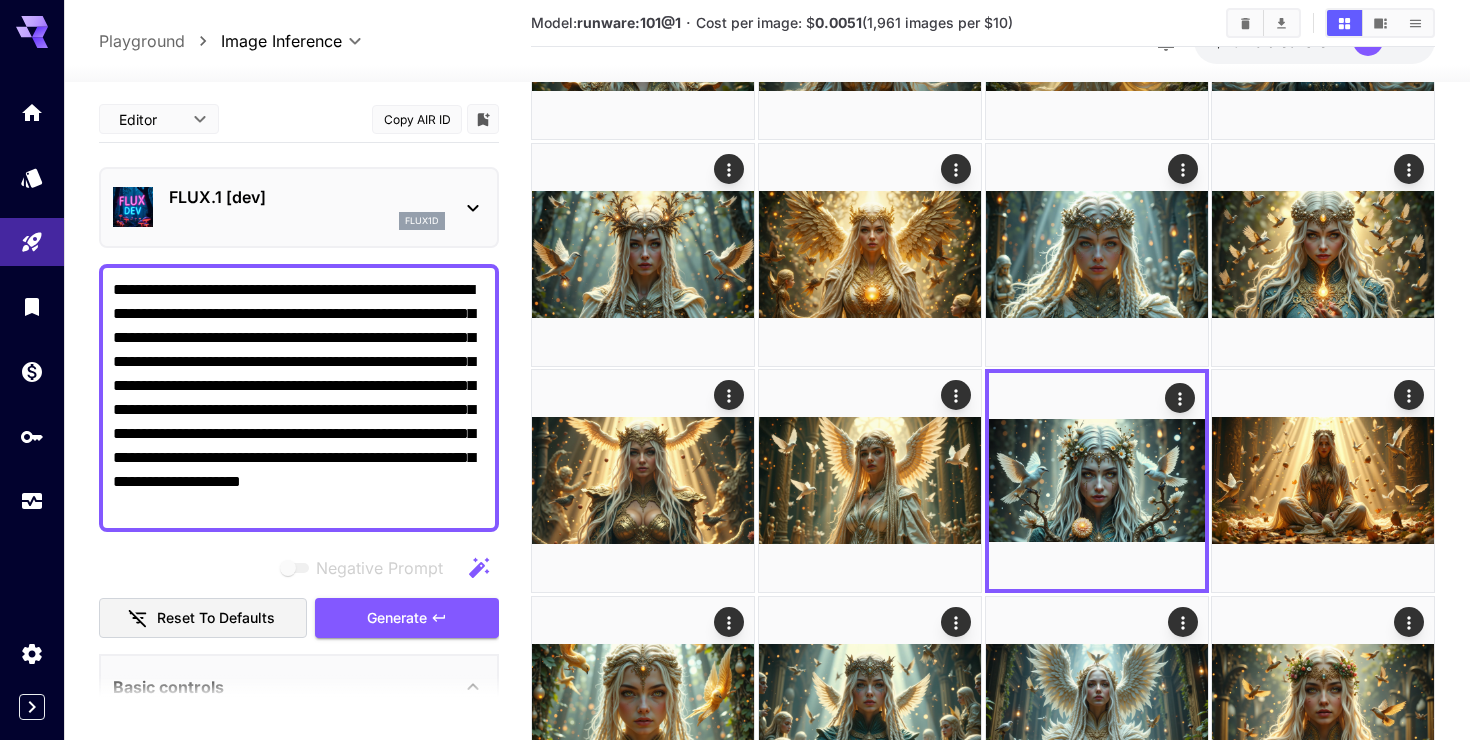 click on "**********" at bounding box center (299, 398) 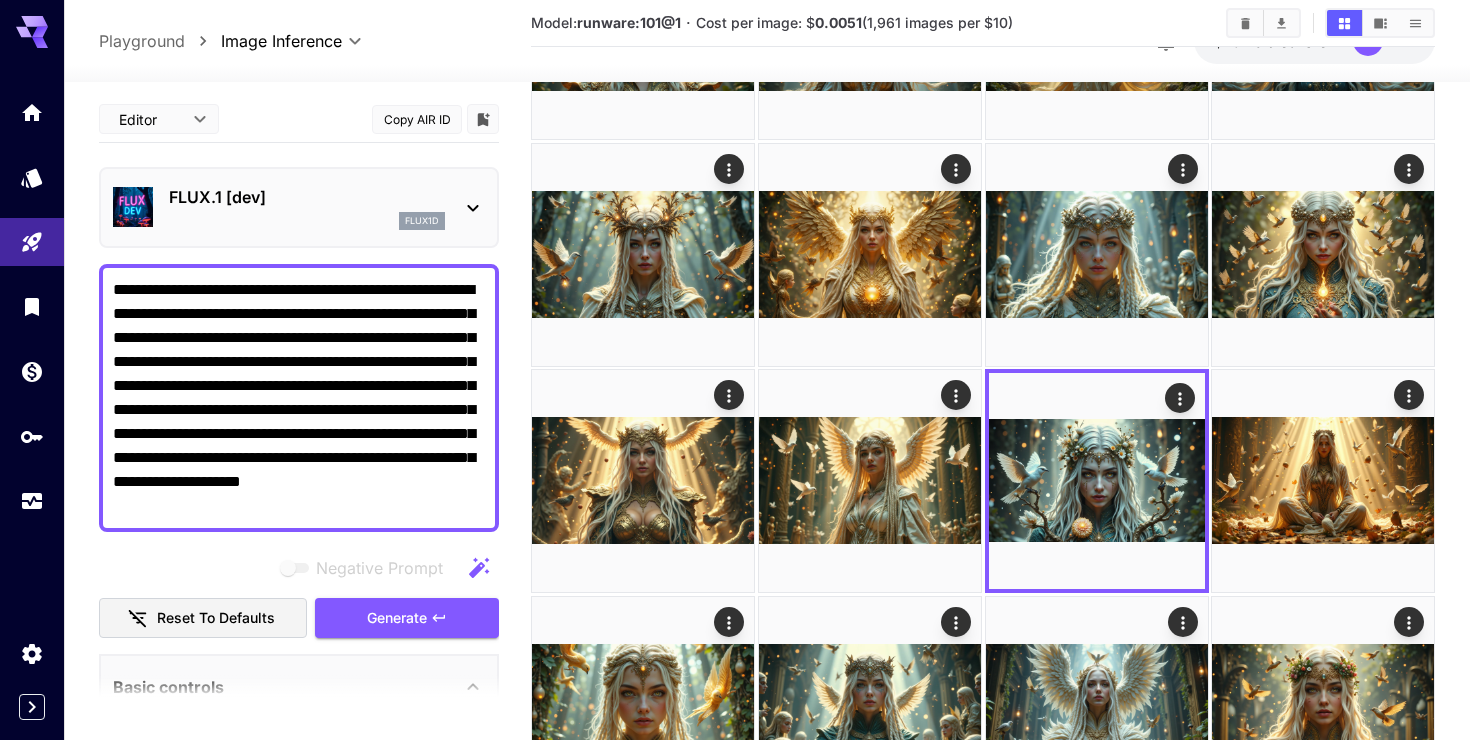 click on "**********" at bounding box center (299, 398) 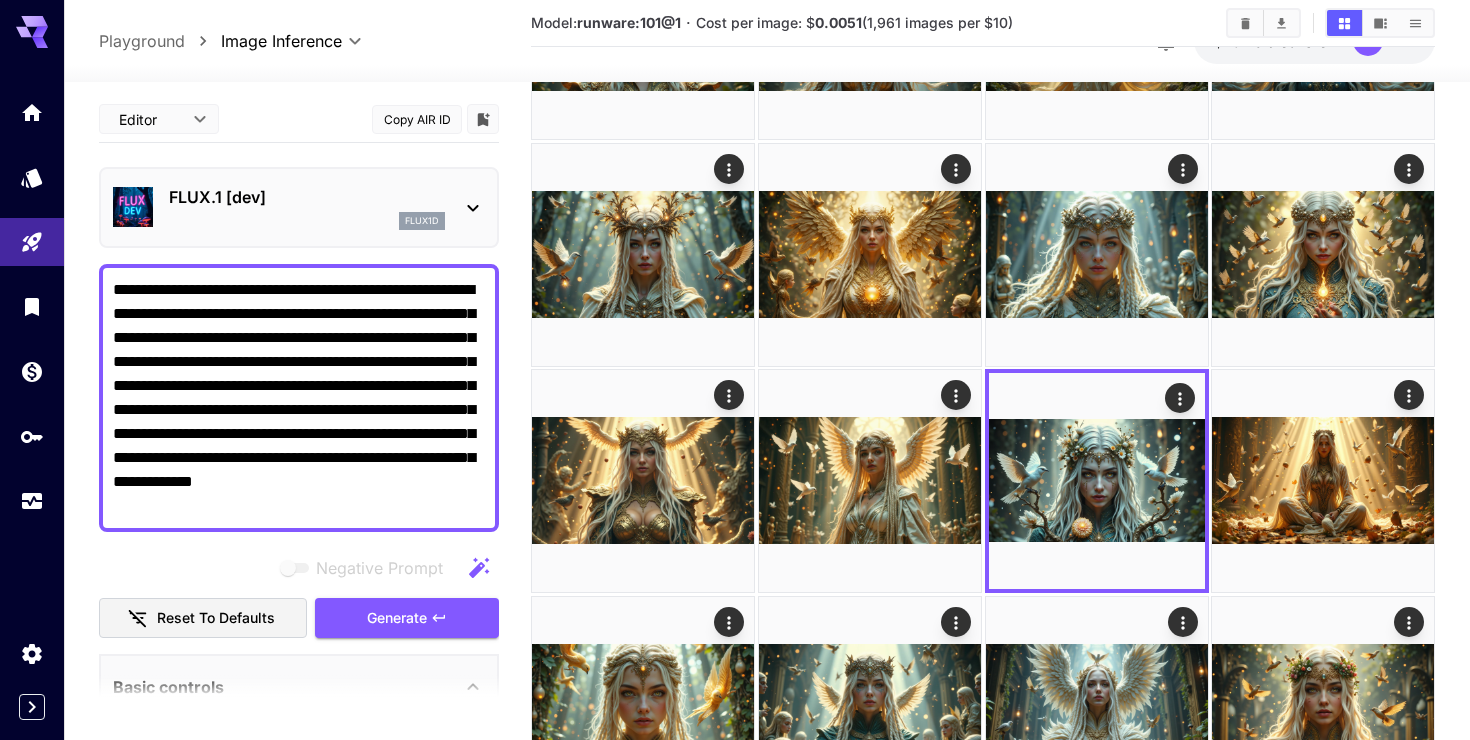 click on "**********" at bounding box center (299, 398) 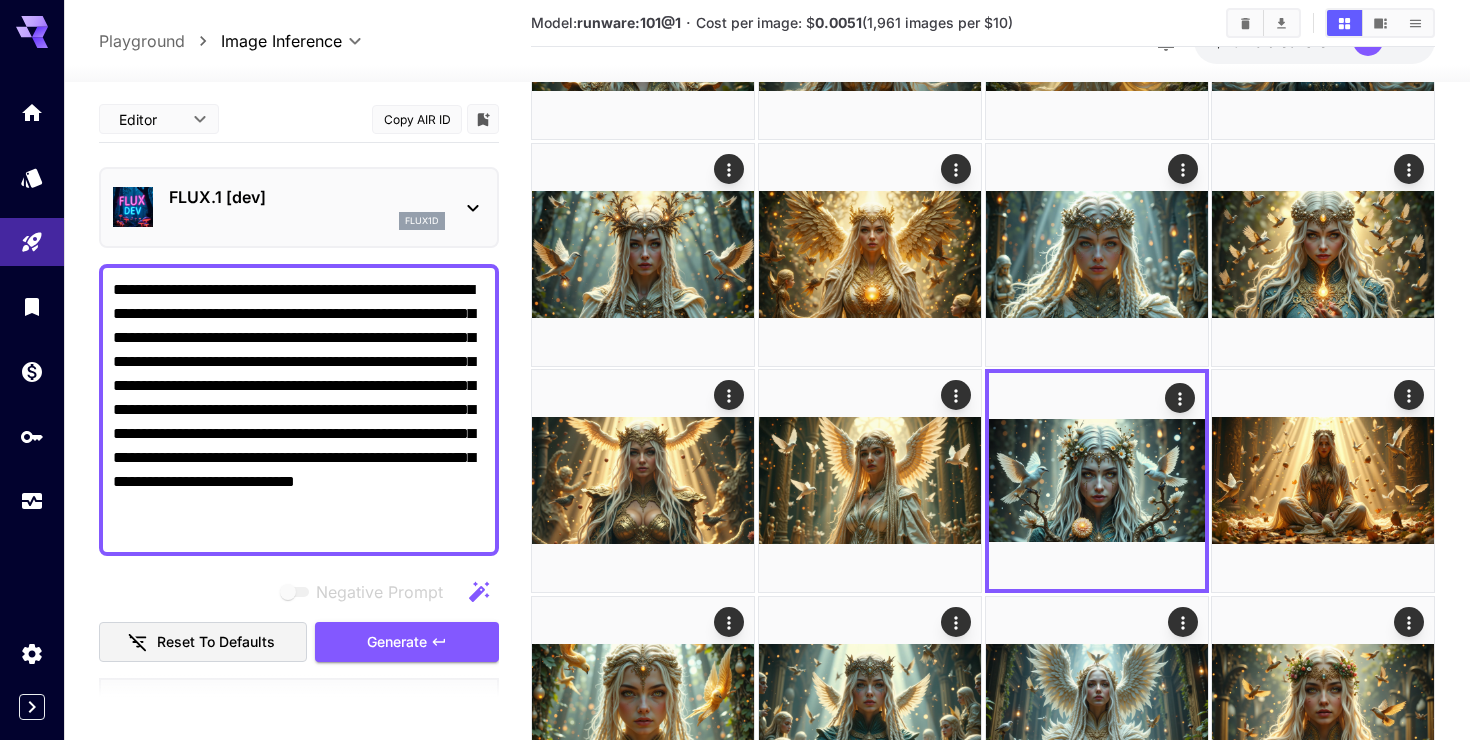 click on "**********" at bounding box center [299, 410] 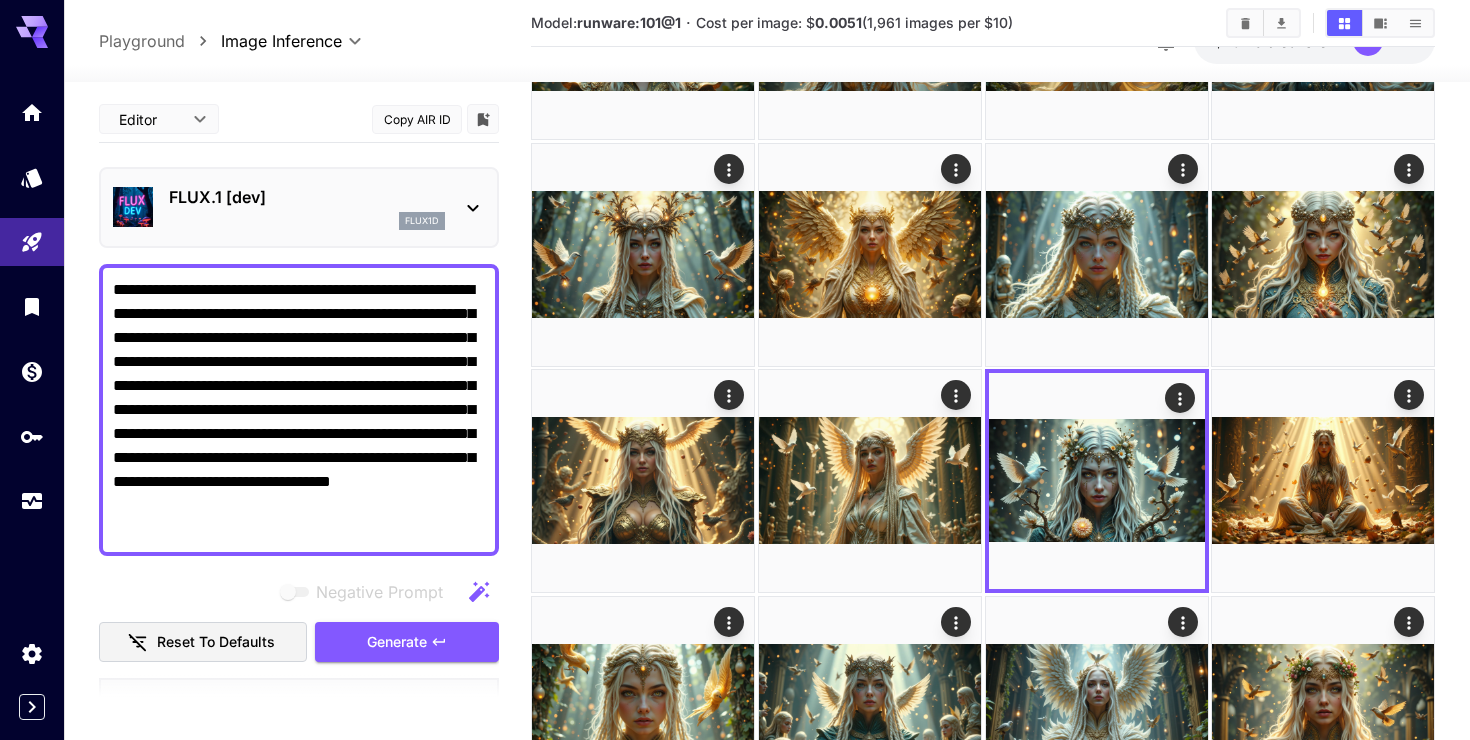 click on "**********" at bounding box center (299, 410) 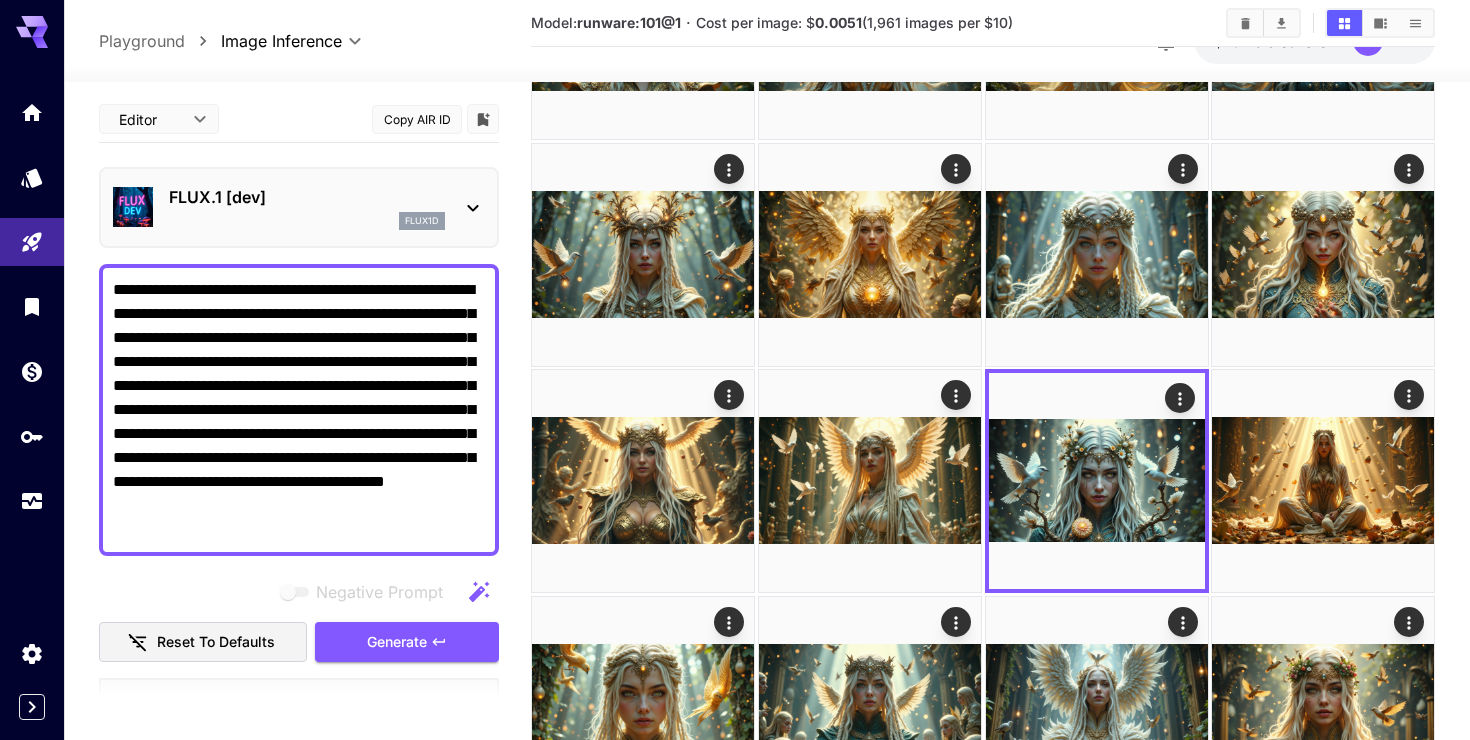 click on "**********" at bounding box center [299, 410] 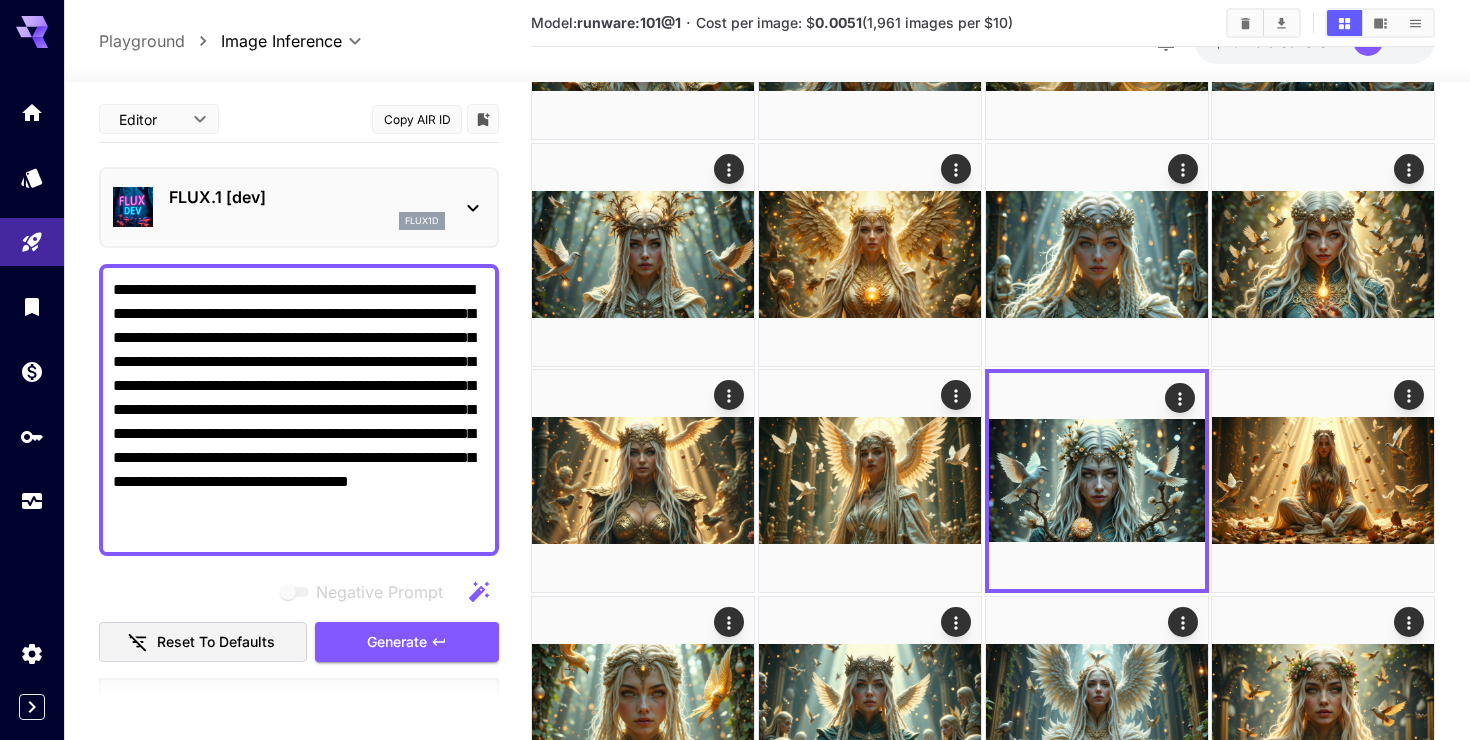 click on "**********" at bounding box center (299, 410) 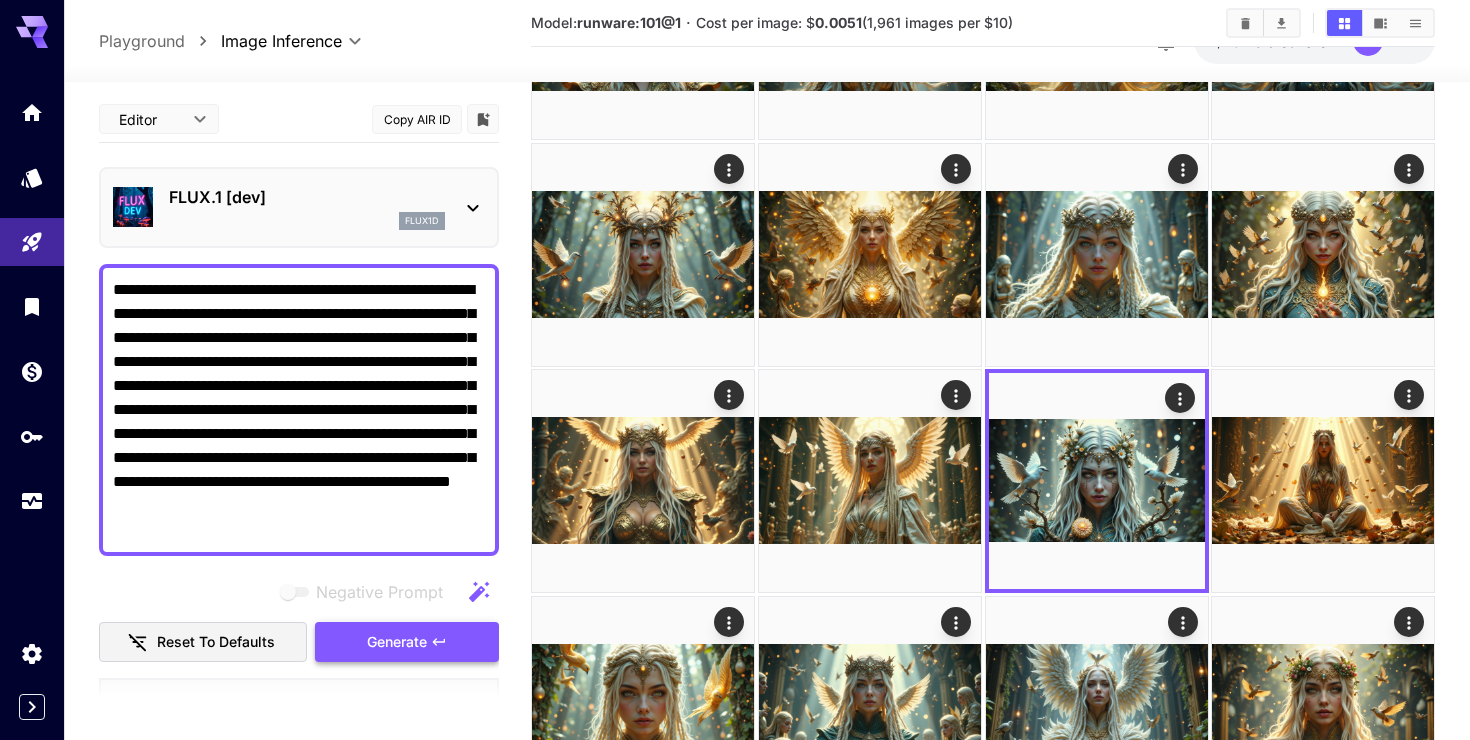 click on "Generate" at bounding box center (407, 642) 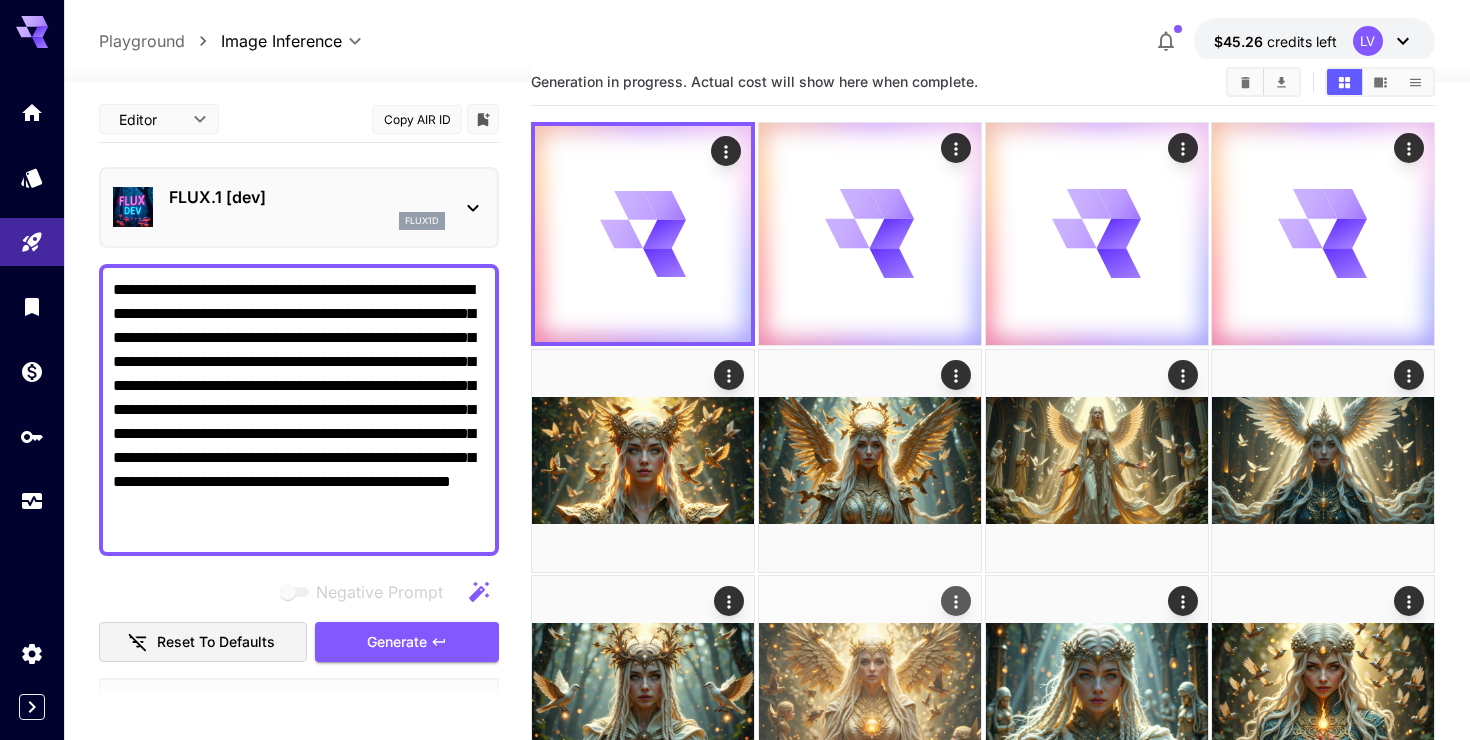 scroll, scrollTop: 28, scrollLeft: 0, axis: vertical 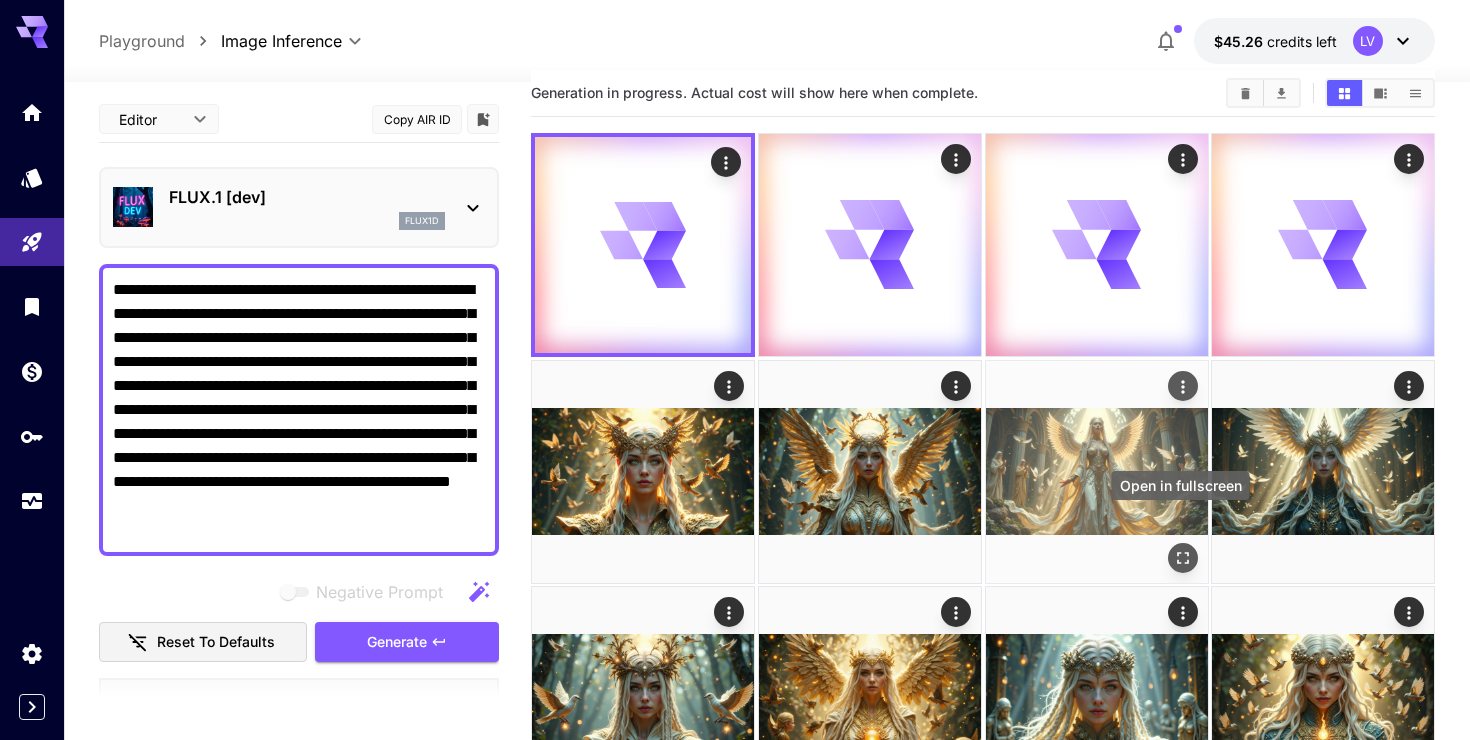 click 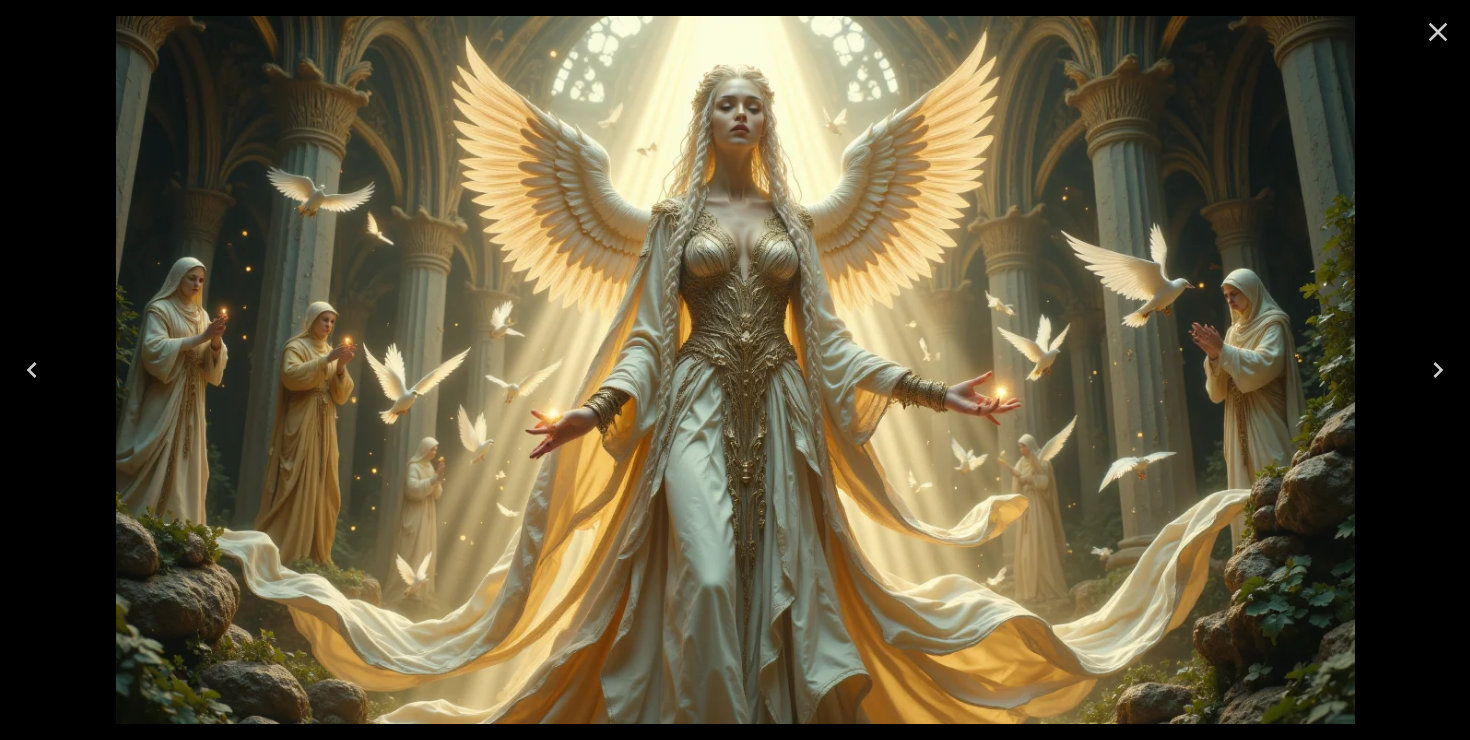 click 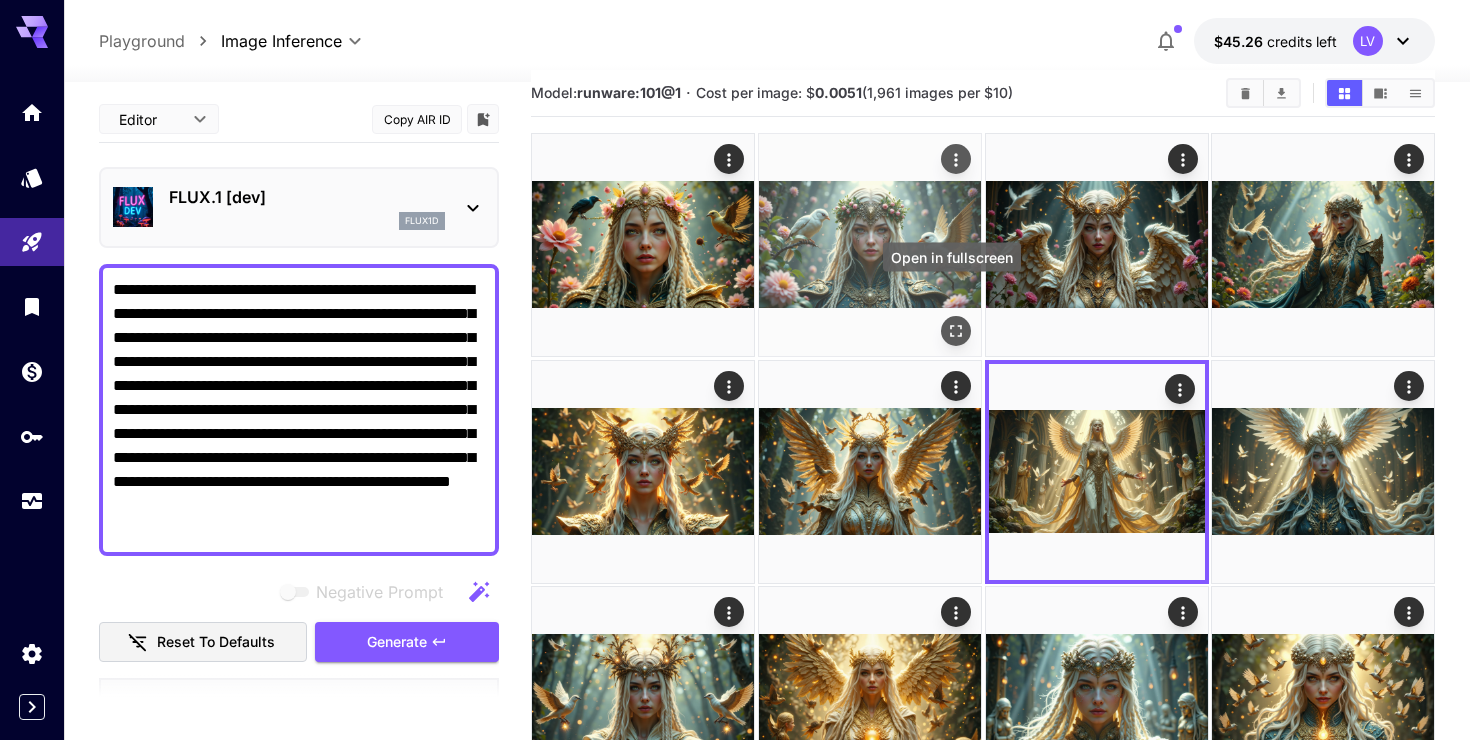 click 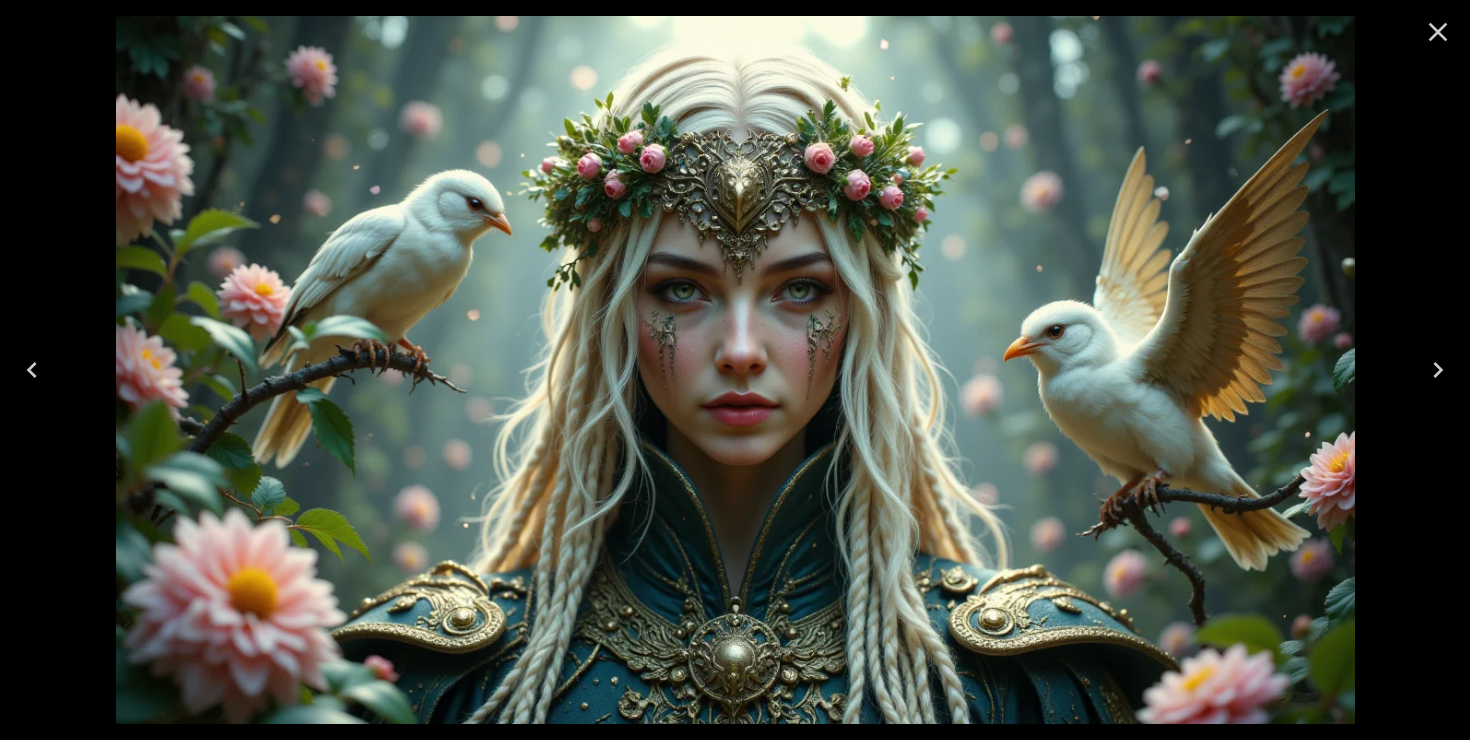 click 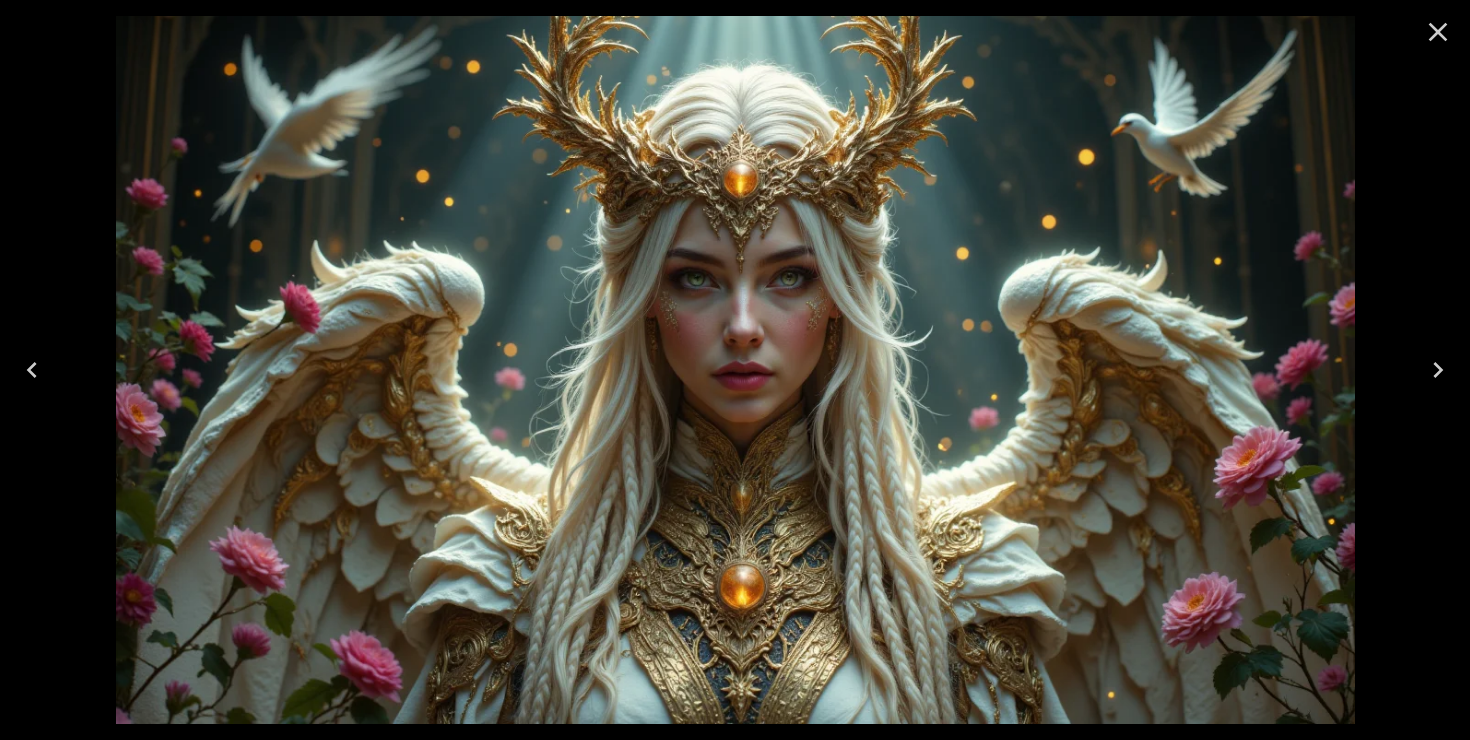 click 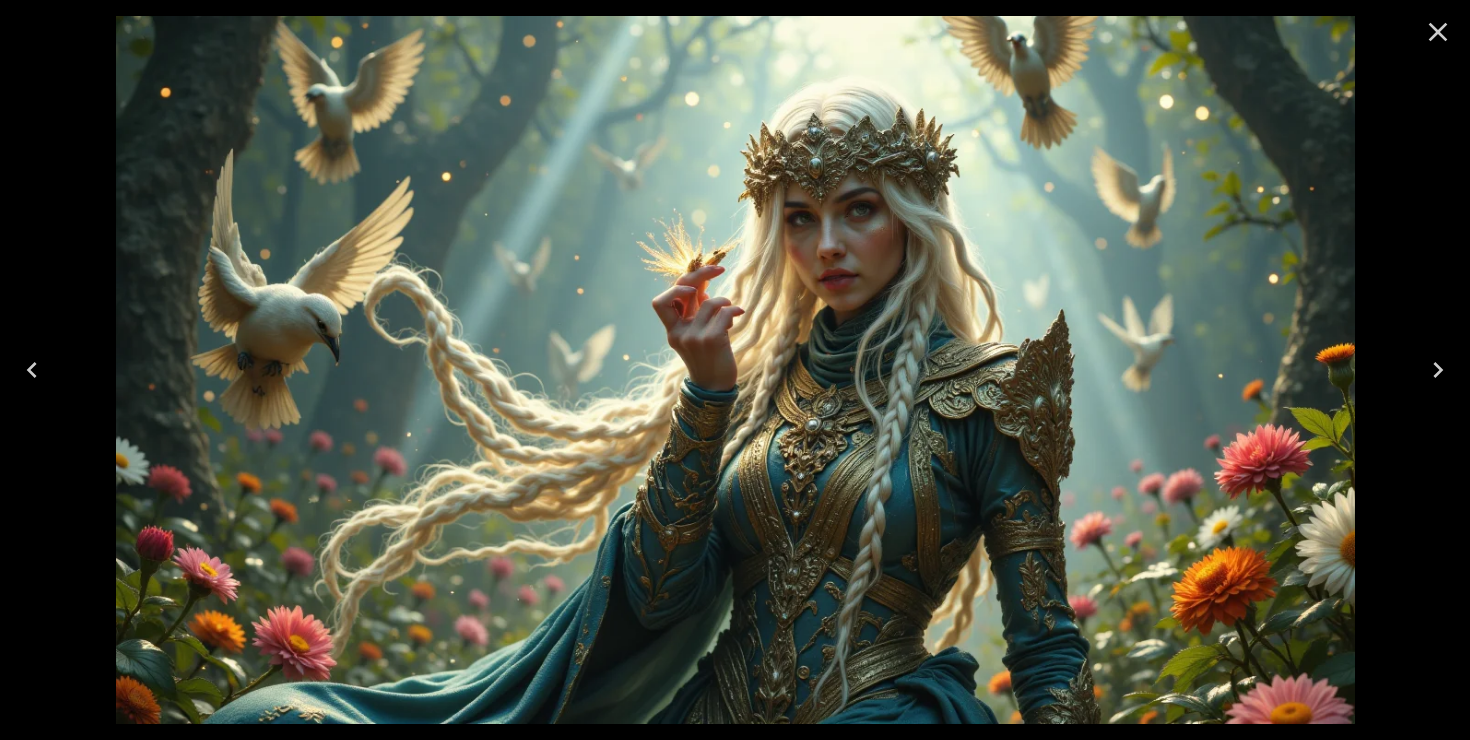 click 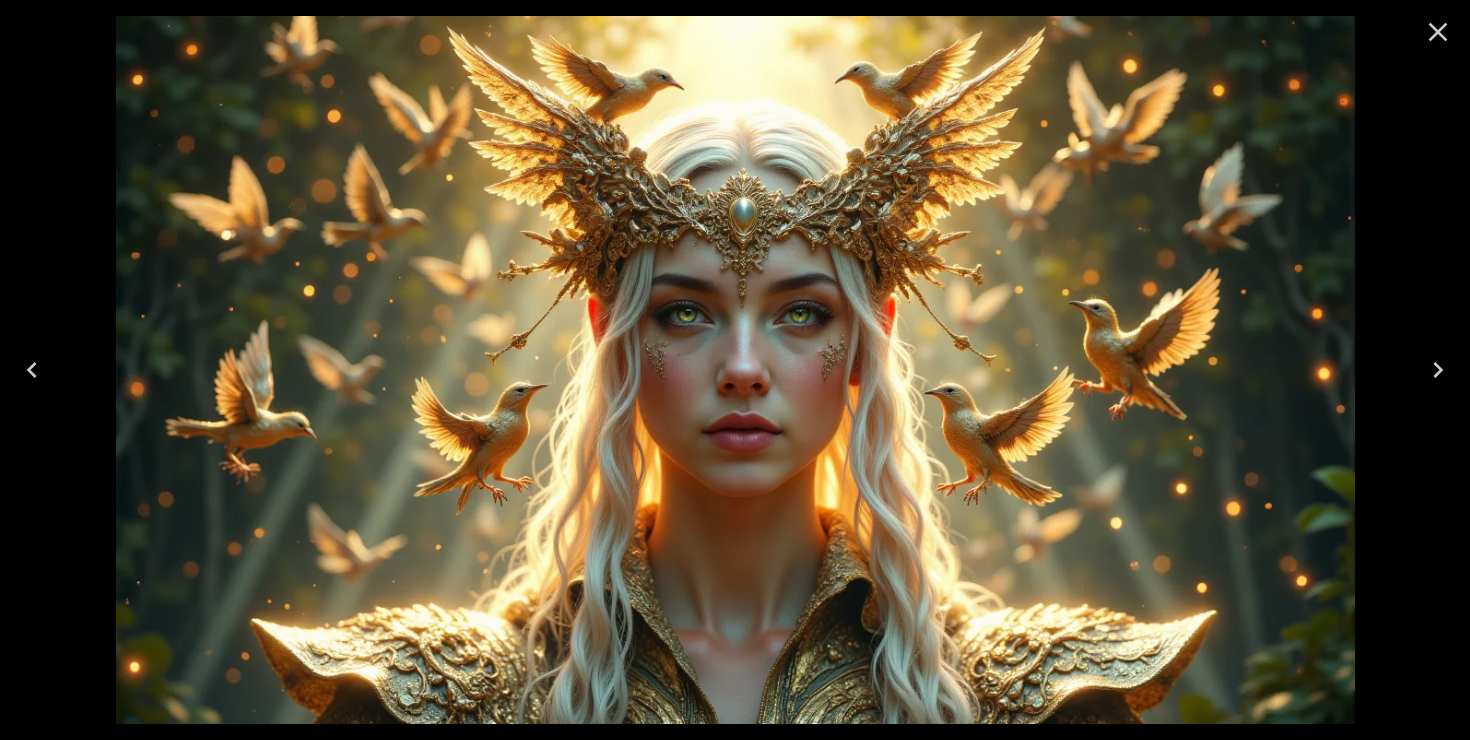 click 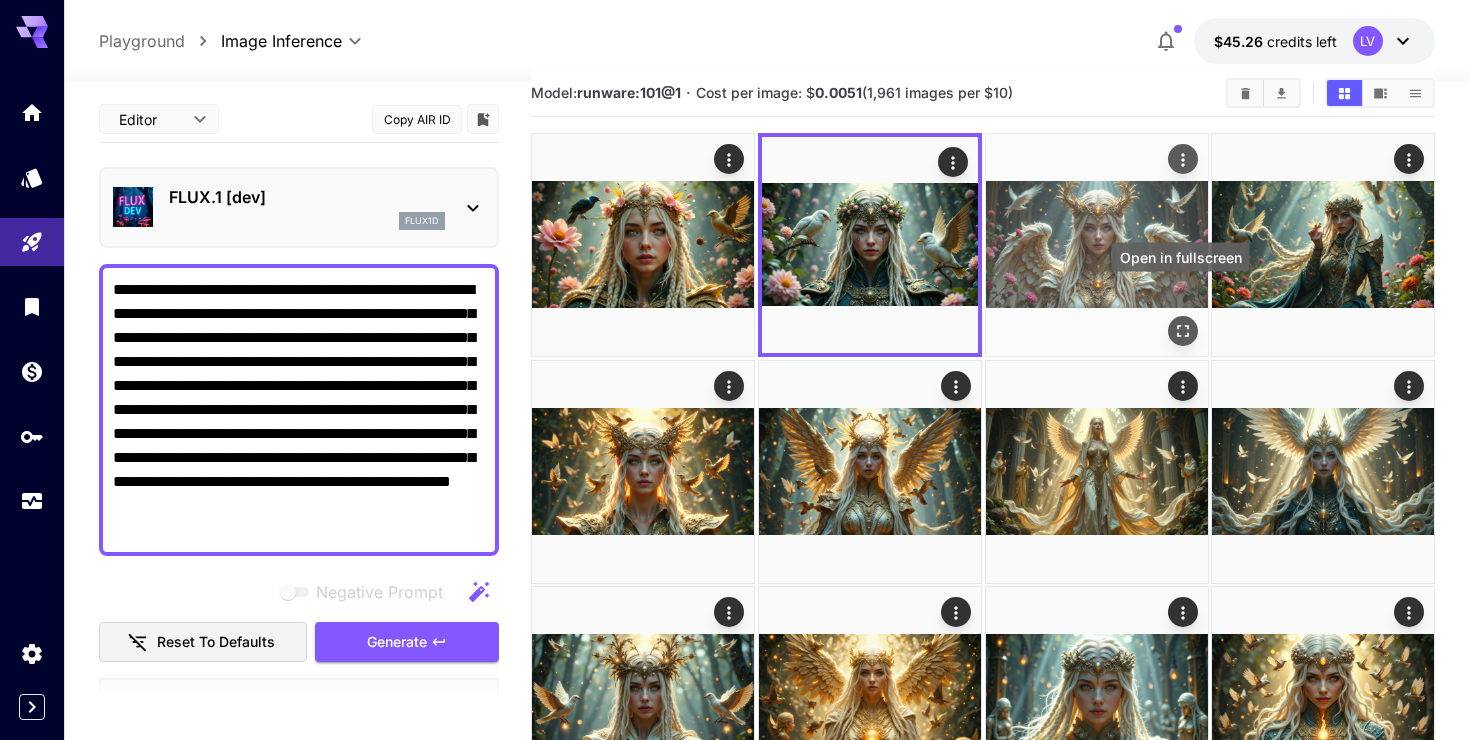 click 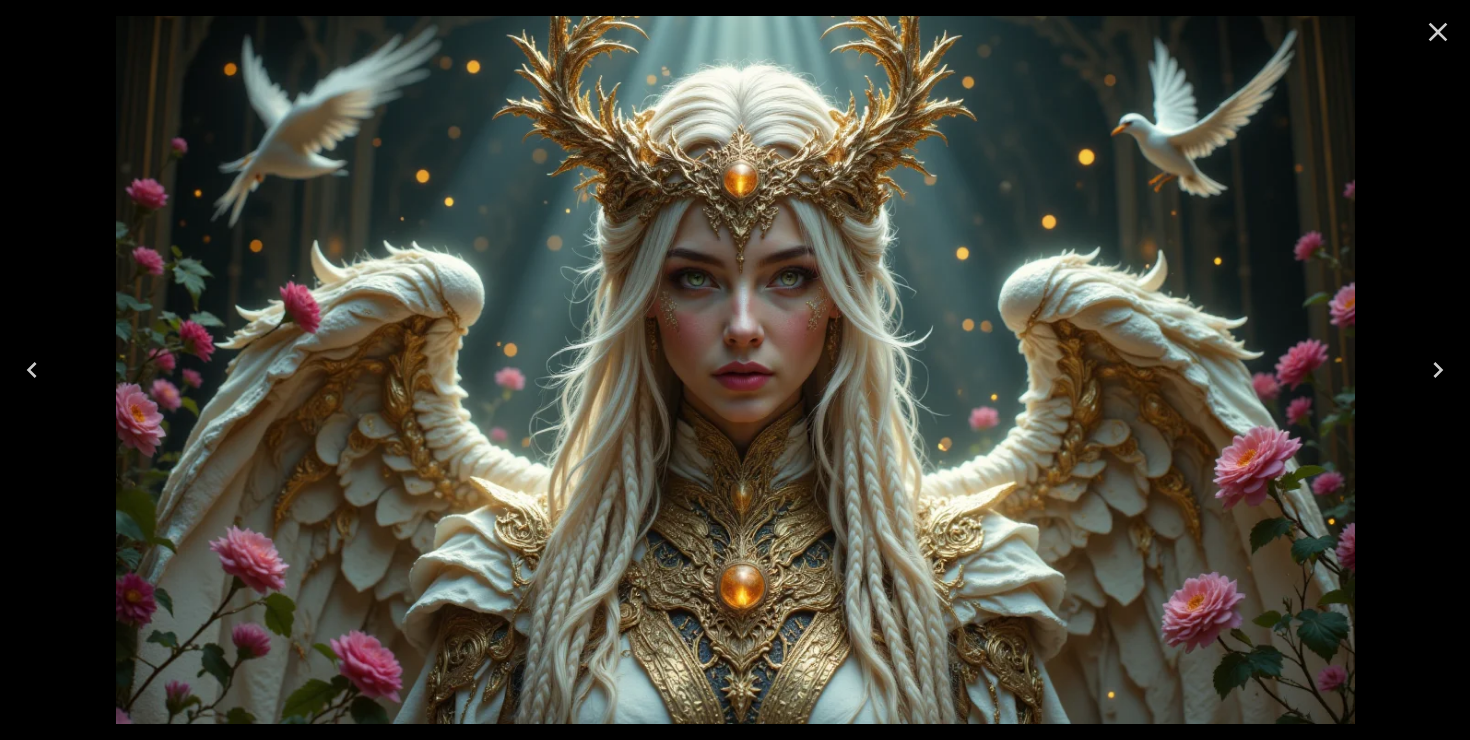 click 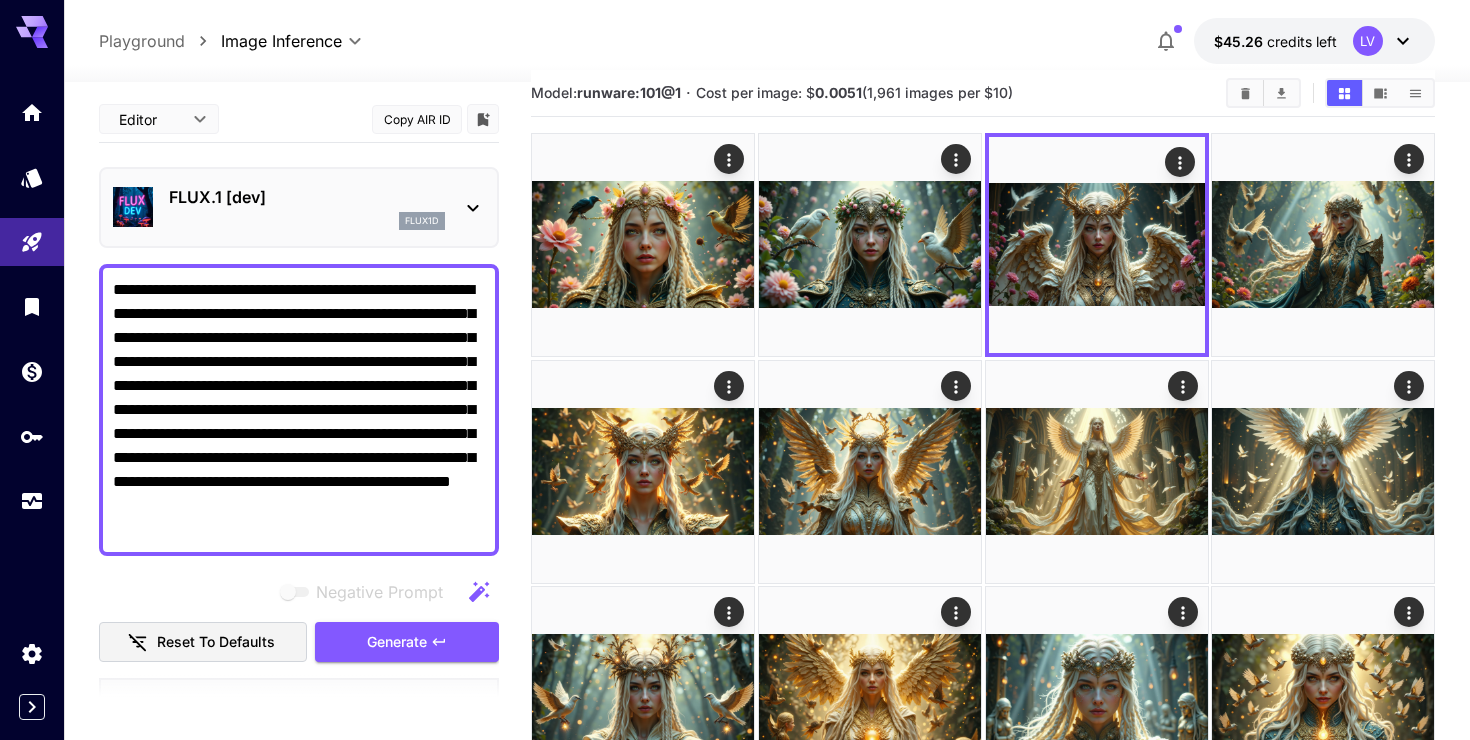 click on "**********" at bounding box center (299, 410) 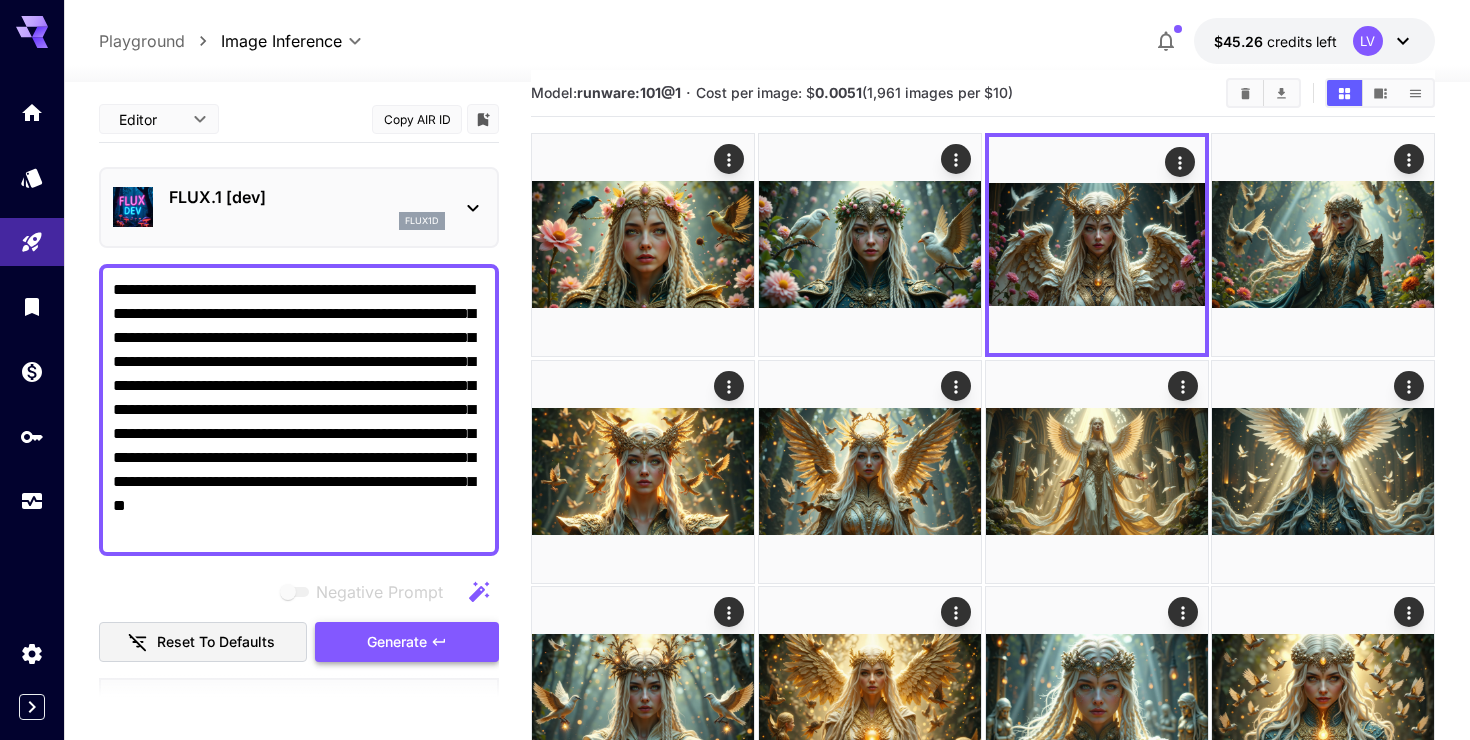 type on "**********" 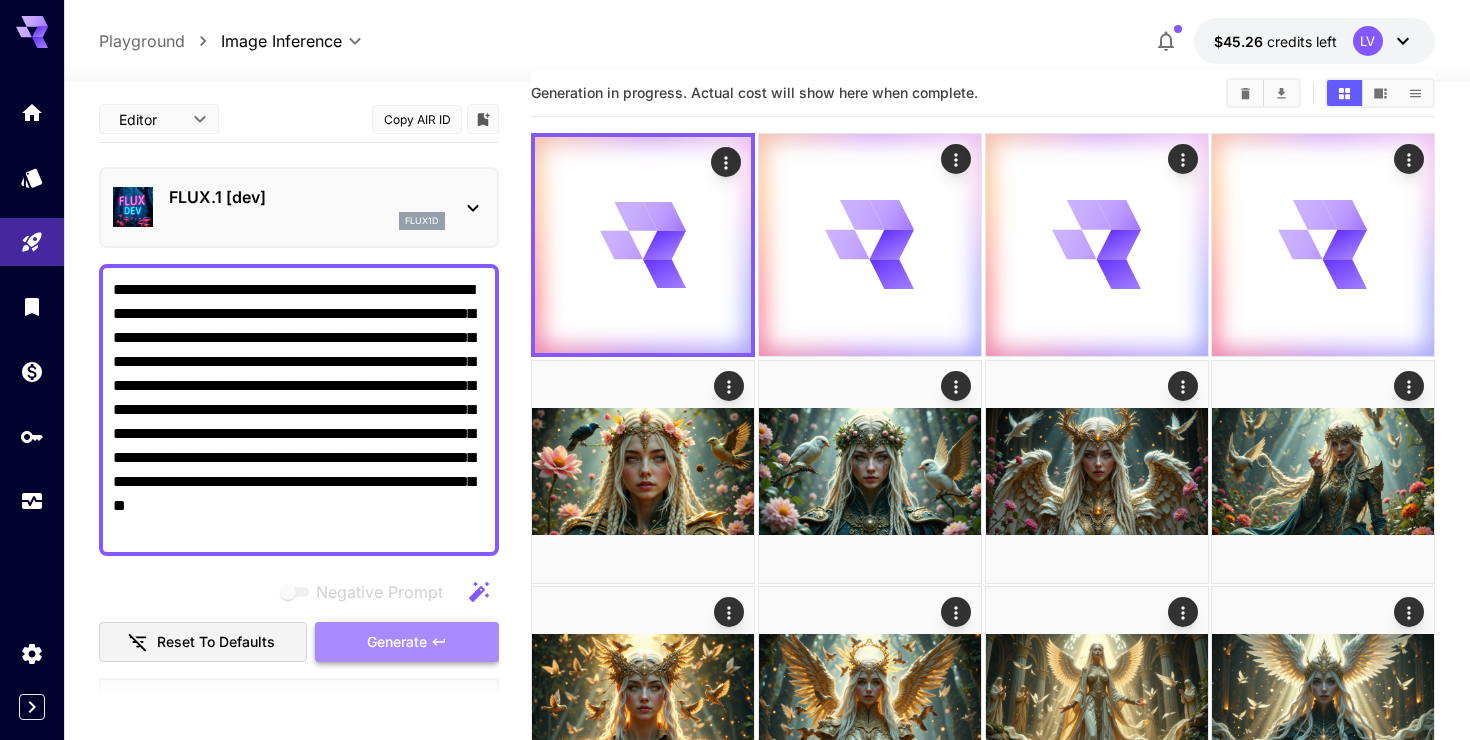 click 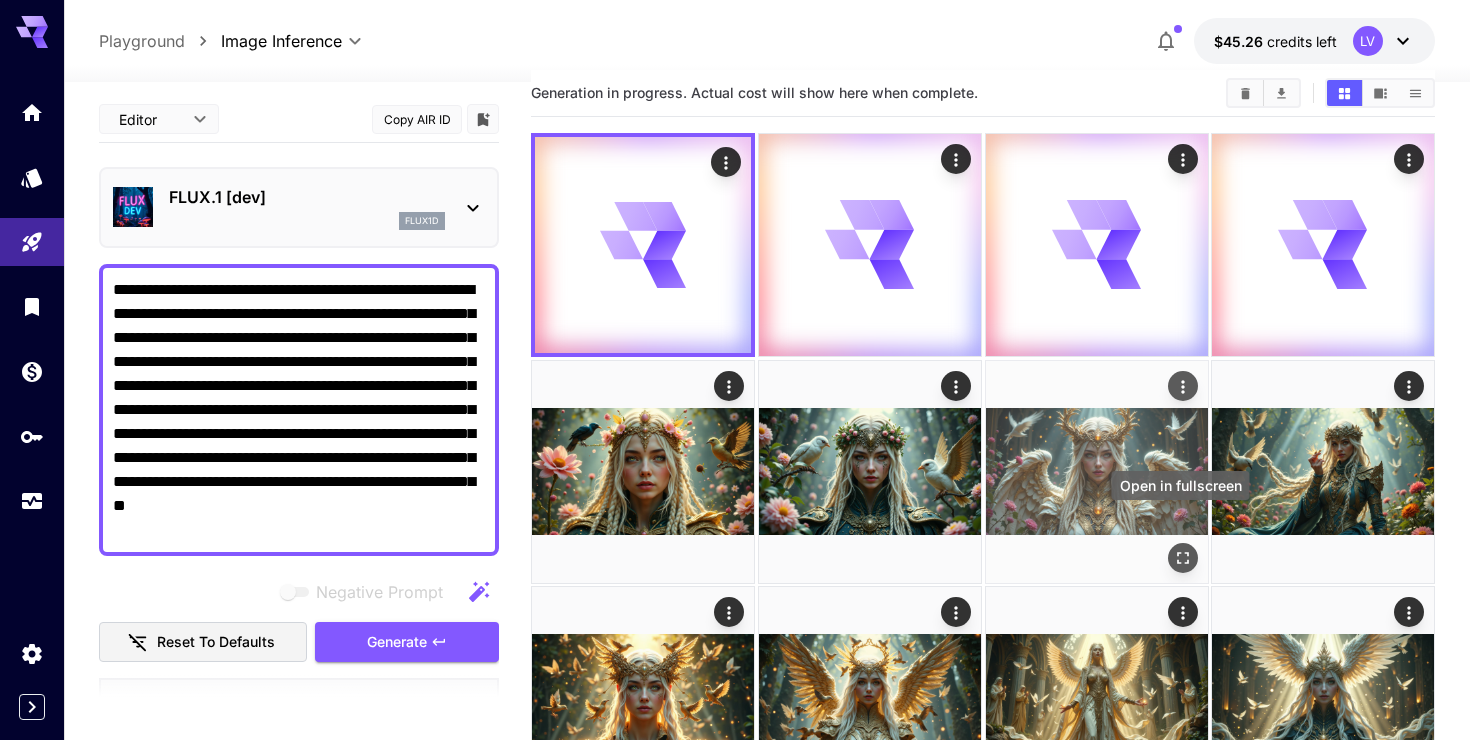 click 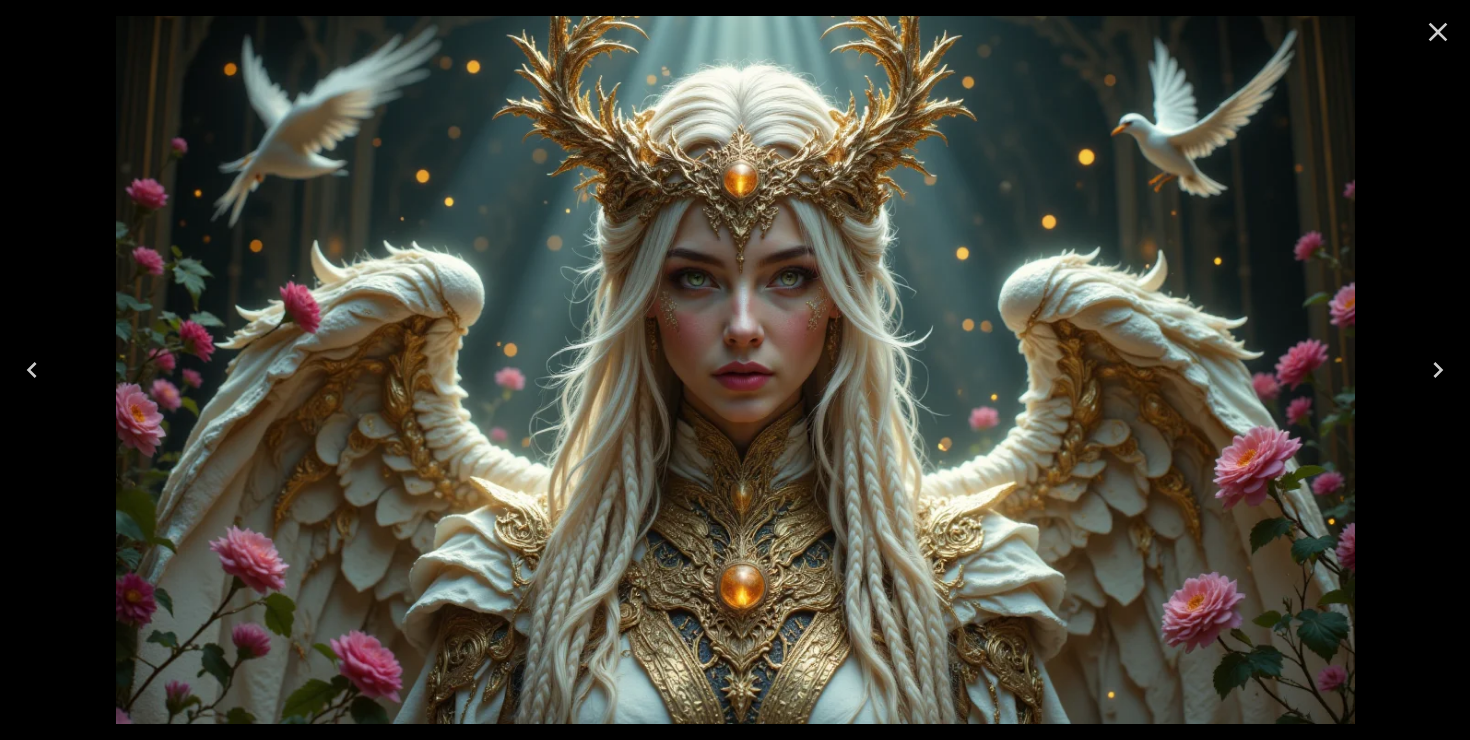 click 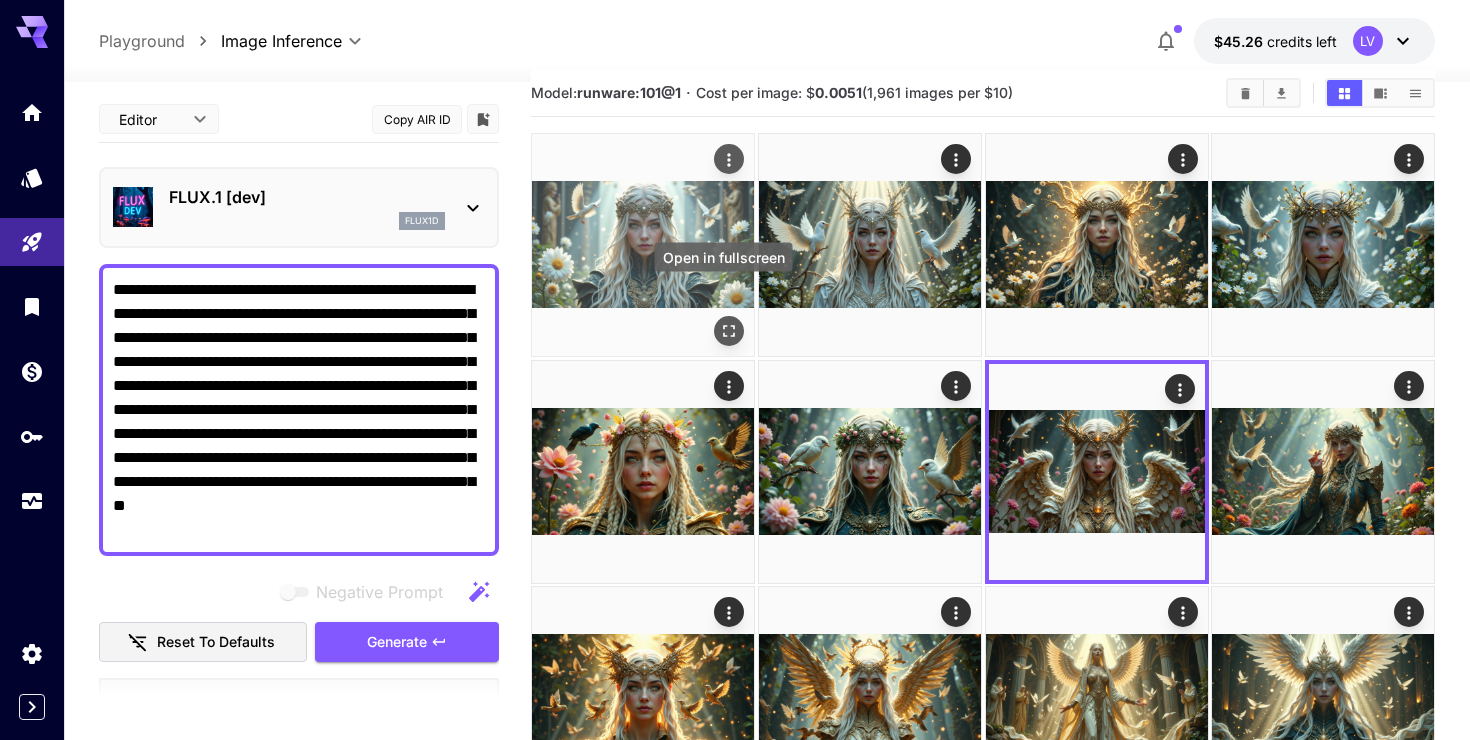 click 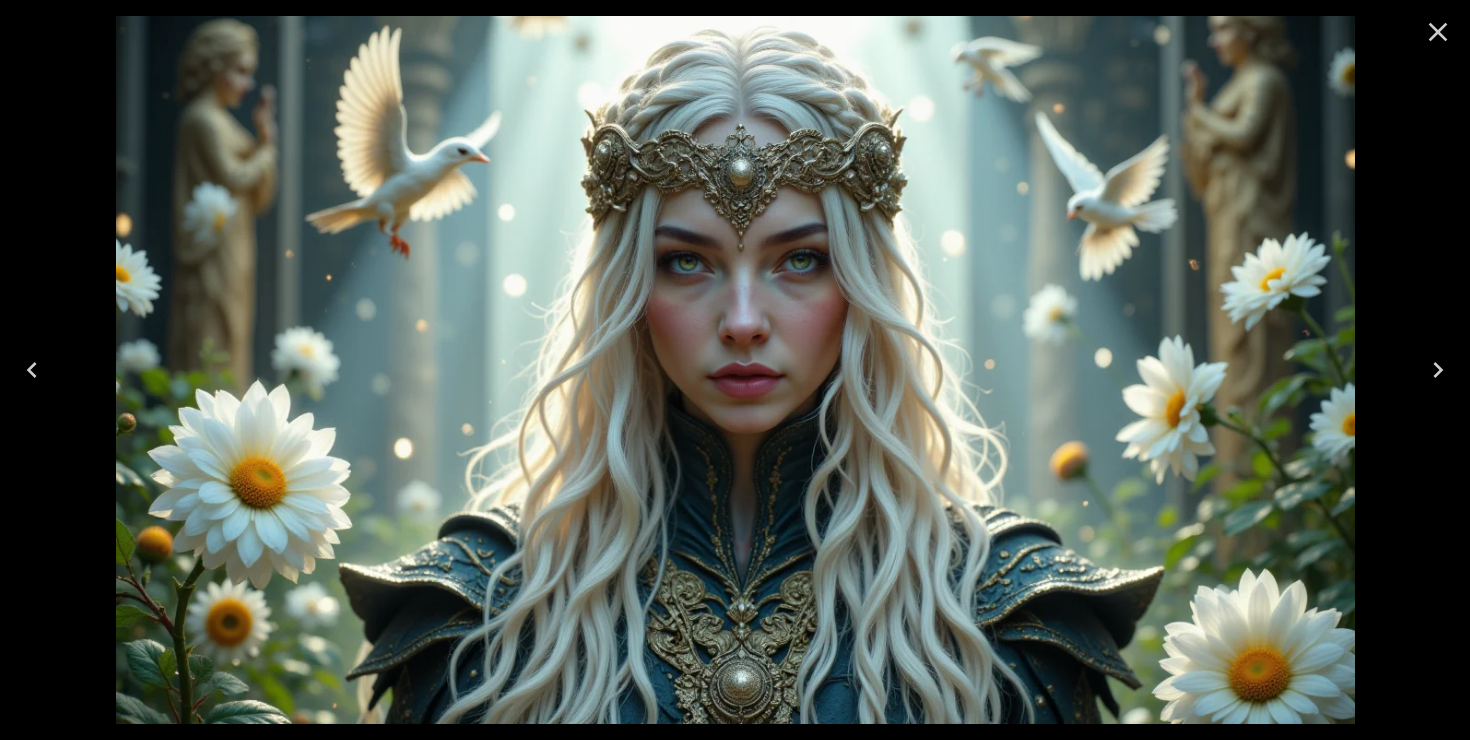 click 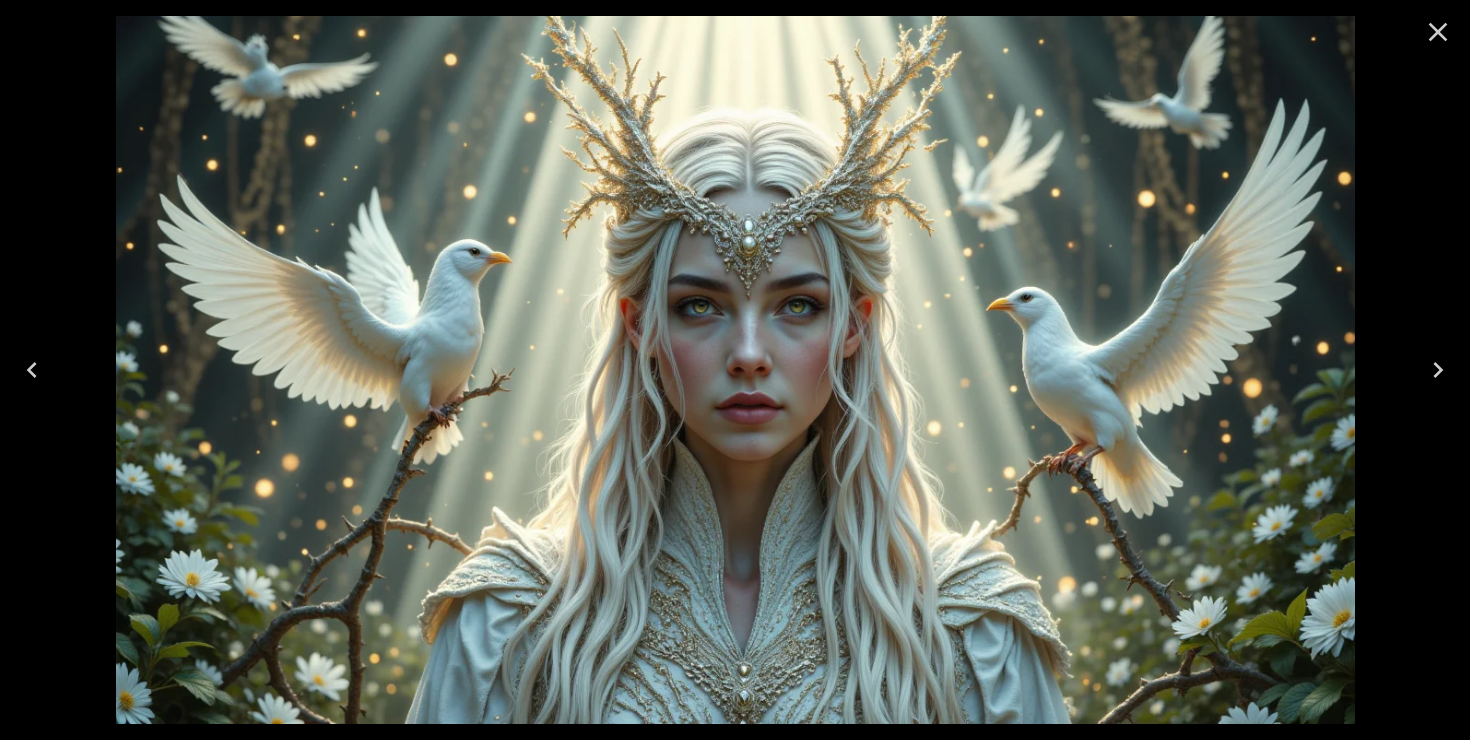 click 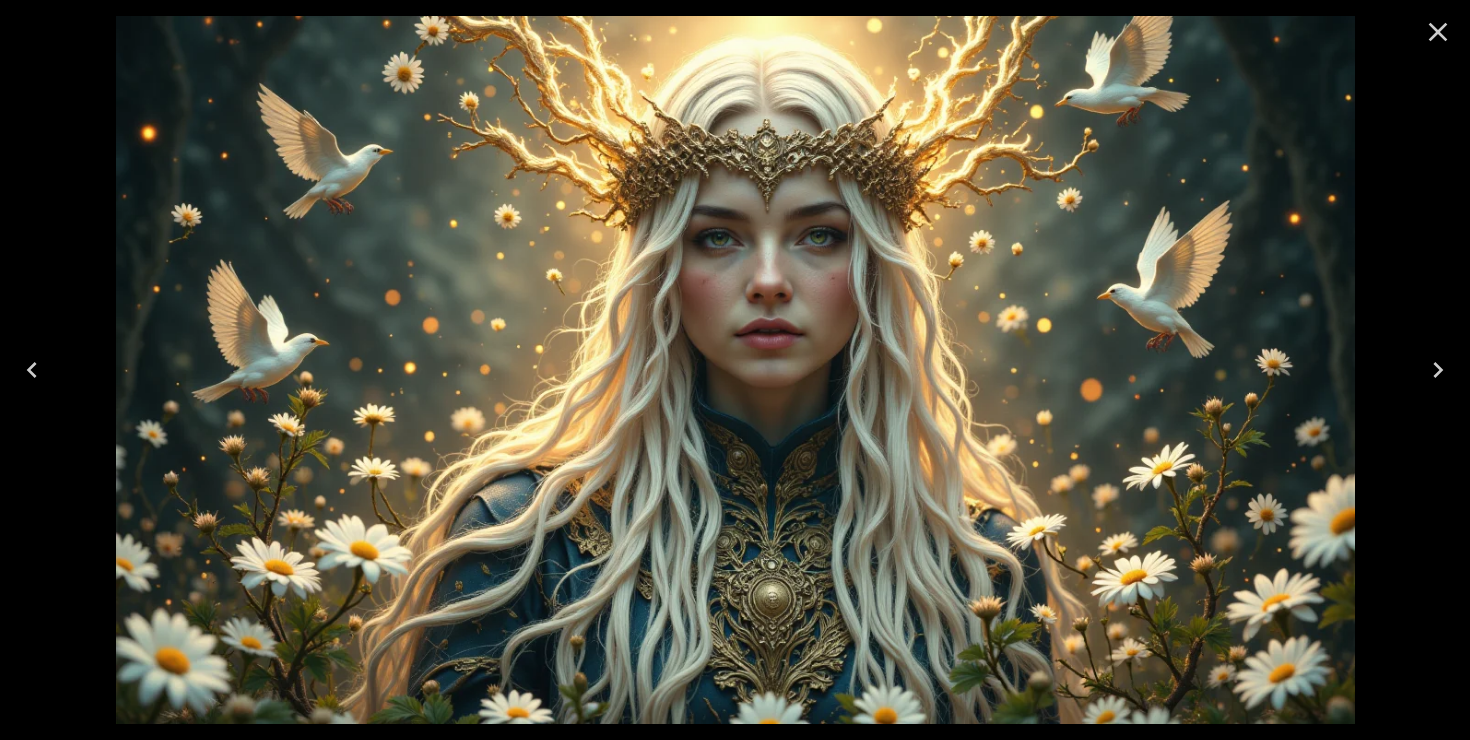 click 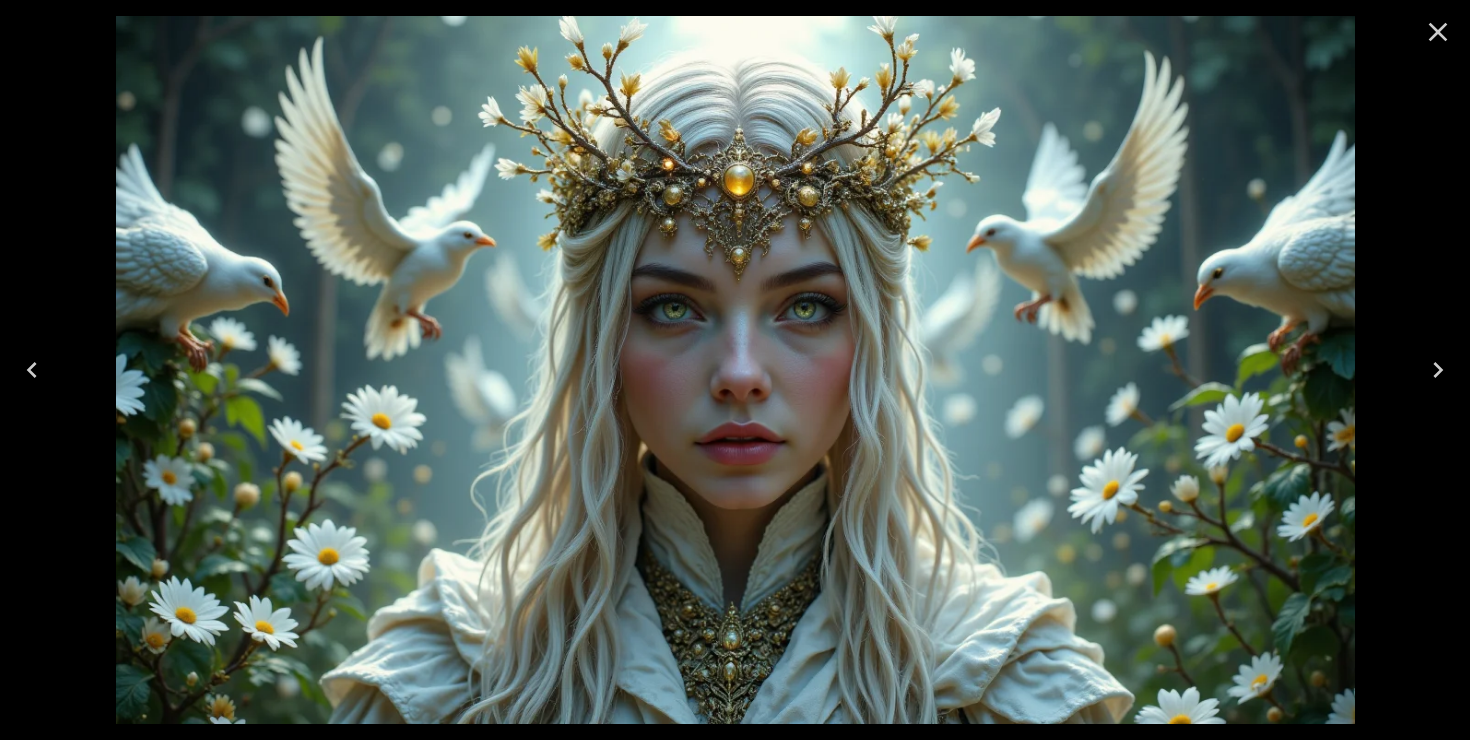 click 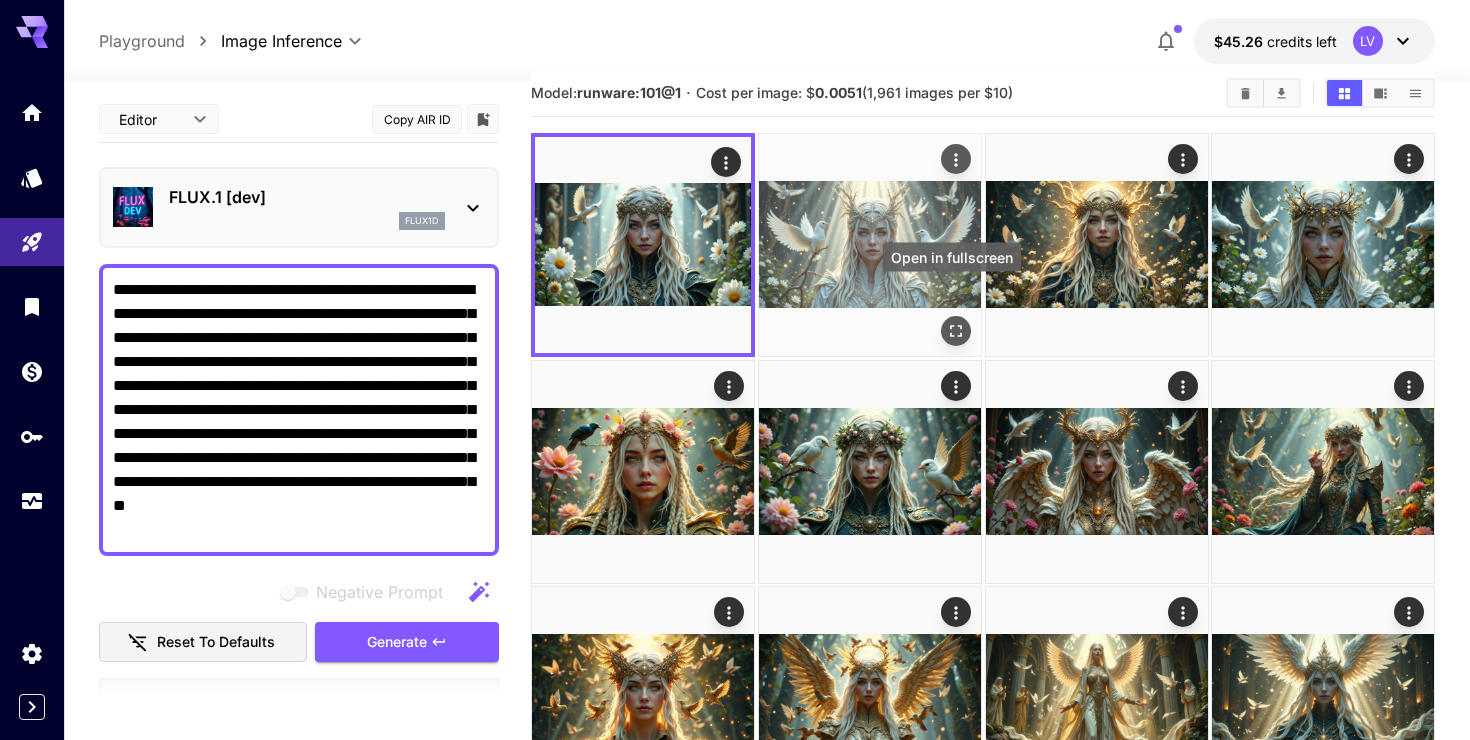 click 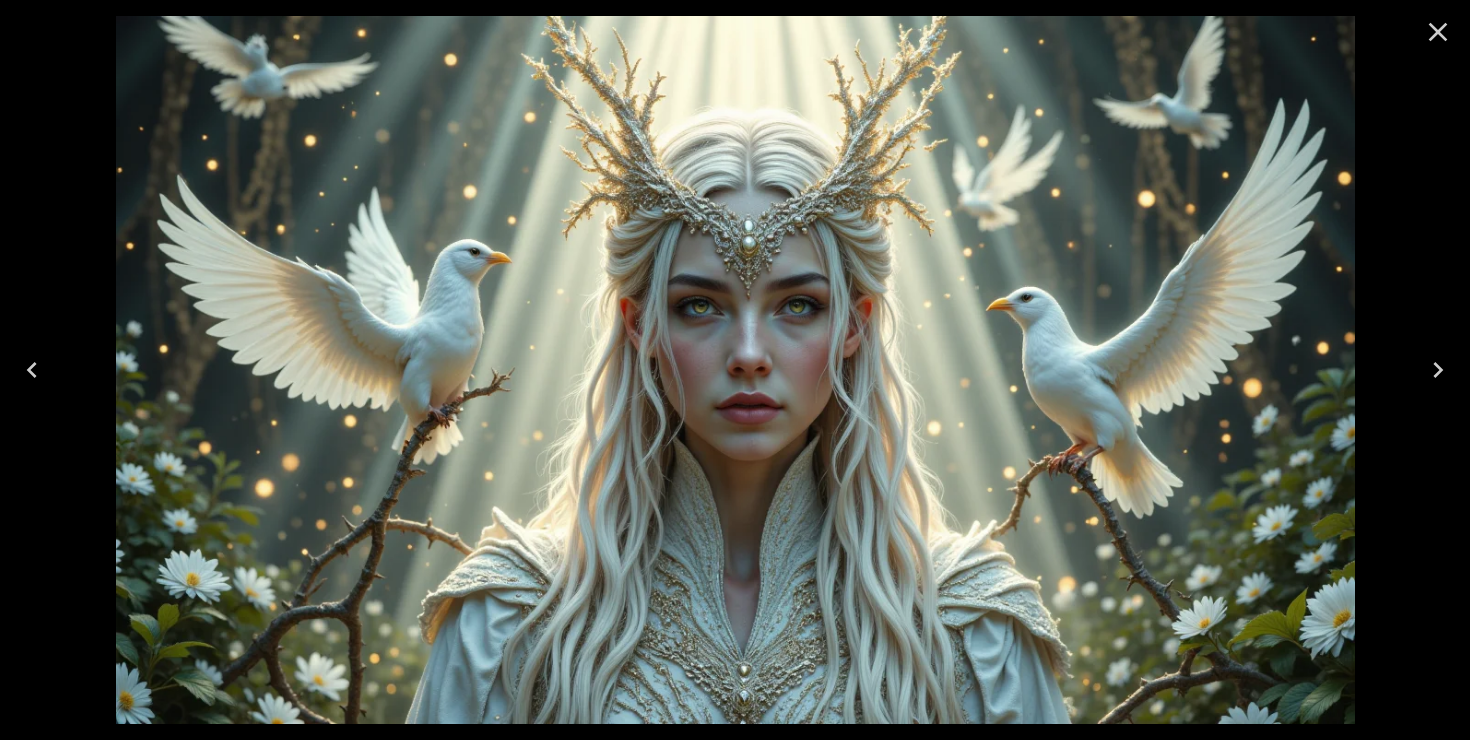 click 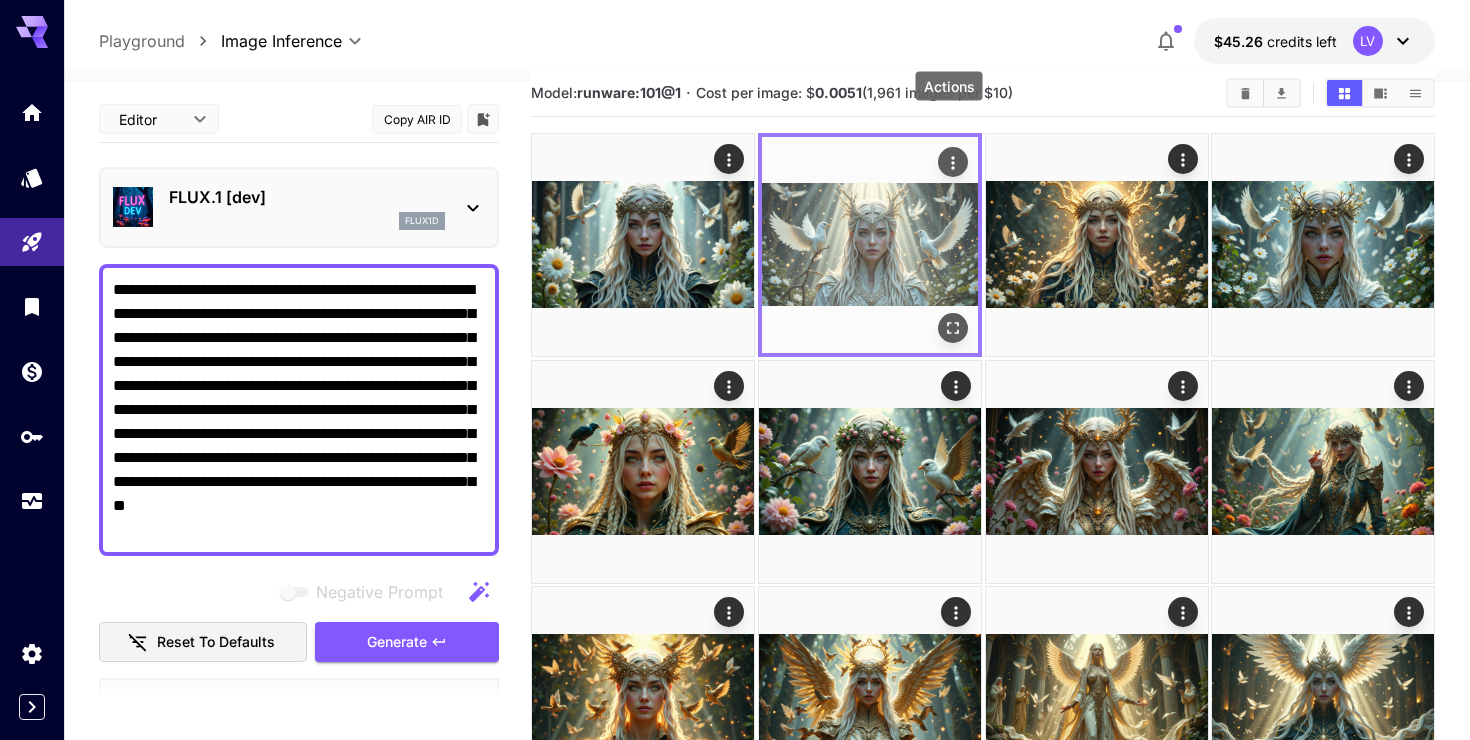 click 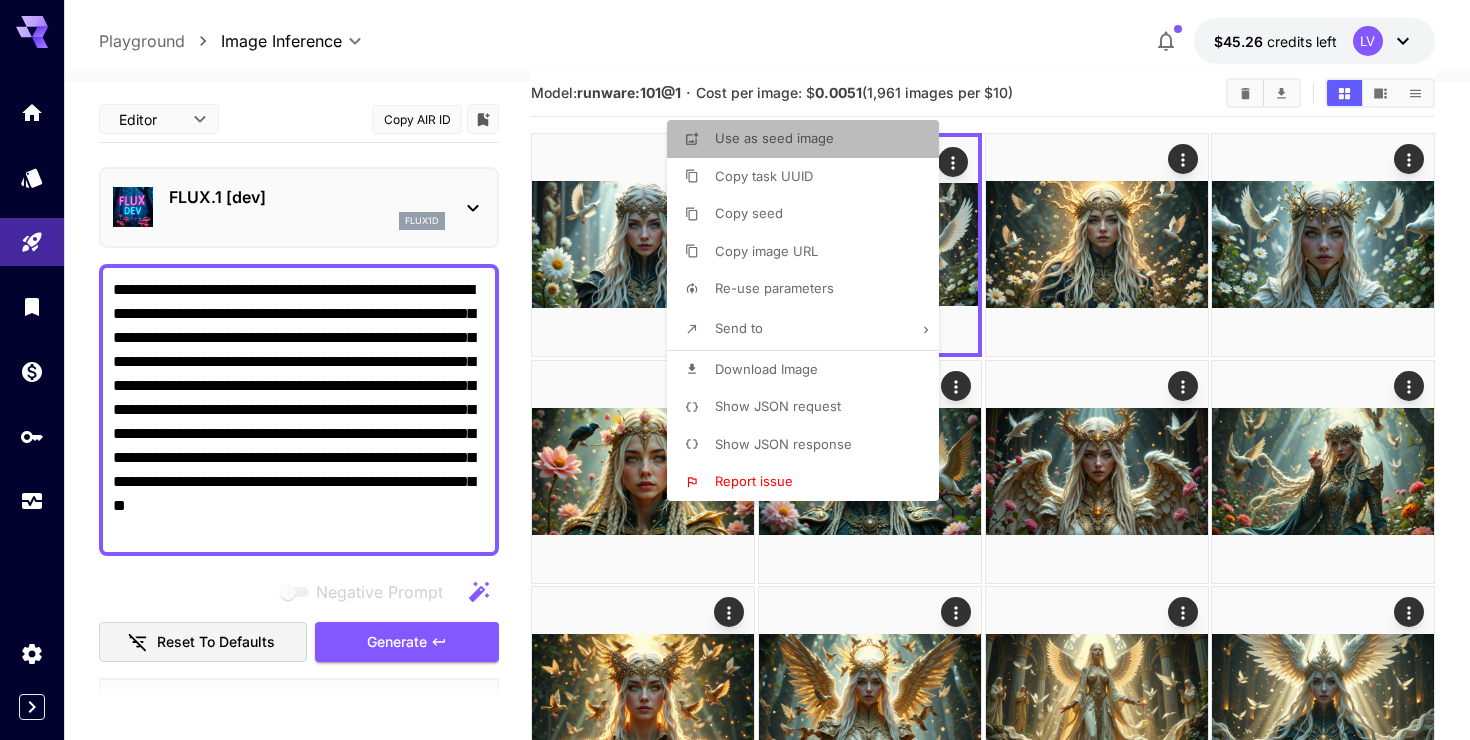 click on "Use as seed image" at bounding box center (809, 139) 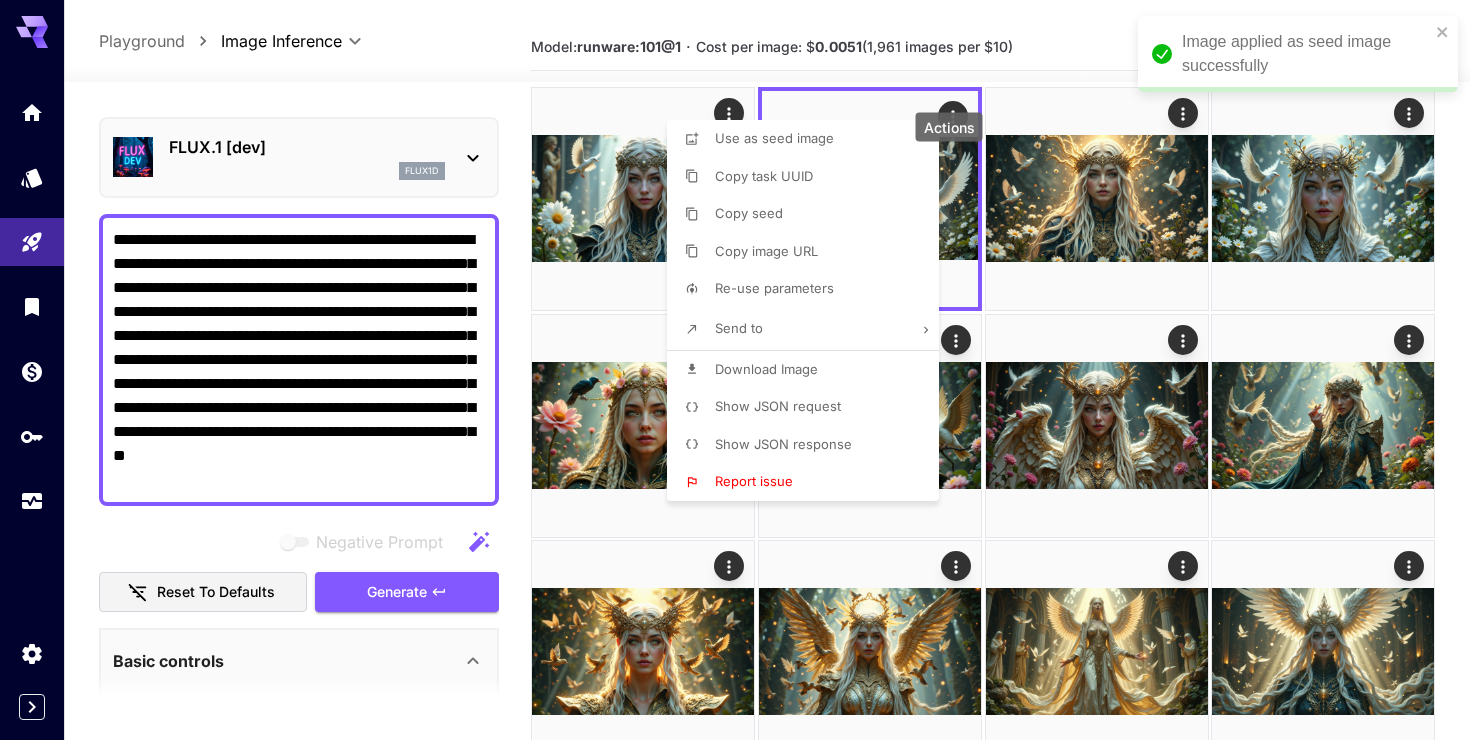 scroll, scrollTop: 206, scrollLeft: 0, axis: vertical 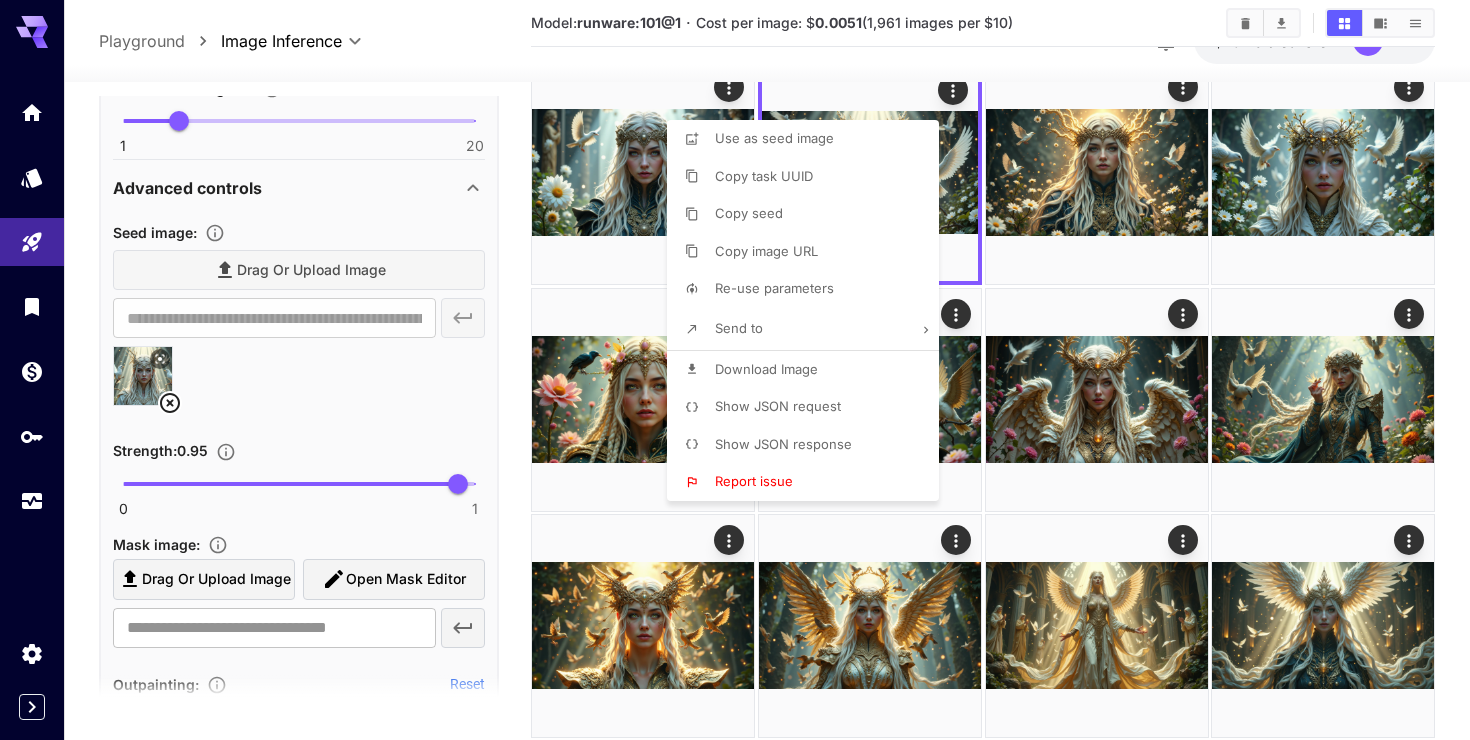 drag, startPoint x: 456, startPoint y: 371, endPoint x: 467, endPoint y: 372, distance: 11.045361 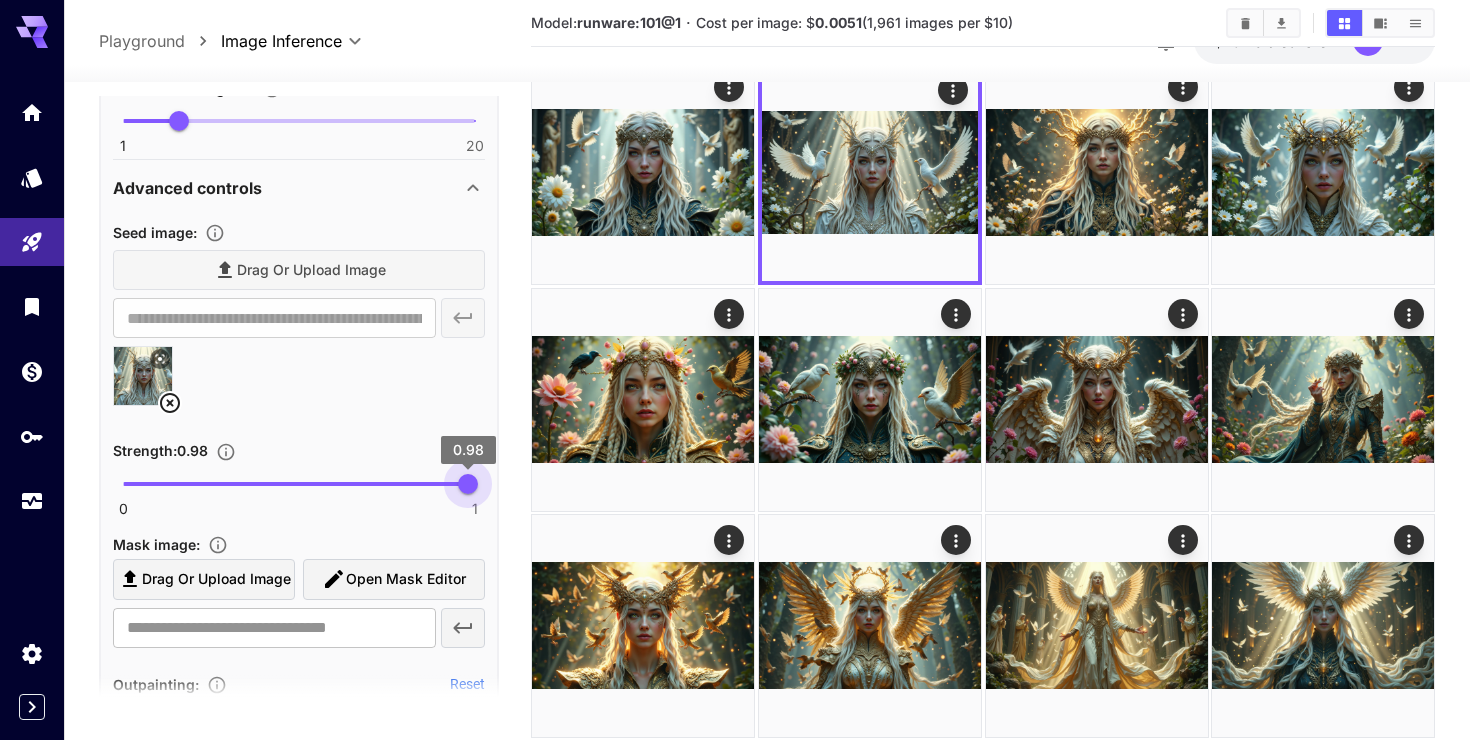 type on "****" 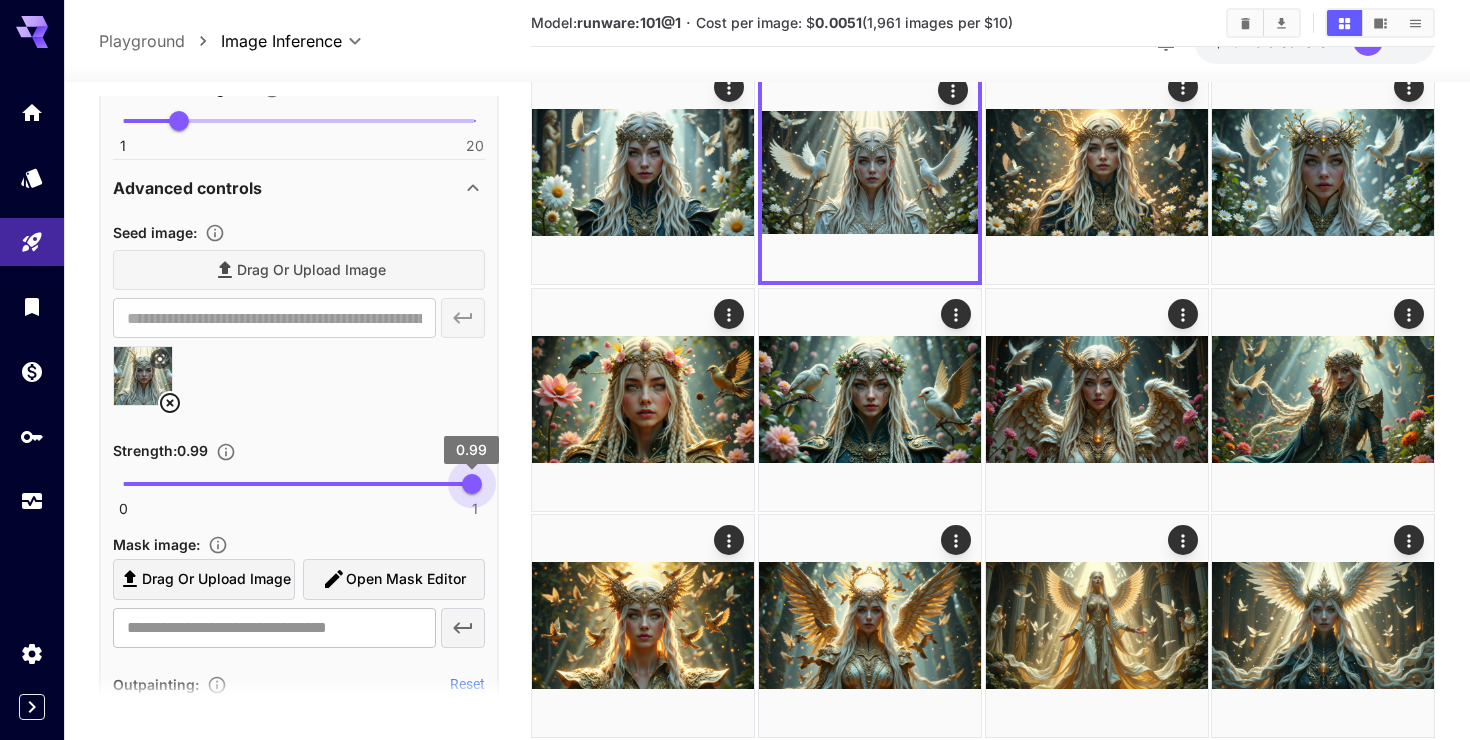 drag, startPoint x: 460, startPoint y: 370, endPoint x: 473, endPoint y: 370, distance: 13 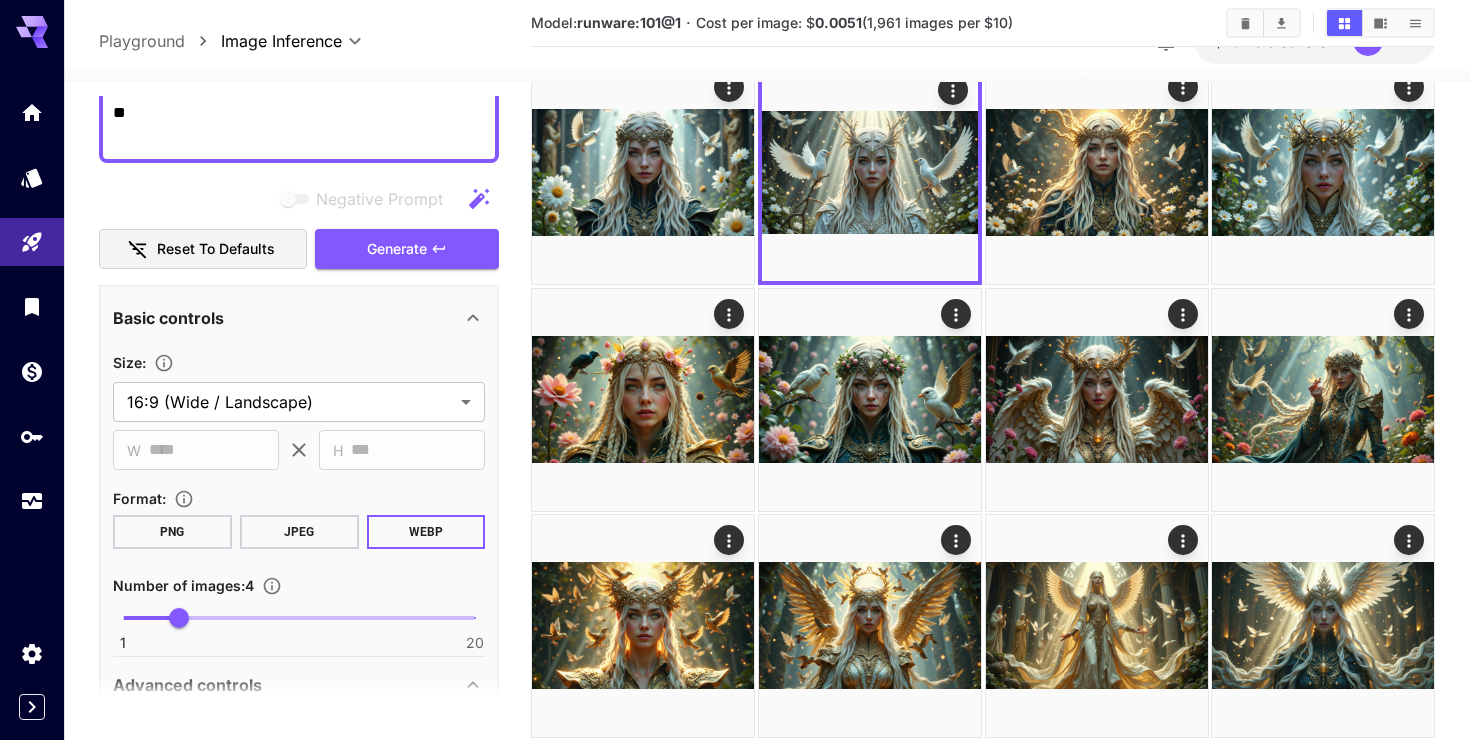 scroll, scrollTop: 381, scrollLeft: 0, axis: vertical 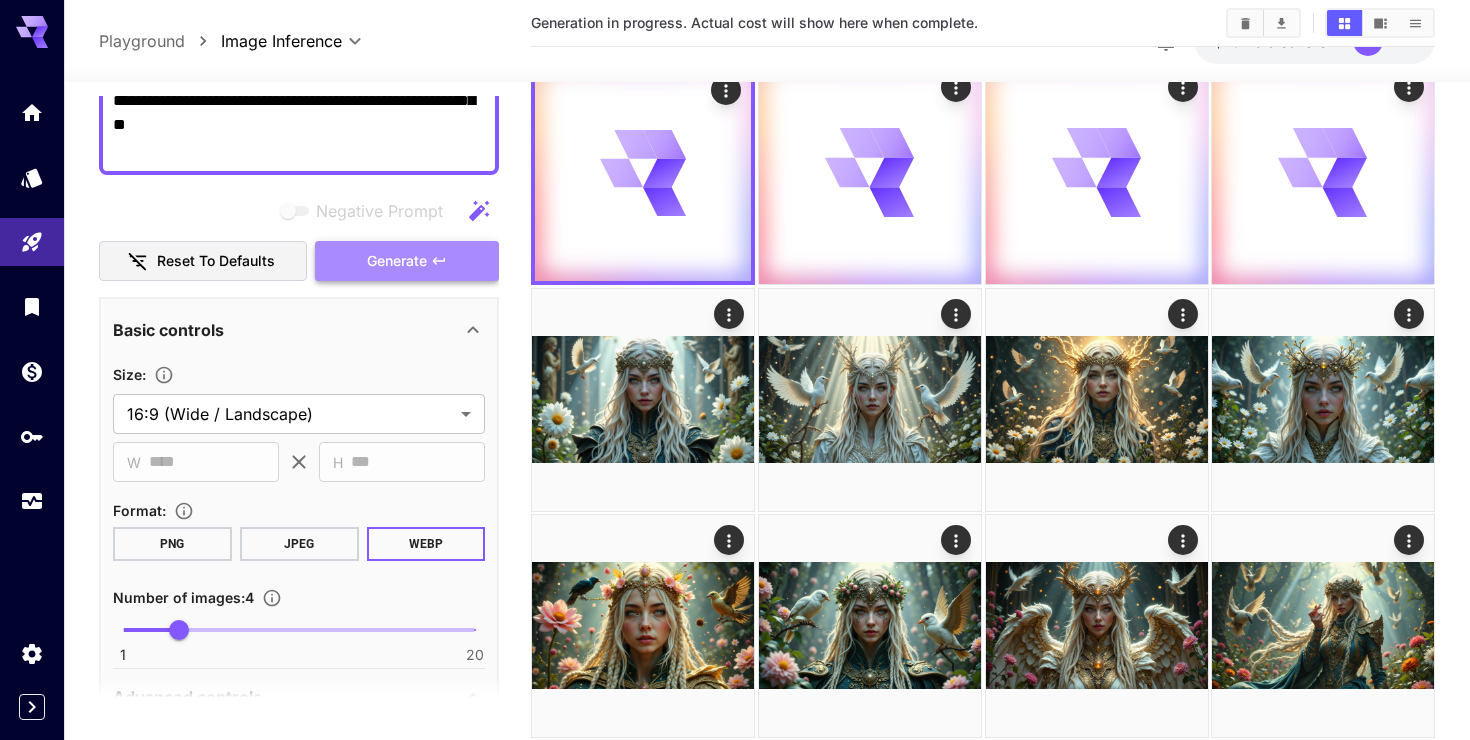 click on "Generate" at bounding box center [407, 261] 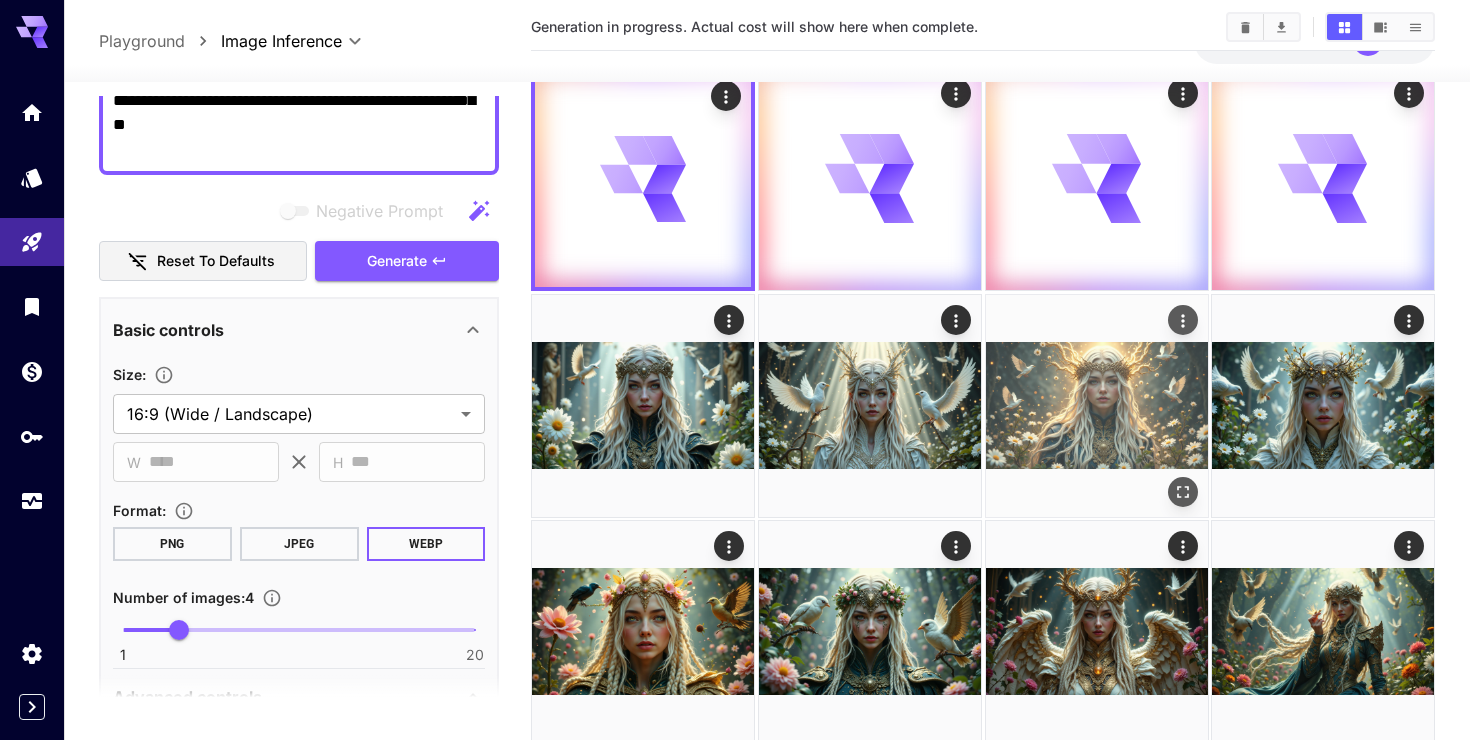 scroll, scrollTop: 0, scrollLeft: 0, axis: both 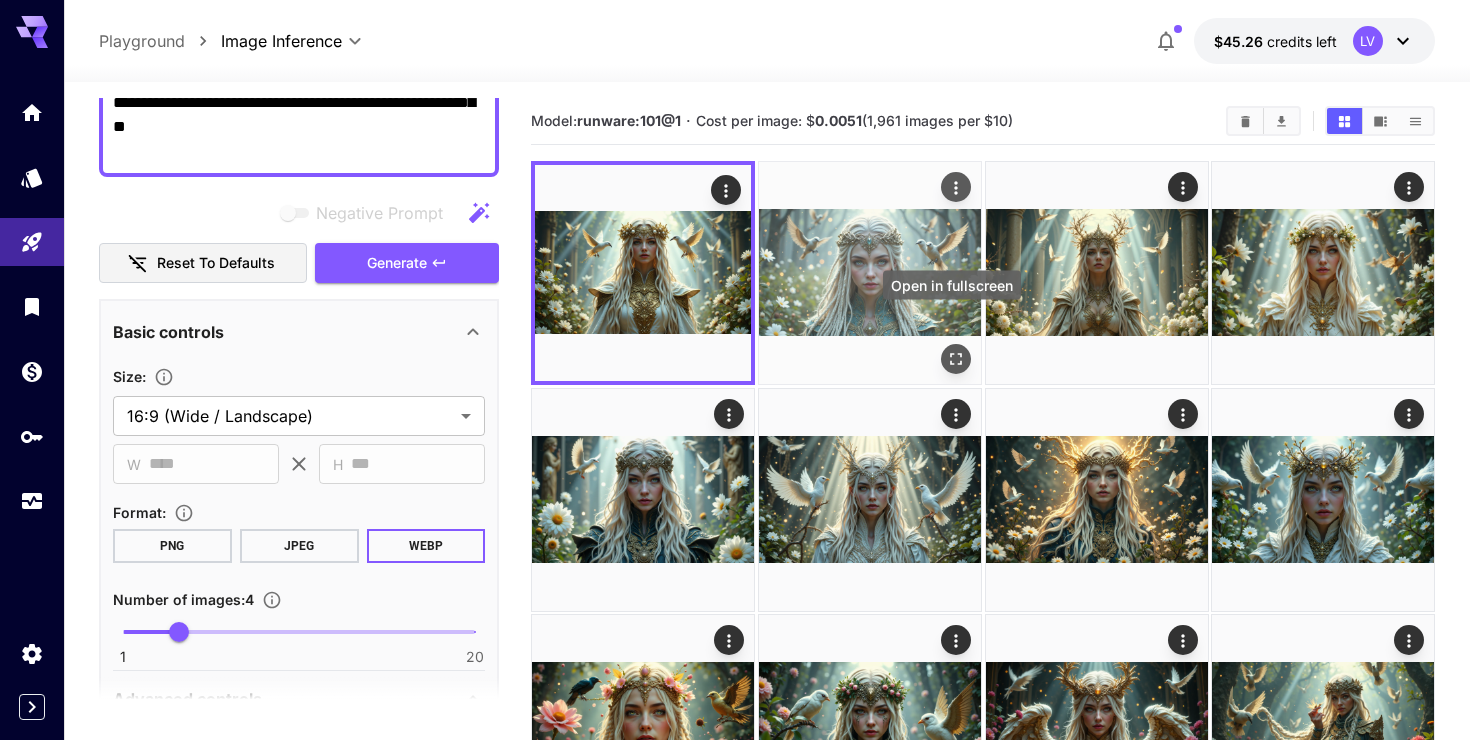 click 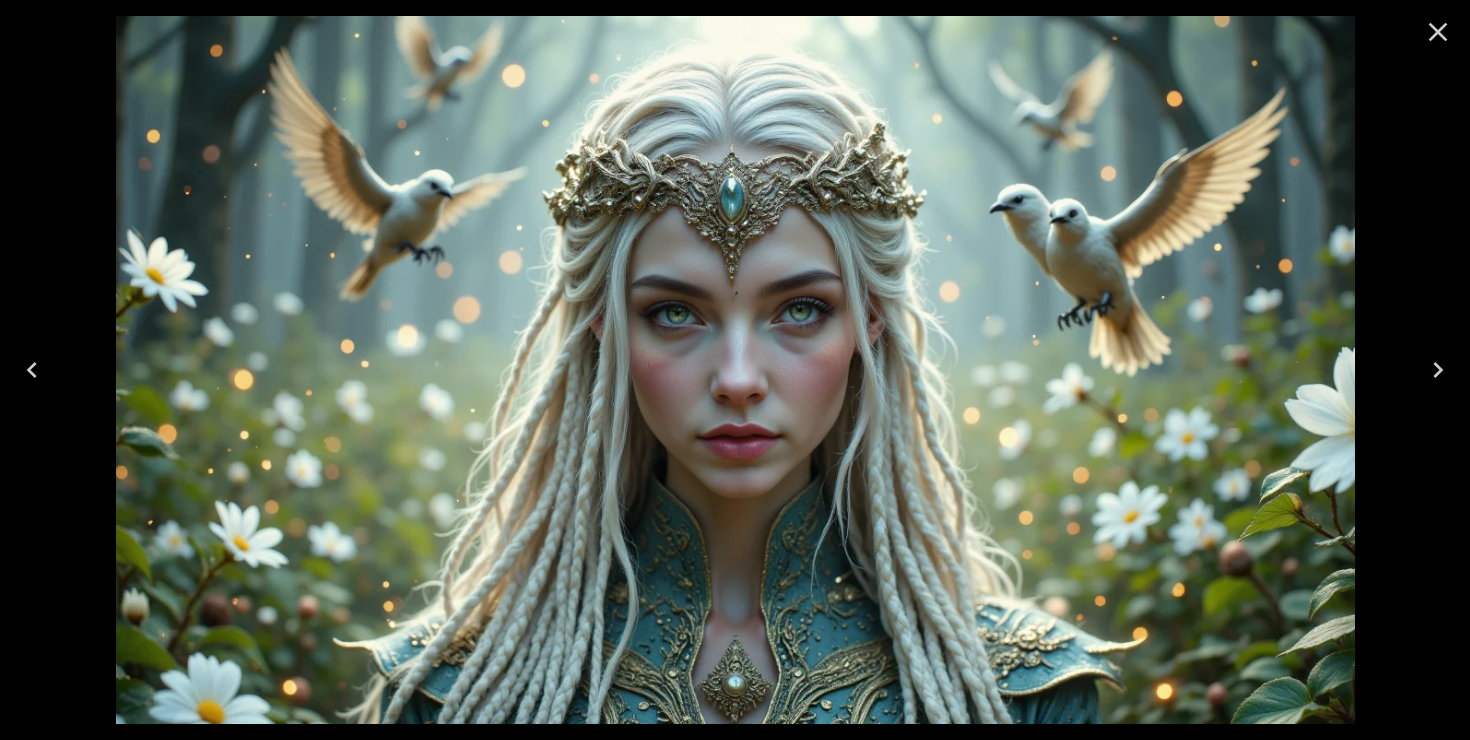 click 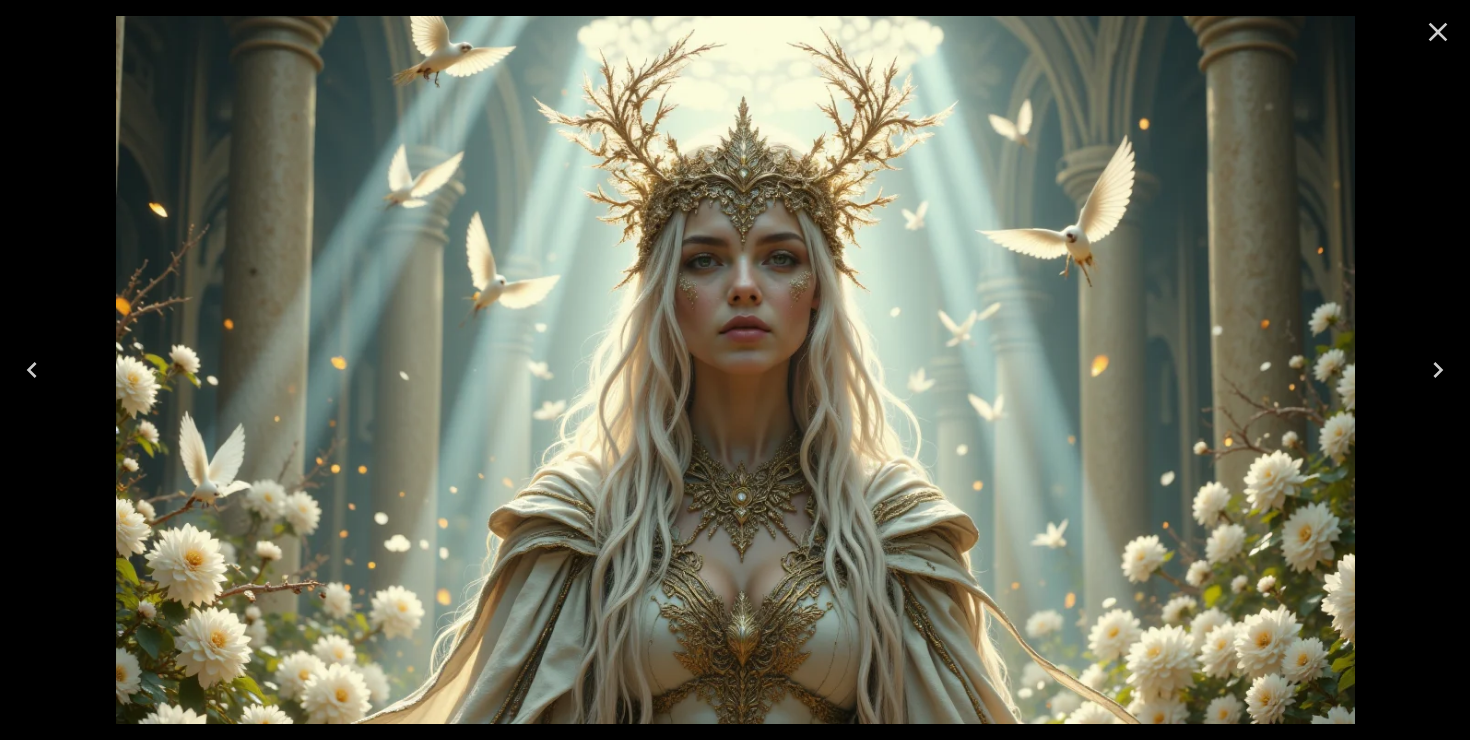 click 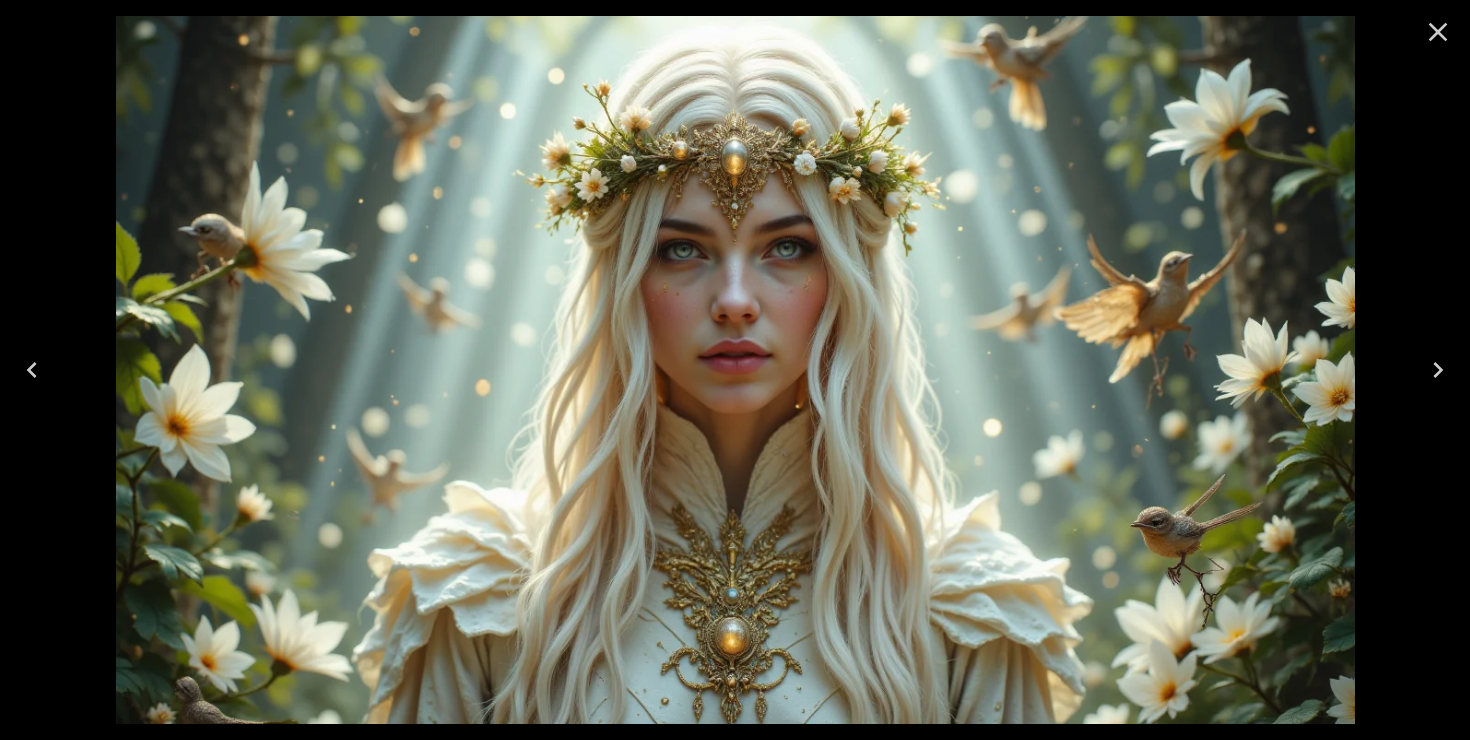click 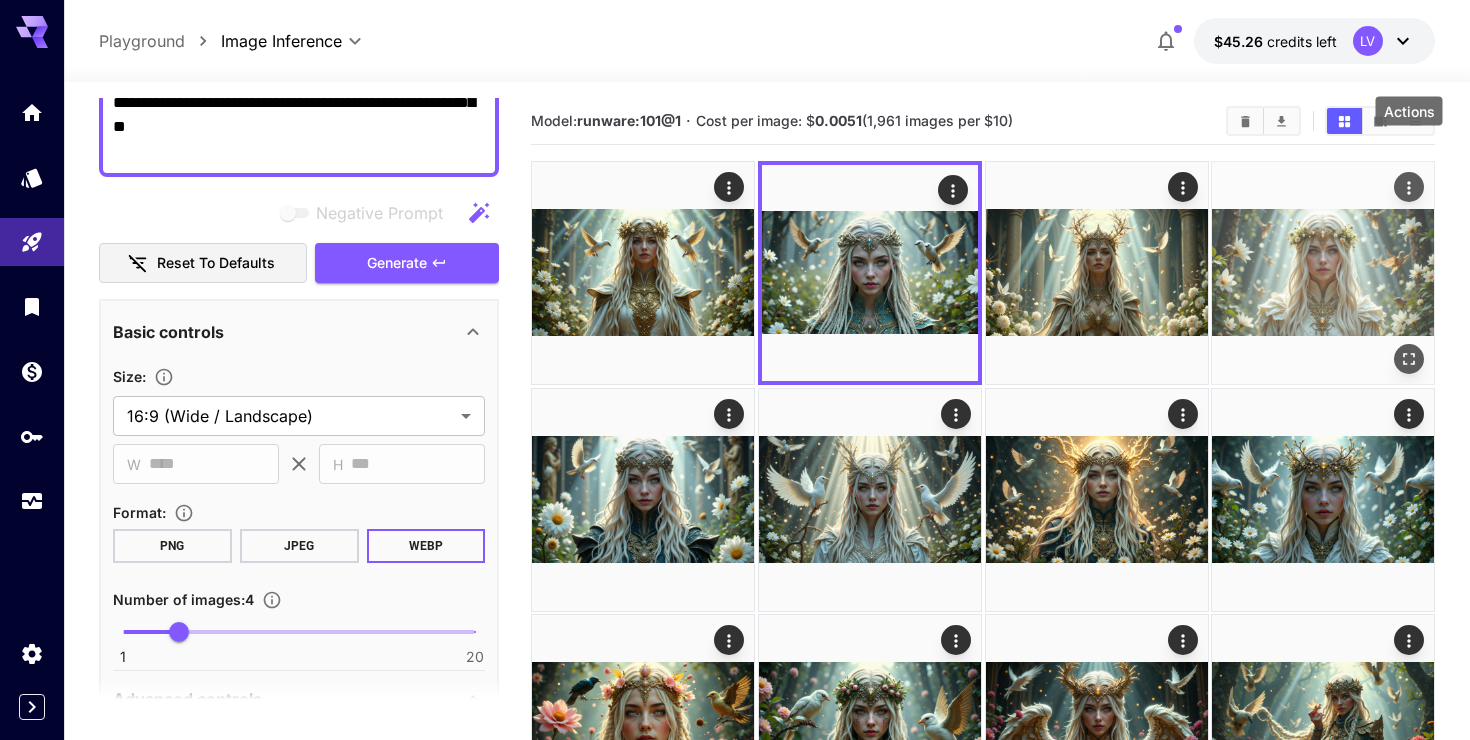 click 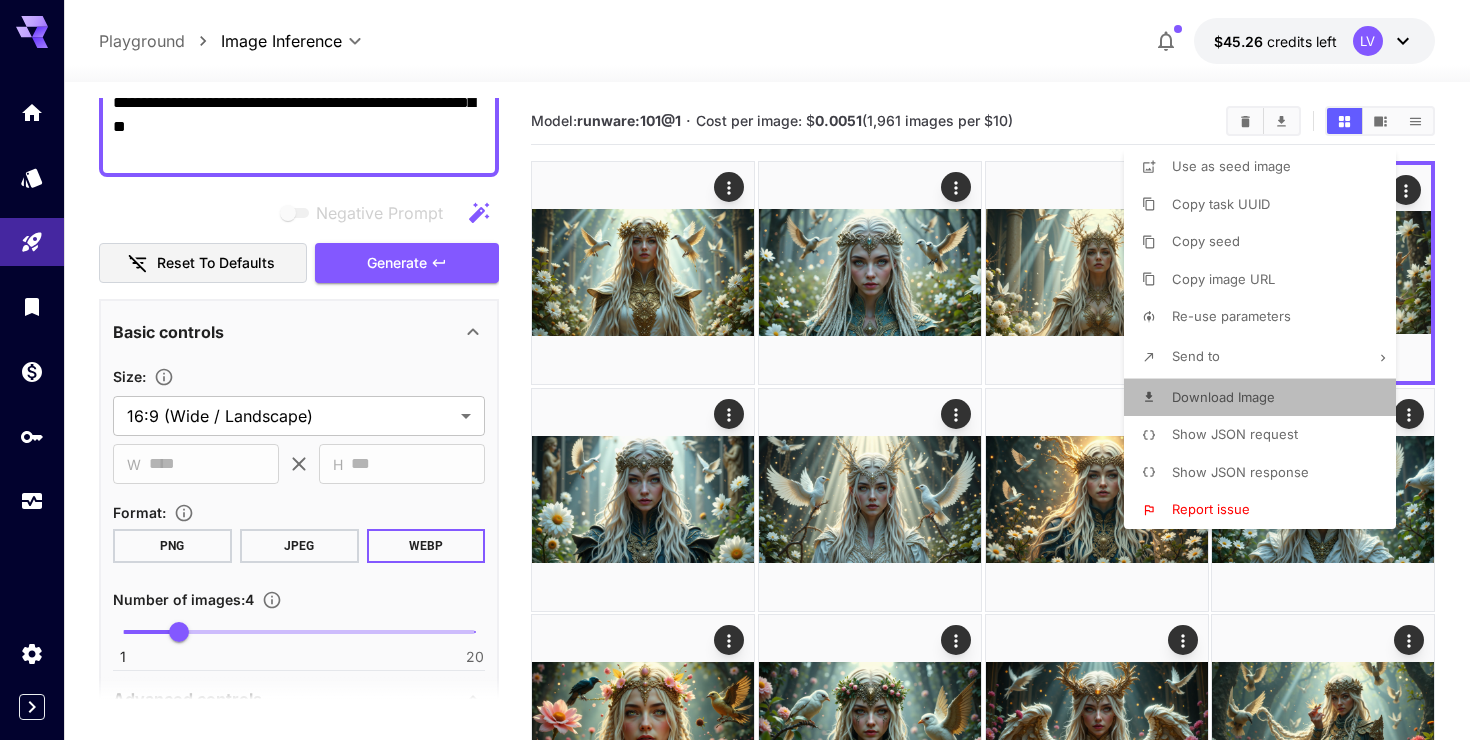 click on "Download Image" at bounding box center [1223, 397] 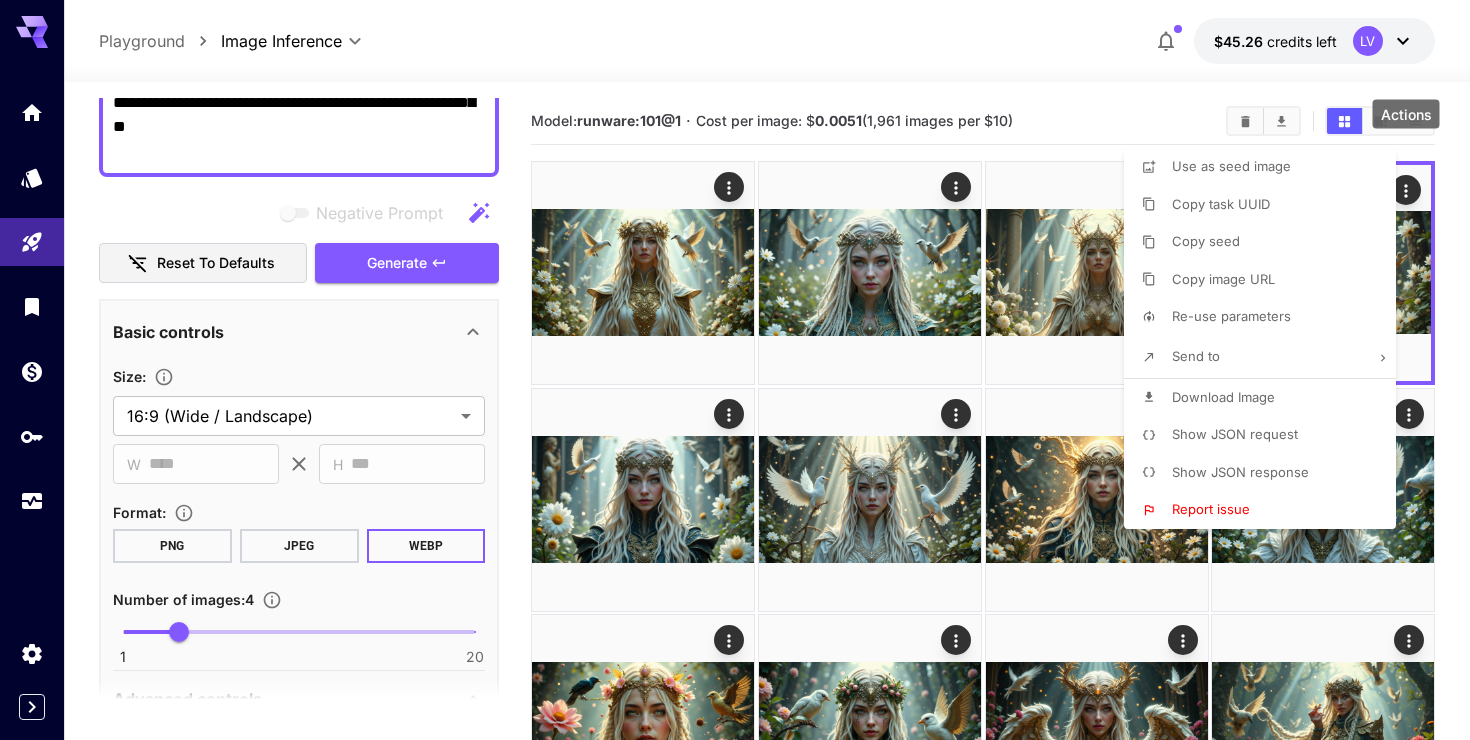 click at bounding box center [735, 370] 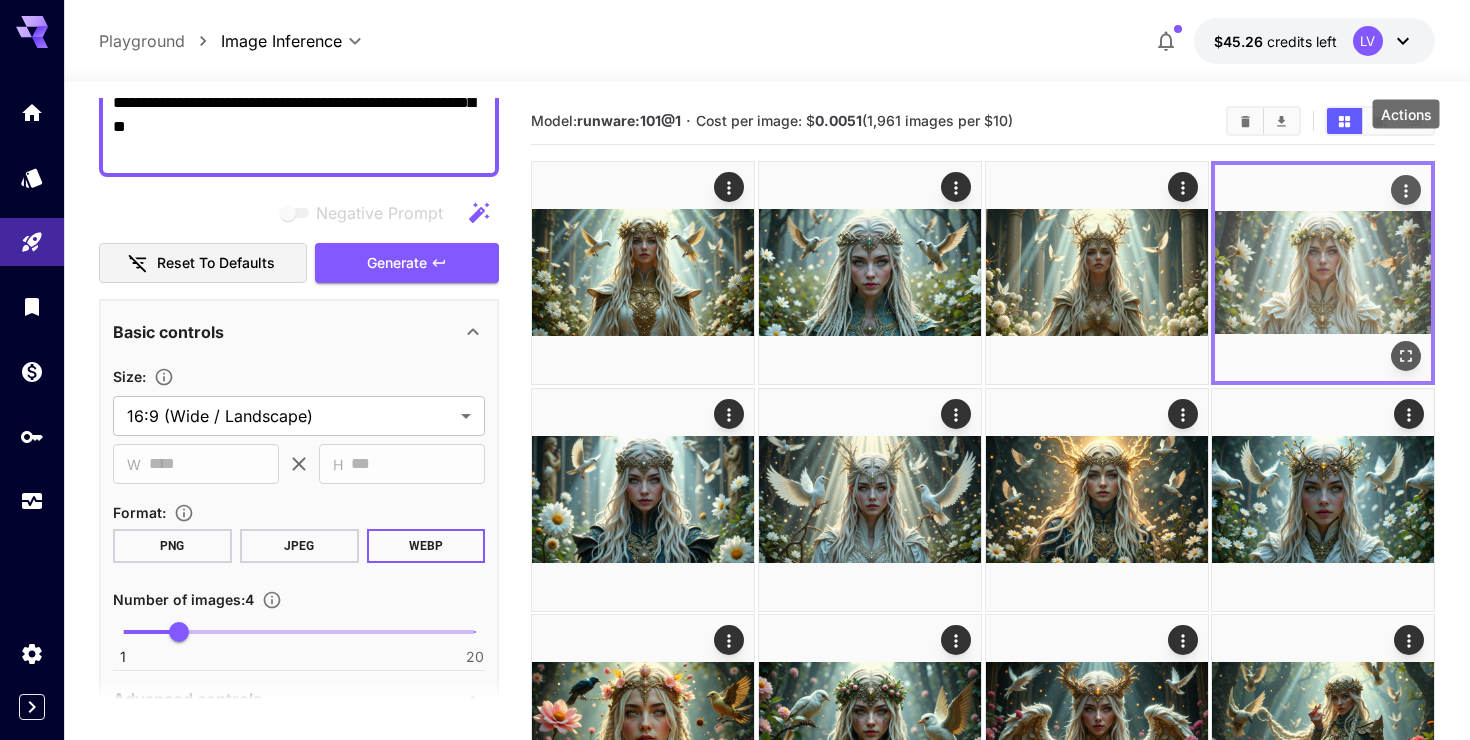 click 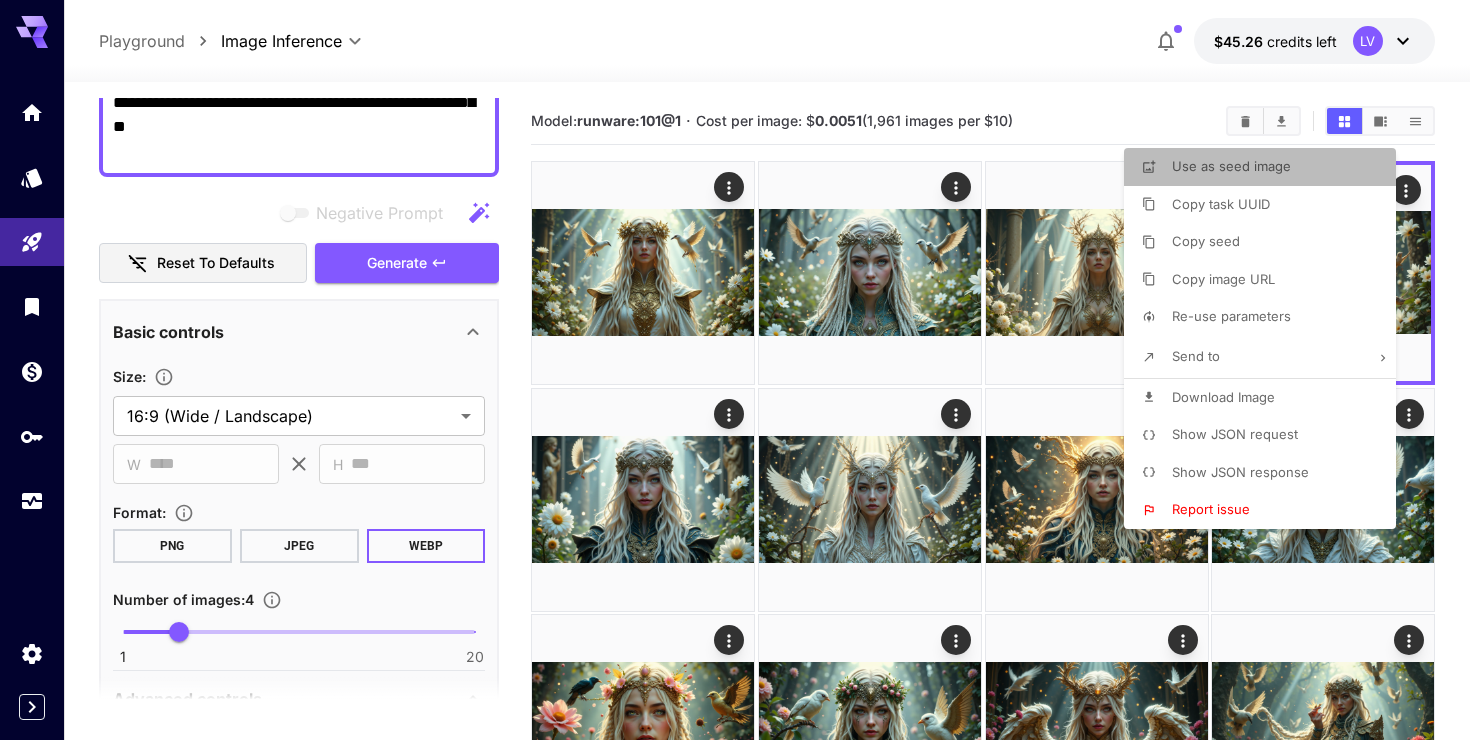 click on "Use as seed image" at bounding box center (1266, 167) 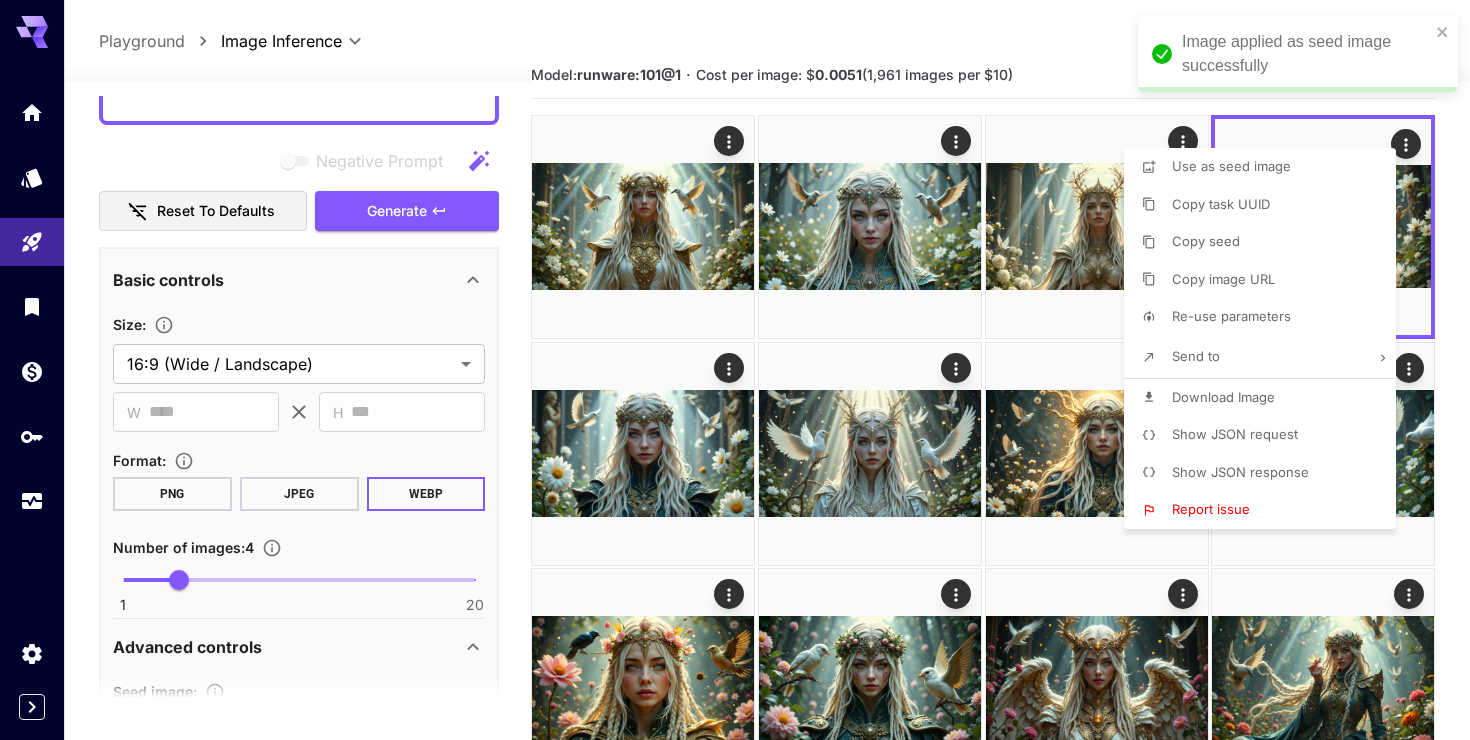 scroll, scrollTop: 73, scrollLeft: 0, axis: vertical 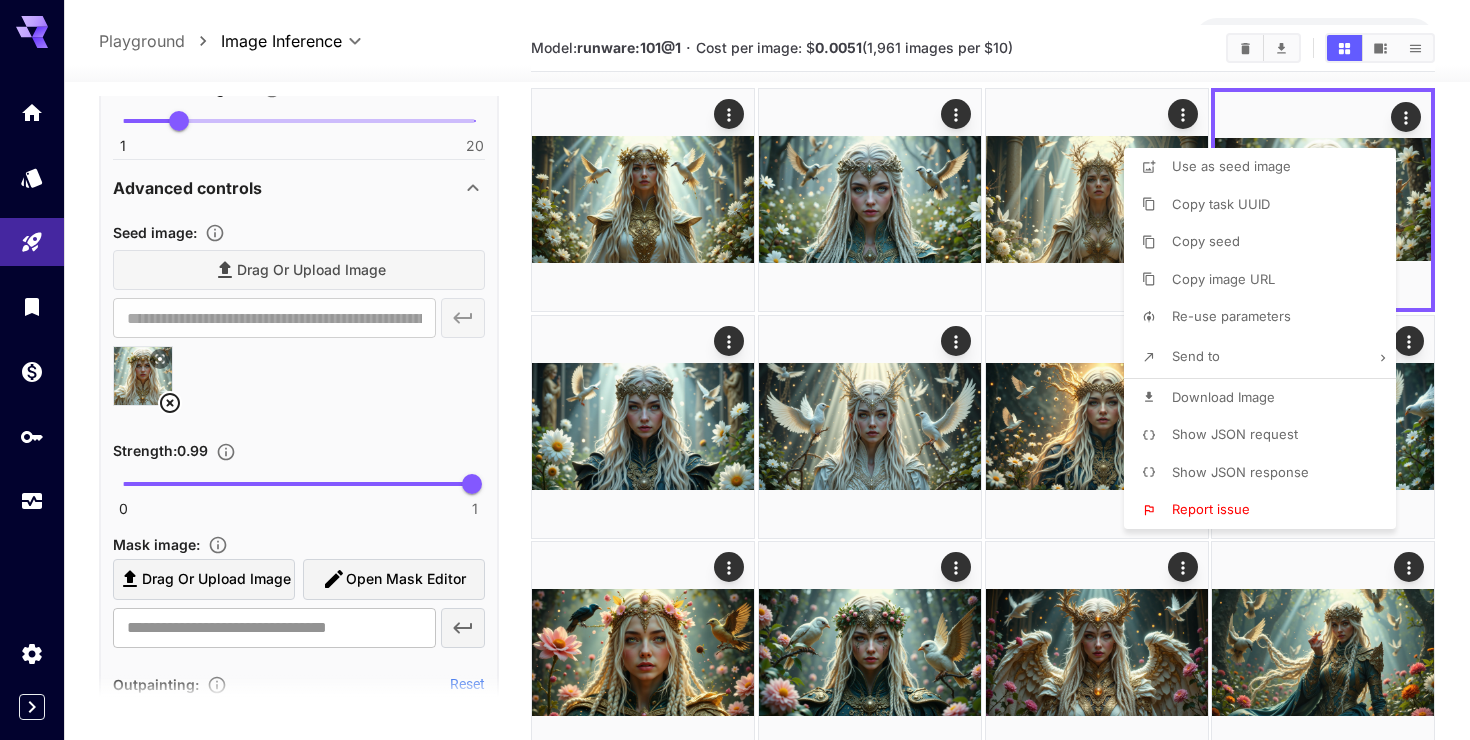 click at bounding box center (735, 370) 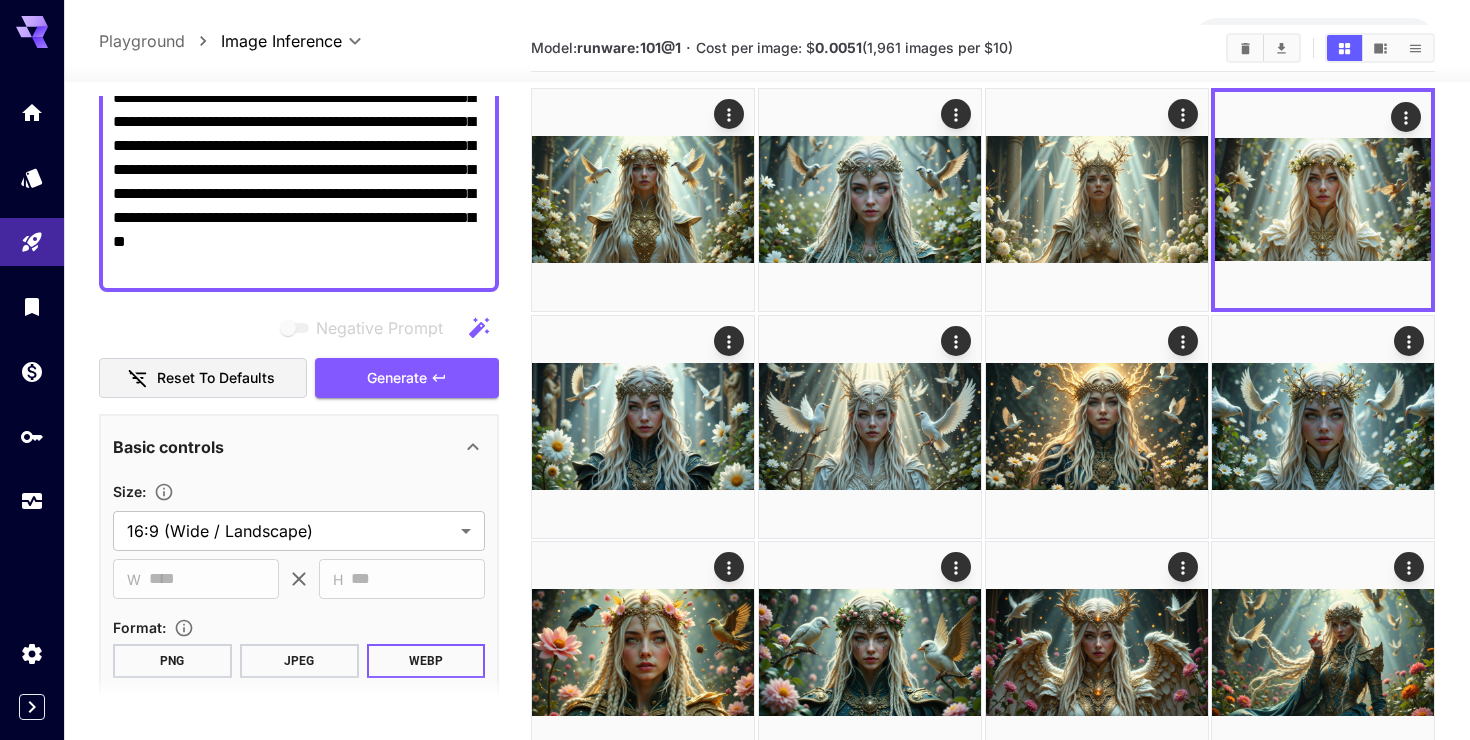 scroll, scrollTop: 0, scrollLeft: 0, axis: both 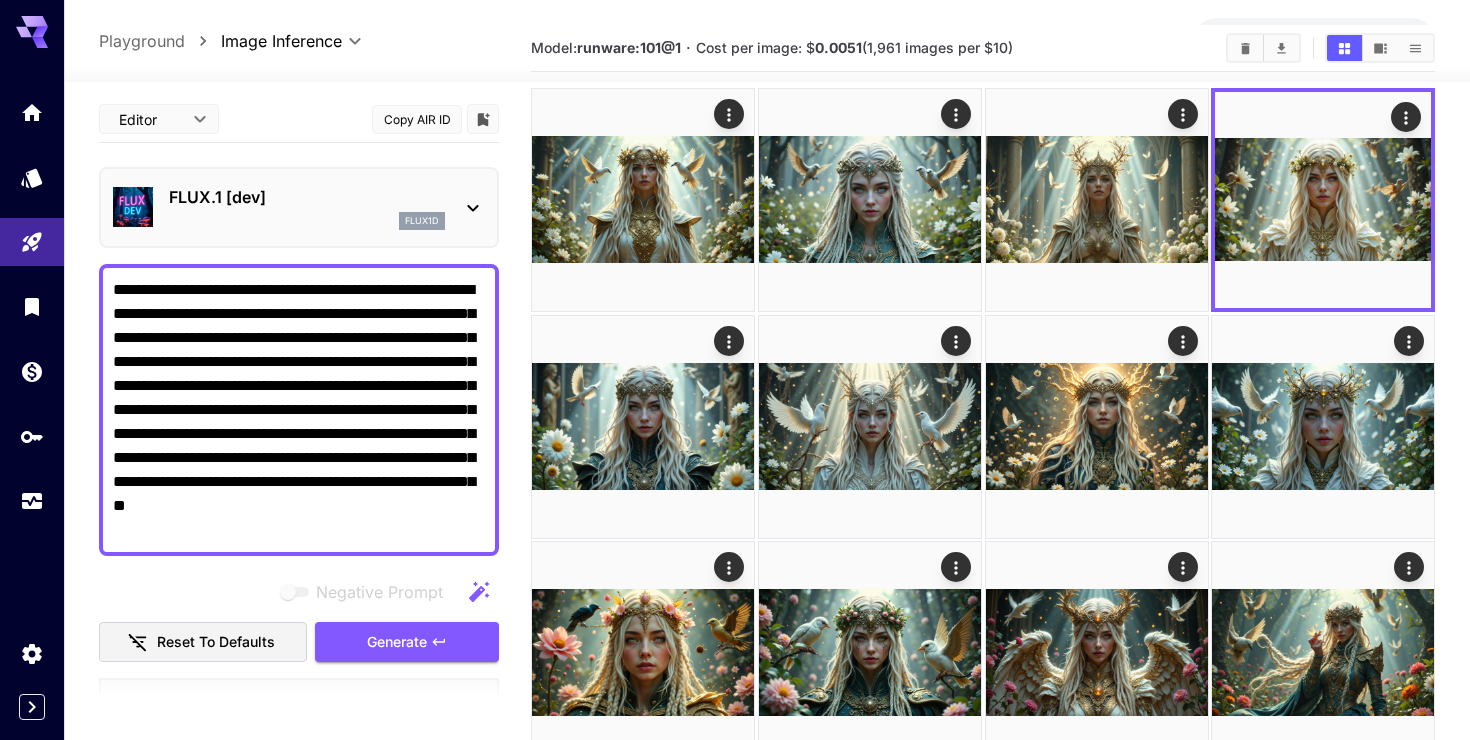 click on "**********" at bounding box center (299, 410) 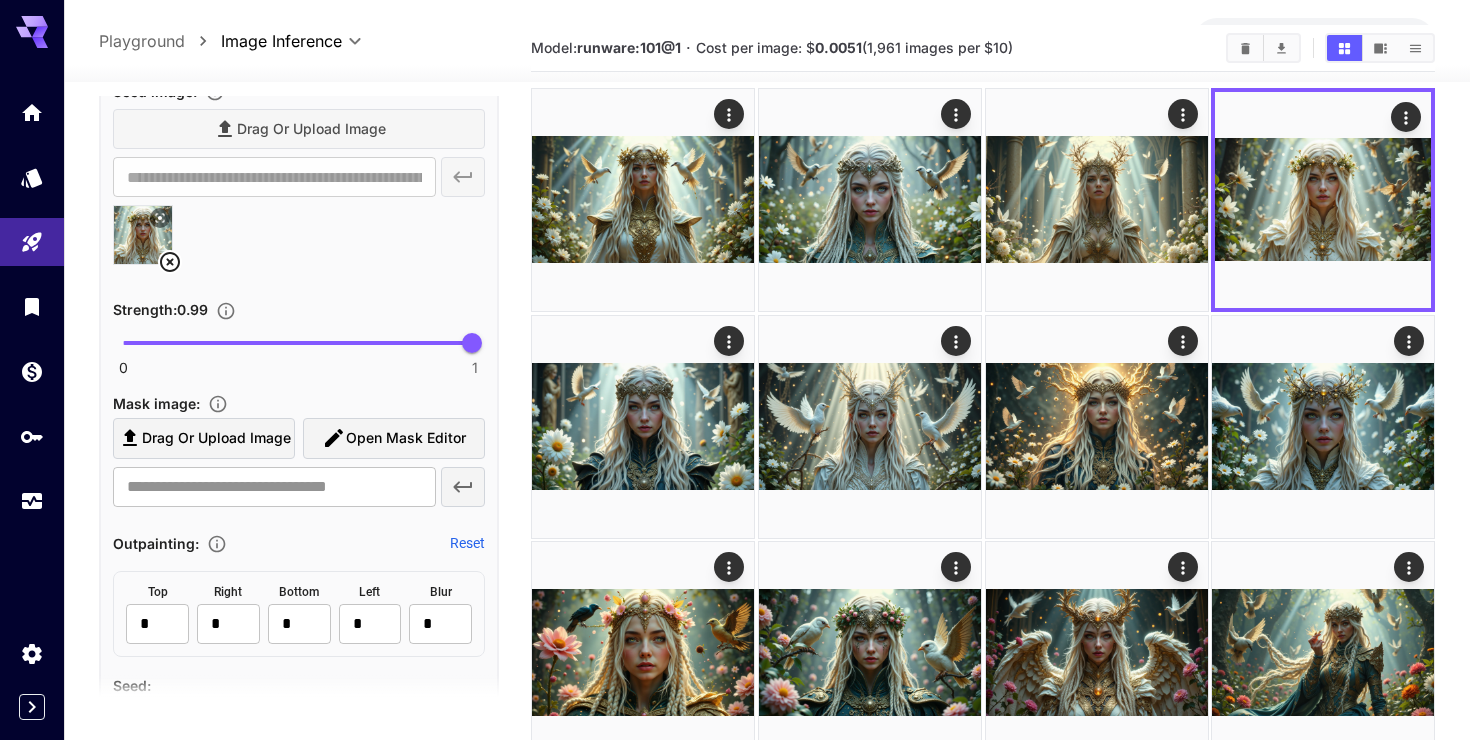 scroll, scrollTop: 1034, scrollLeft: 0, axis: vertical 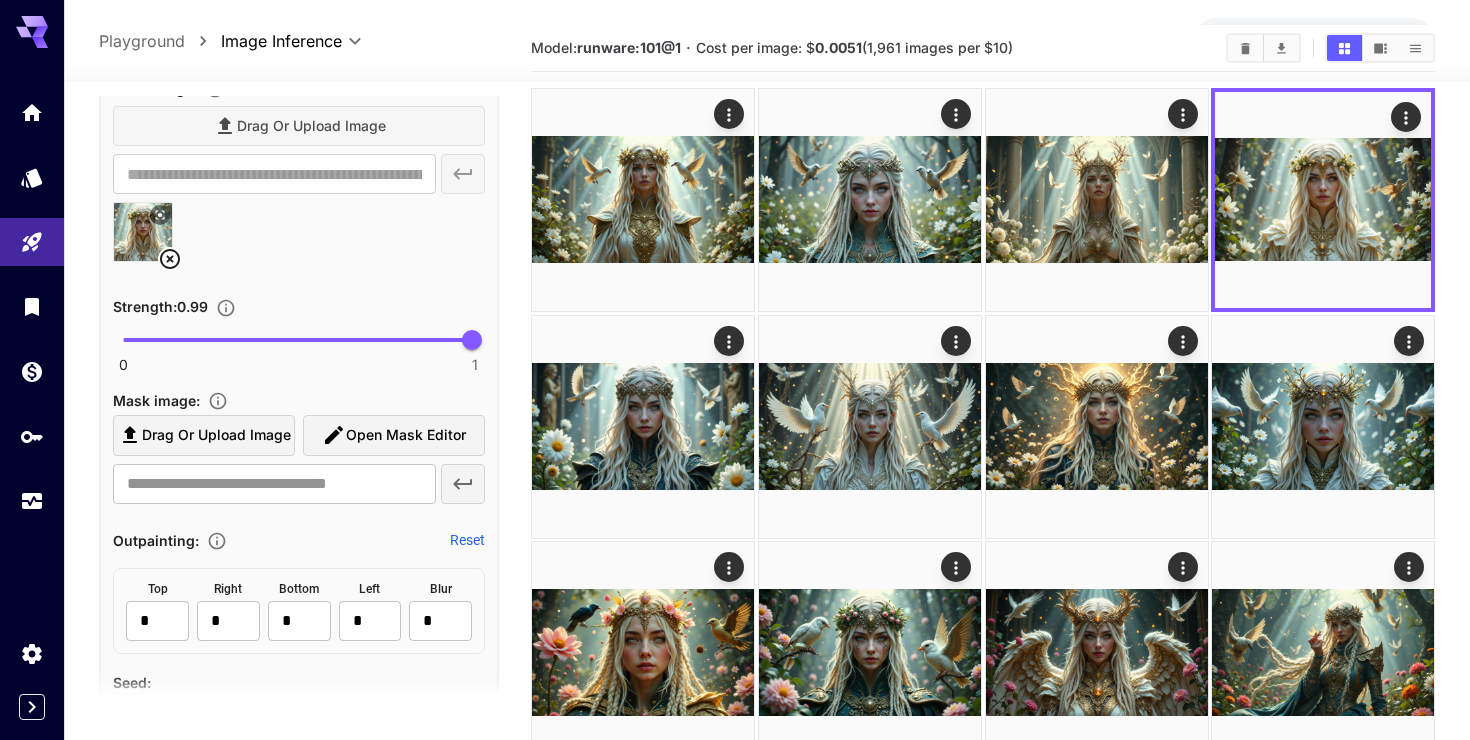 click on "Open Mask Editor" at bounding box center (406, 435) 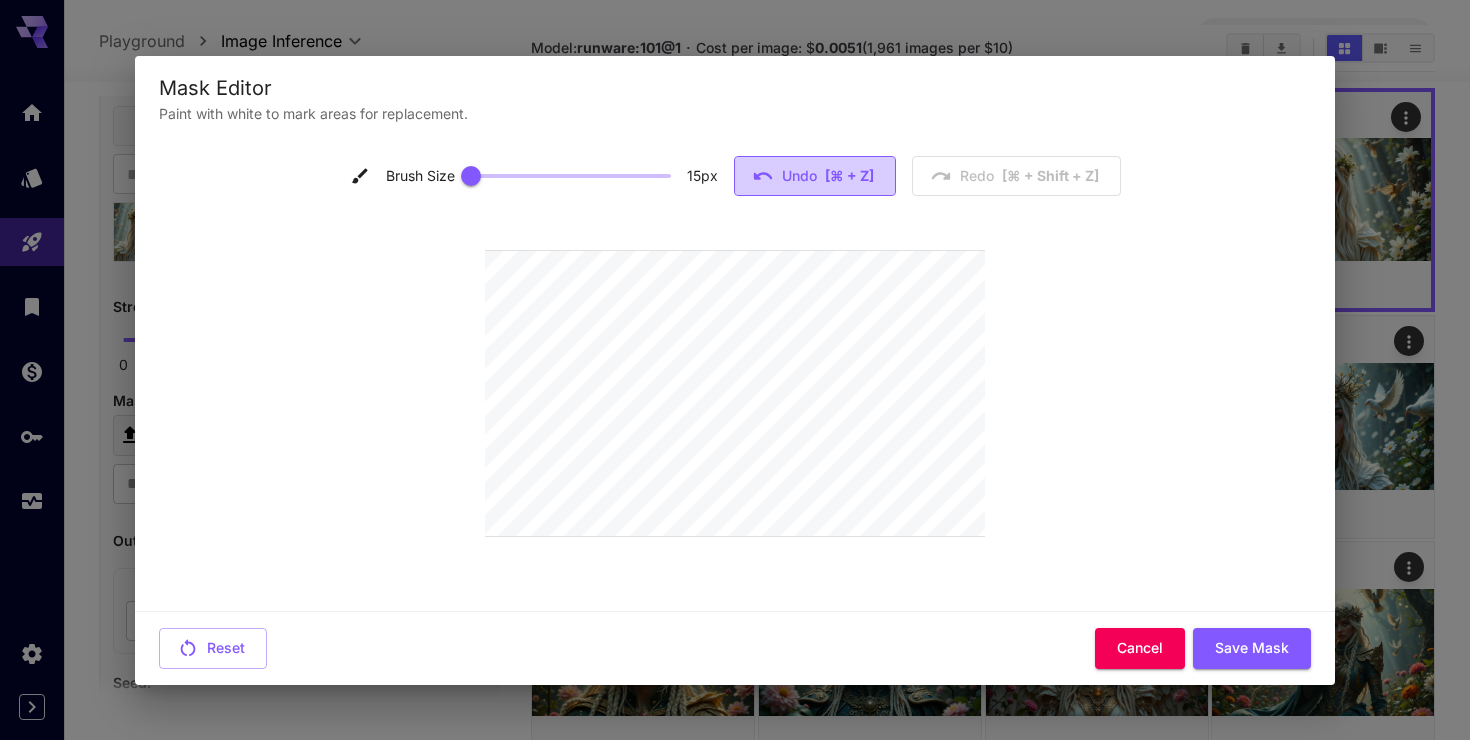 click on "Undo   [⌘ + Z]" at bounding box center (815, 176) 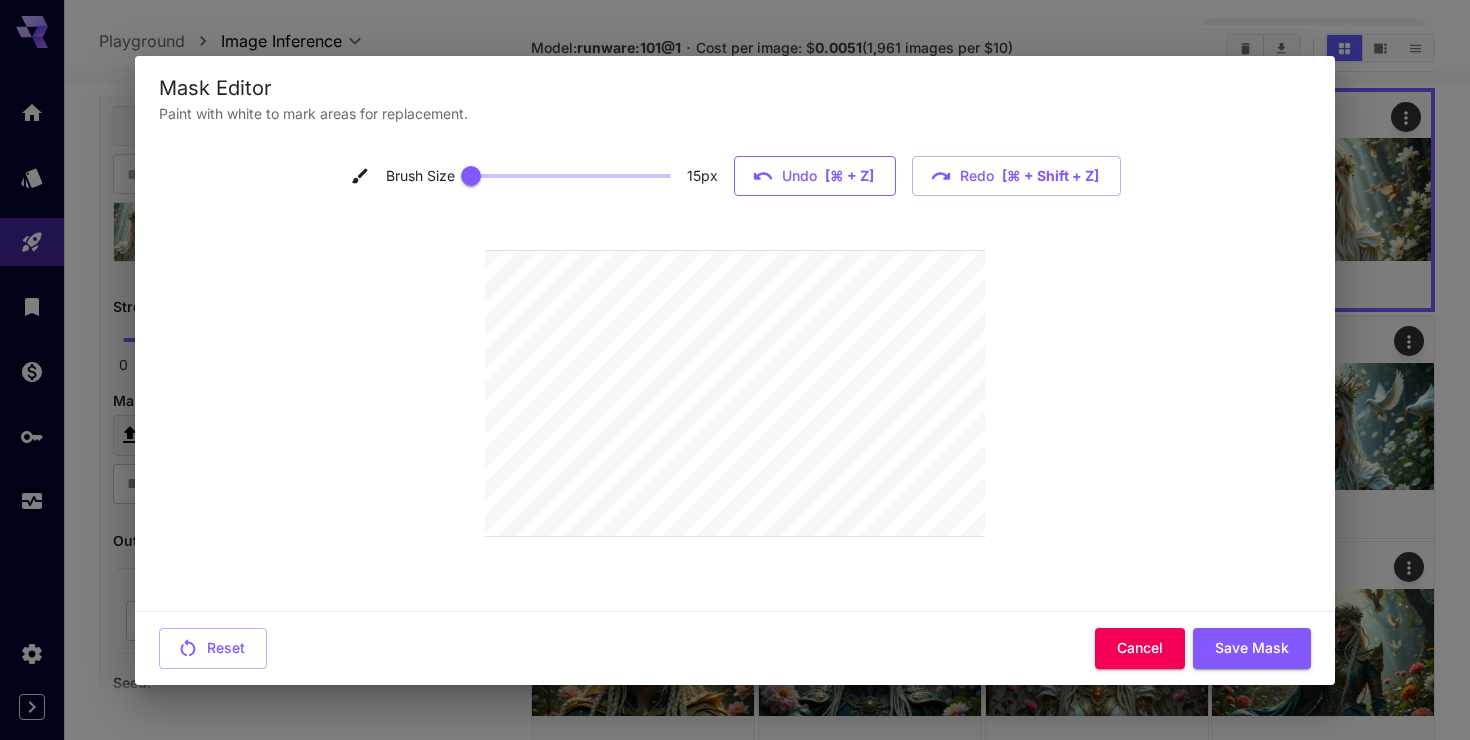 click on "[⌘ + Z]" at bounding box center [849, 176] 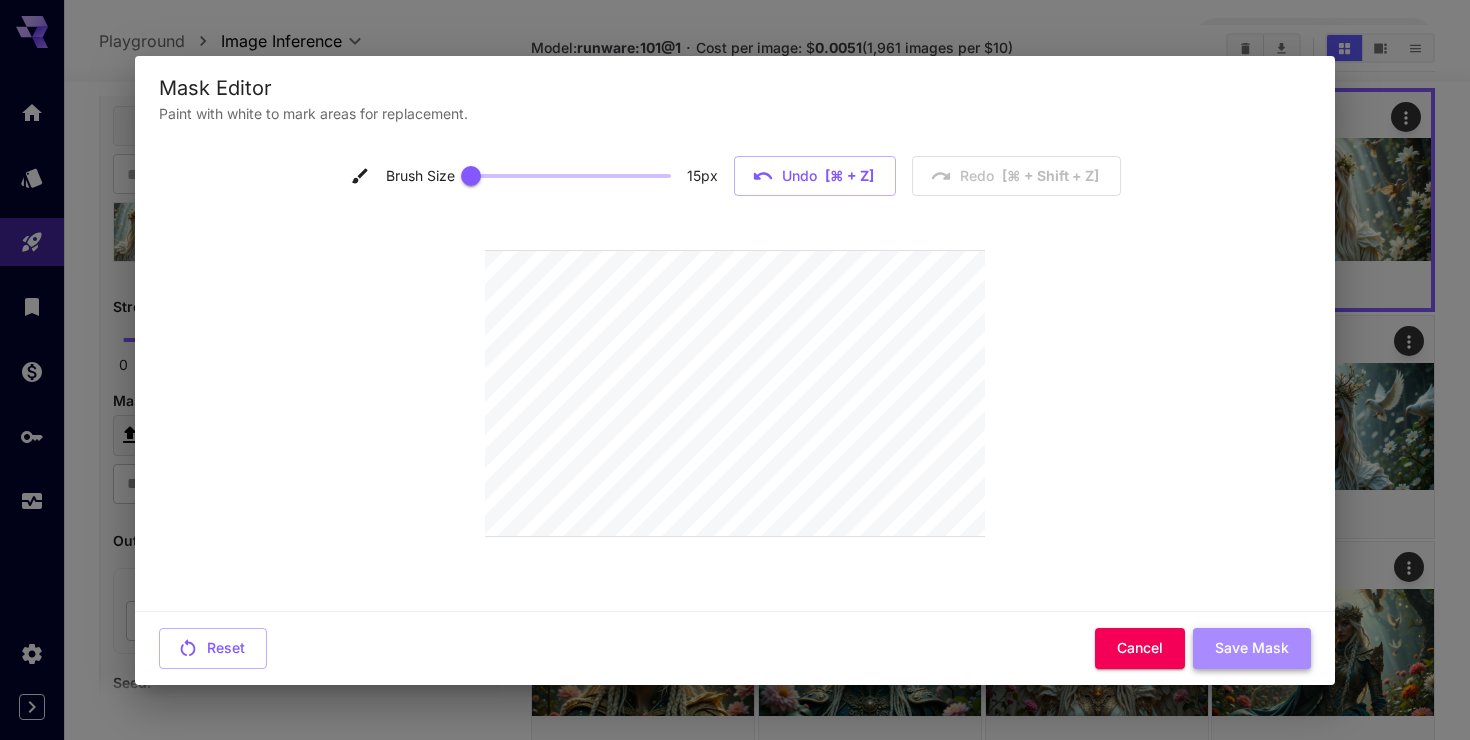 click on "Save Mask" at bounding box center [1252, 648] 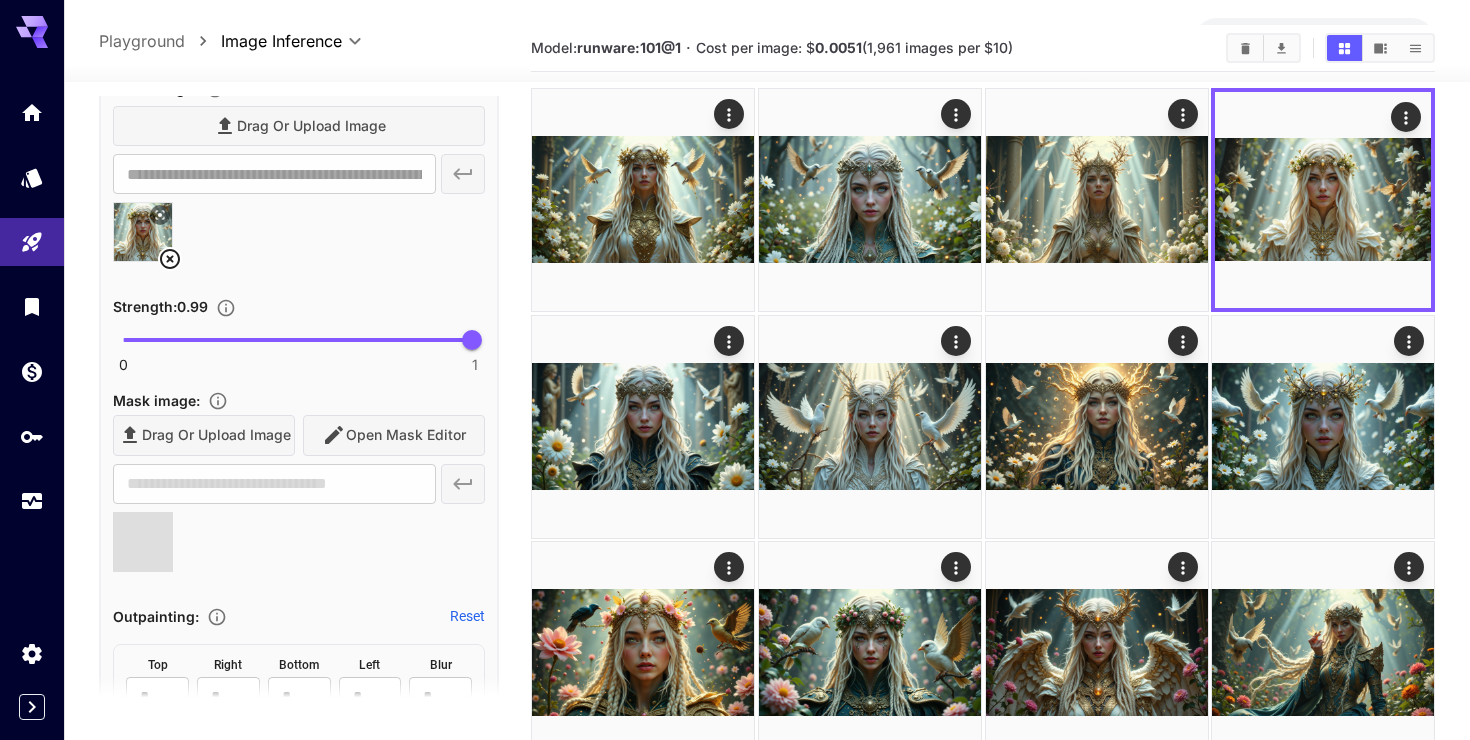 type on "**********" 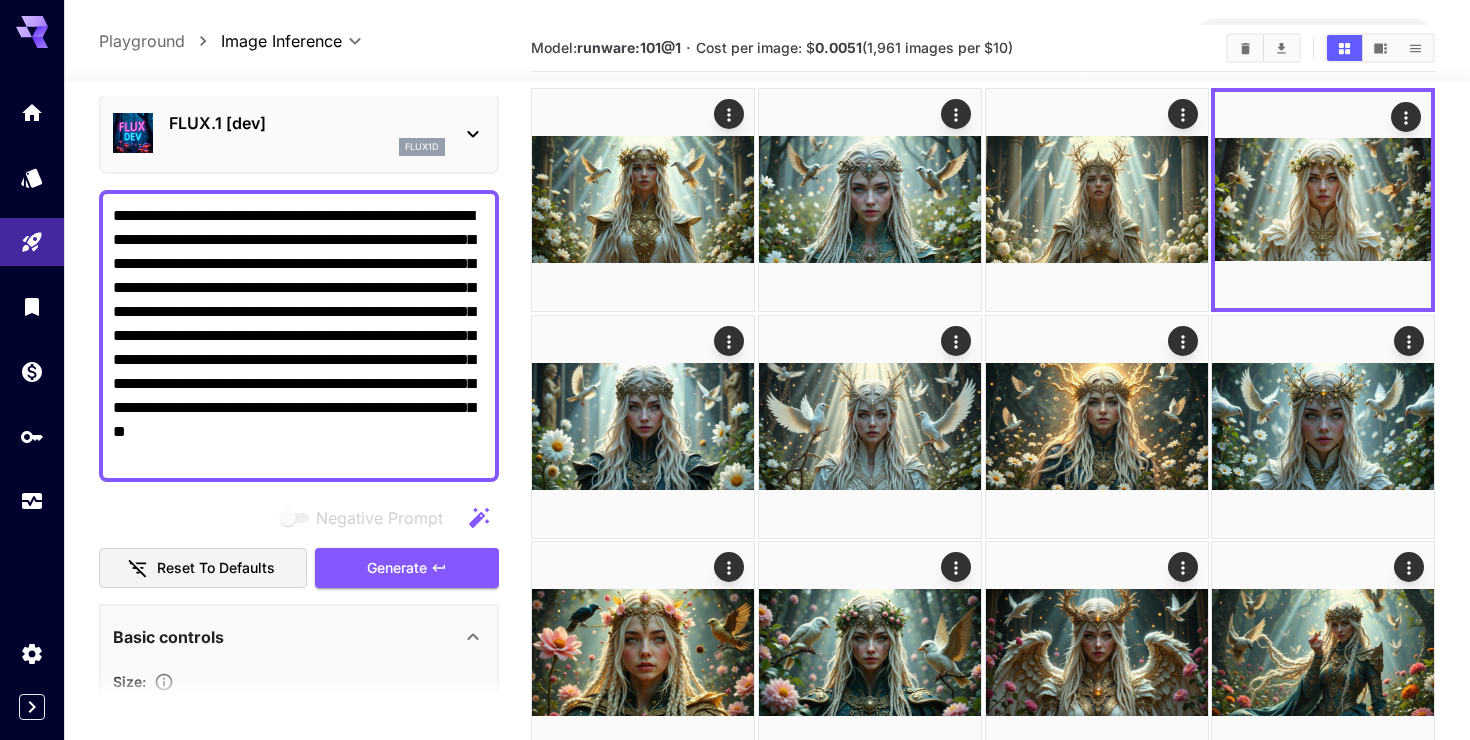 scroll, scrollTop: 0, scrollLeft: 0, axis: both 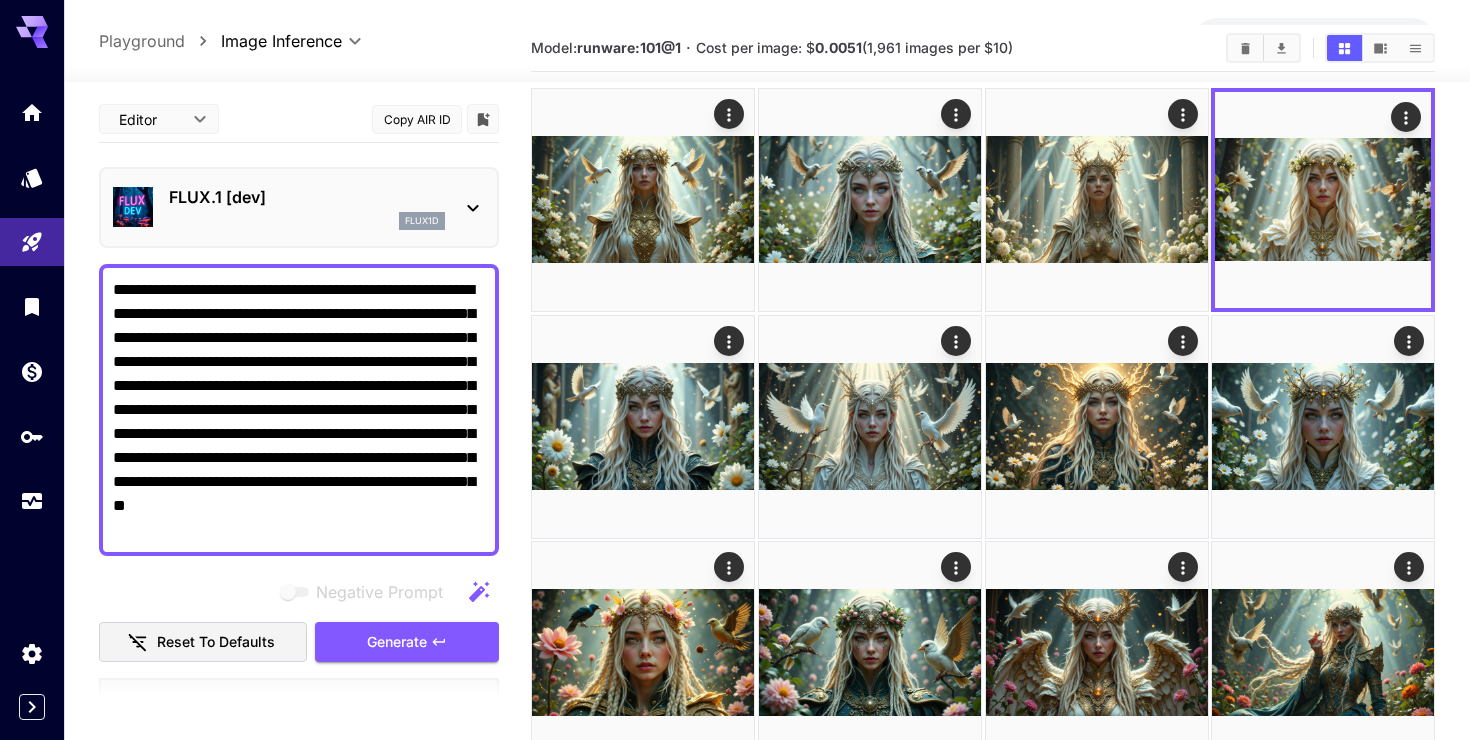 click on "**********" at bounding box center (299, 410) 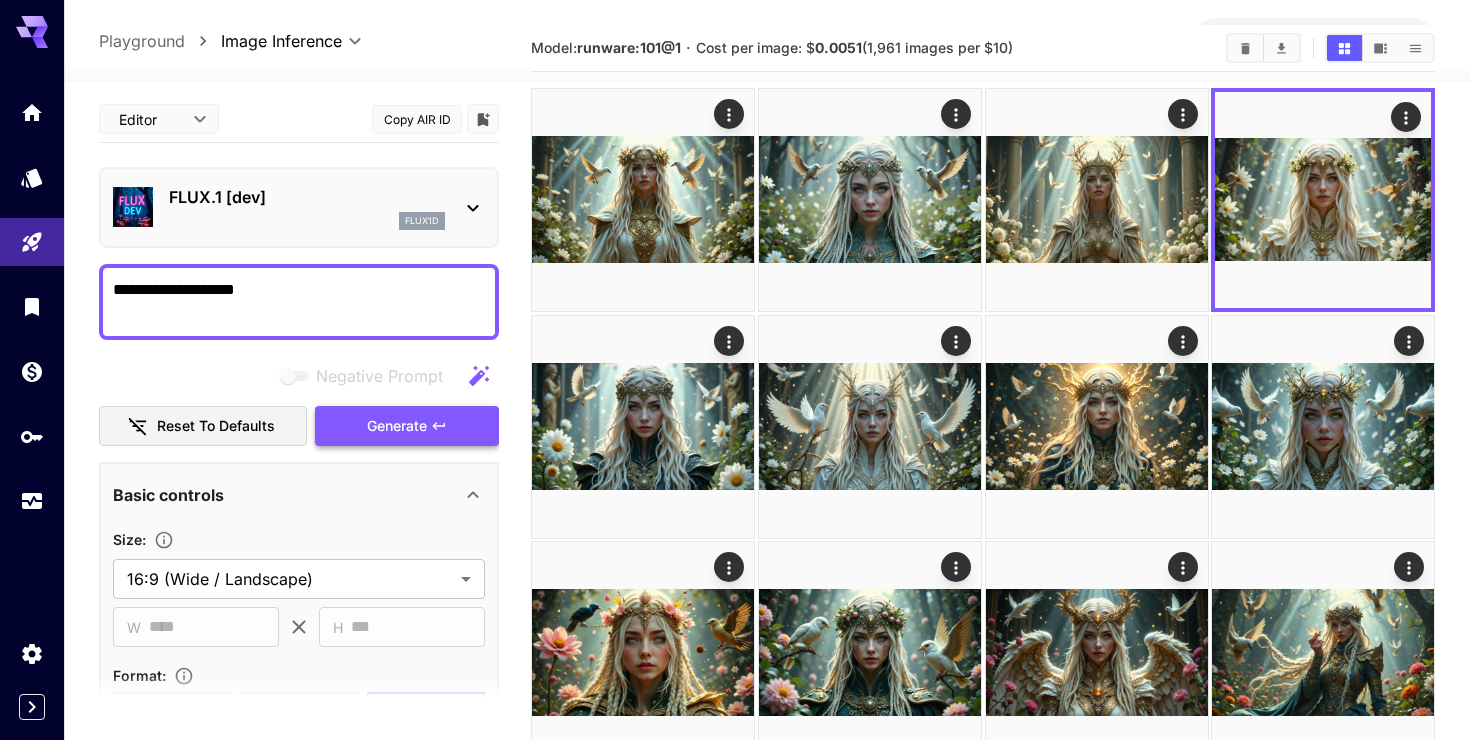 type on "**********" 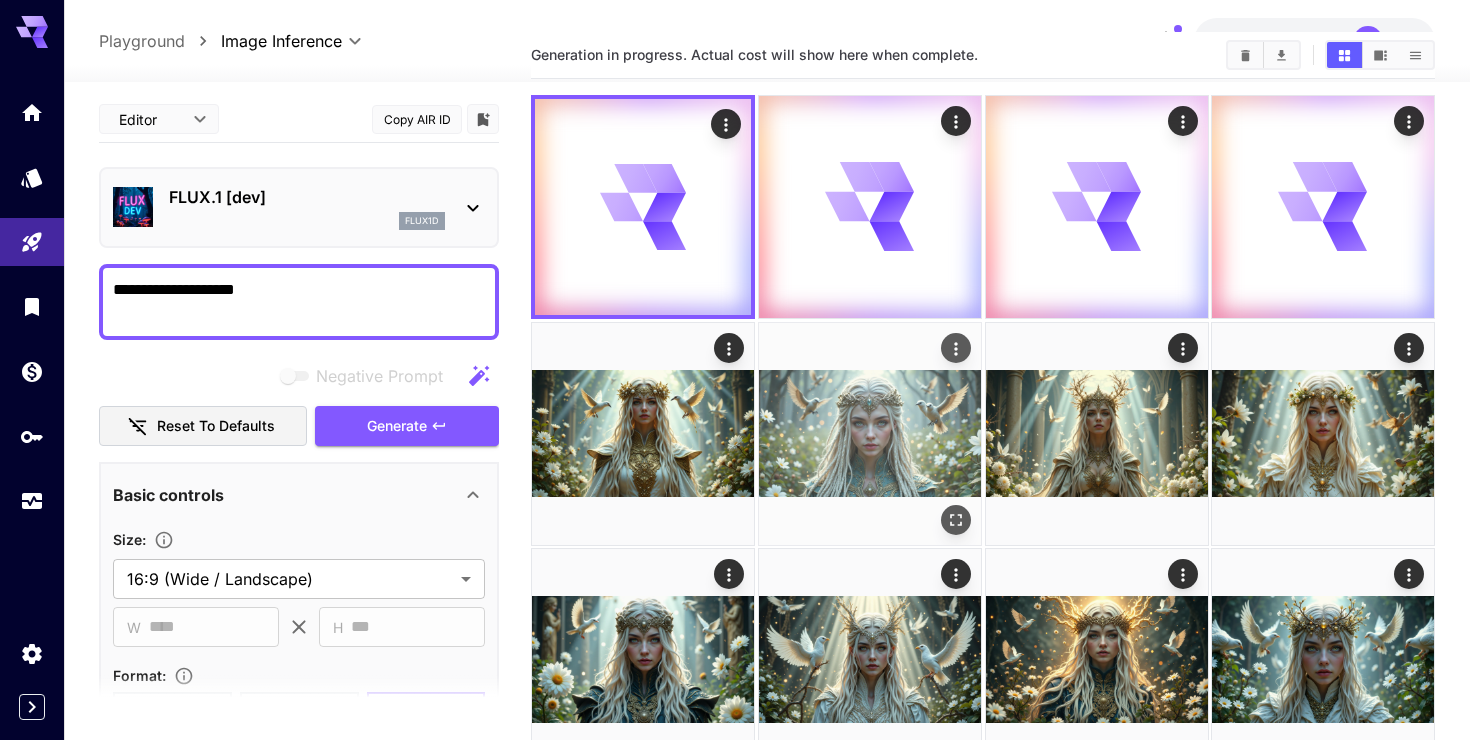 scroll, scrollTop: 64, scrollLeft: 0, axis: vertical 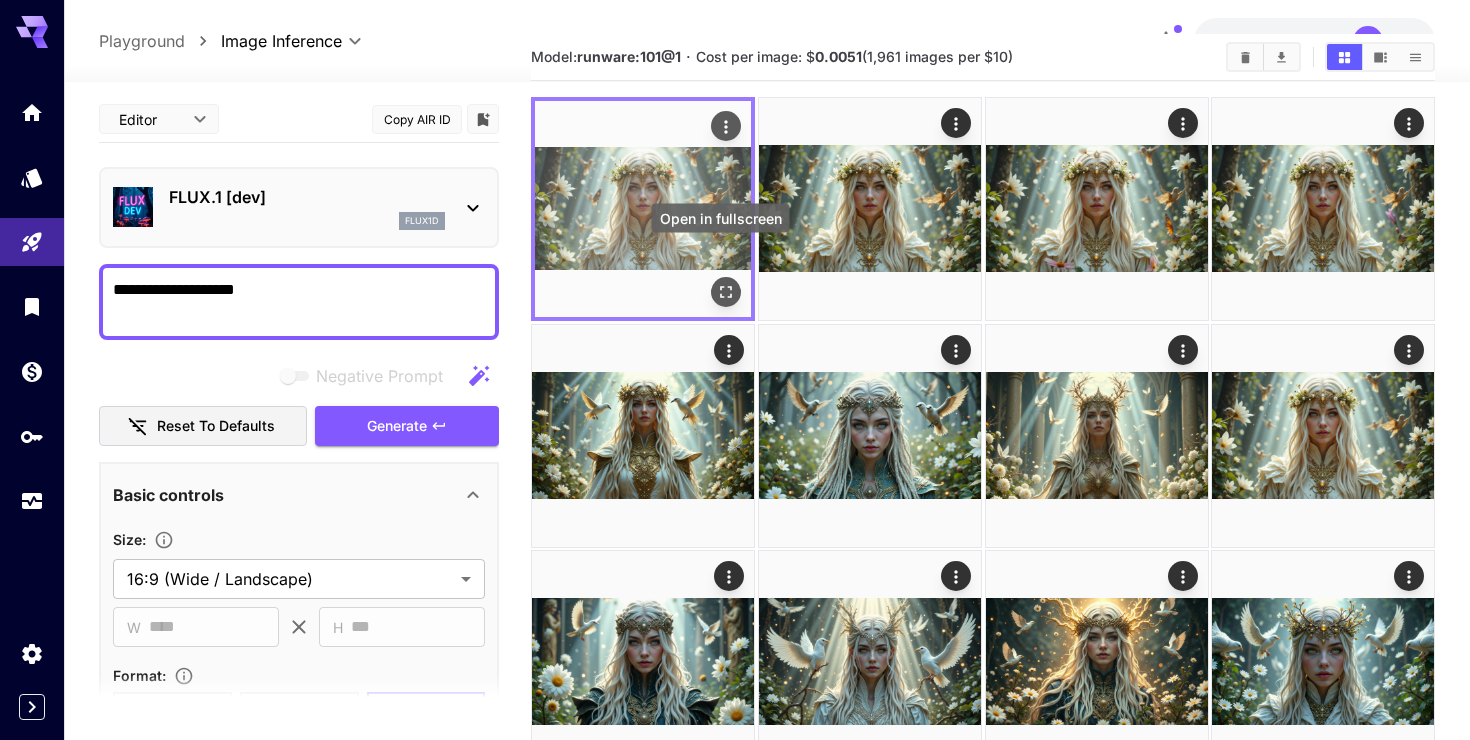 click 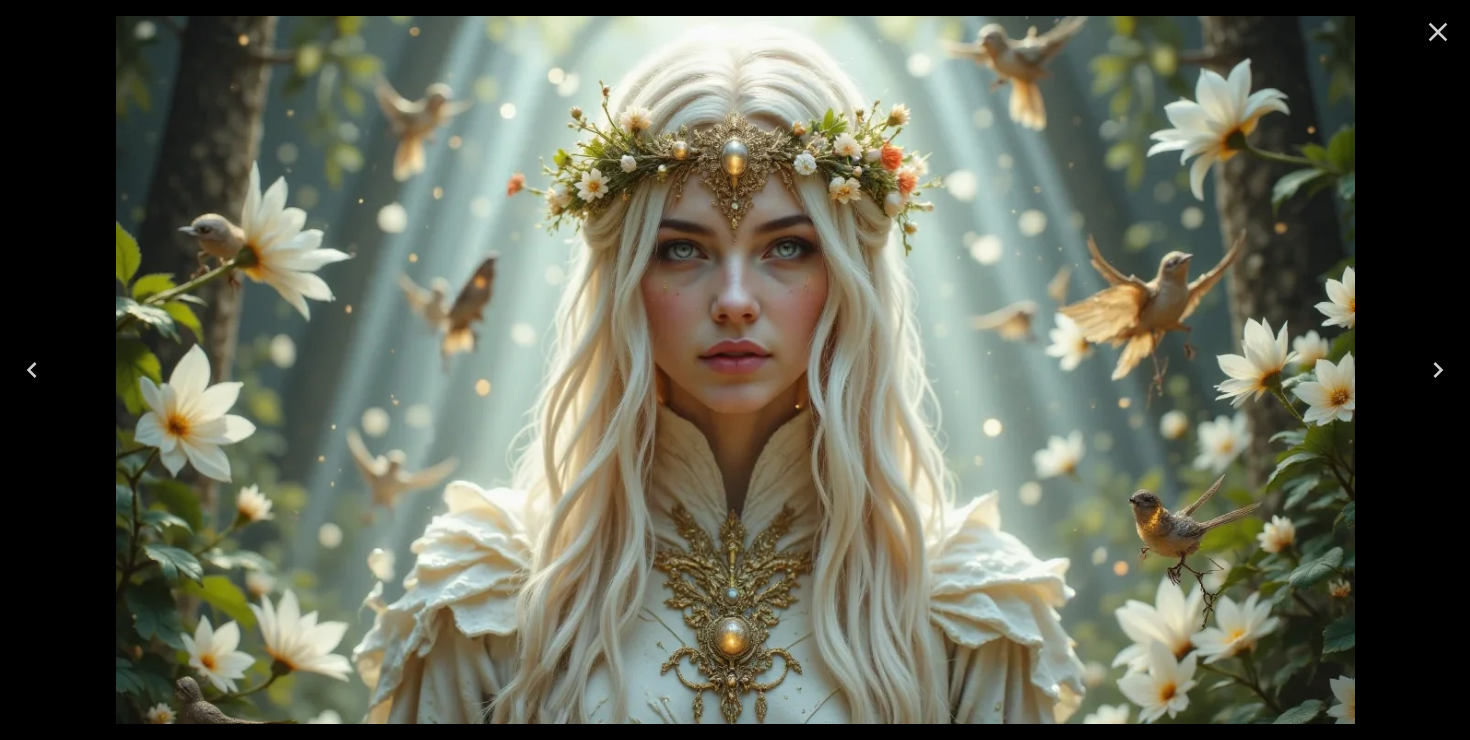 click 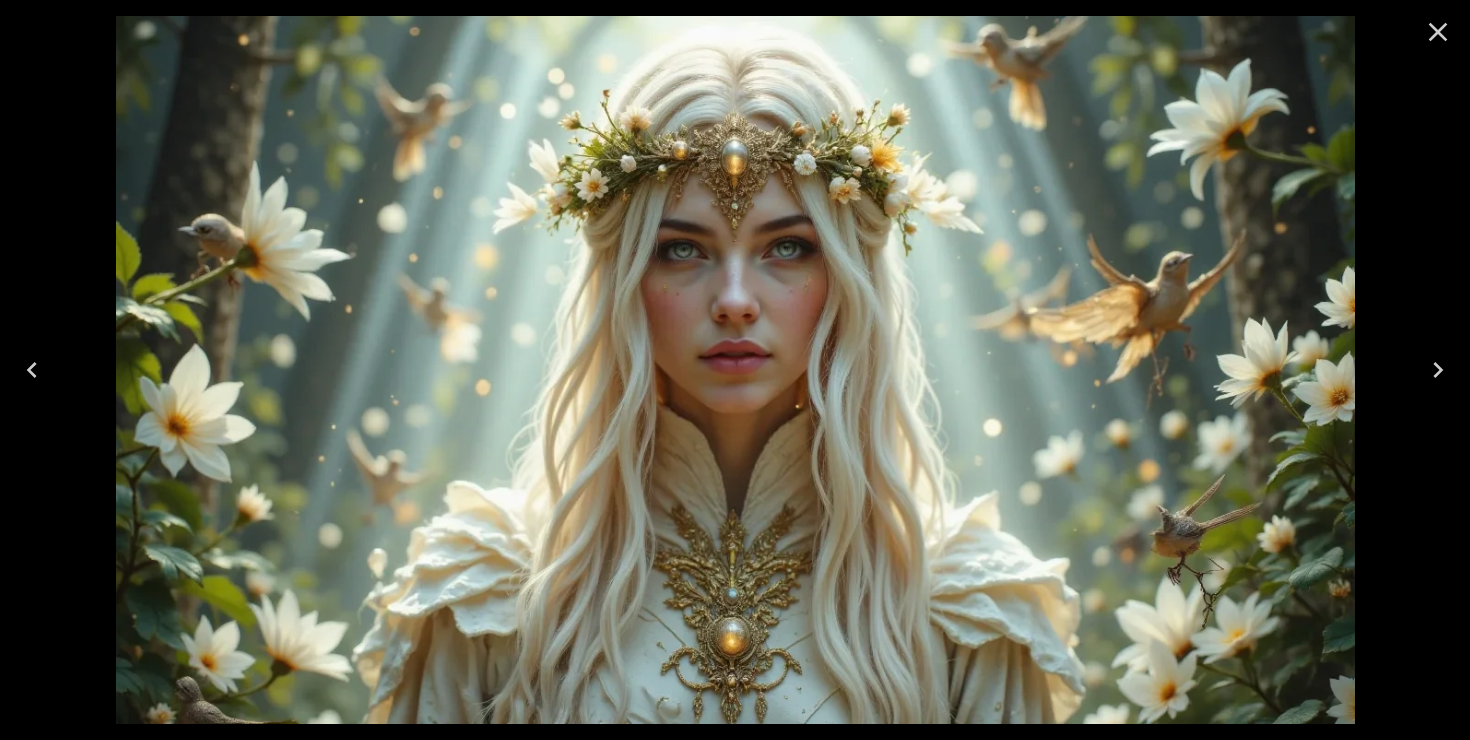 click 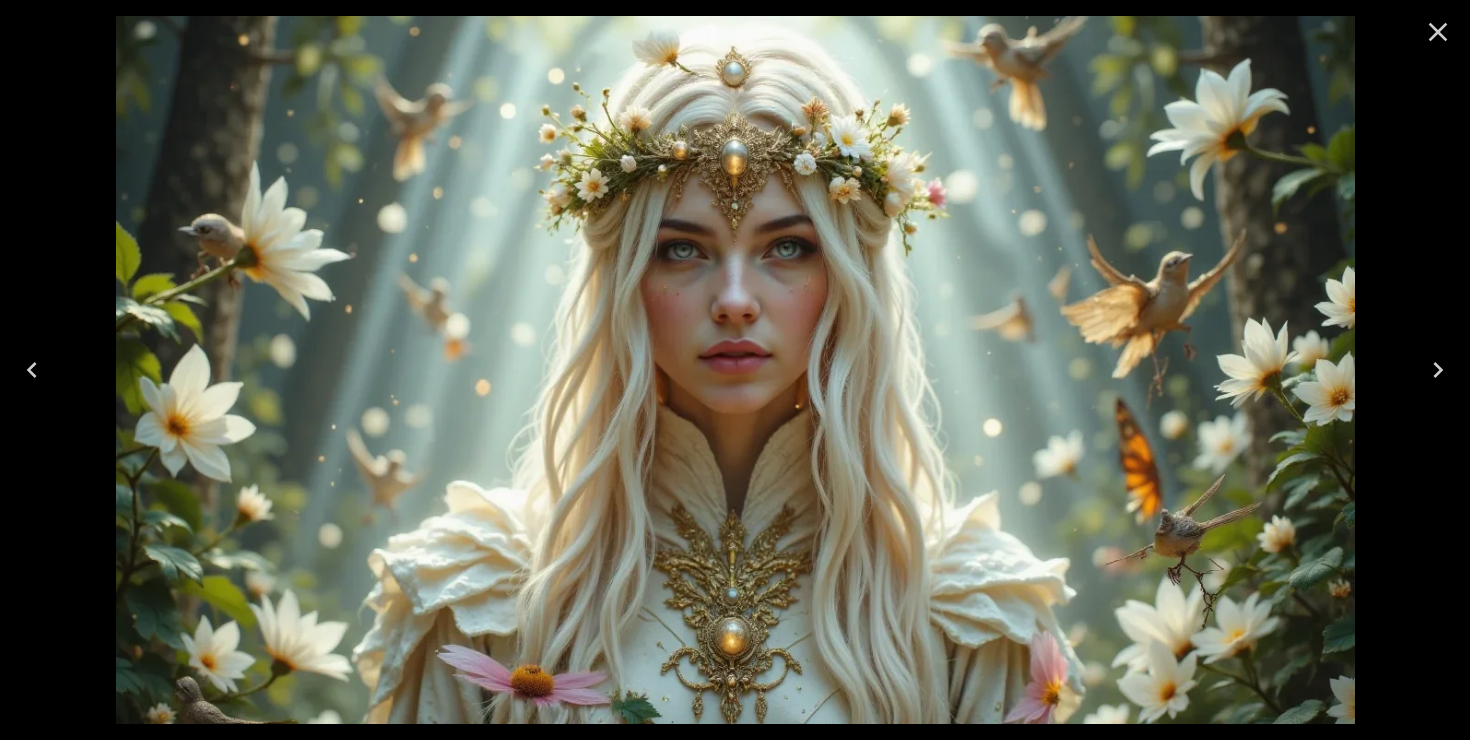 click 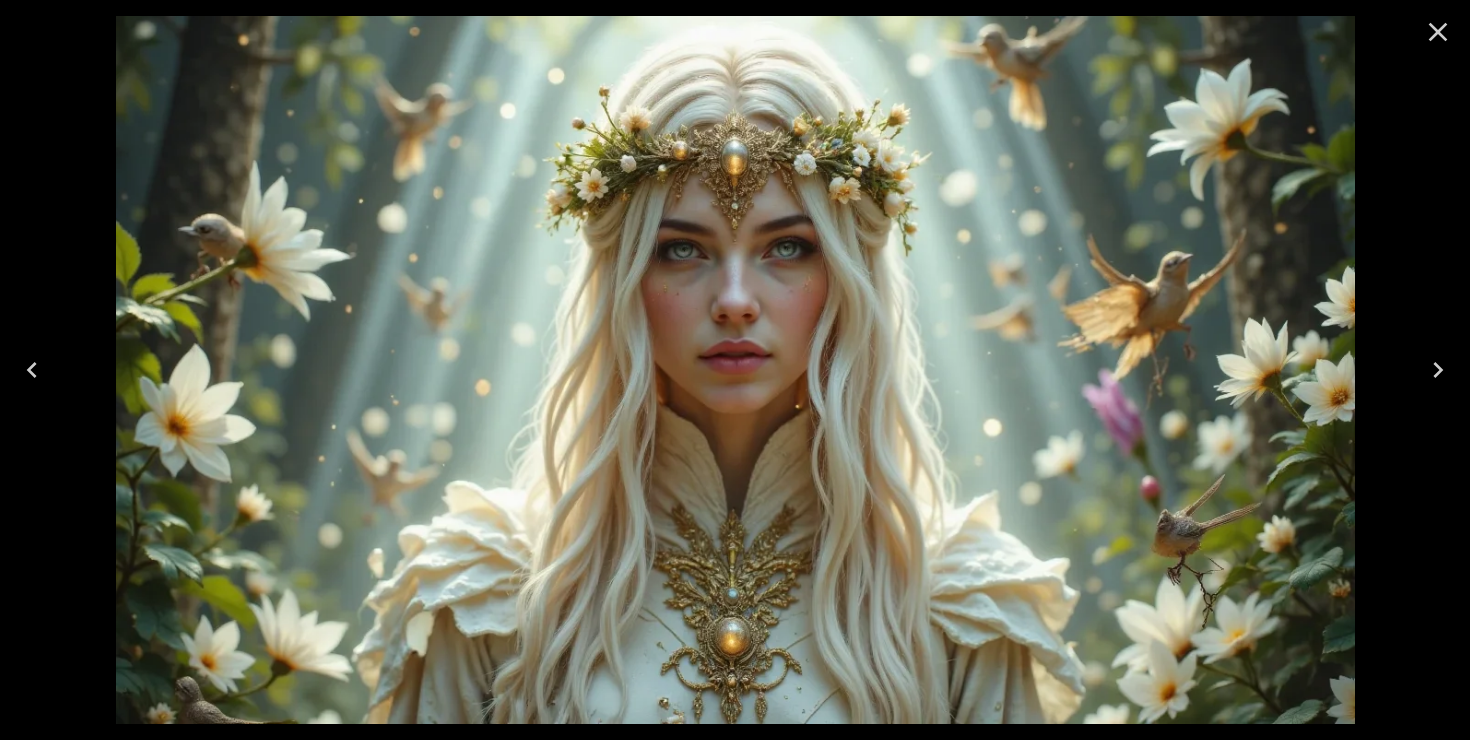 click 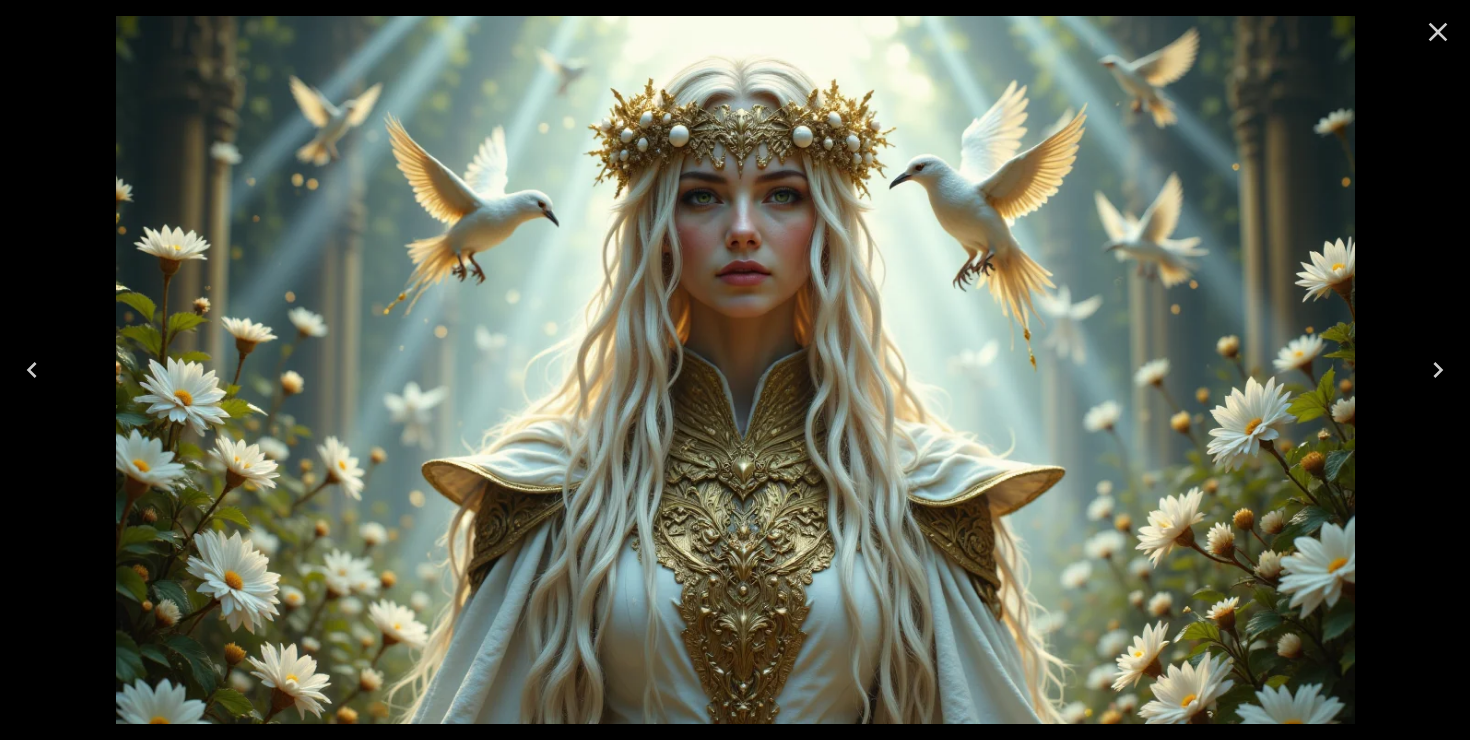 click 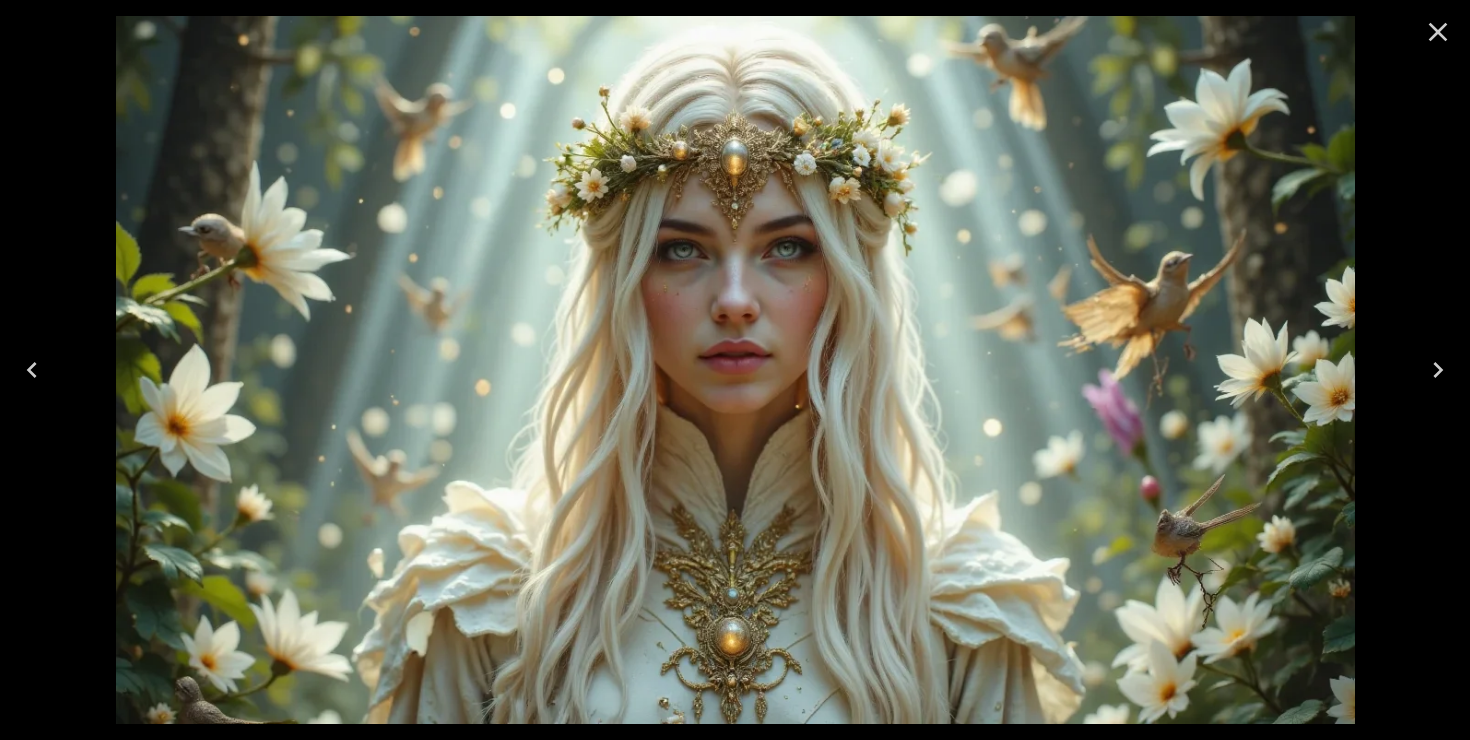 click 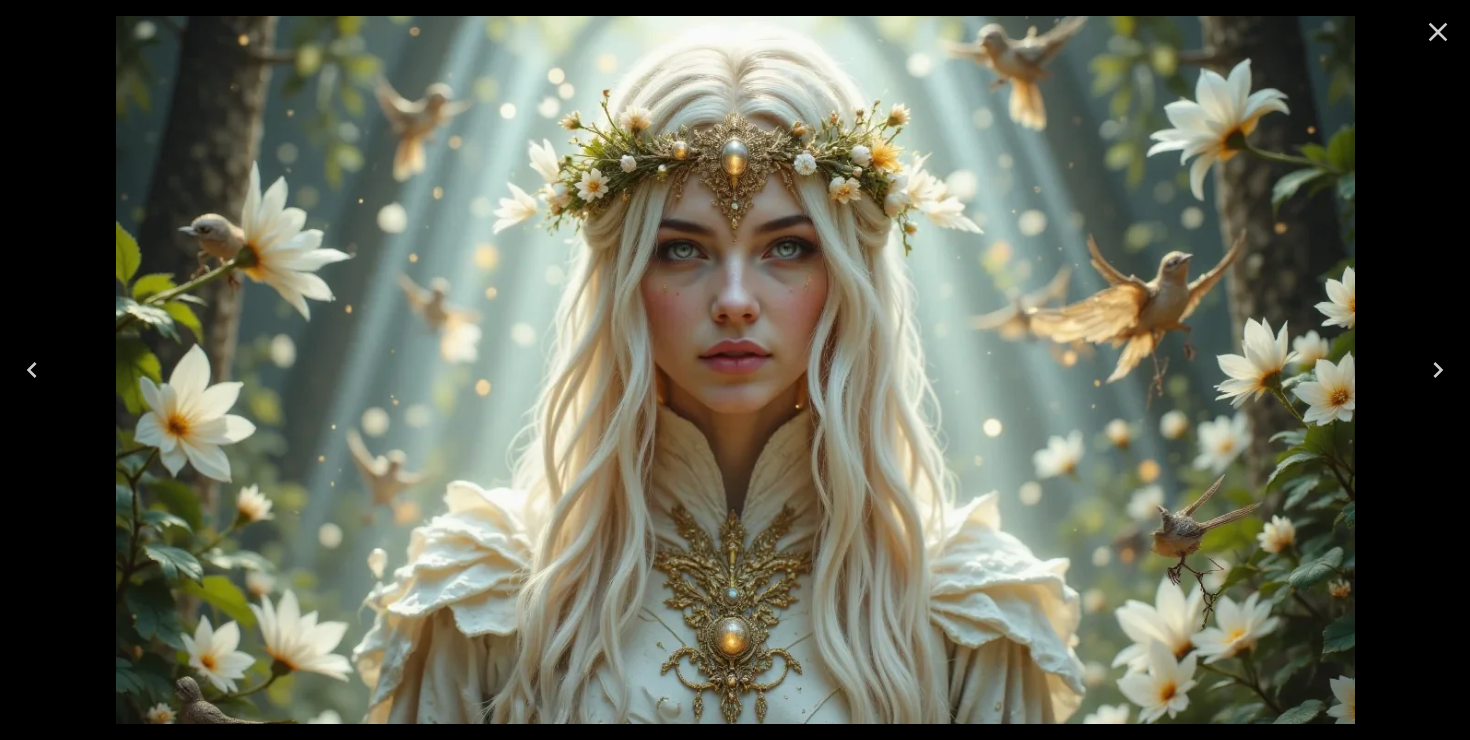 scroll, scrollTop: 64, scrollLeft: 0, axis: vertical 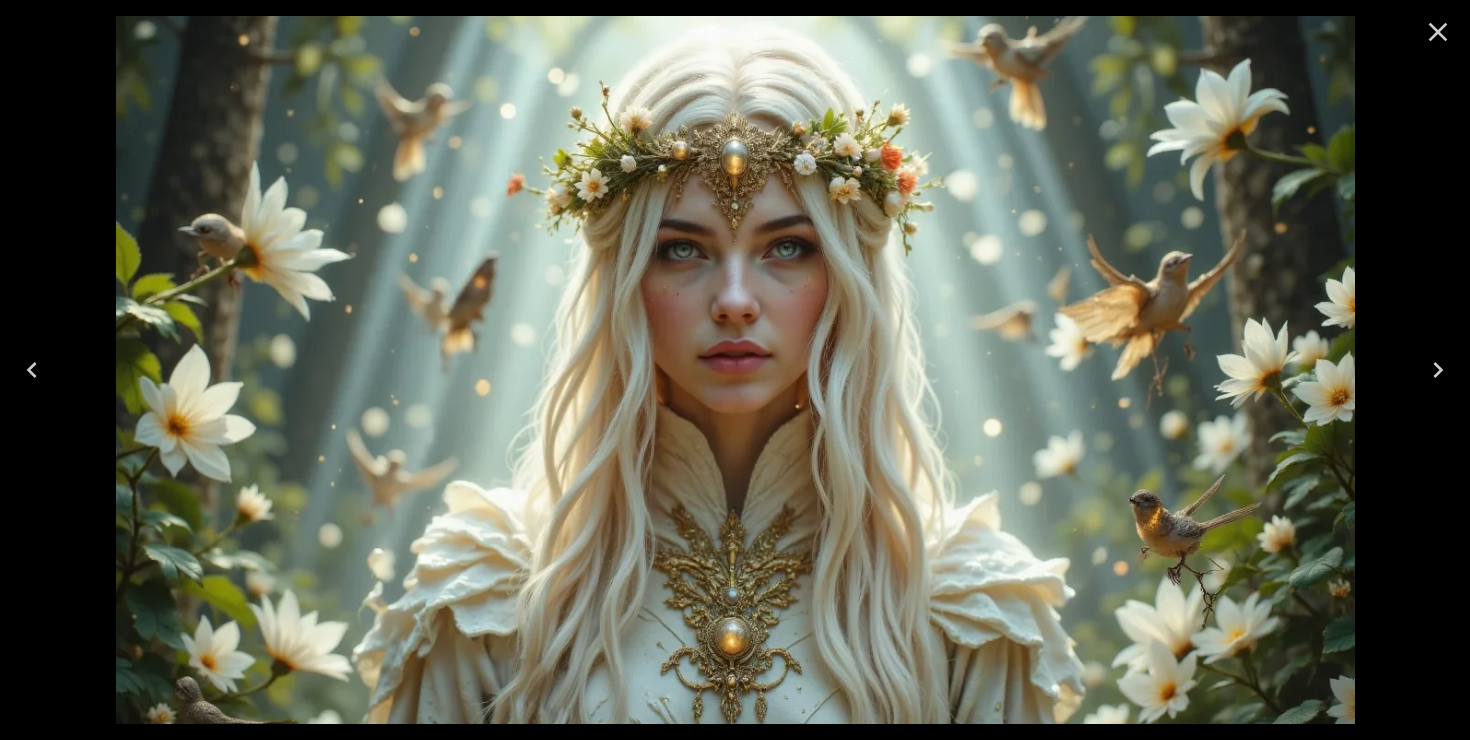 click 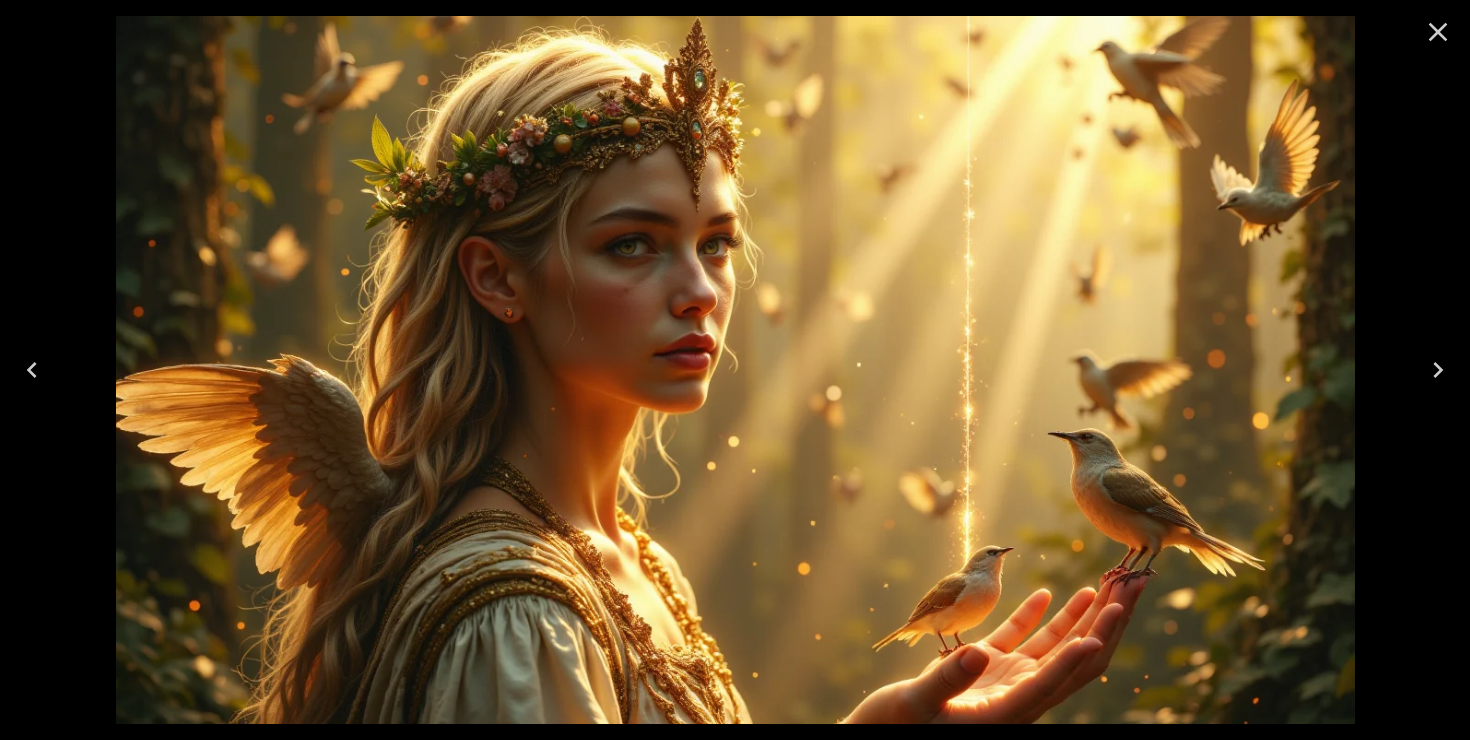 click 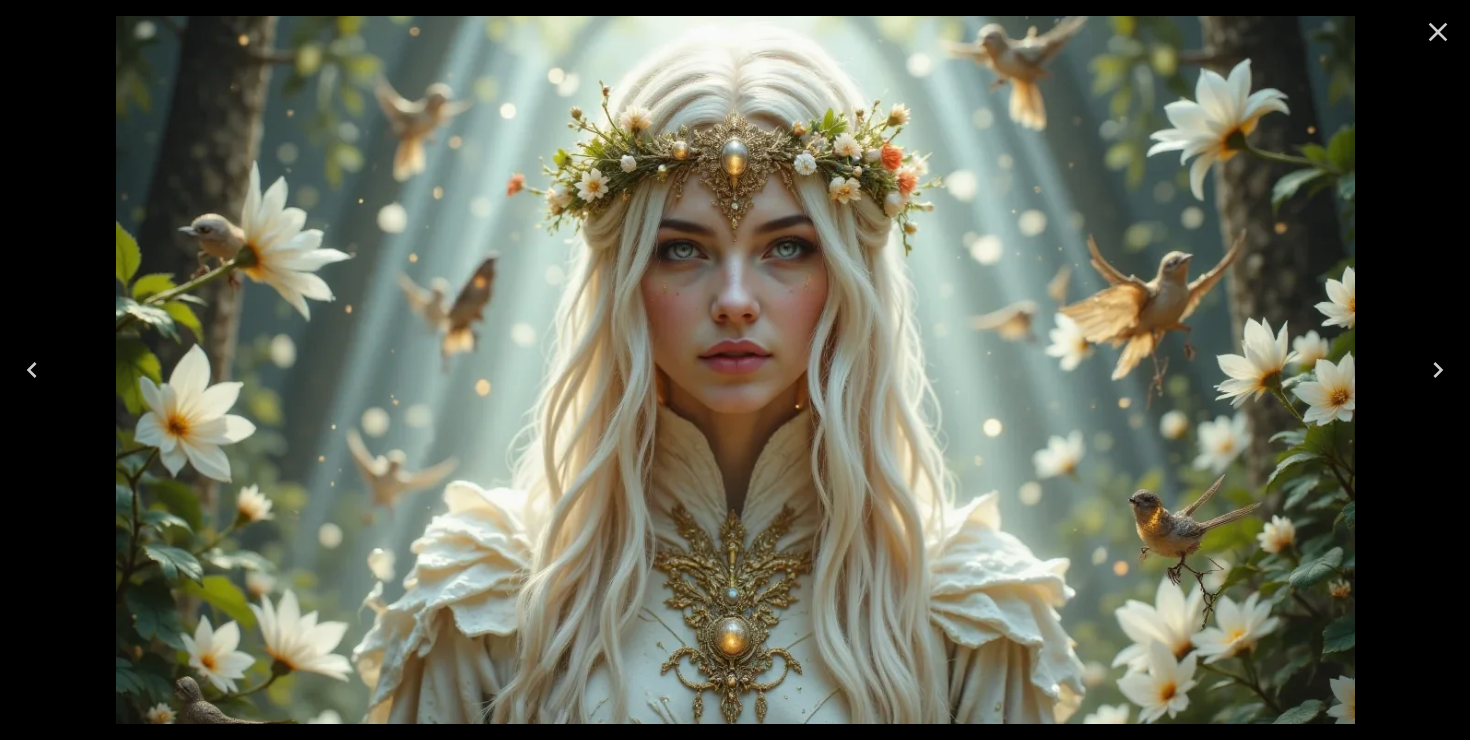 click 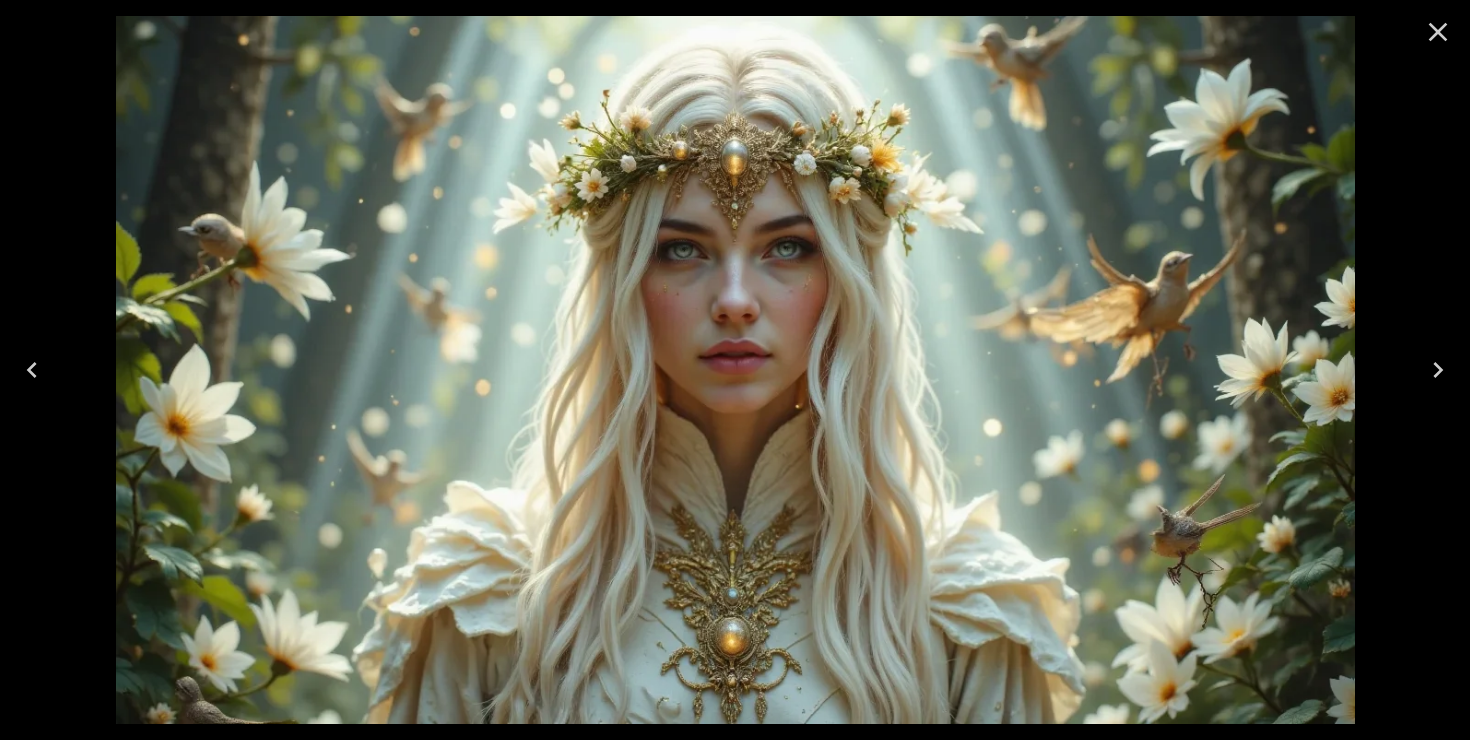 click 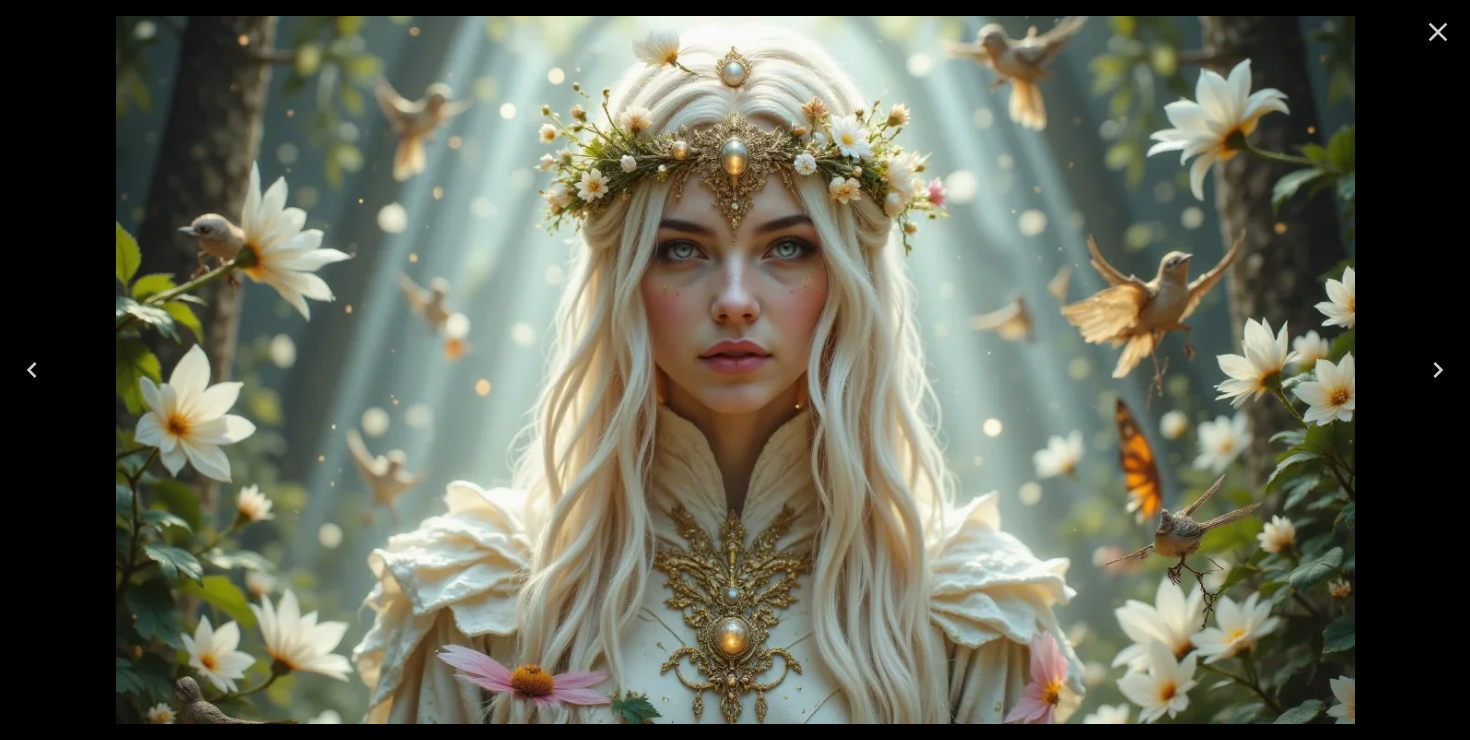 click 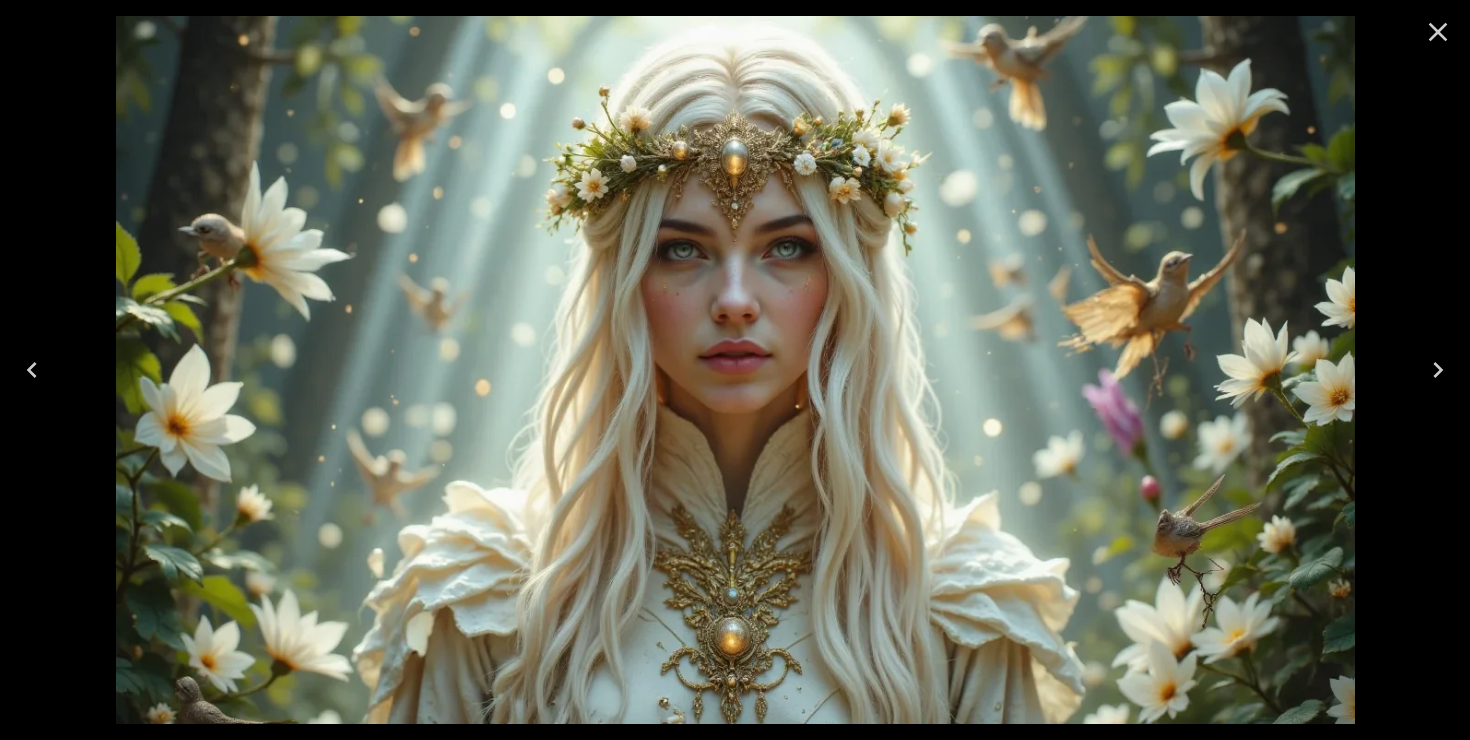 click 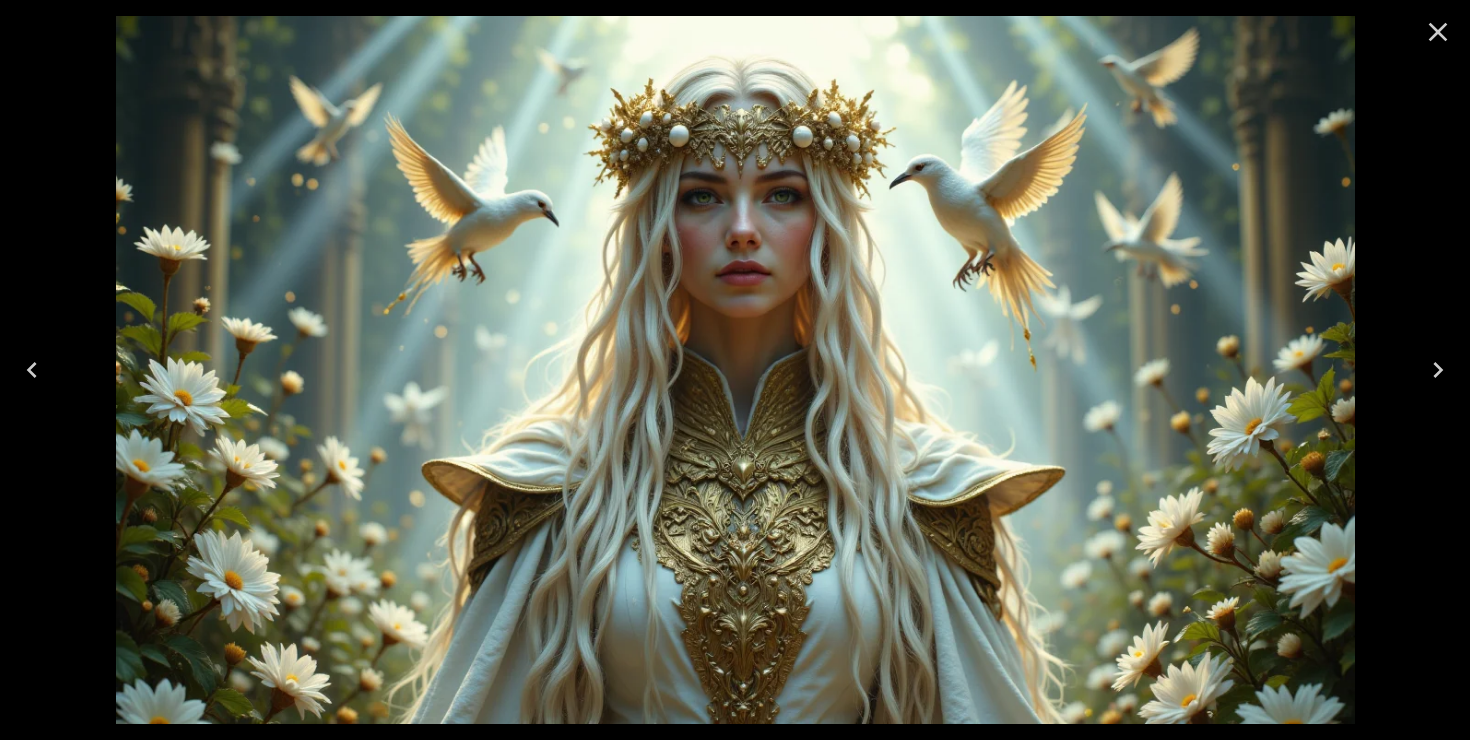 click 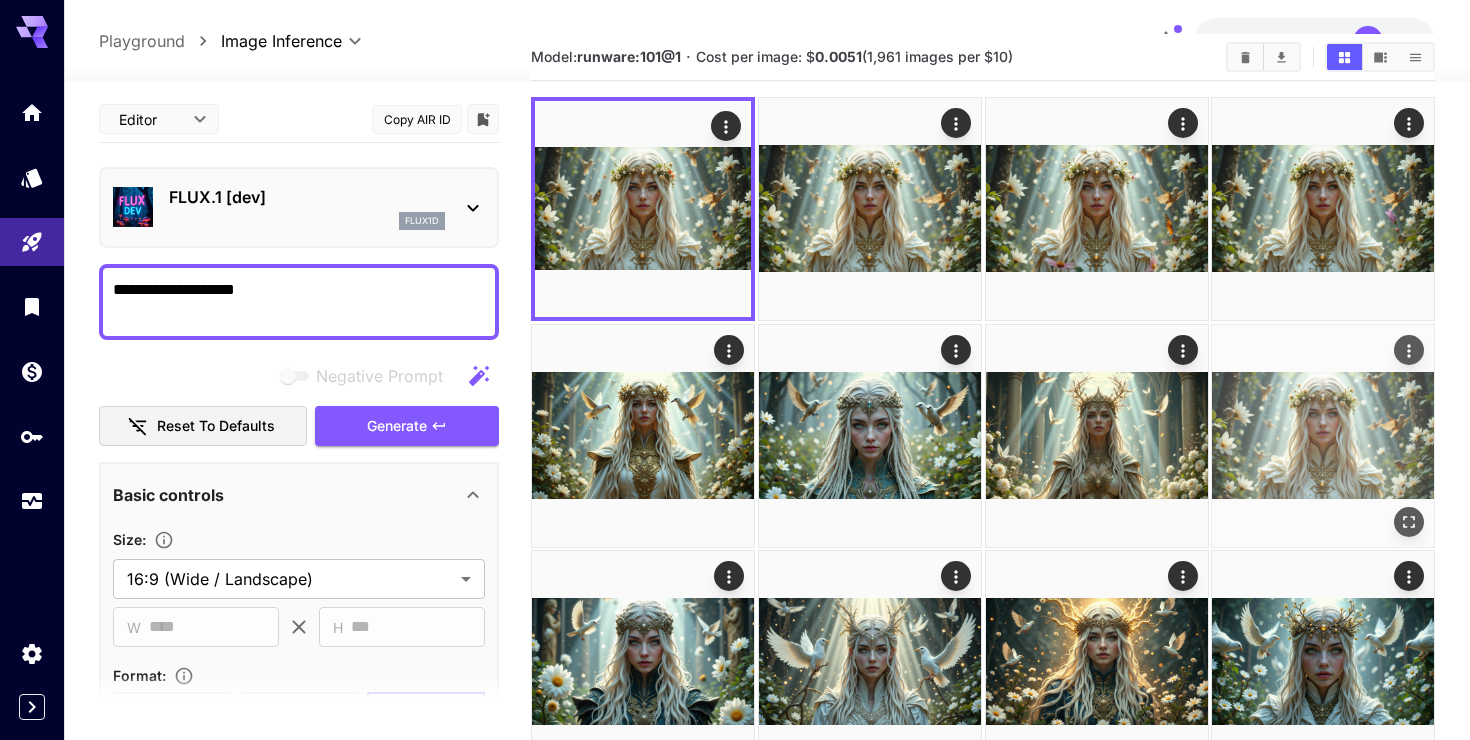 click at bounding box center [1323, 436] 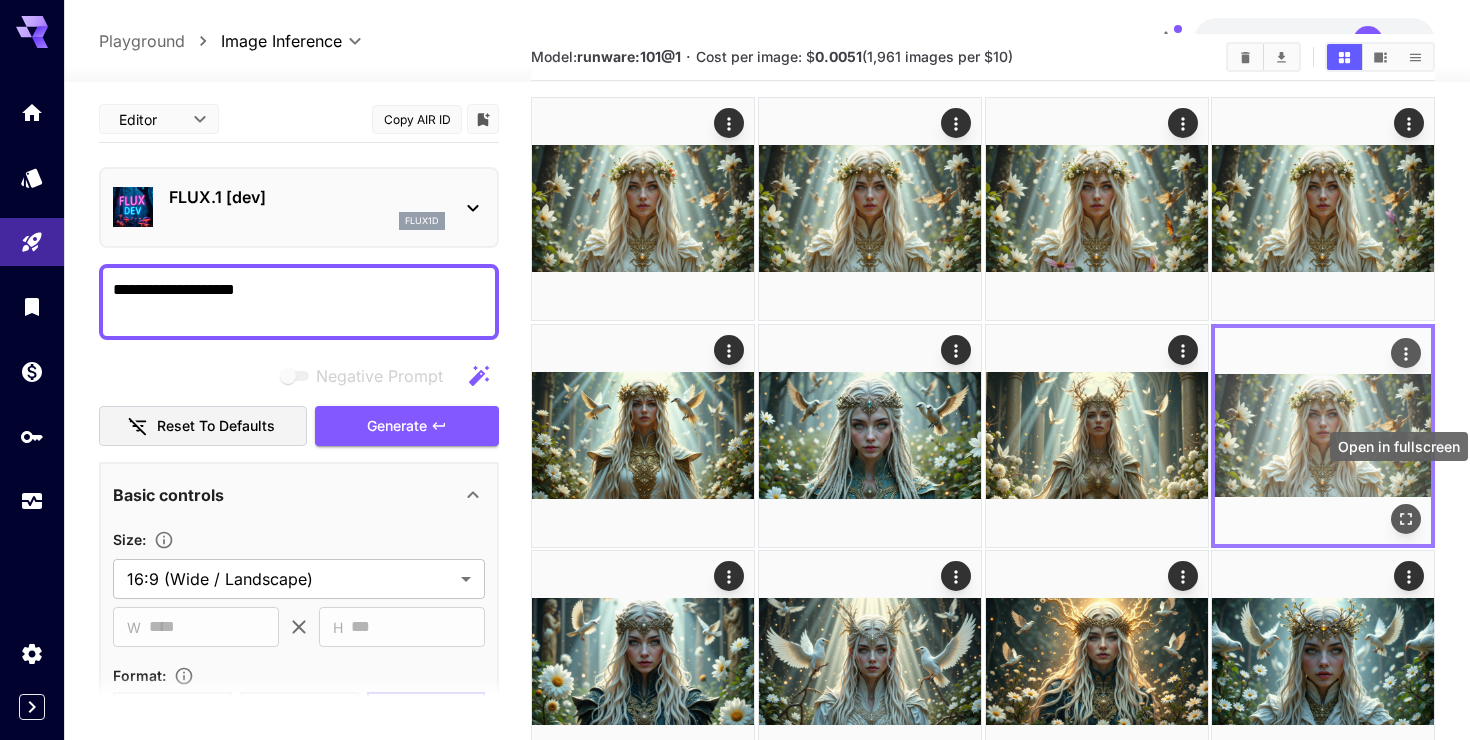 click 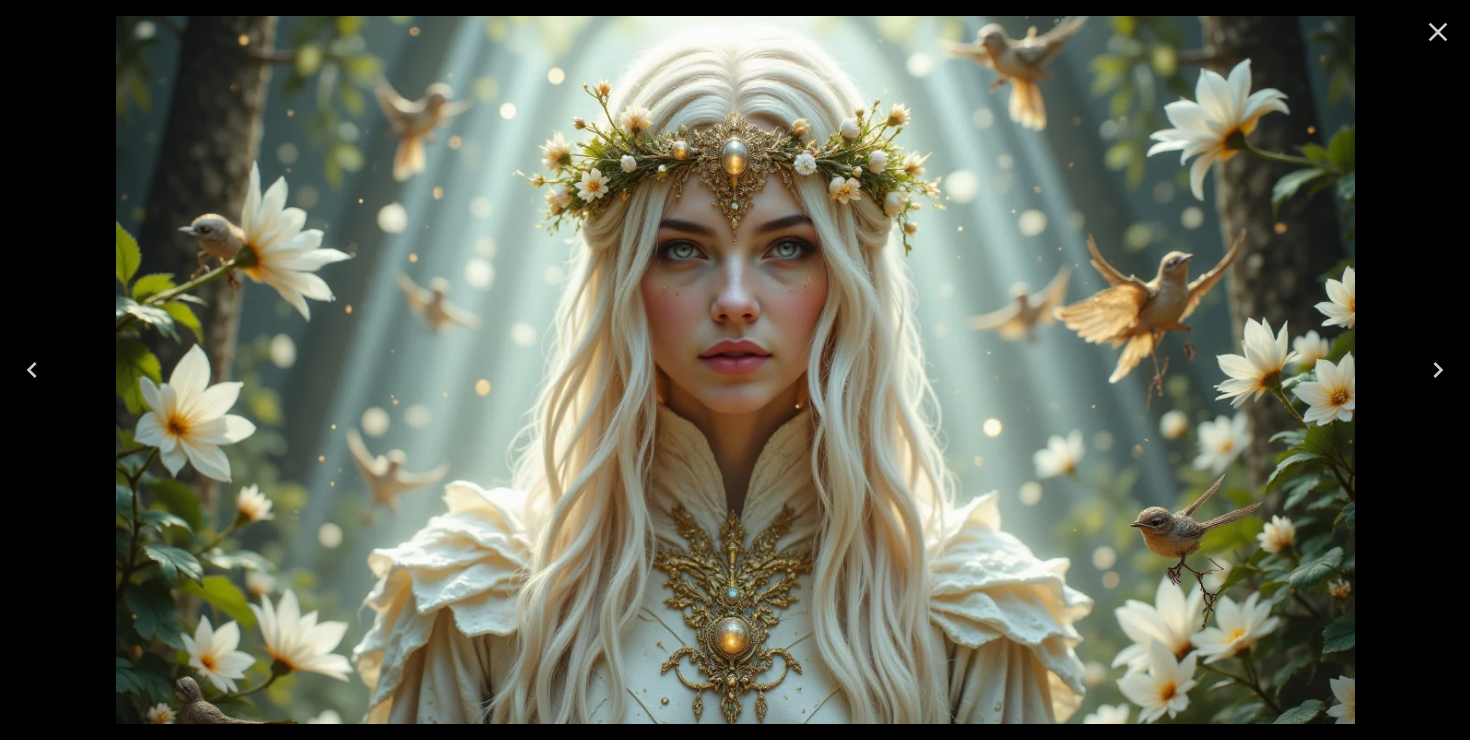 click 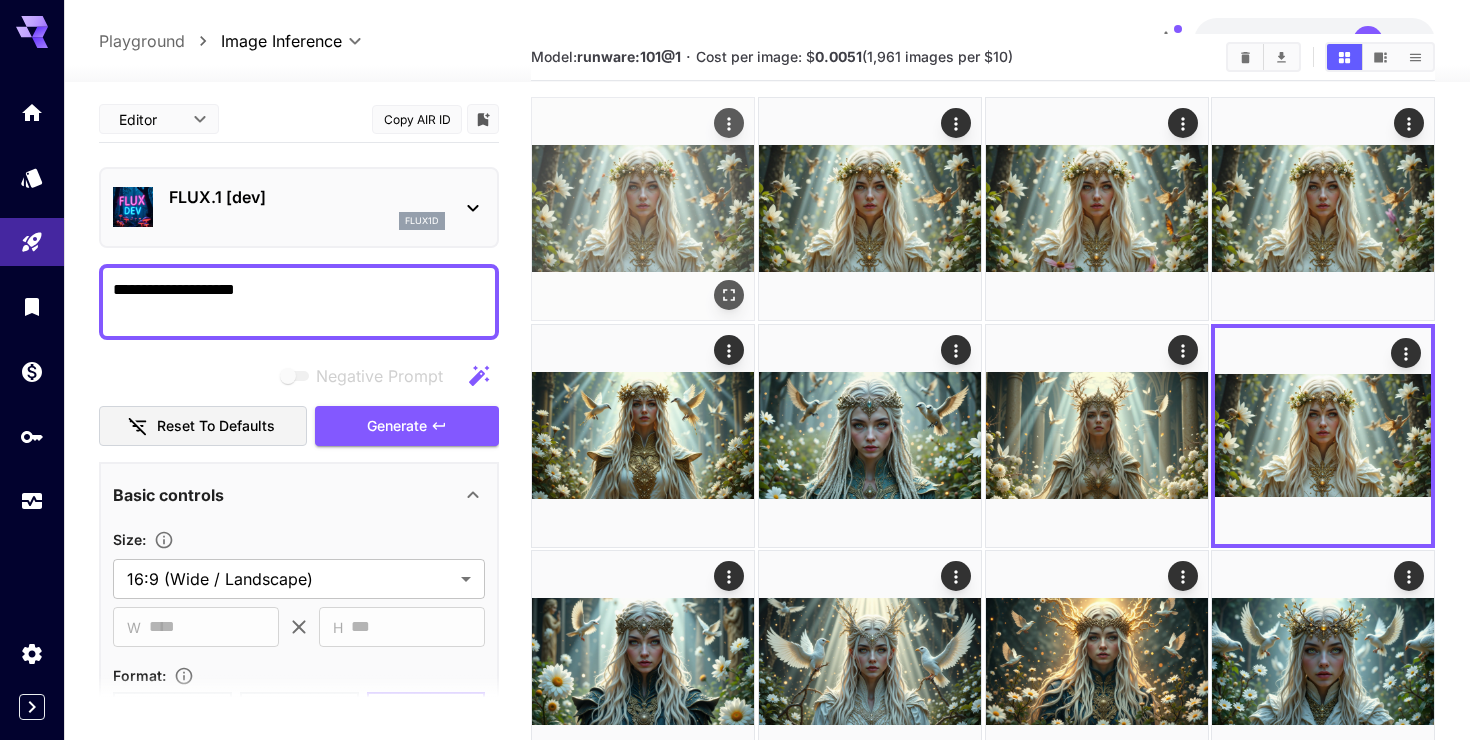 click at bounding box center (643, 209) 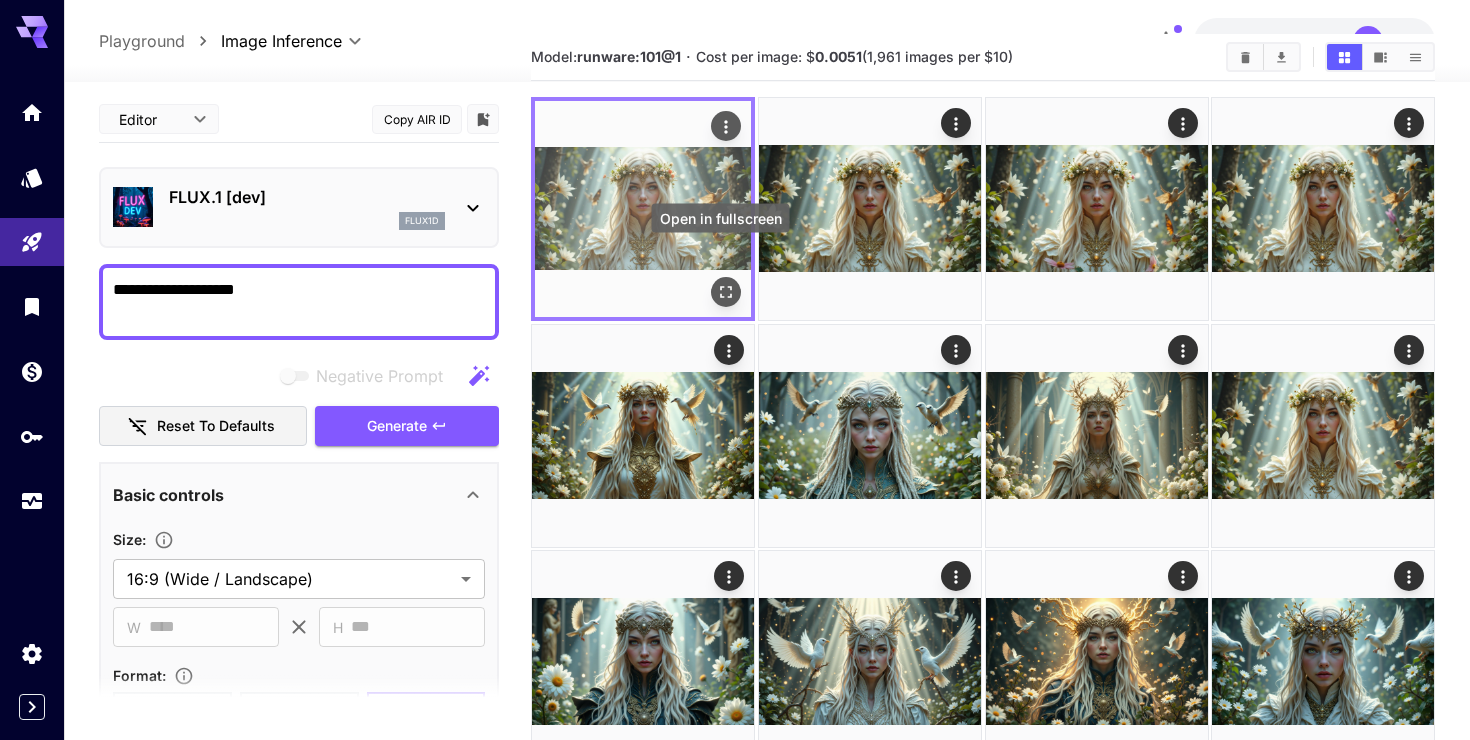 click 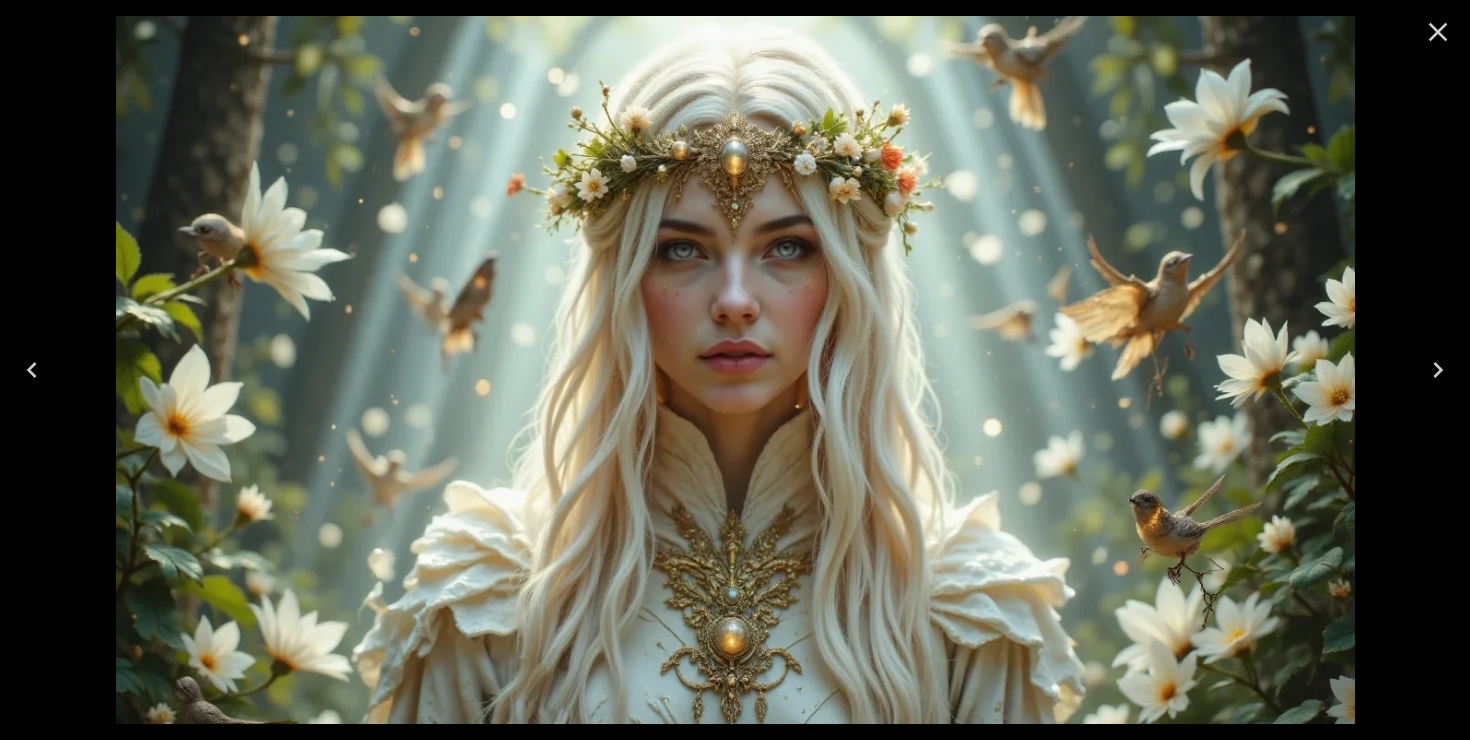 click 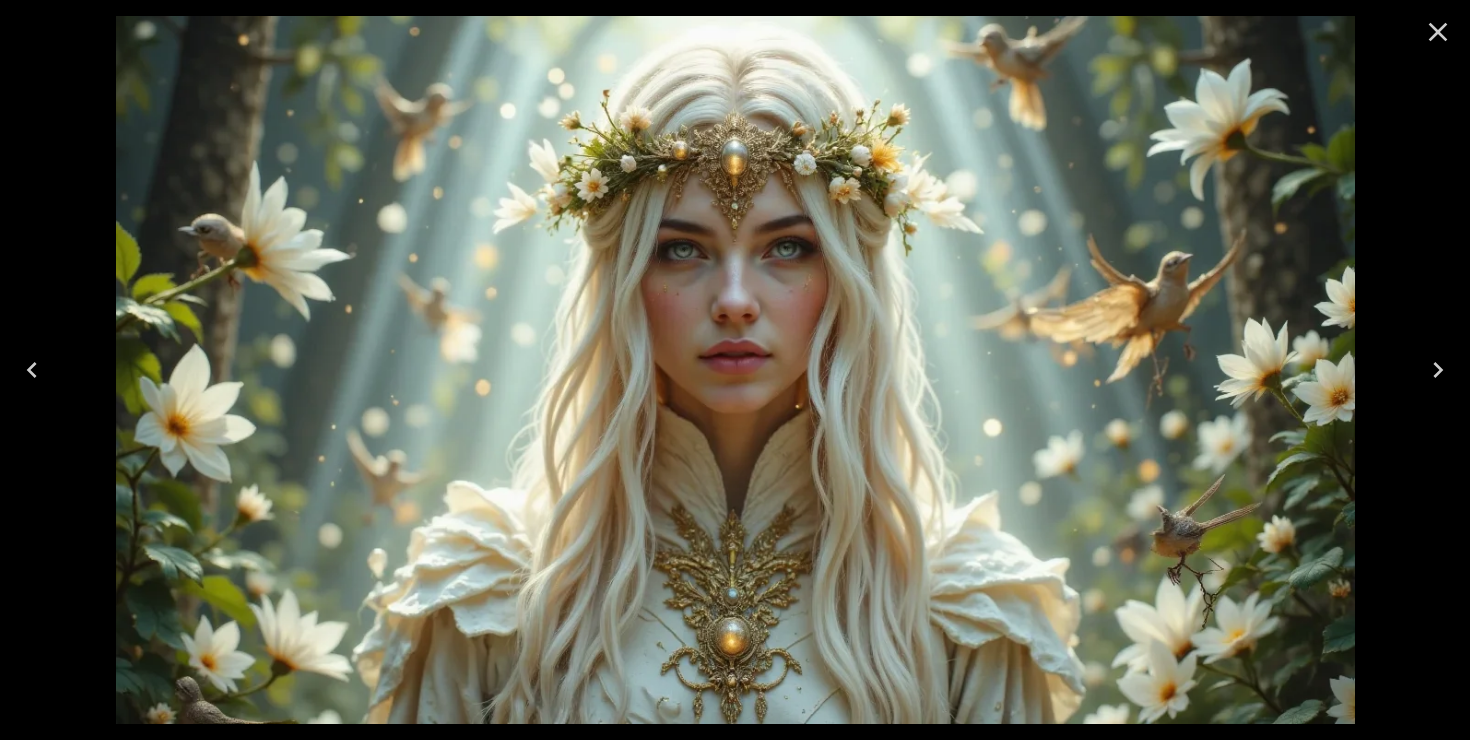 click 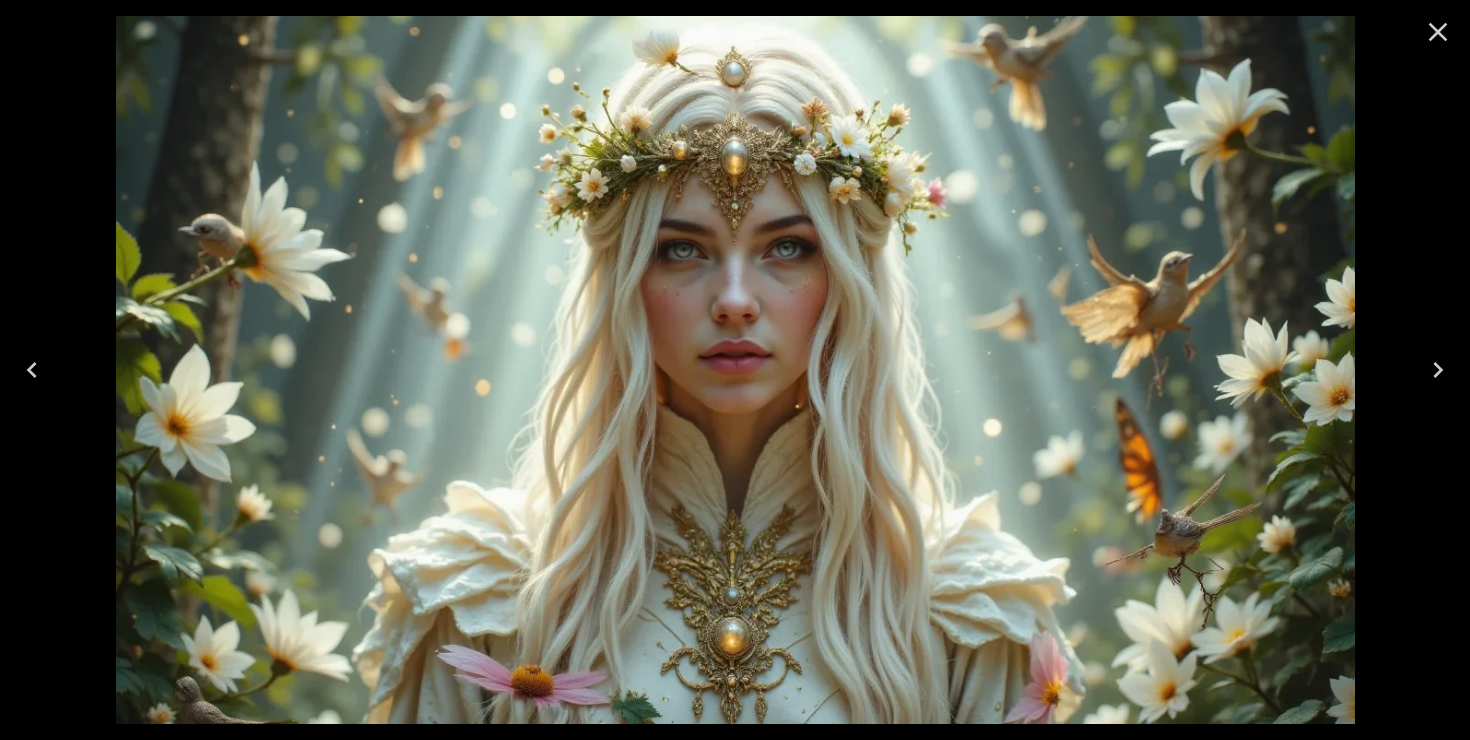 click 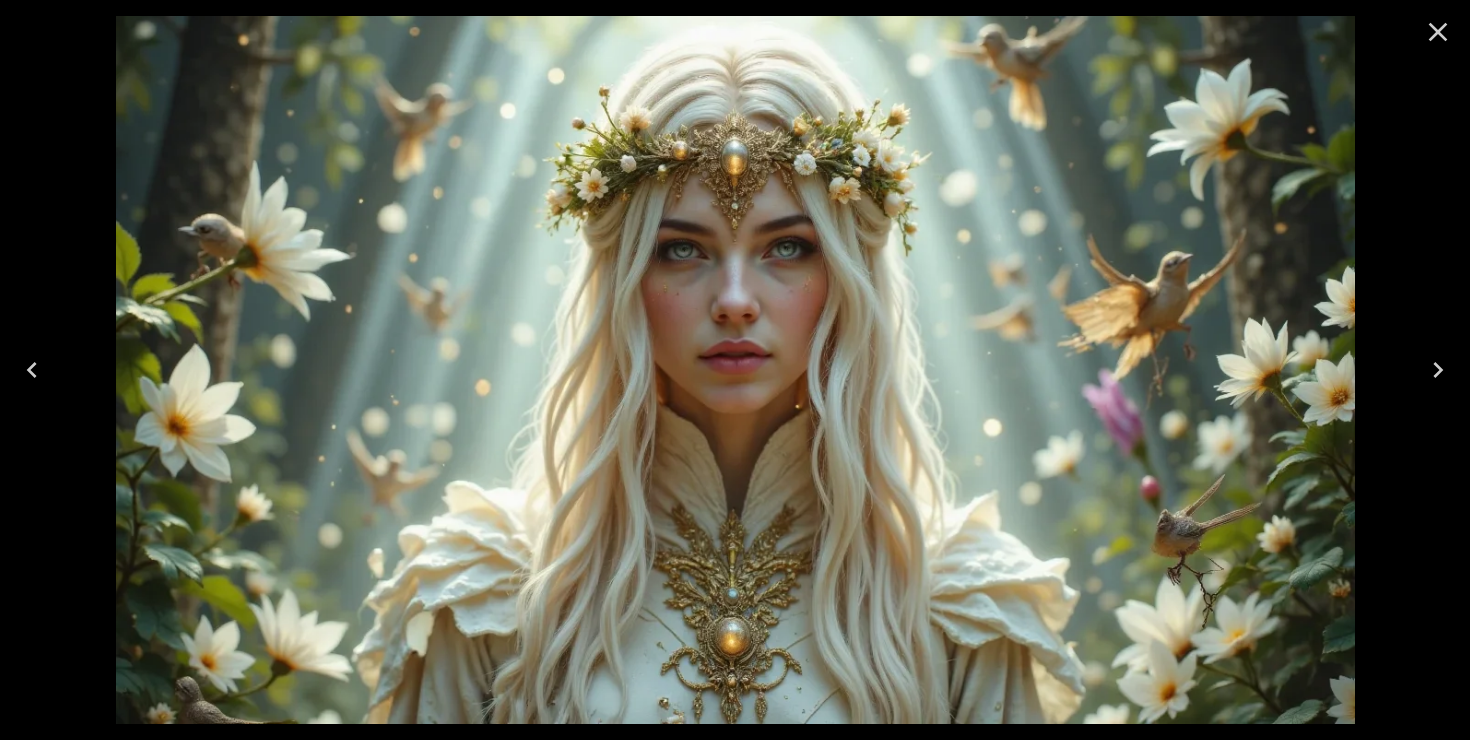 click 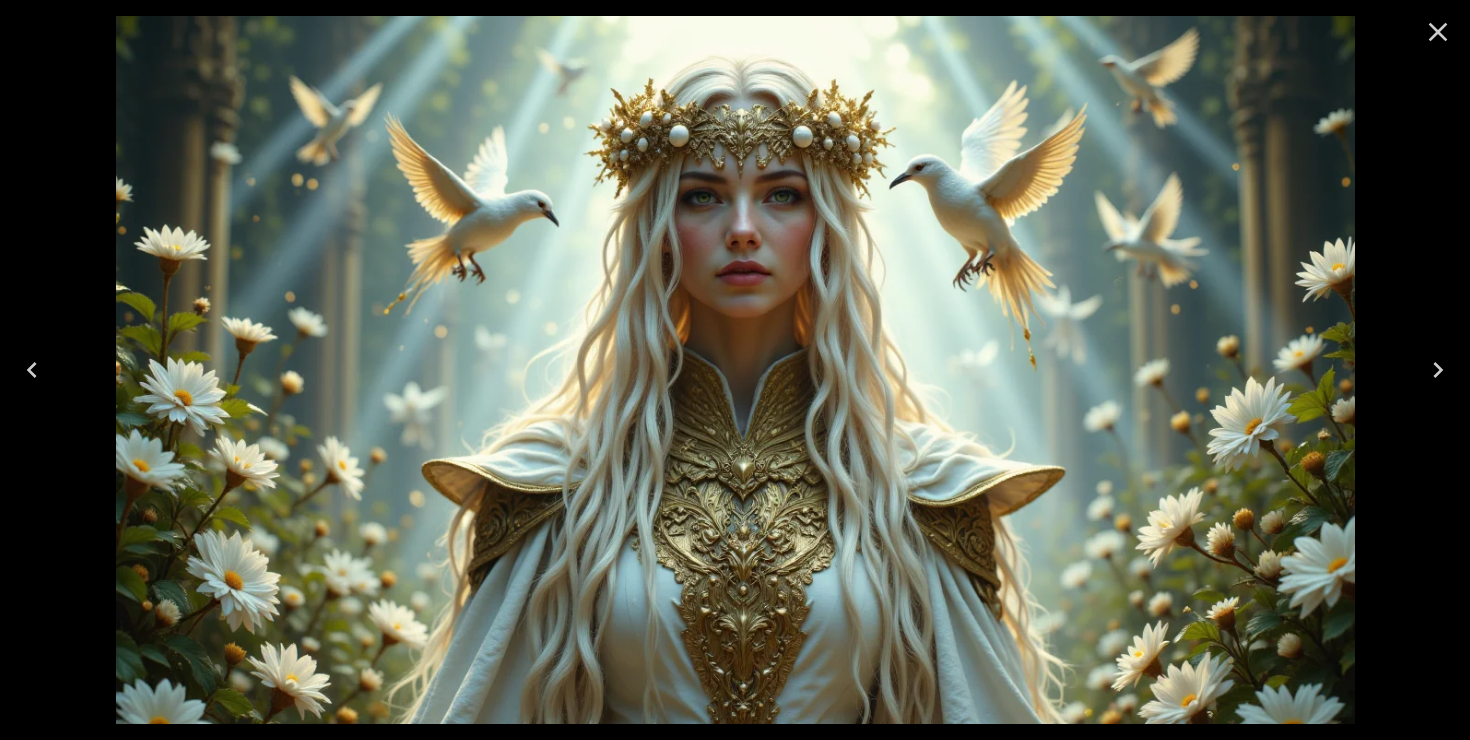 click 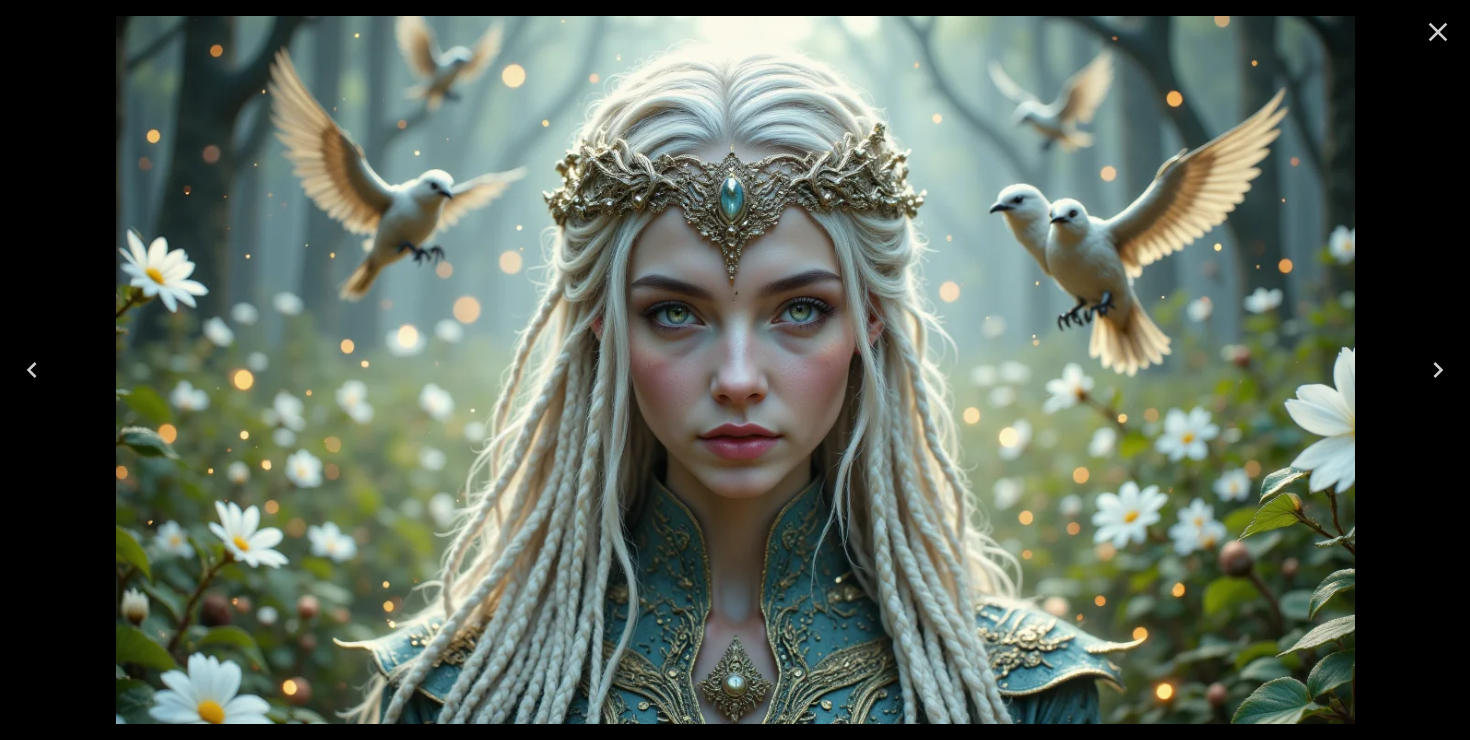 click 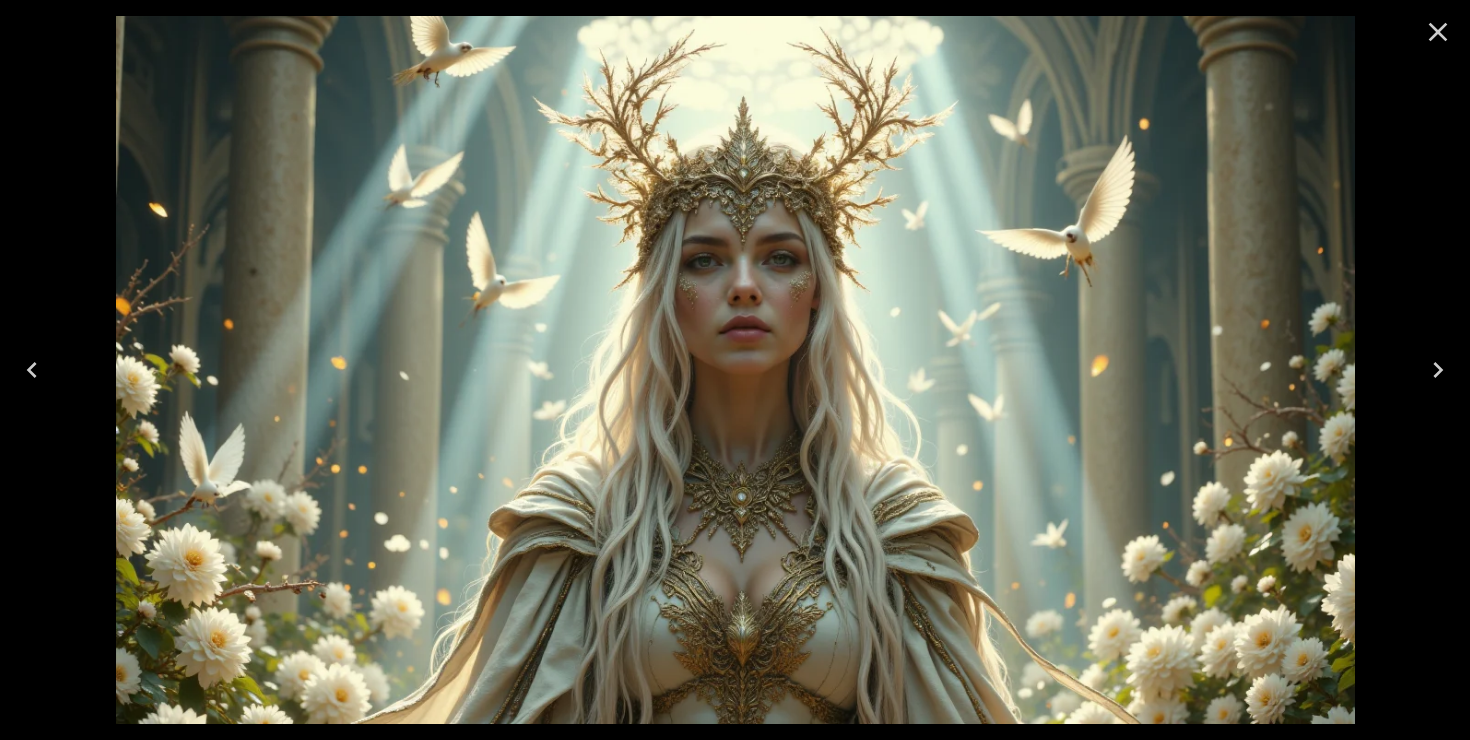 click 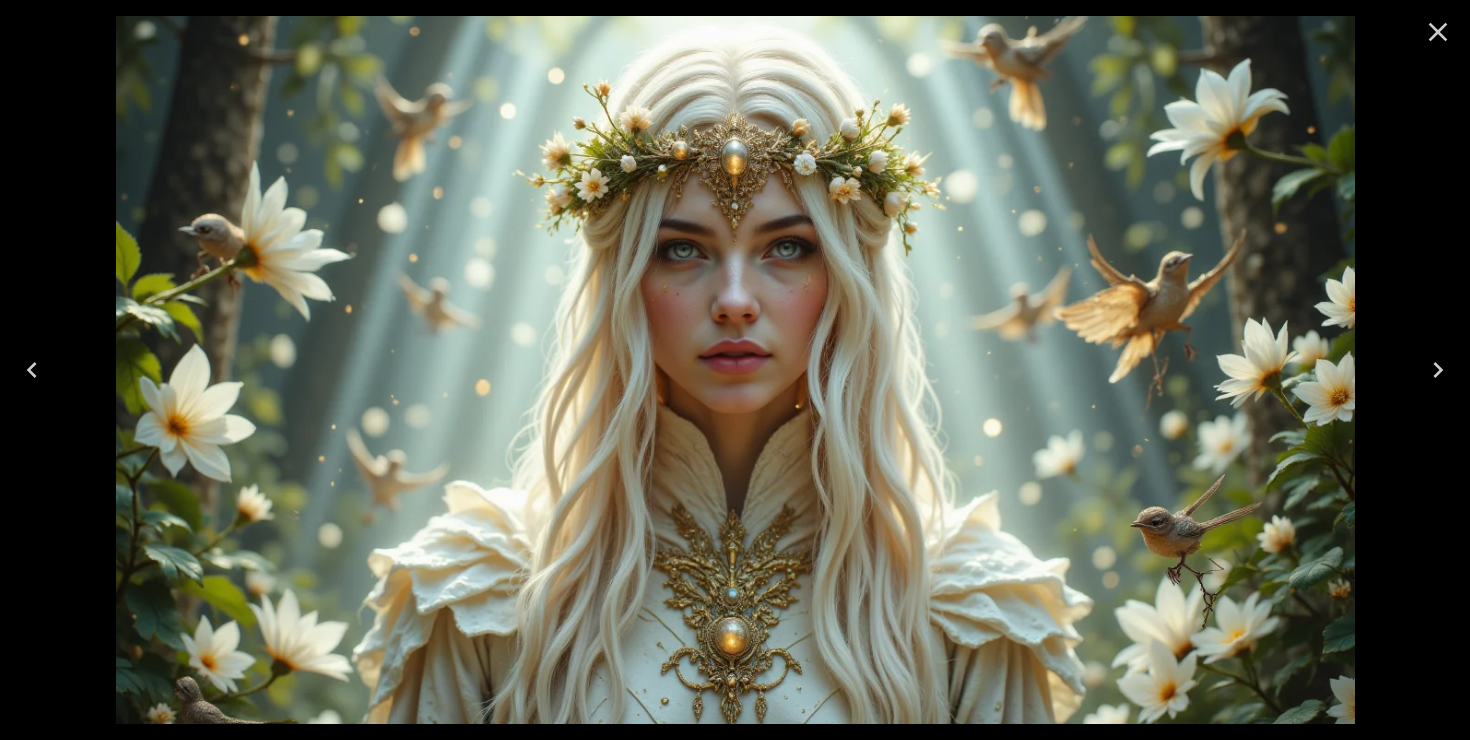 click 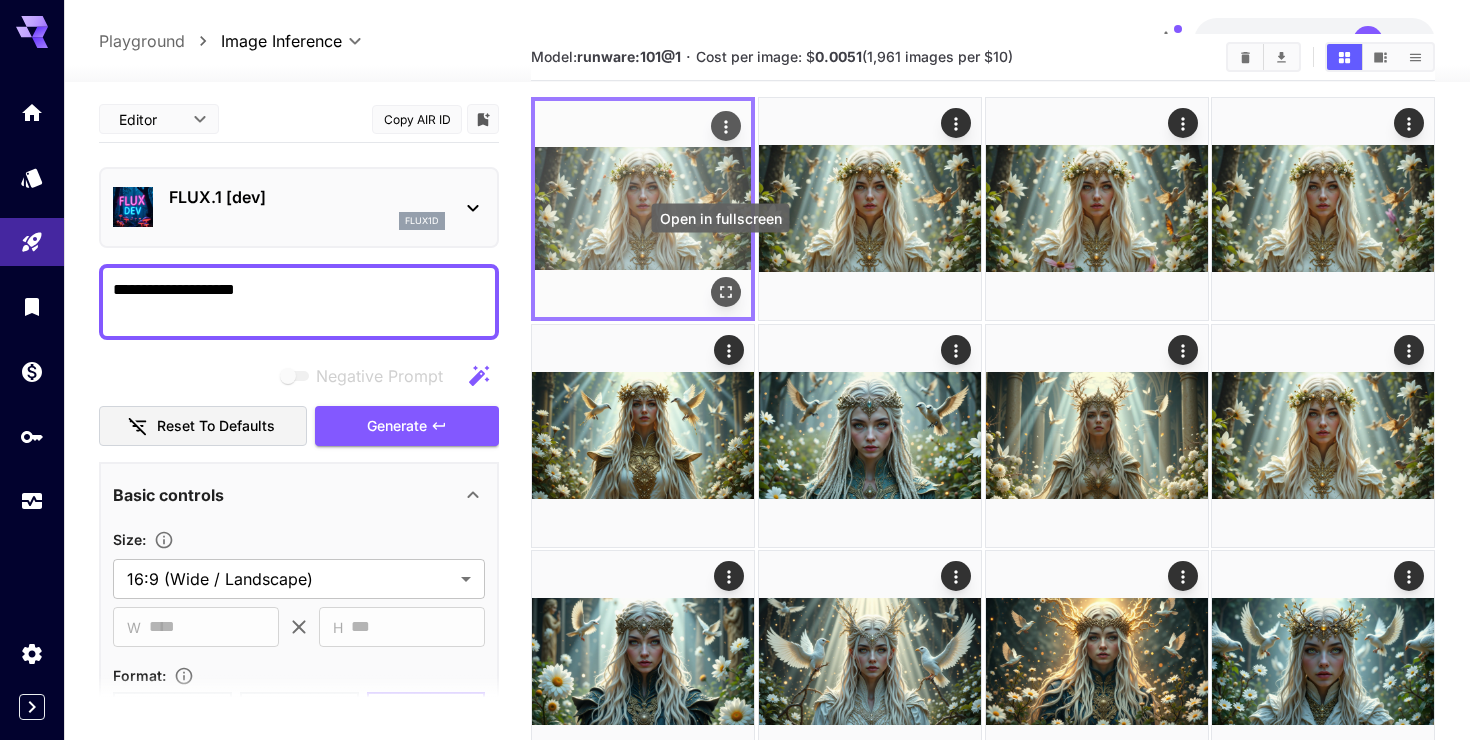 click 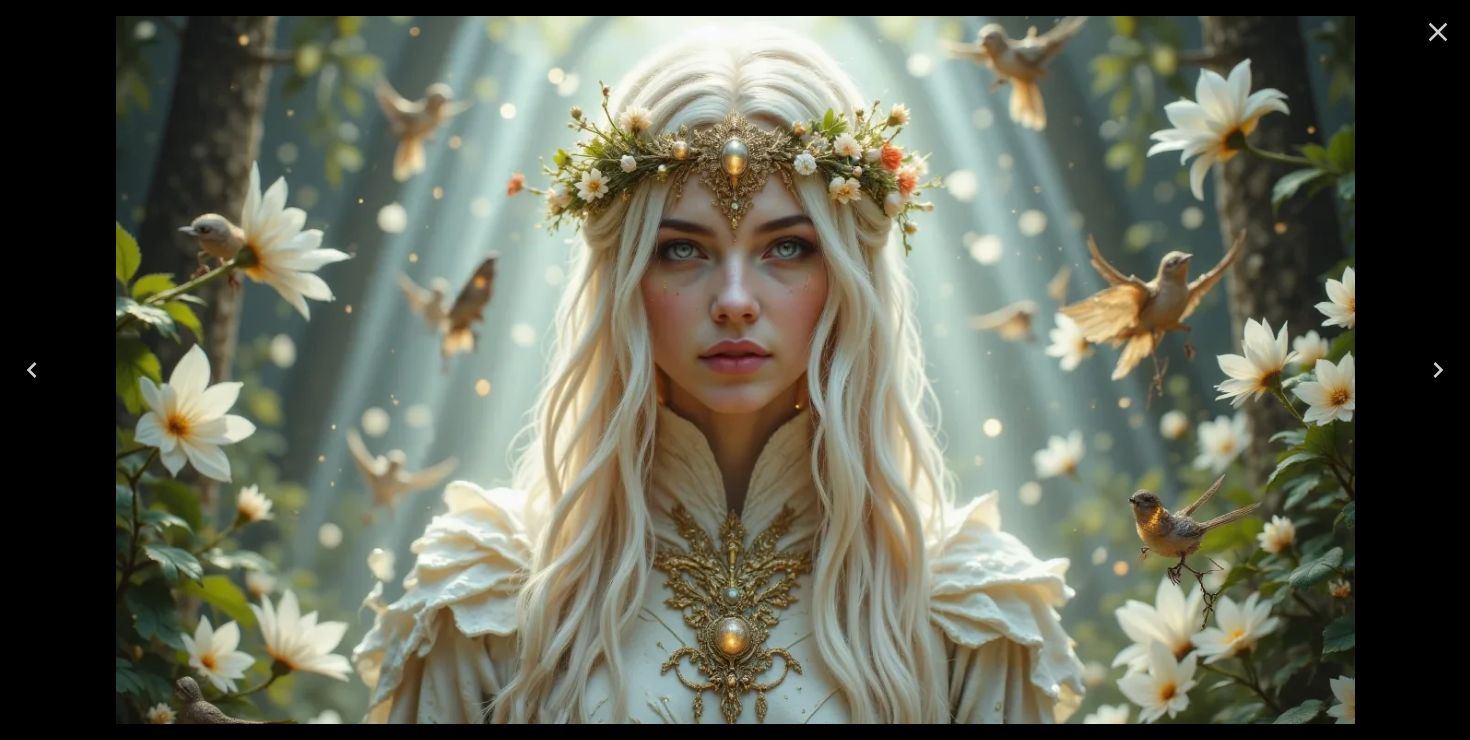 click 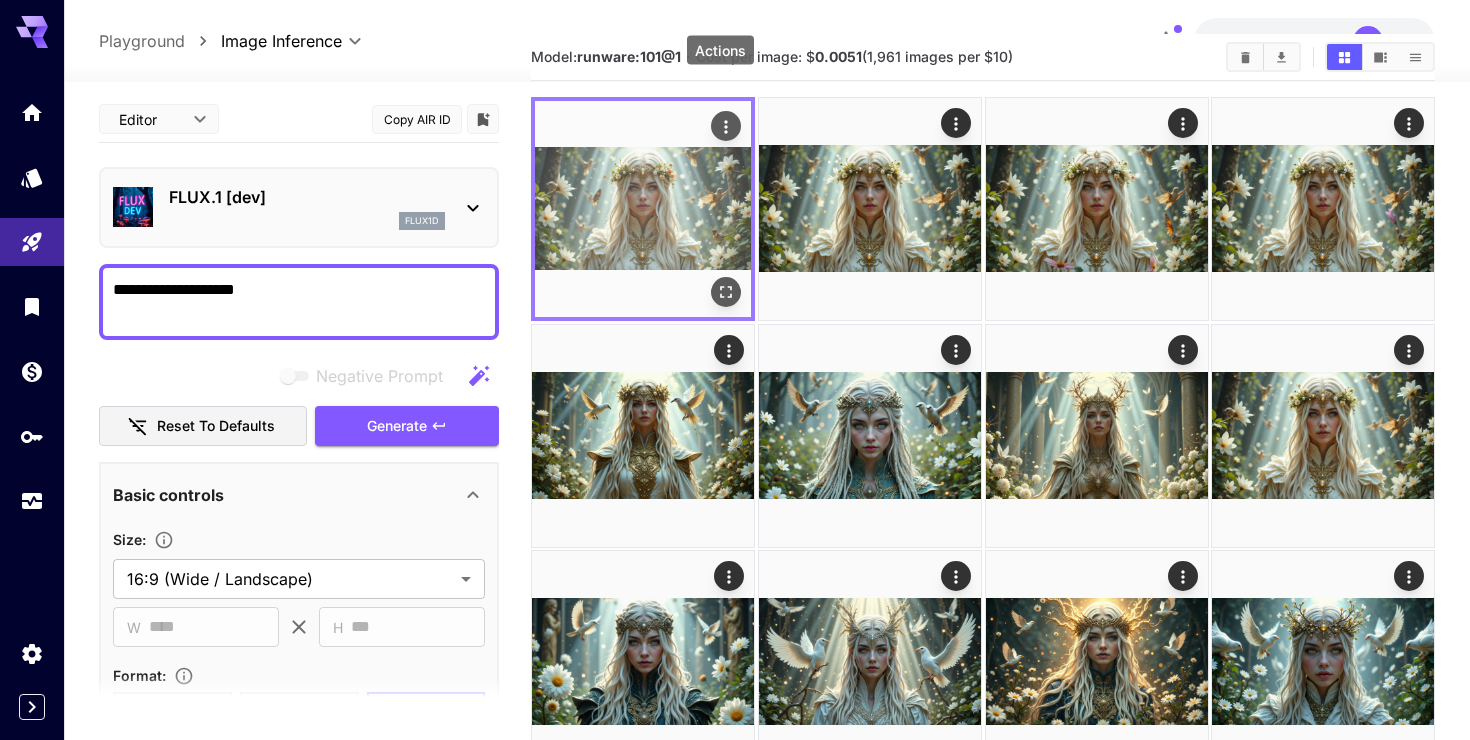 click 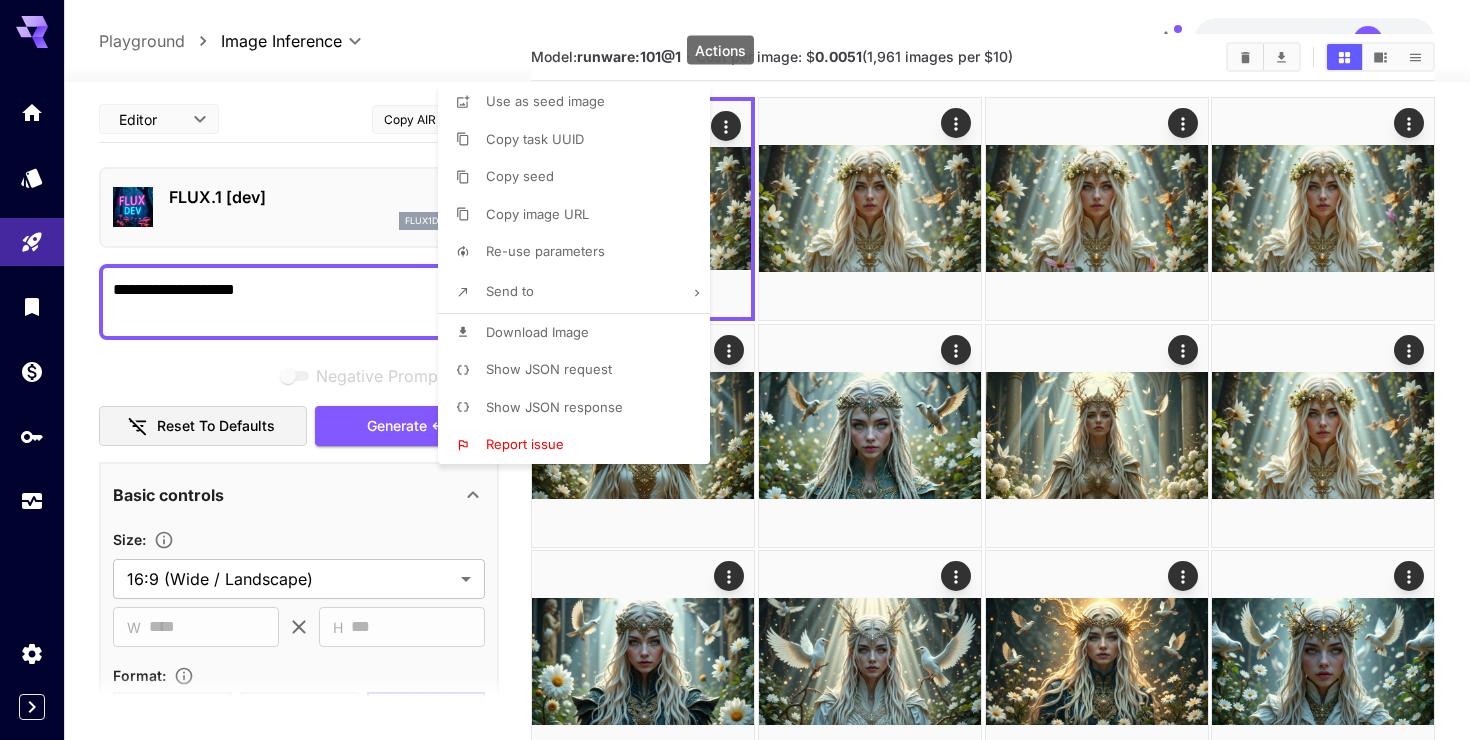 click on "Download Image" at bounding box center (537, 332) 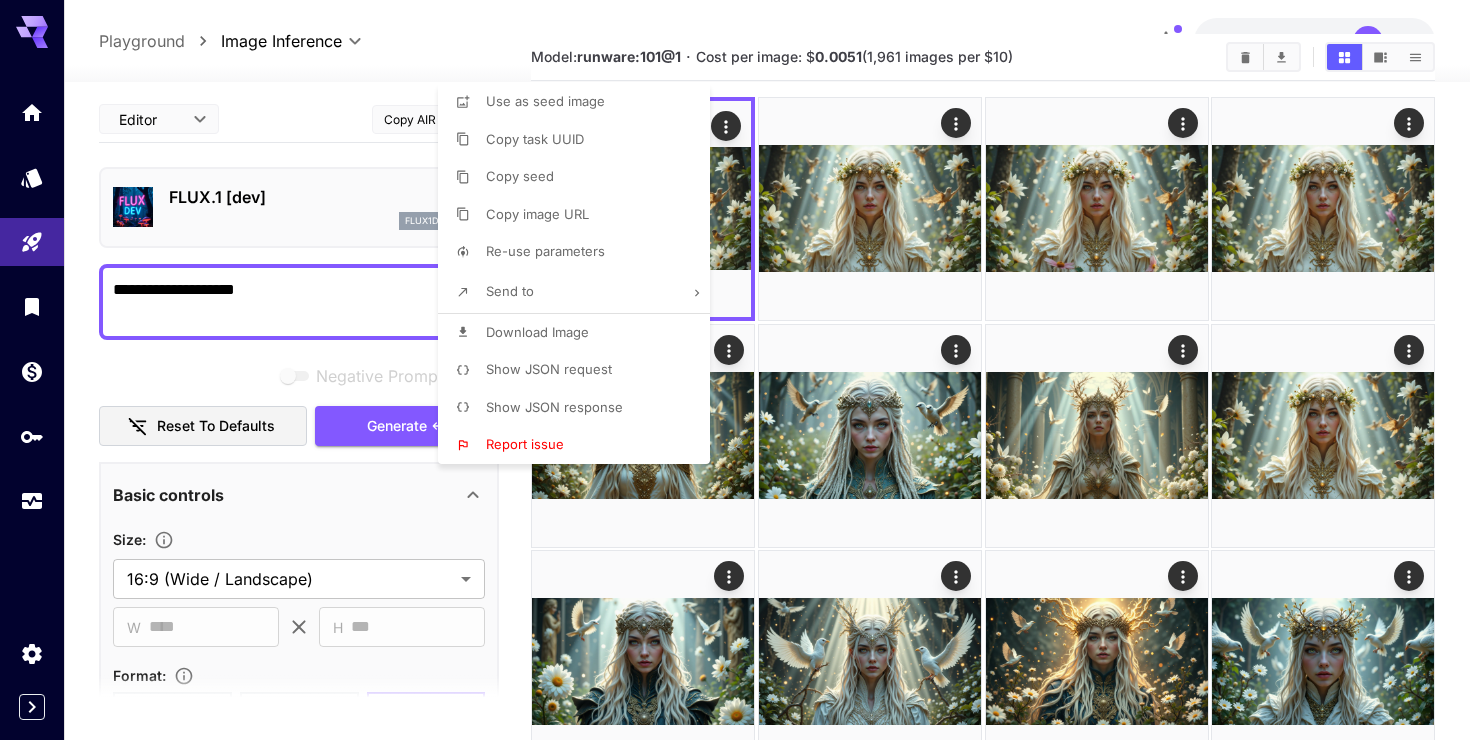 click at bounding box center [735, 370] 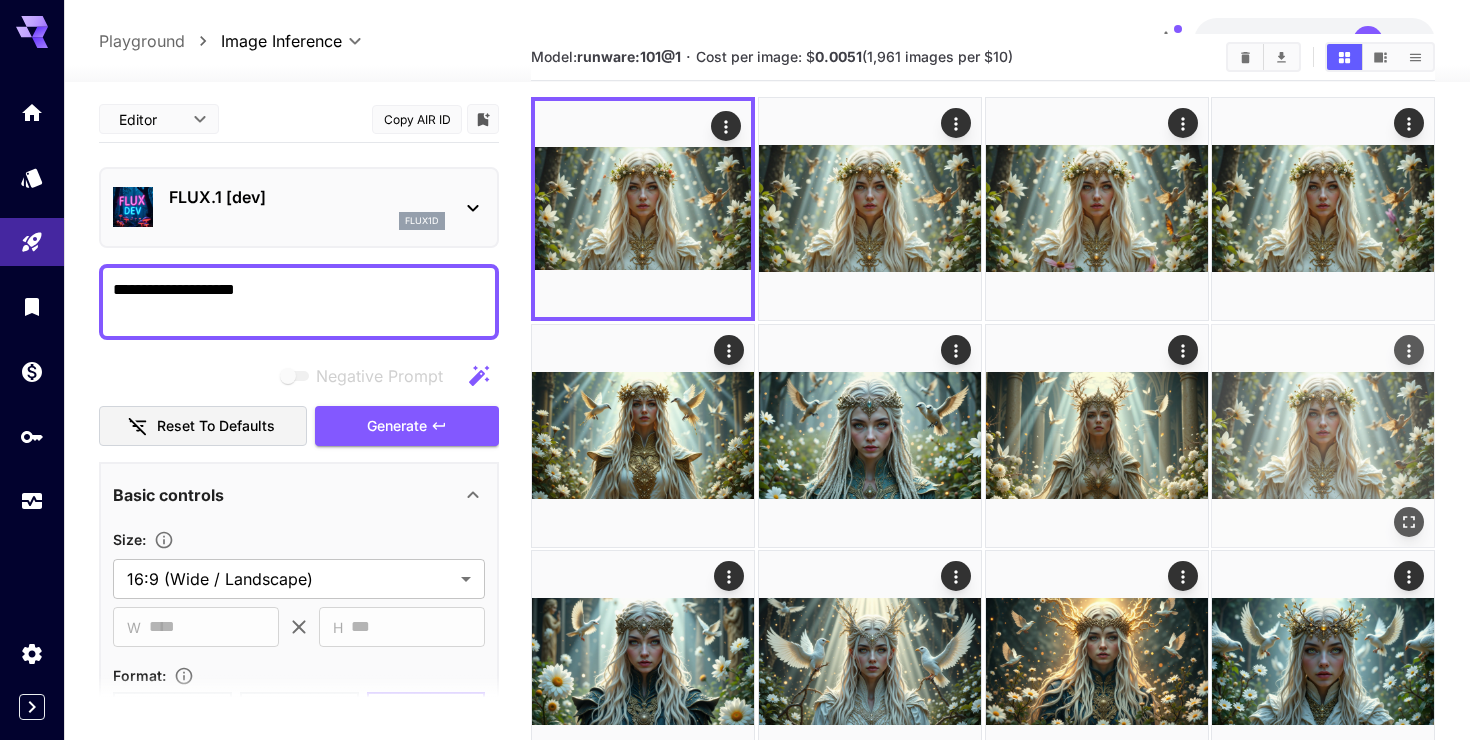 click at bounding box center [1323, 436] 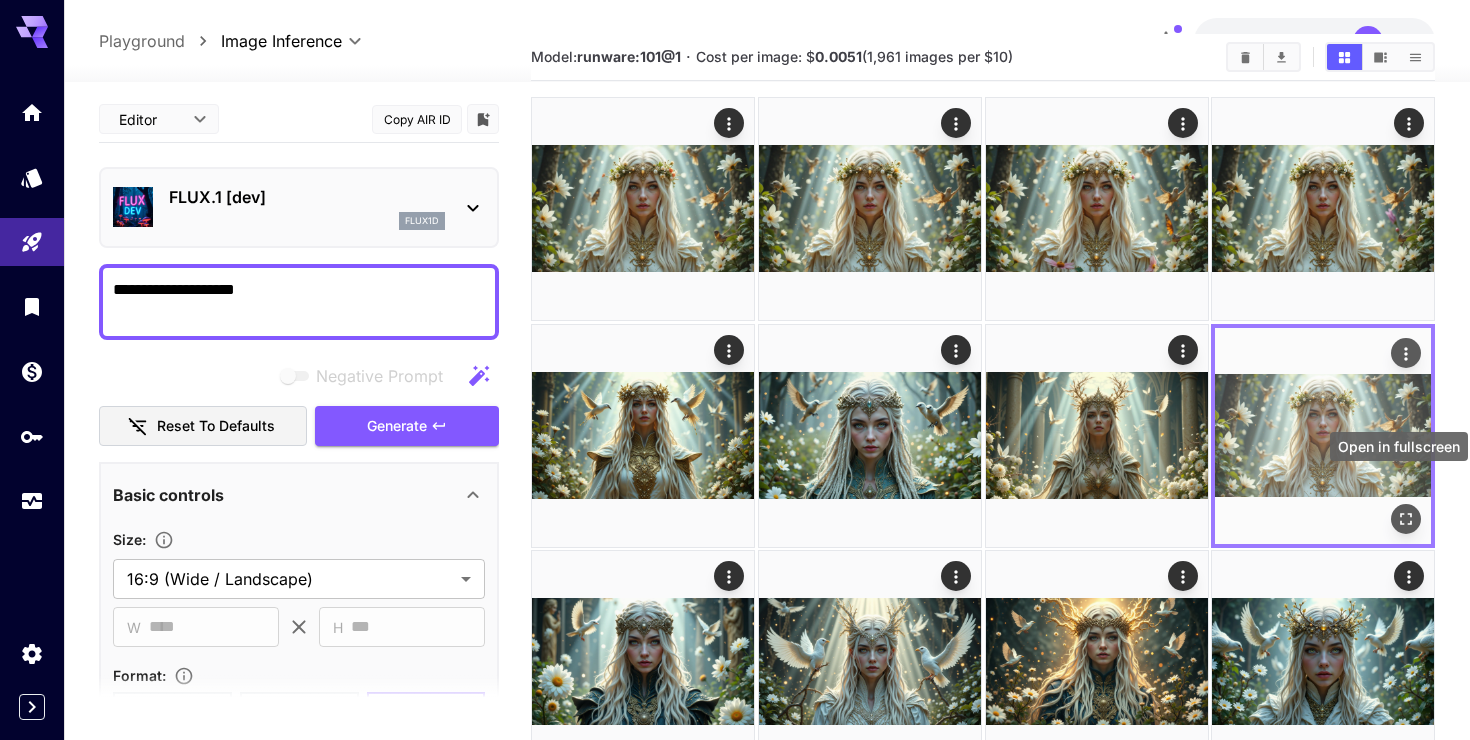 click at bounding box center [1406, 518] 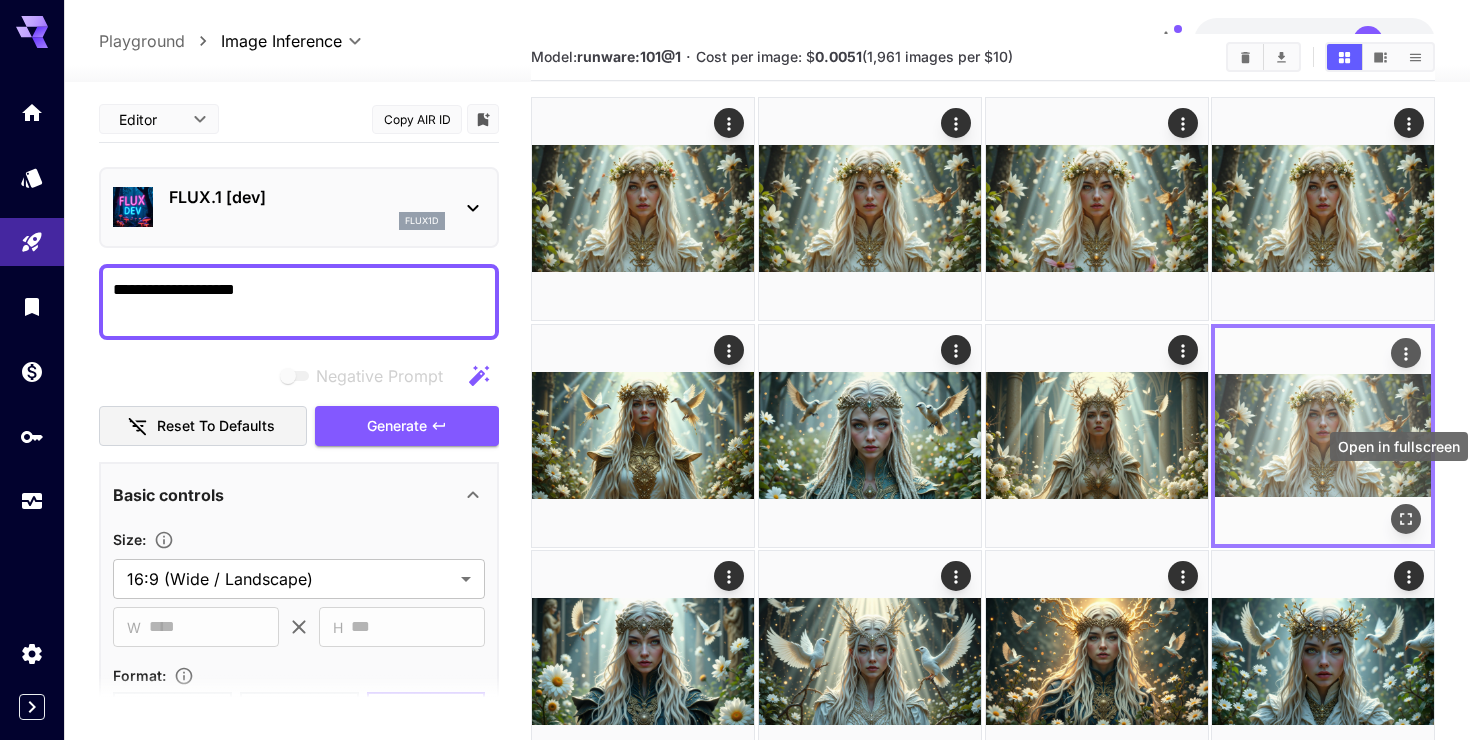 click 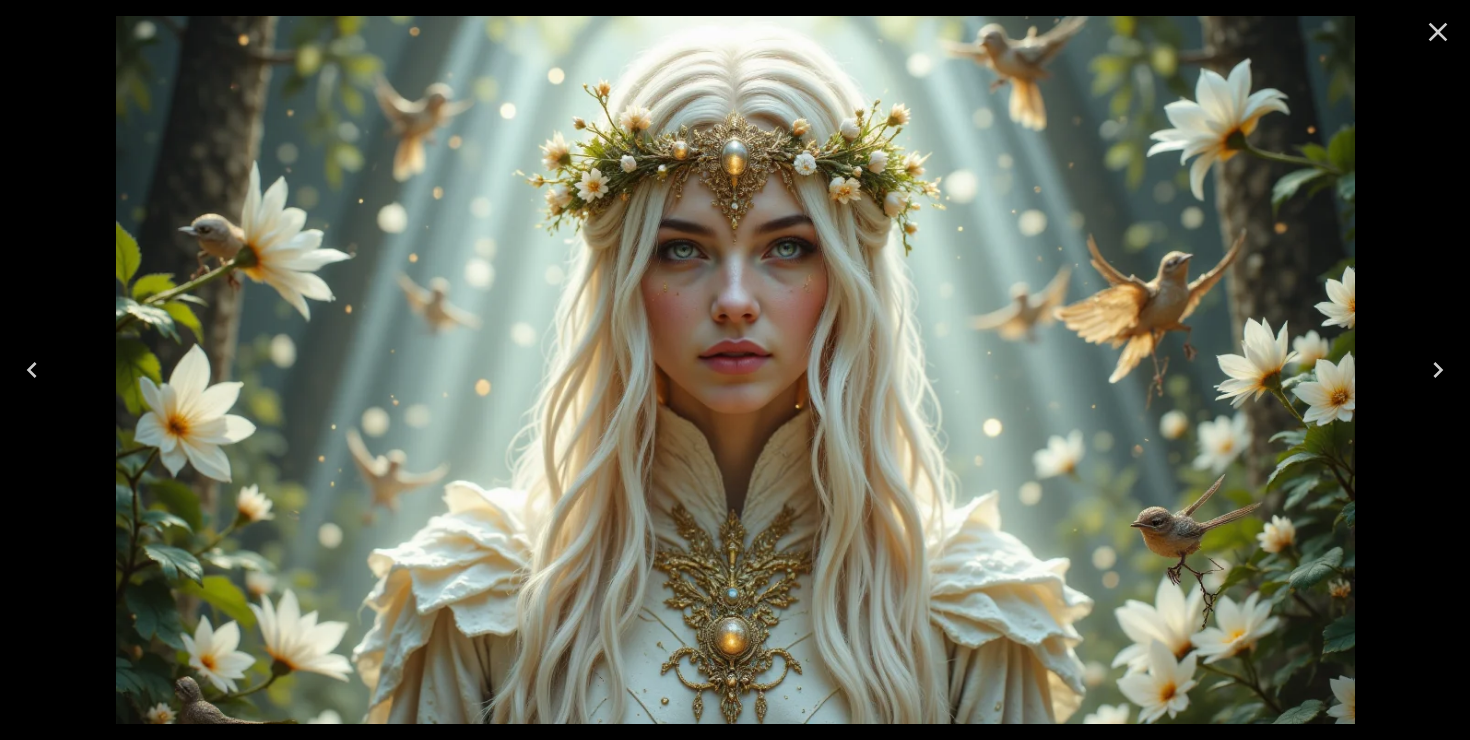 click 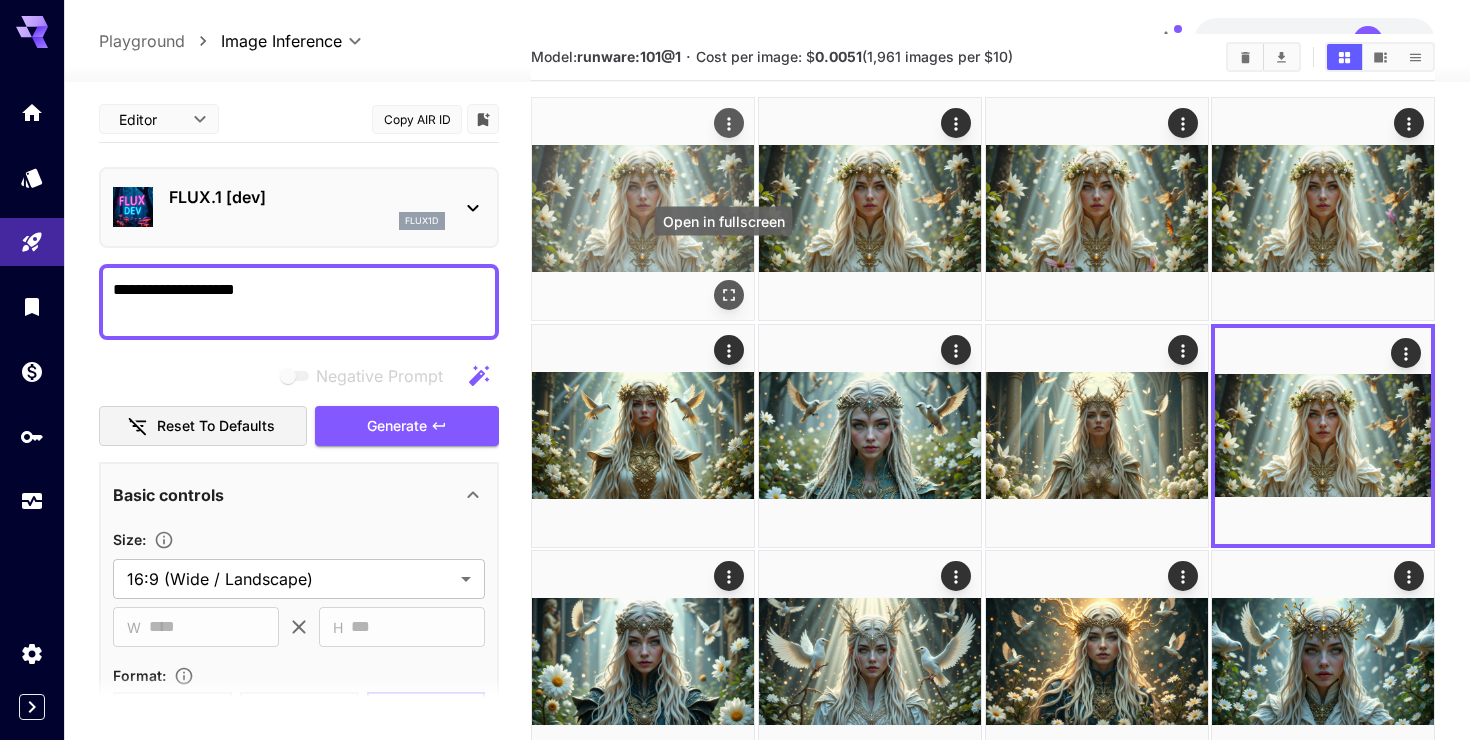 click 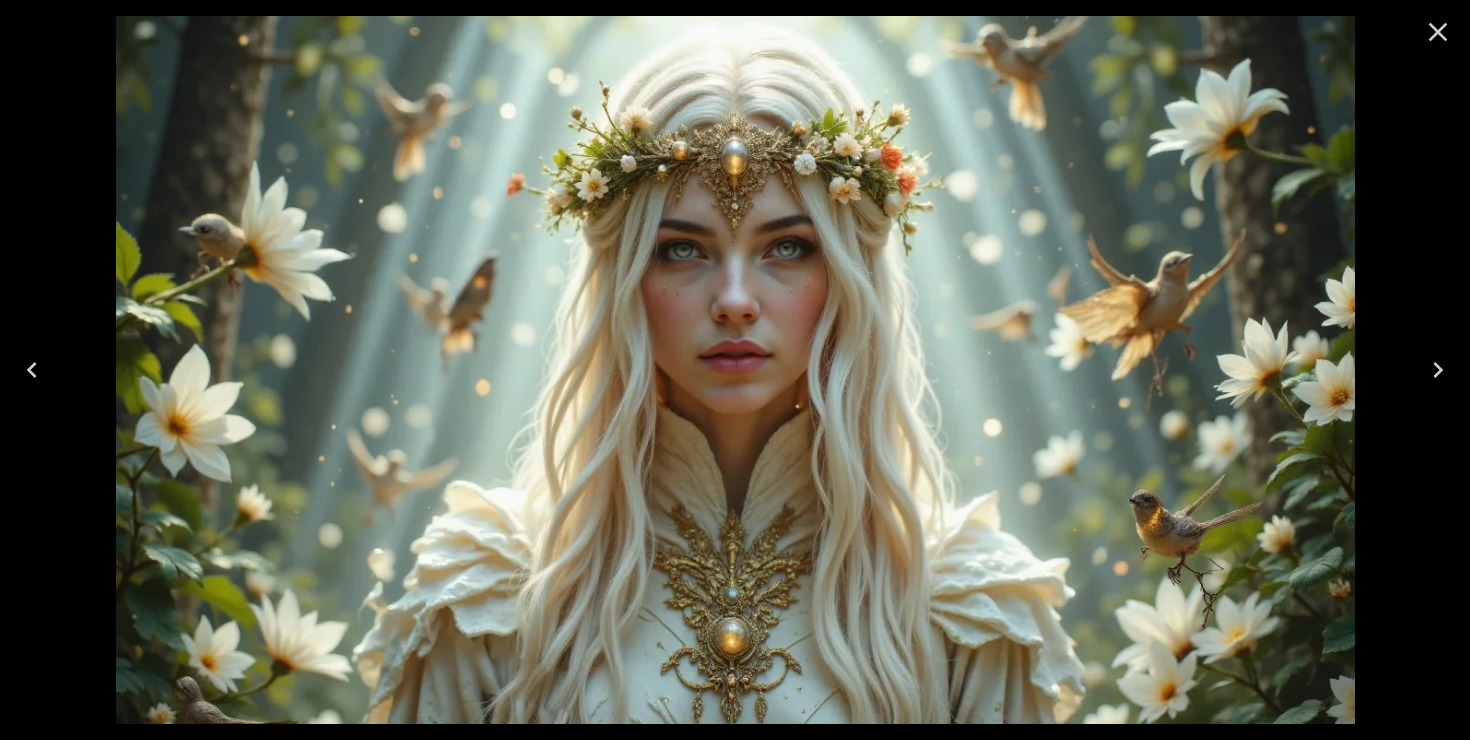 click 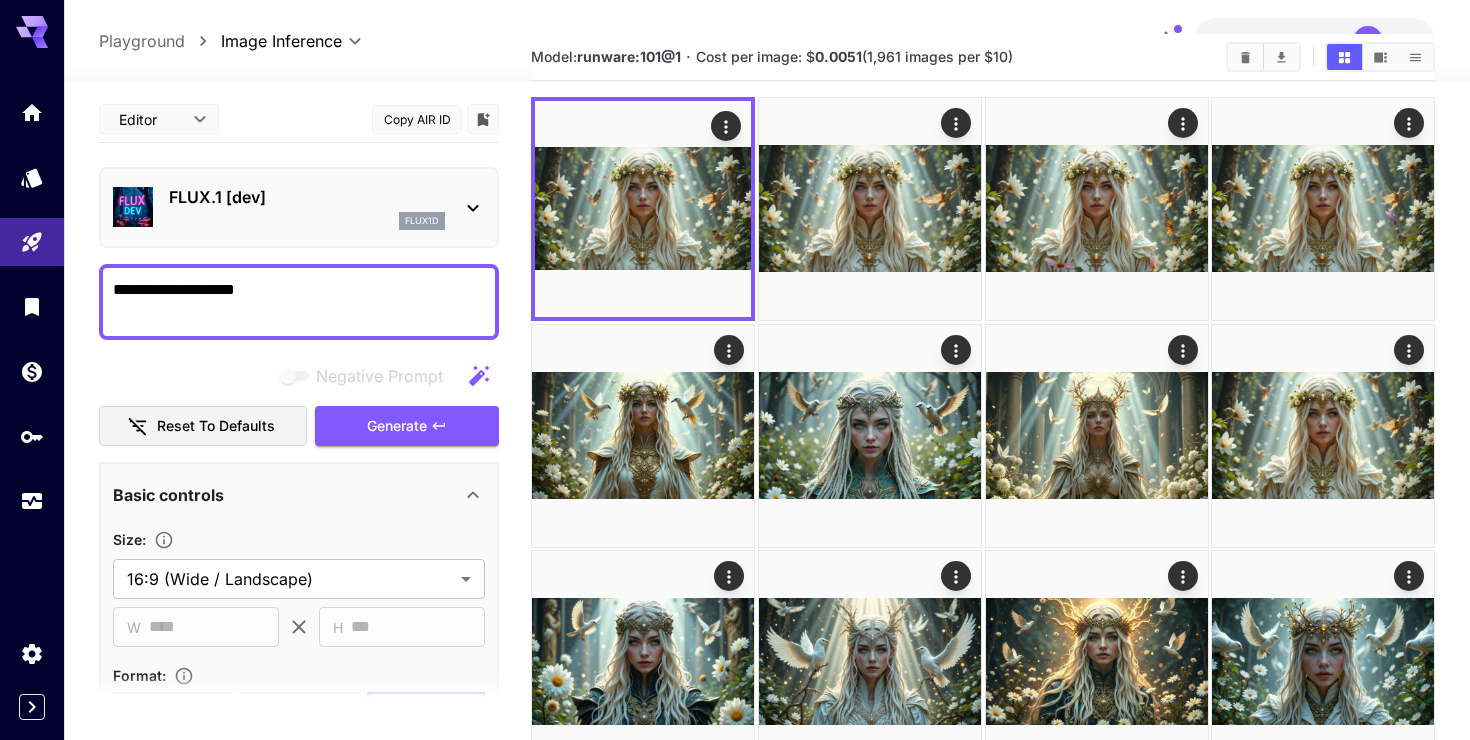 click on "**********" at bounding box center [299, 302] 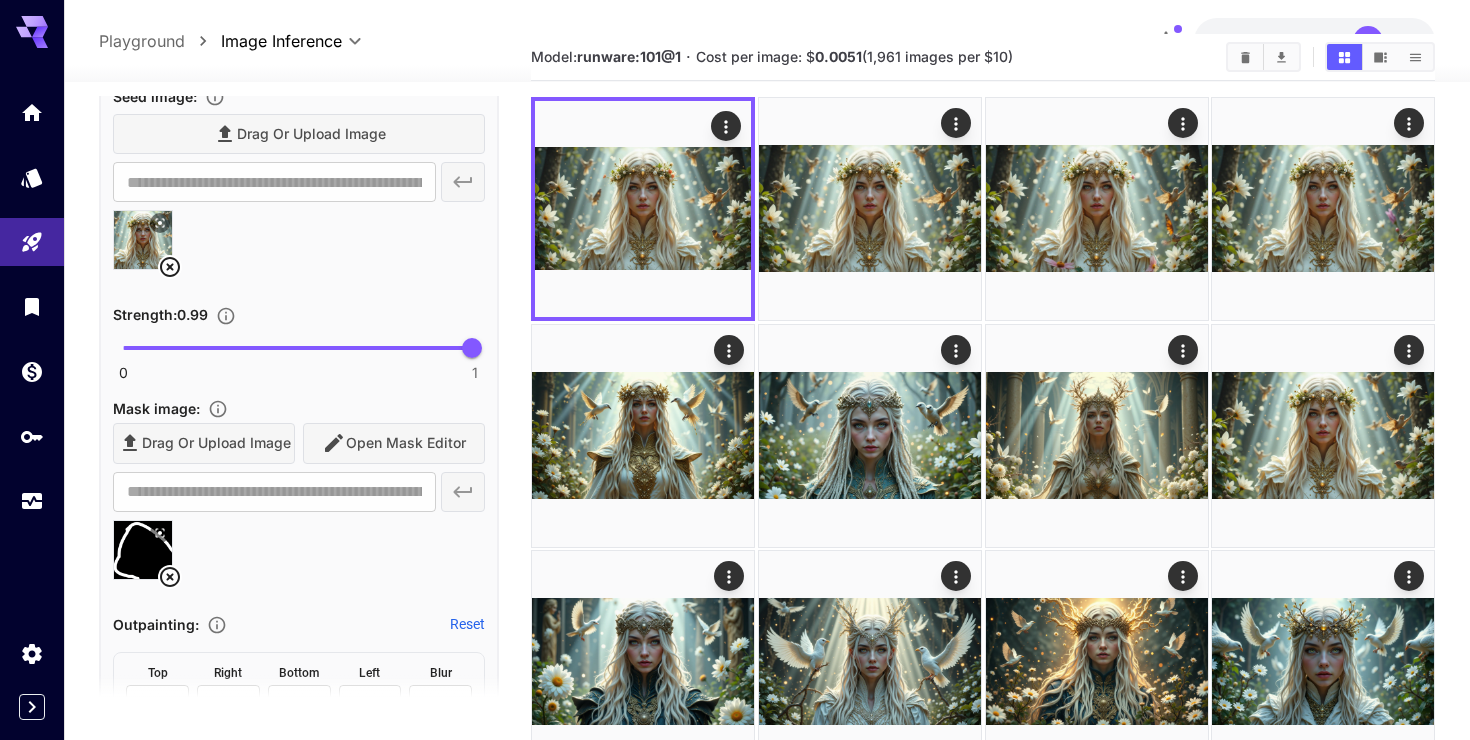 scroll, scrollTop: 878, scrollLeft: 0, axis: vertical 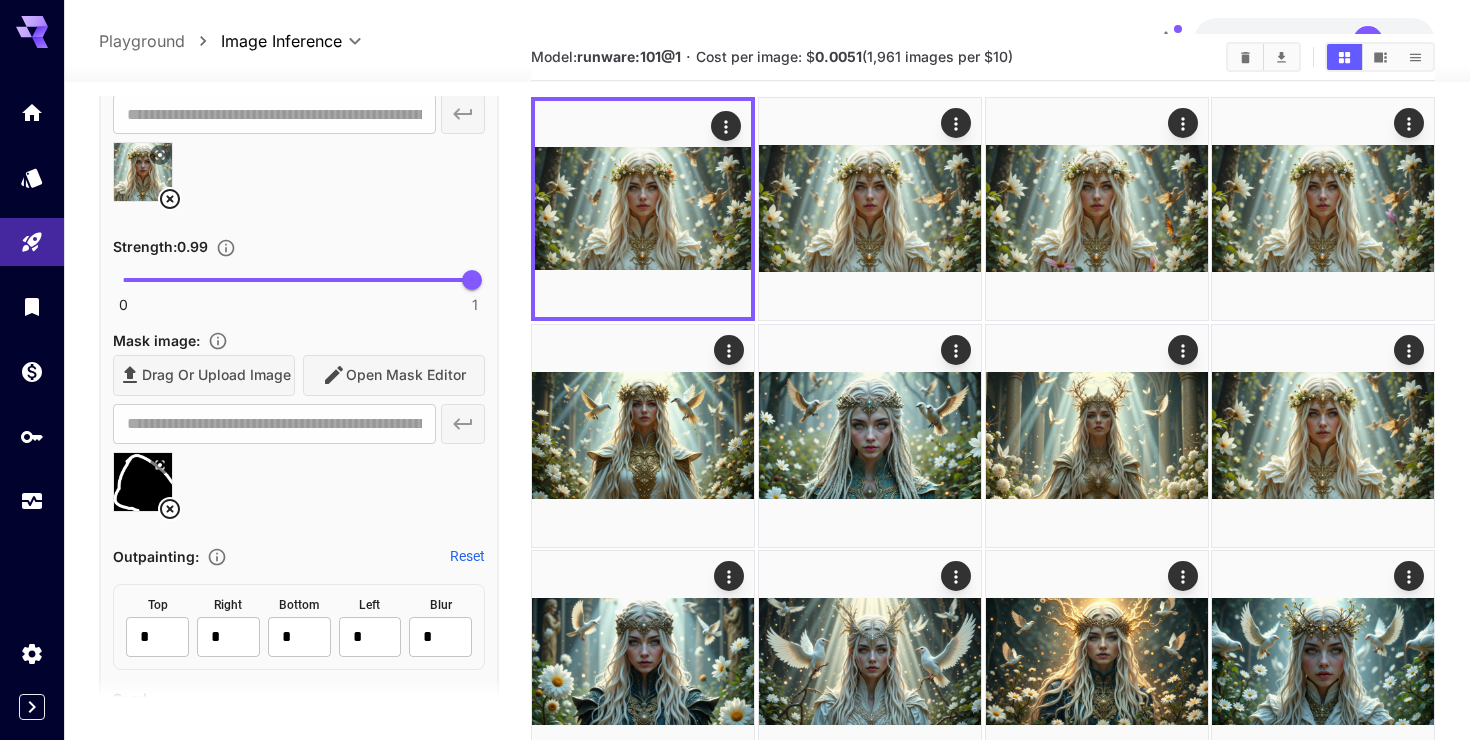 type on "**********" 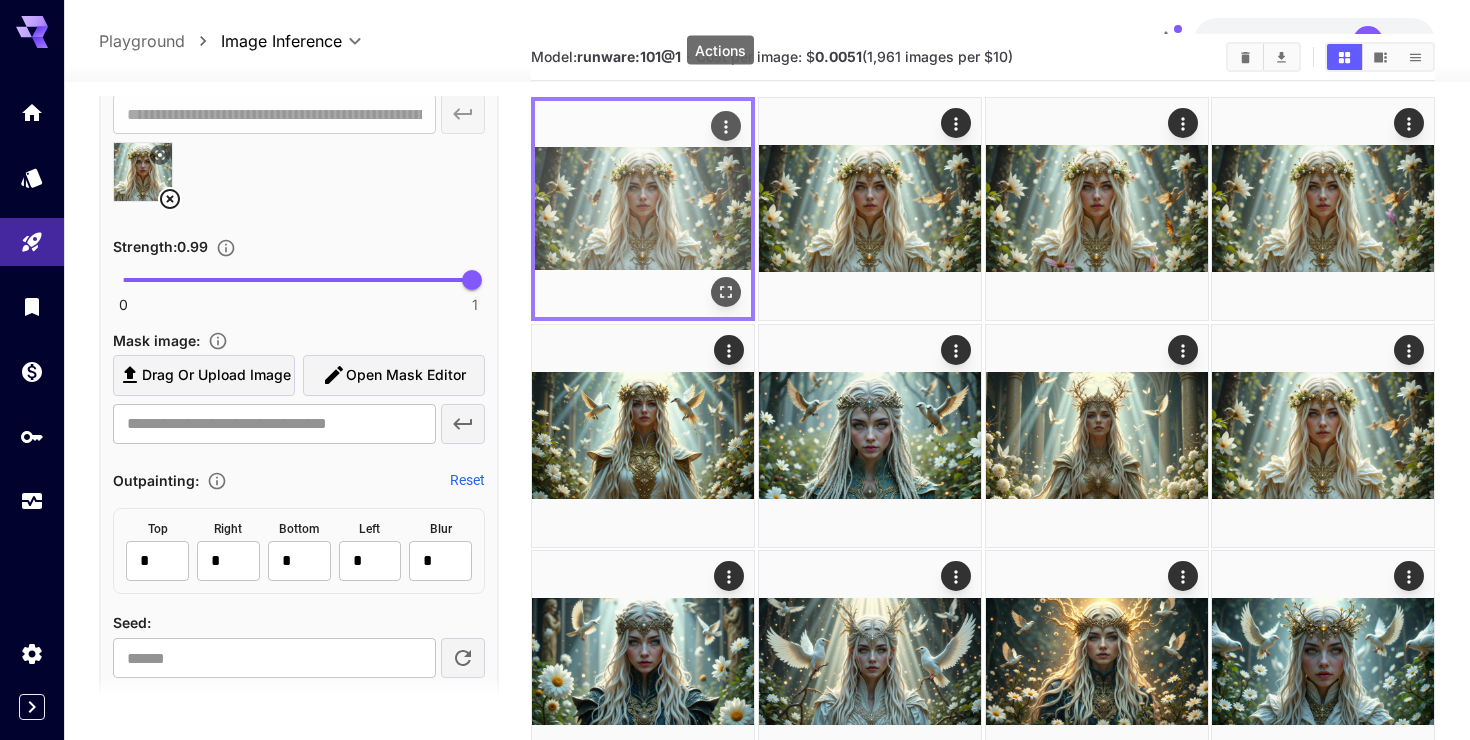 click 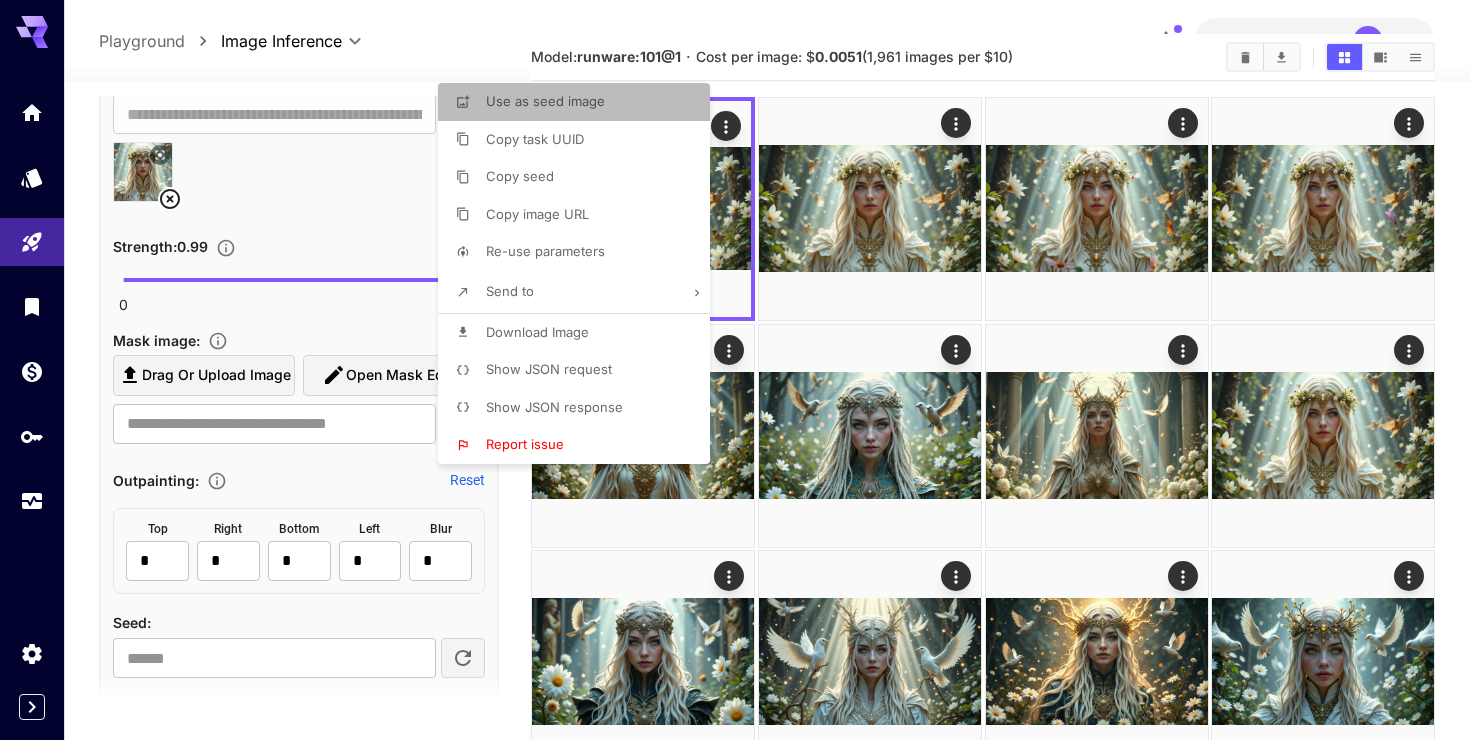 click on "Use as seed image" at bounding box center [580, 102] 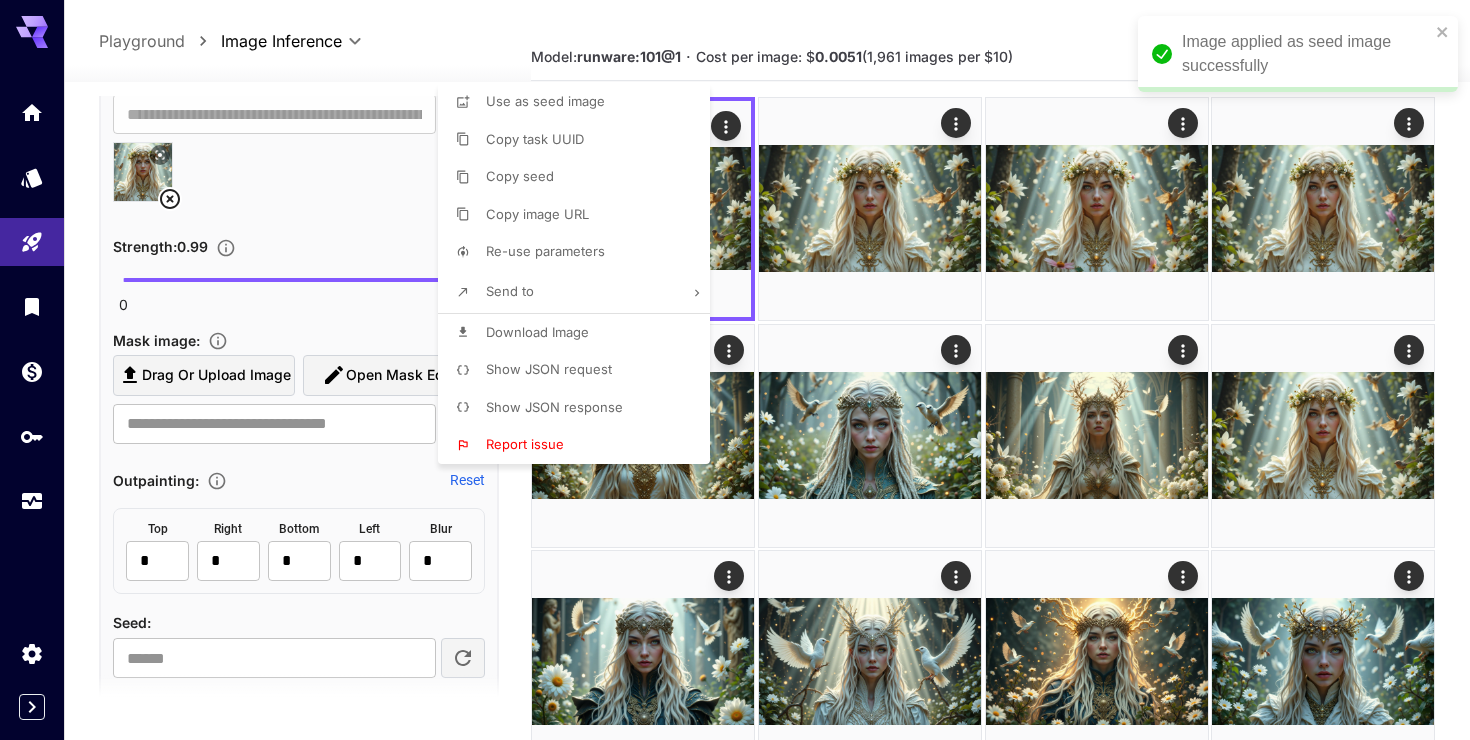scroll, scrollTop: 714, scrollLeft: 0, axis: vertical 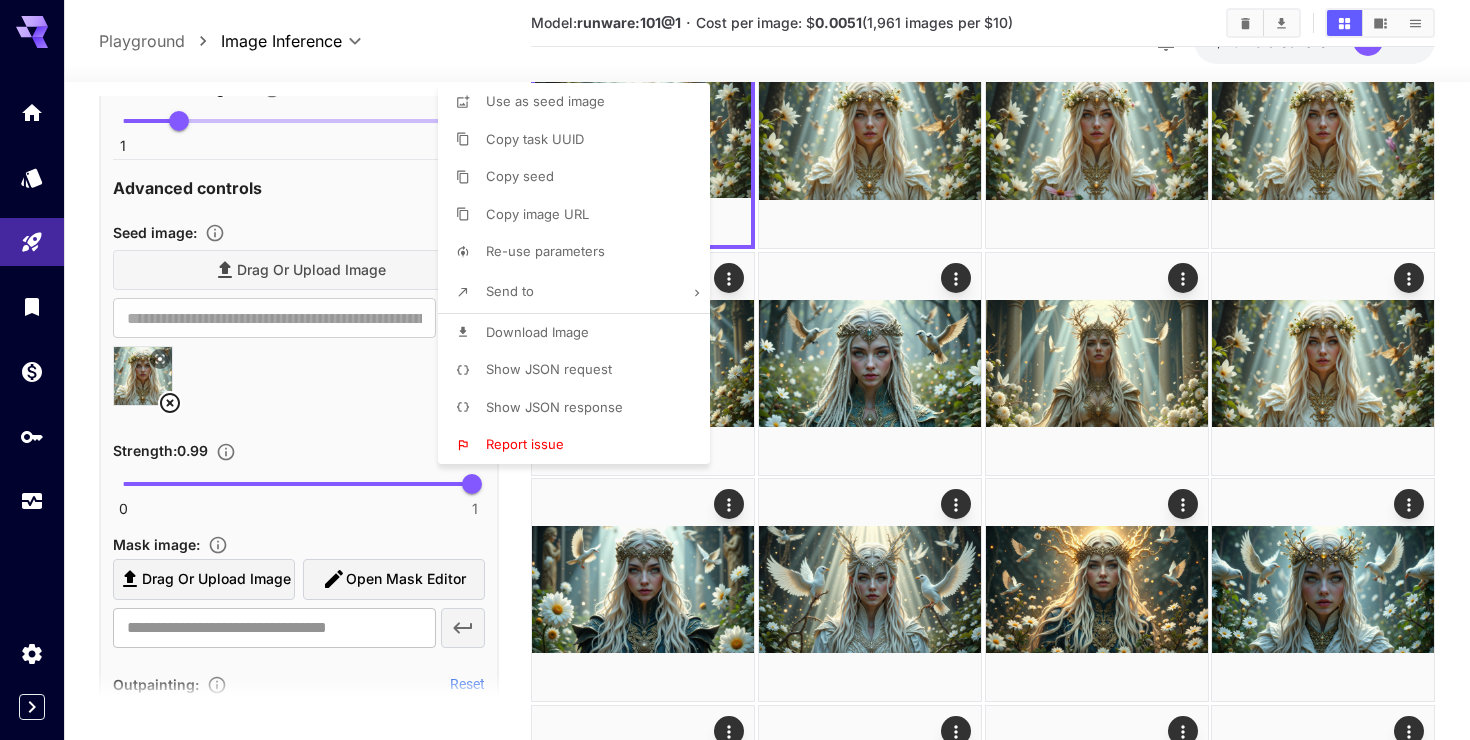 click at bounding box center (735, 370) 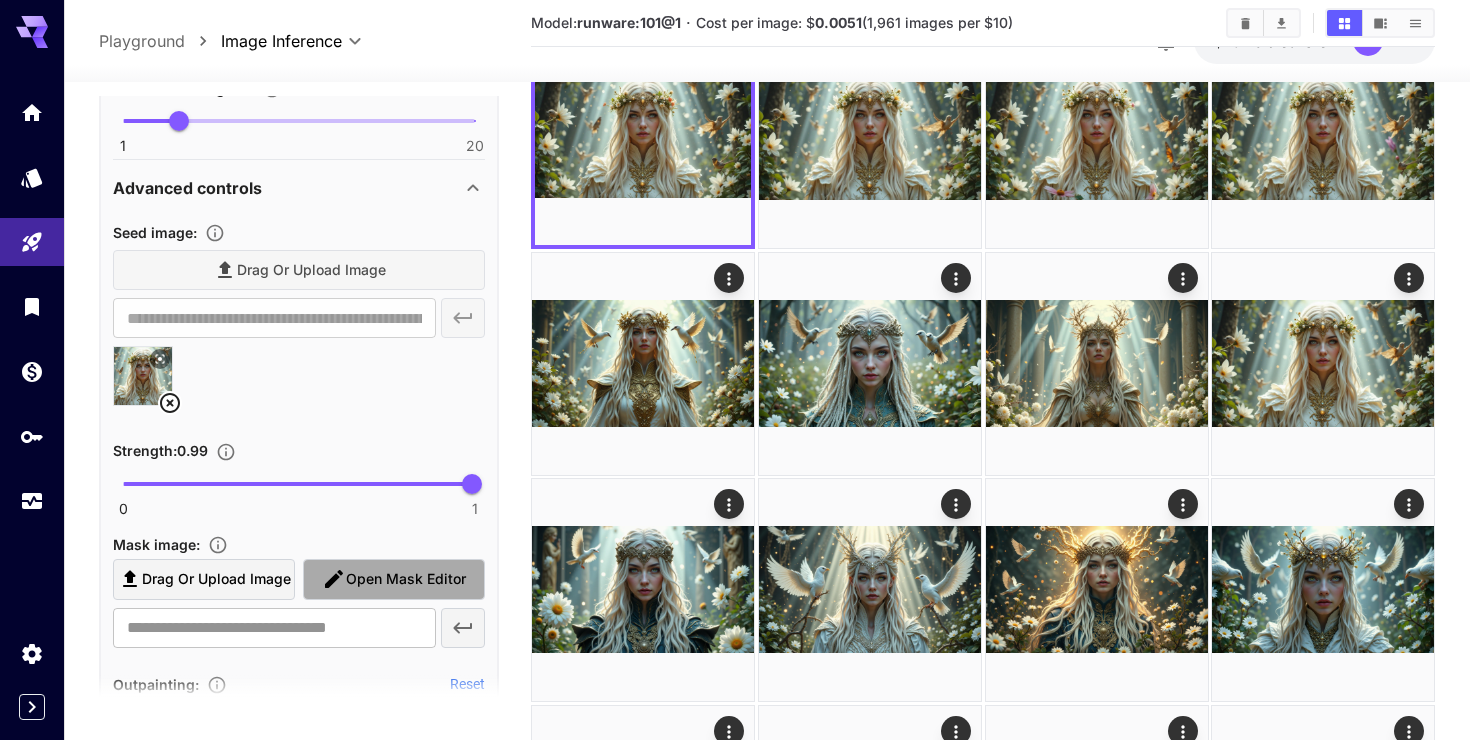 click on "Open Mask Editor" at bounding box center [406, 579] 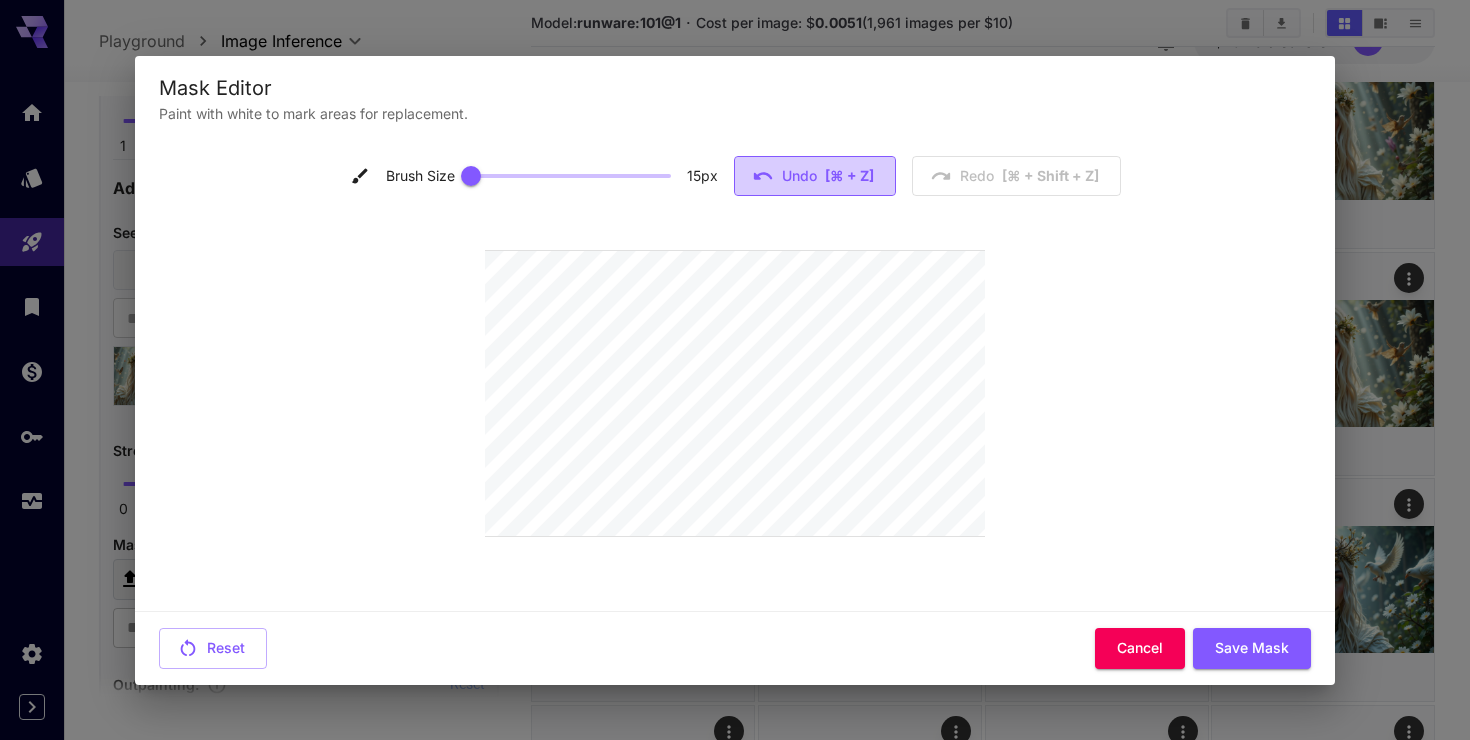 click on "[⌘ + Z]" at bounding box center [849, 176] 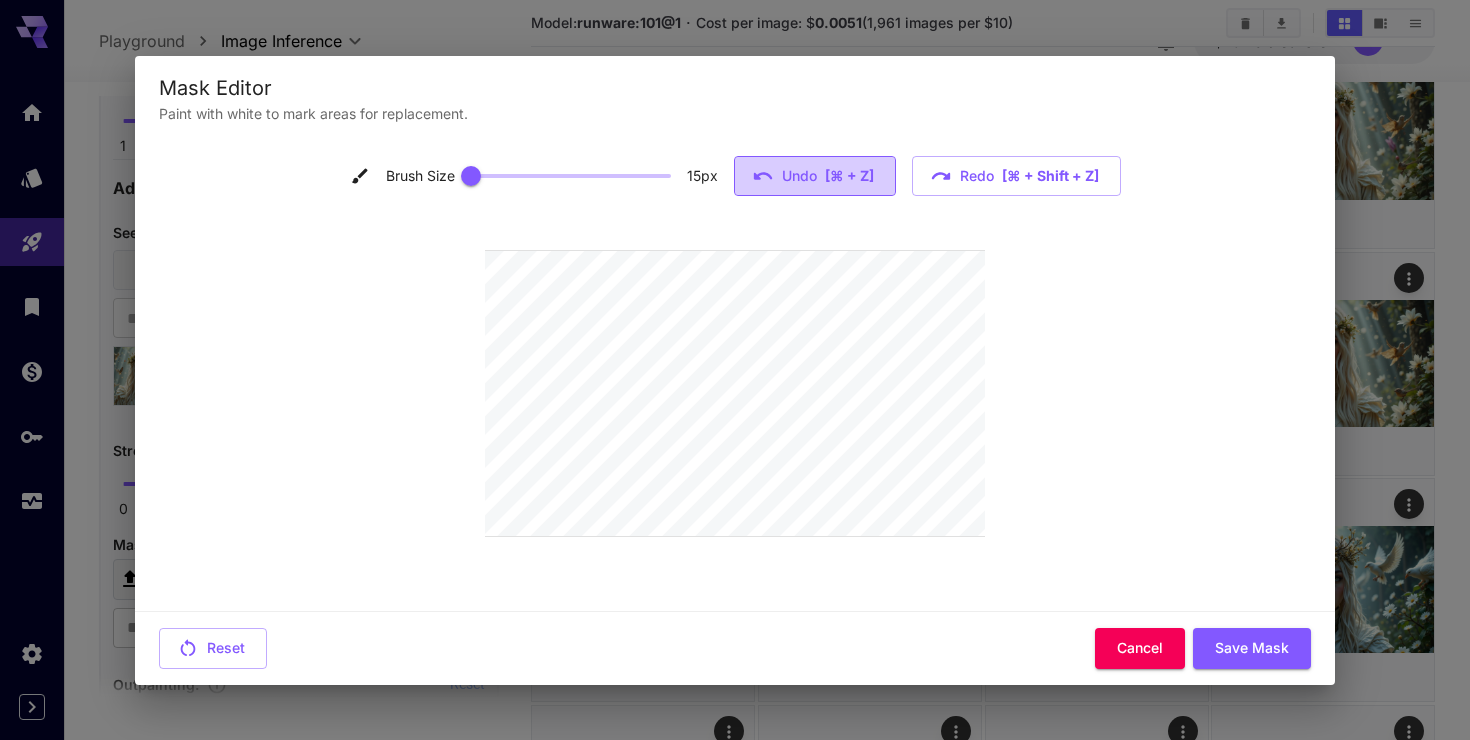 click on "Undo   [⌘ + Z]" at bounding box center [815, 176] 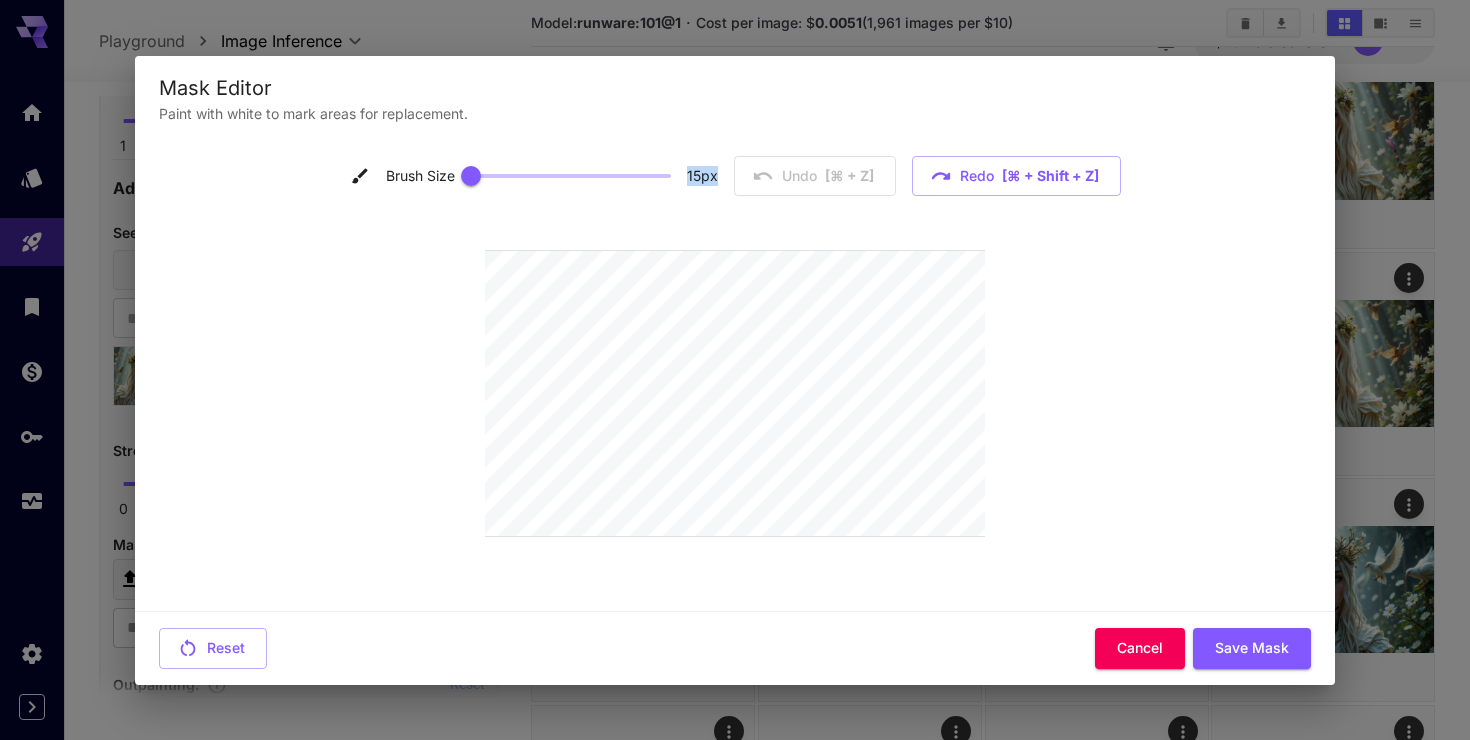 click on "Brush Size 15 px Undo   [⌘ + Z] Redo   [⌘ + shift + Z]" at bounding box center (735, 176) 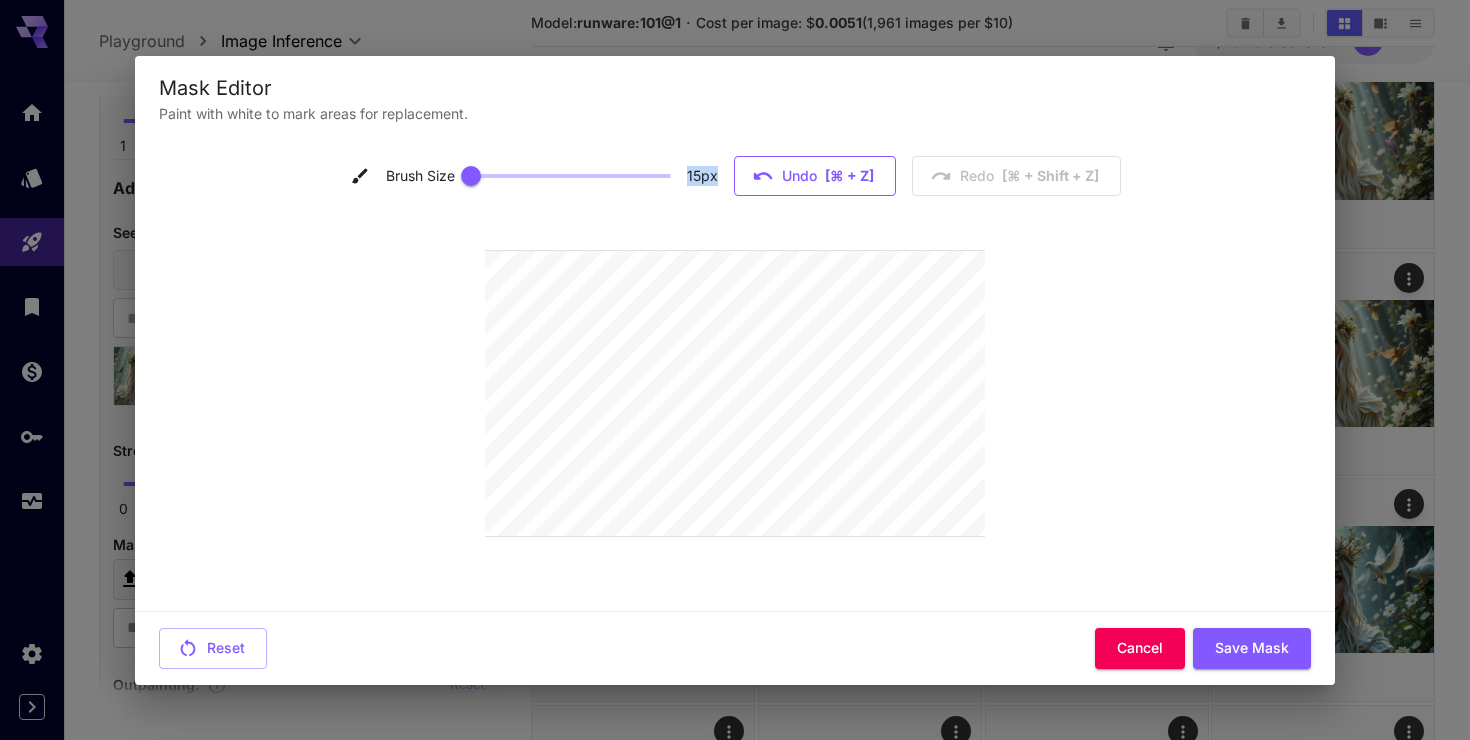 click 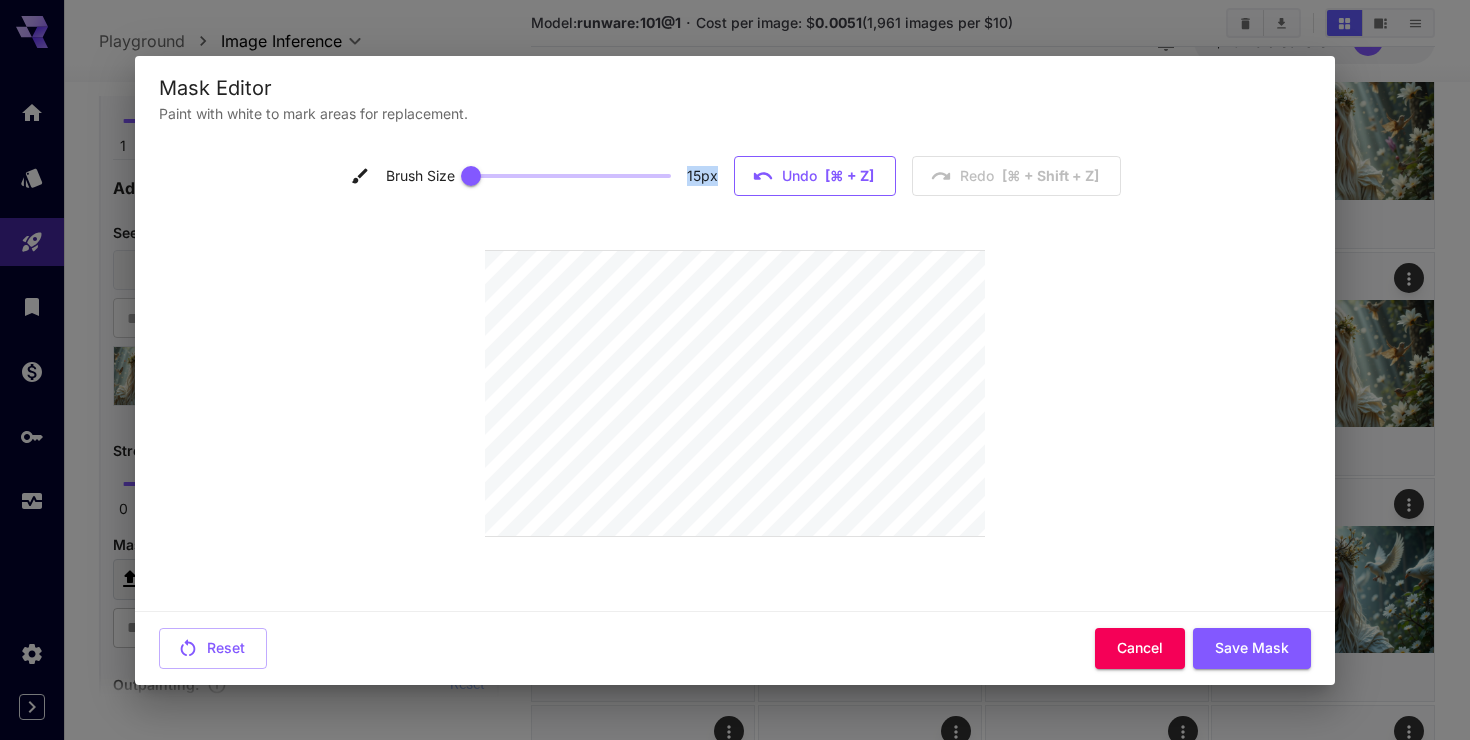 click on "[⌘ + Z]" at bounding box center (849, 176) 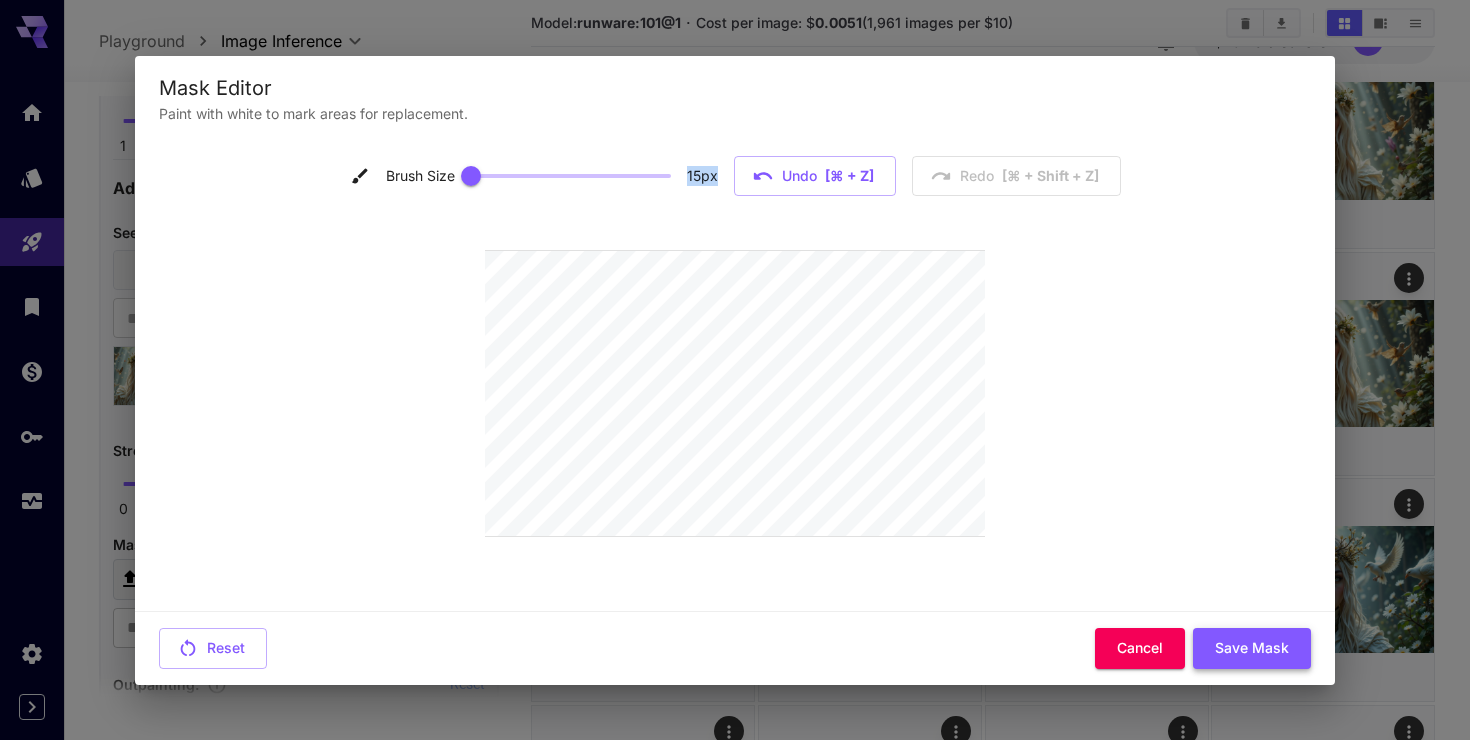 click on "Save Mask" at bounding box center [1252, 648] 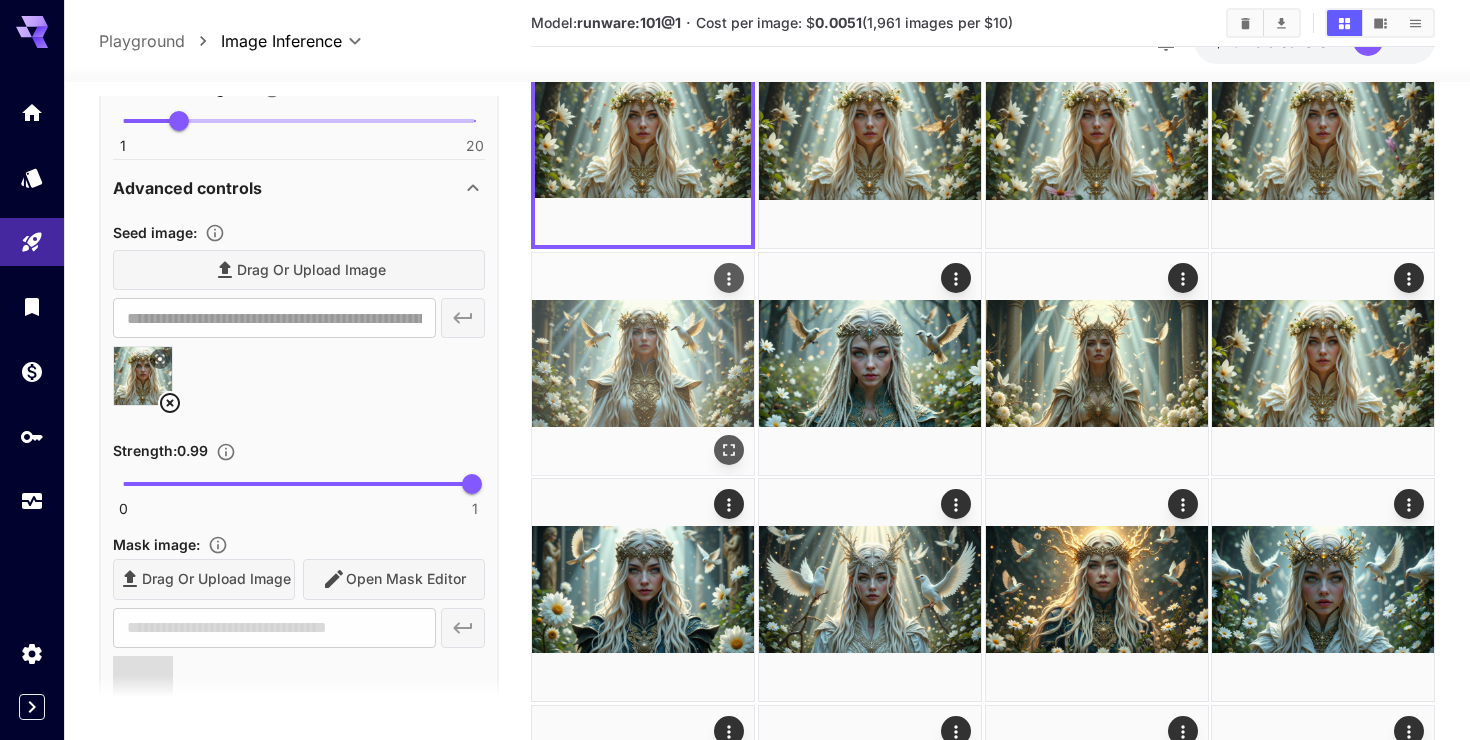 type on "**********" 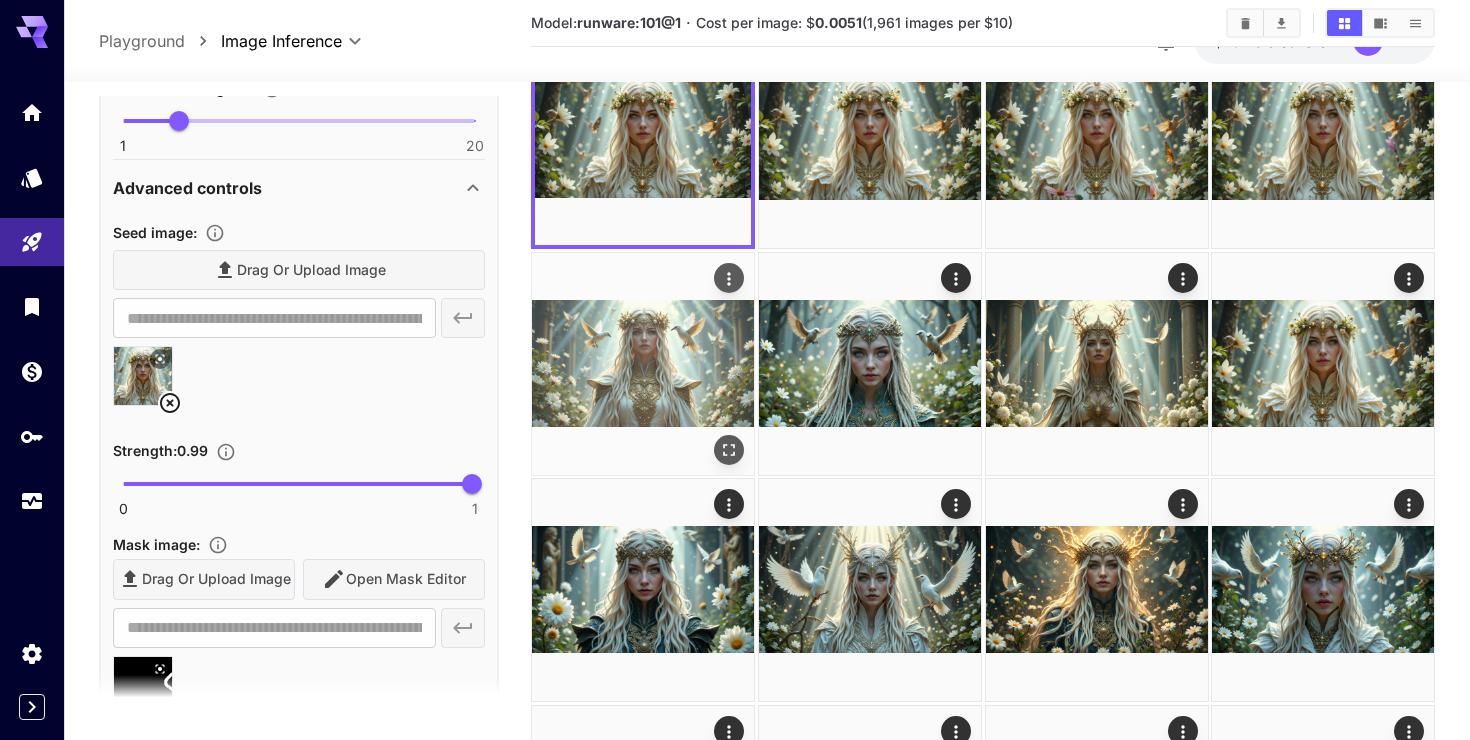 scroll, scrollTop: 0, scrollLeft: 0, axis: both 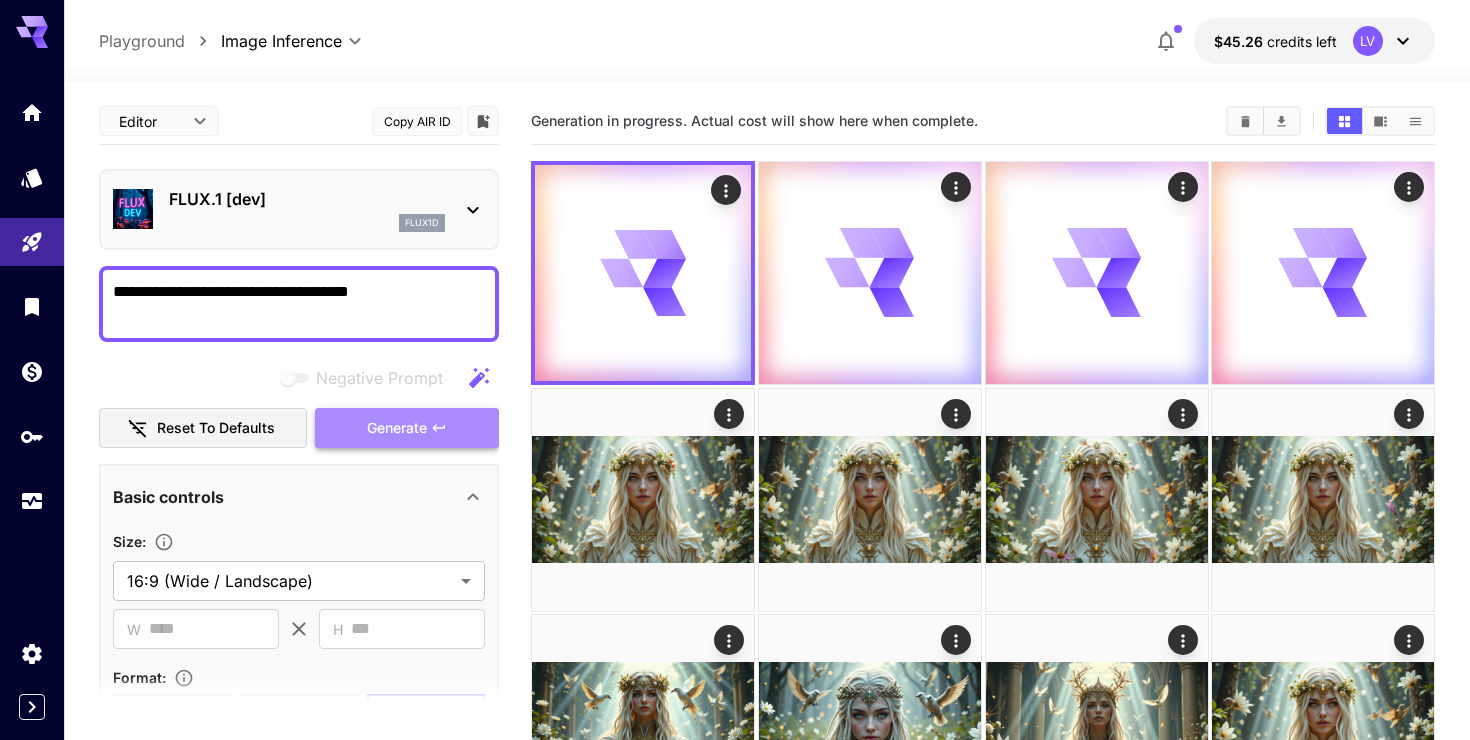 click 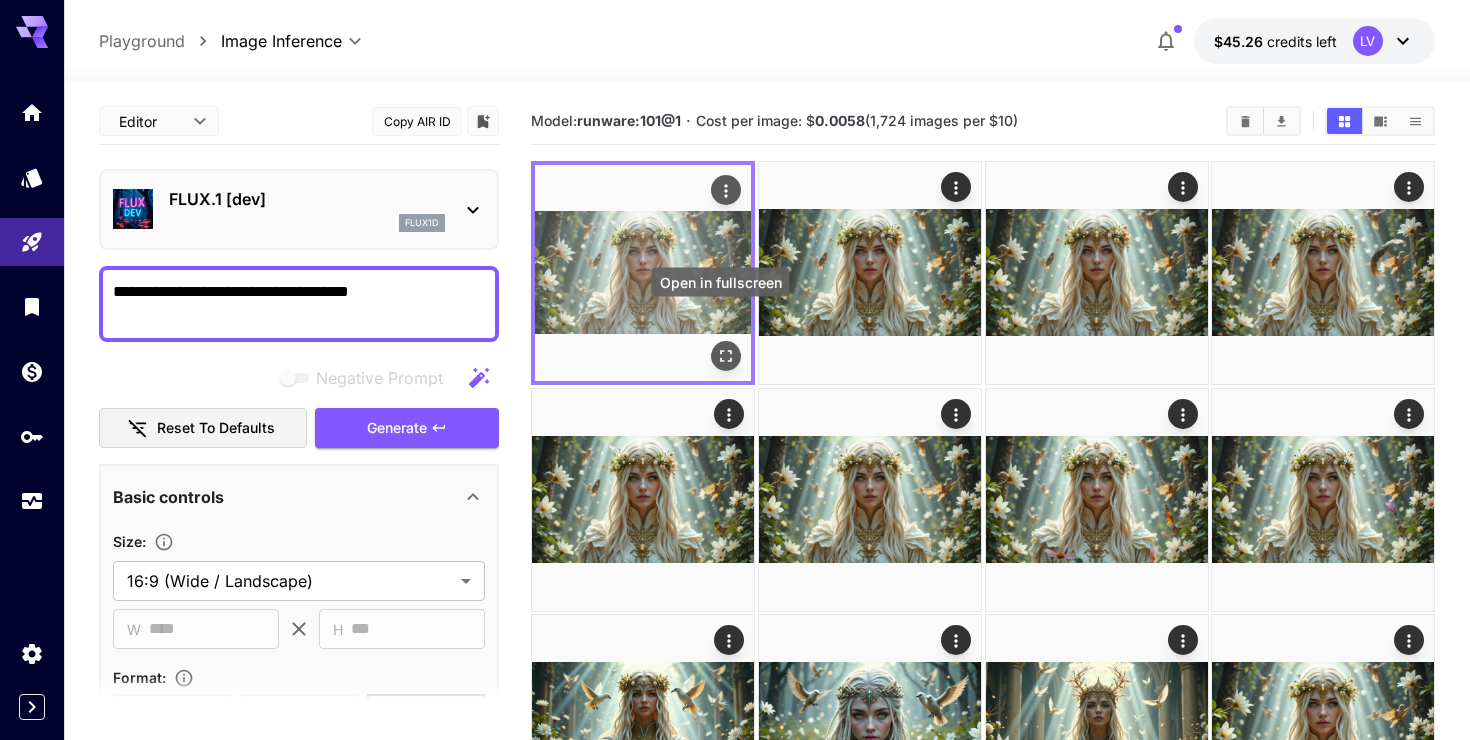 click 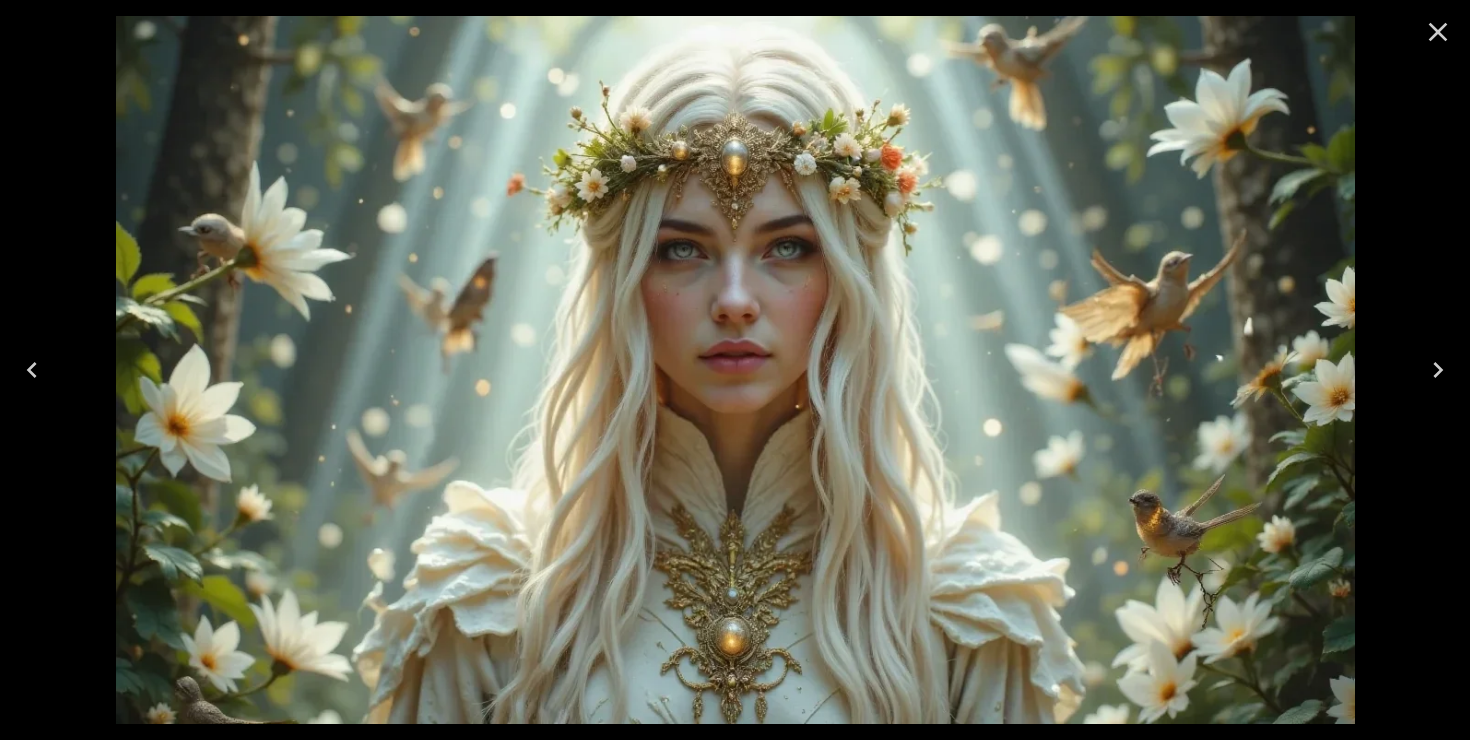 click 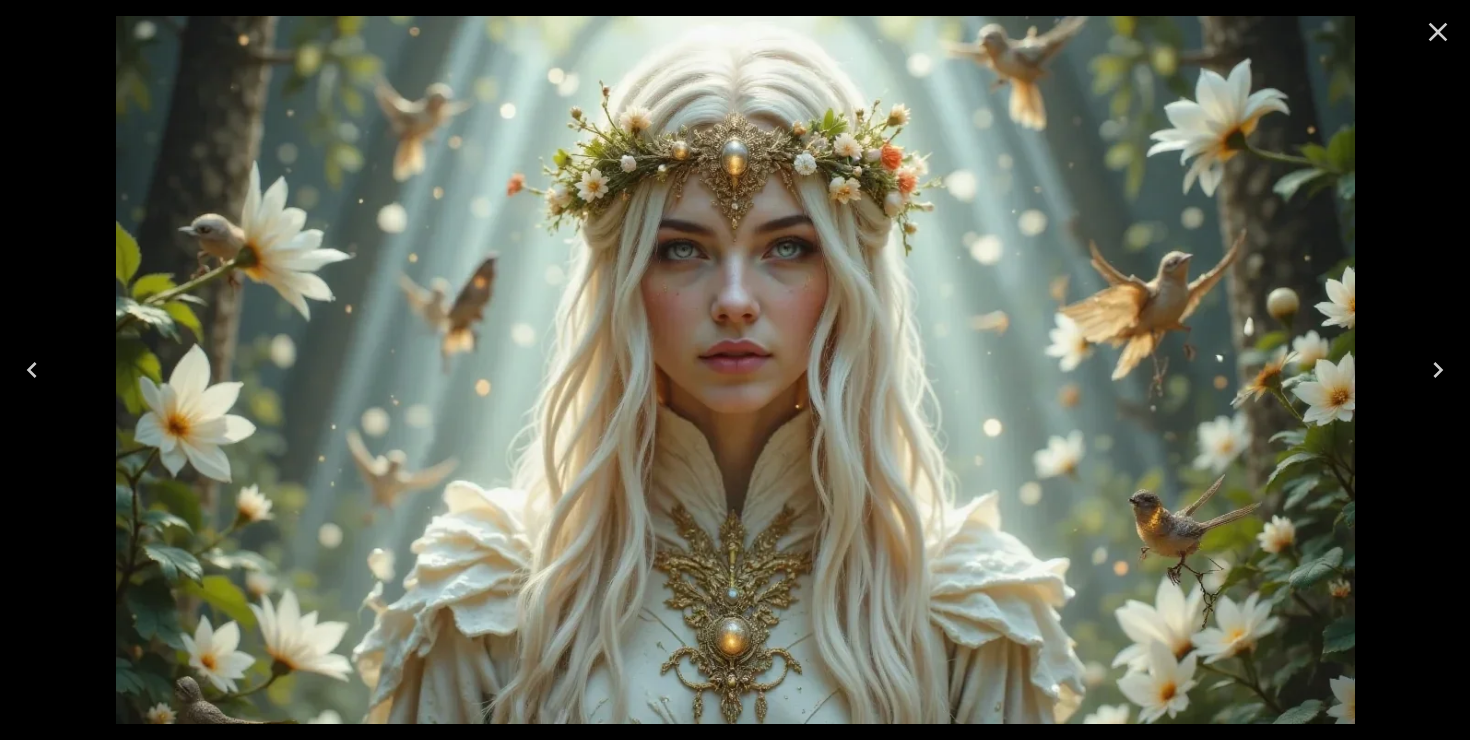 click 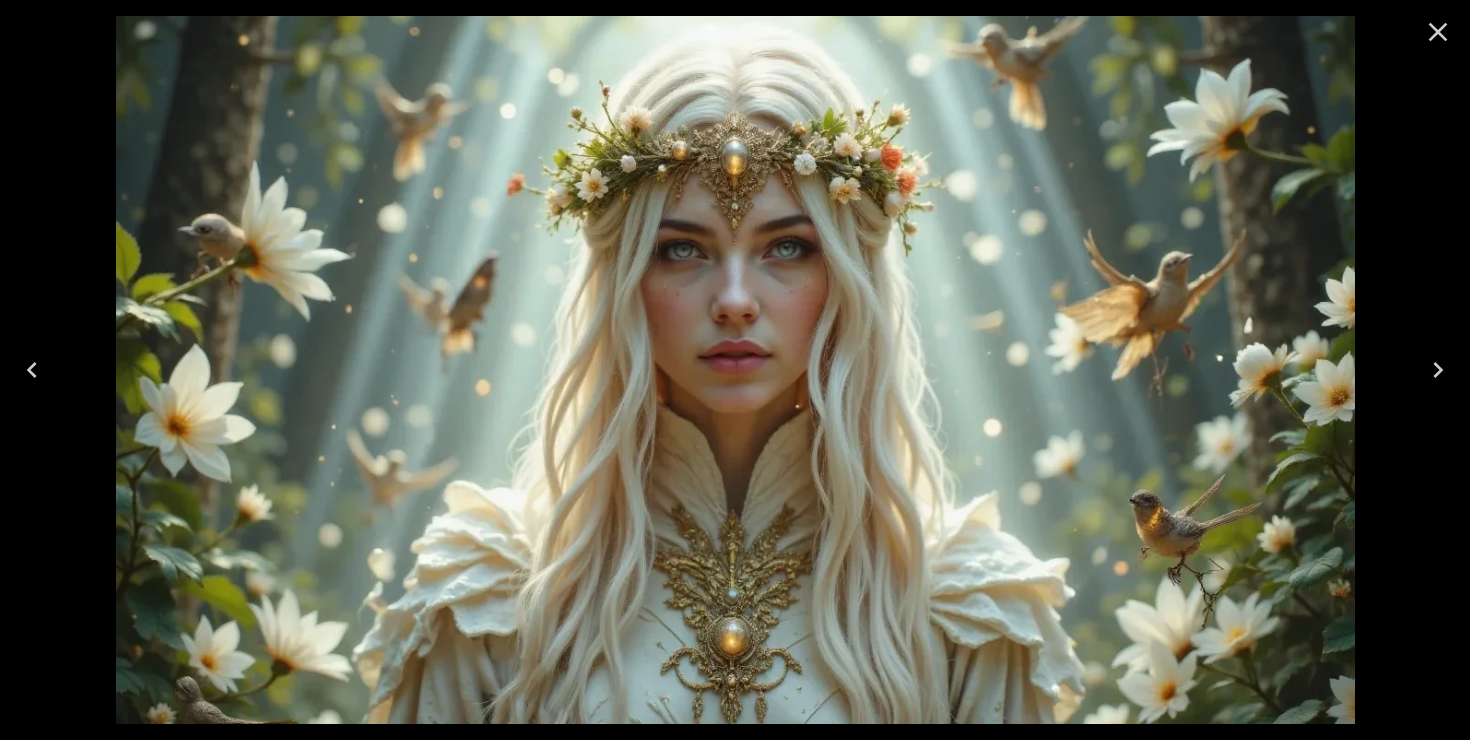 click 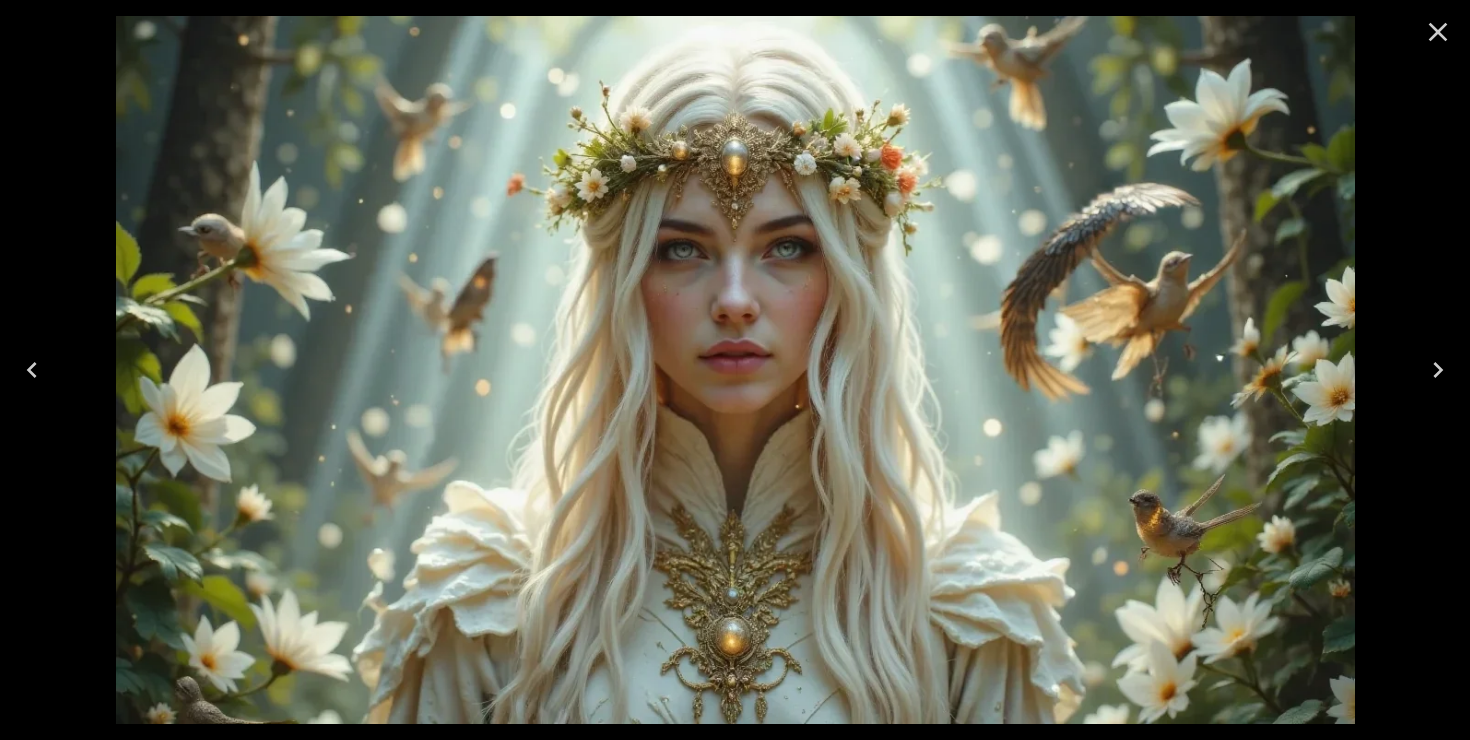 click 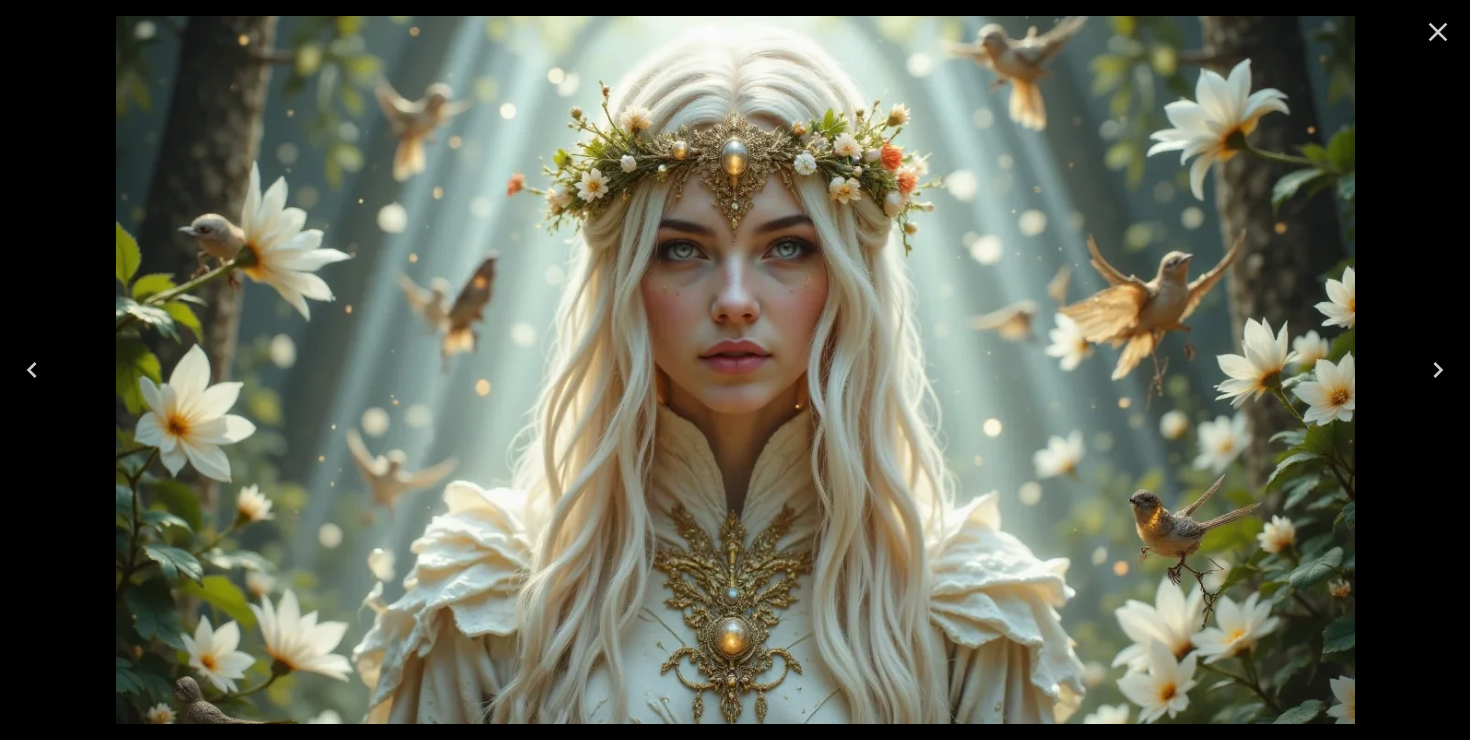 click 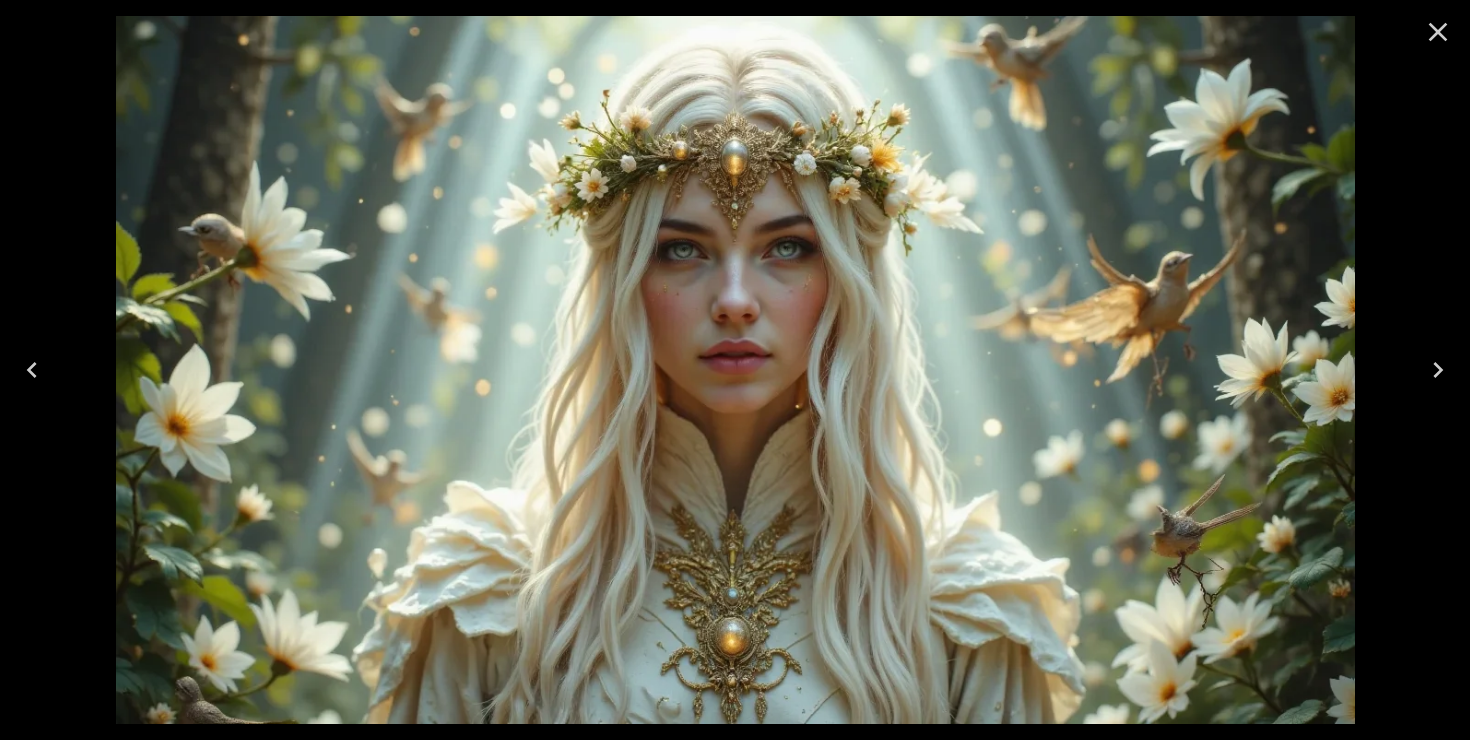 click 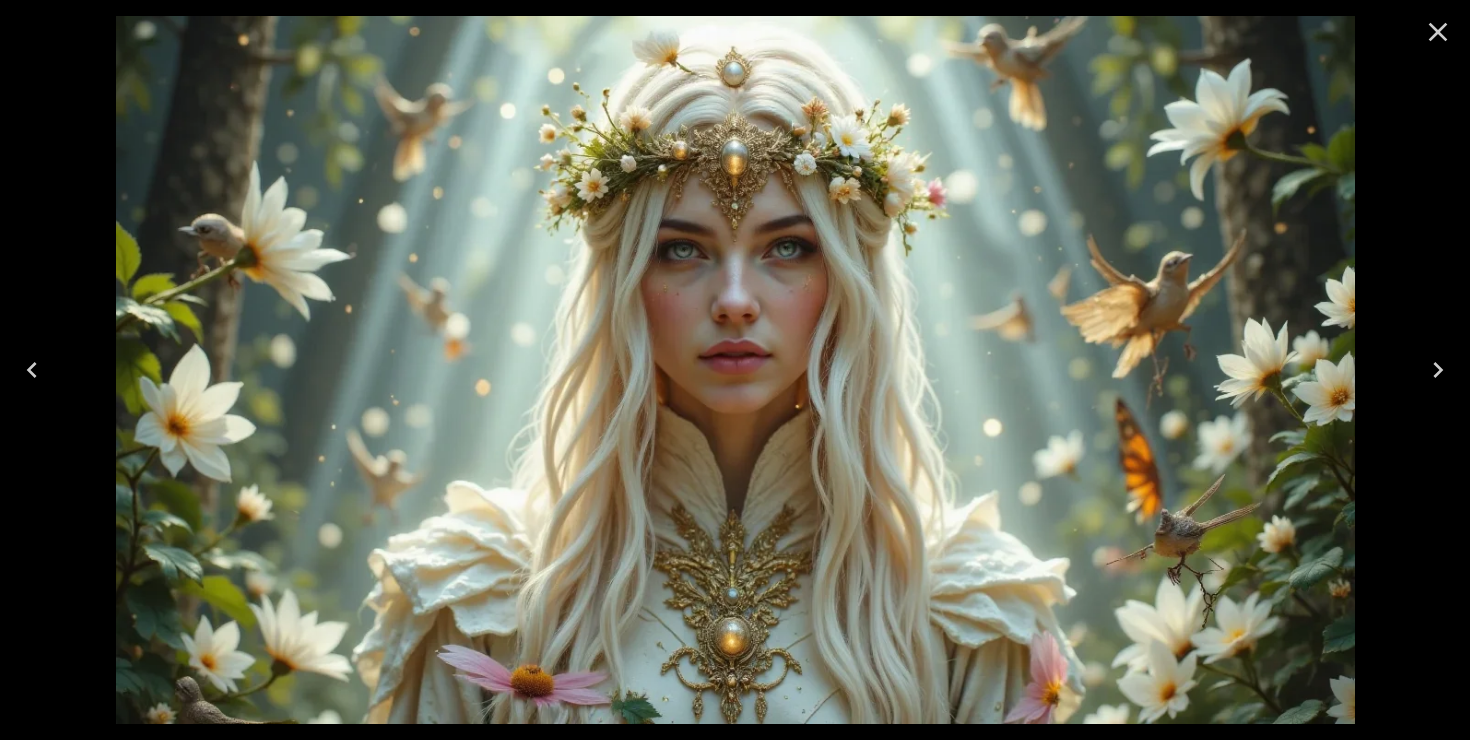 click 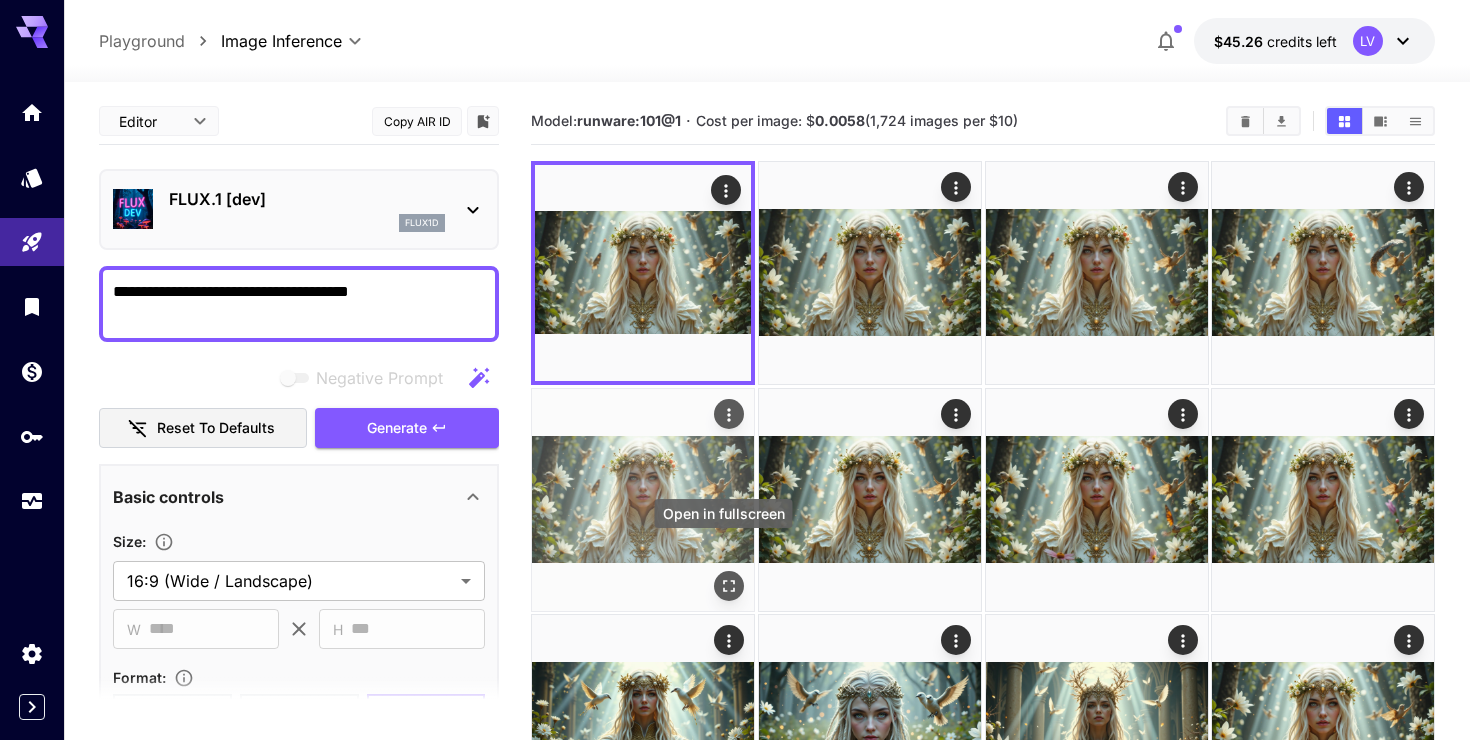 click 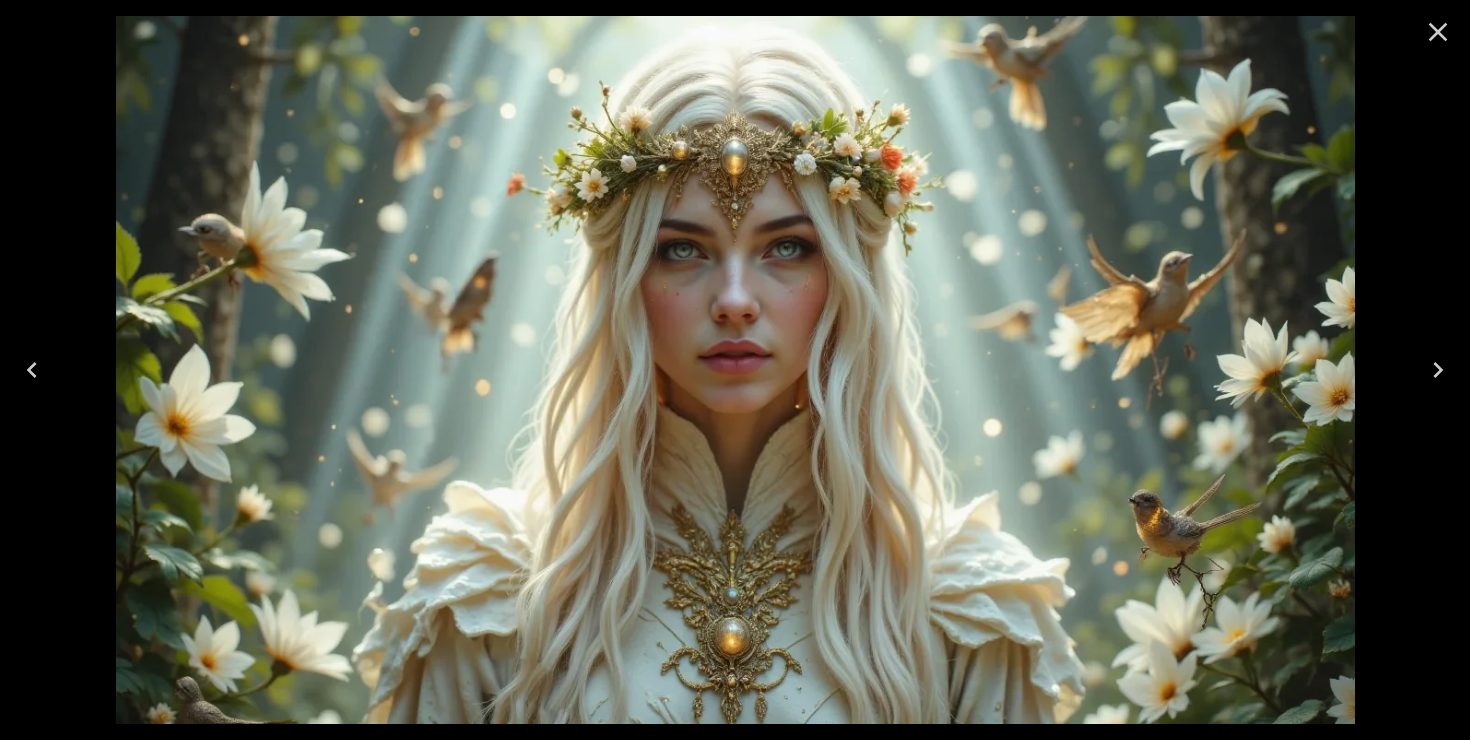 click 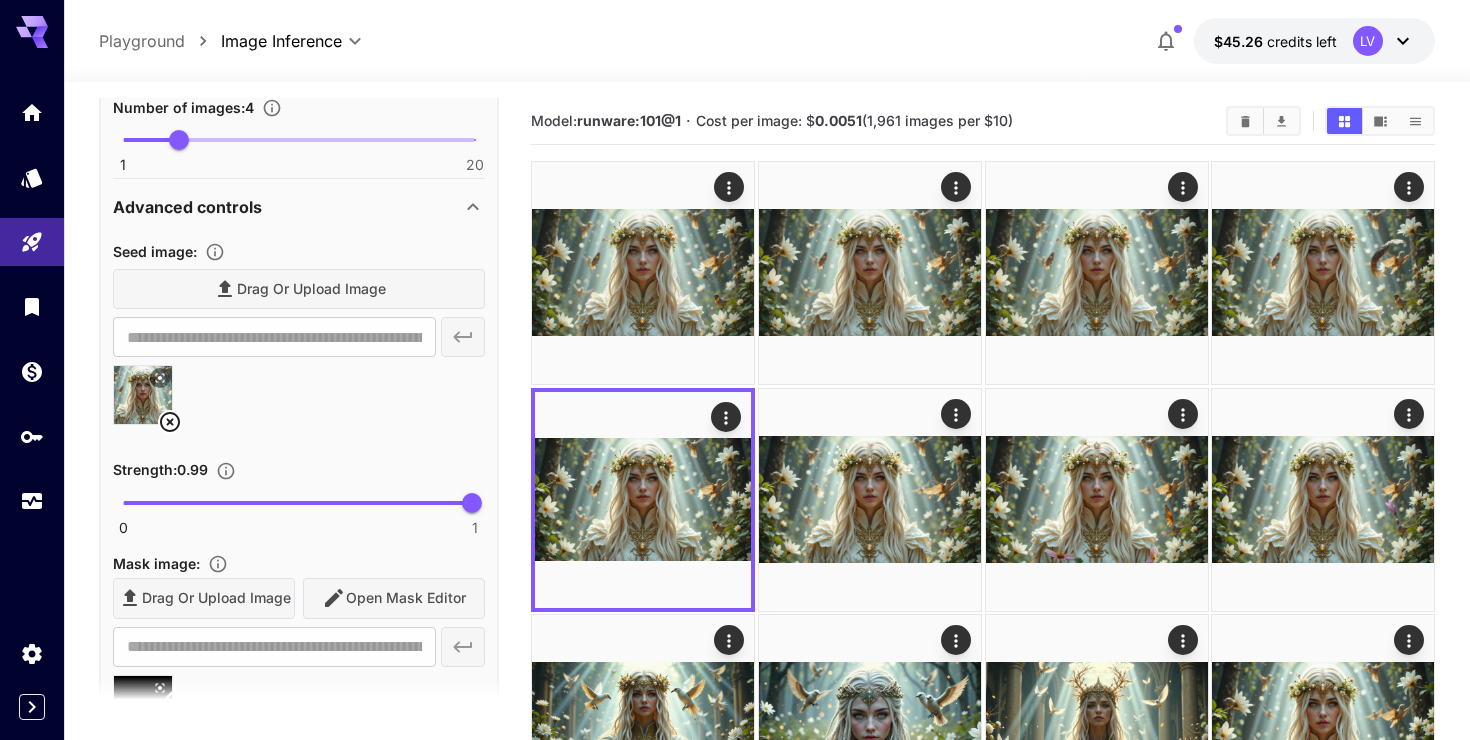 scroll, scrollTop: 665, scrollLeft: 0, axis: vertical 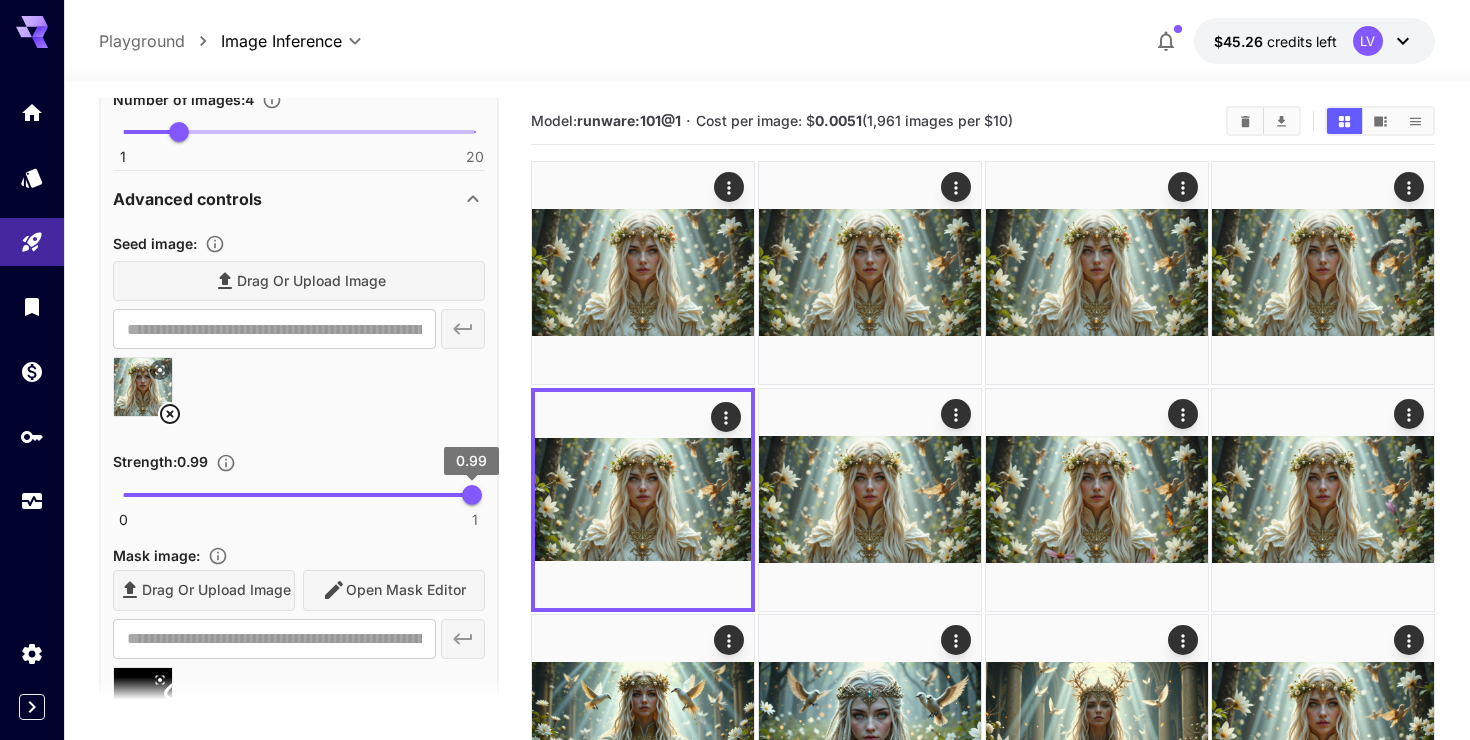 click on "0.99" at bounding box center (472, 495) 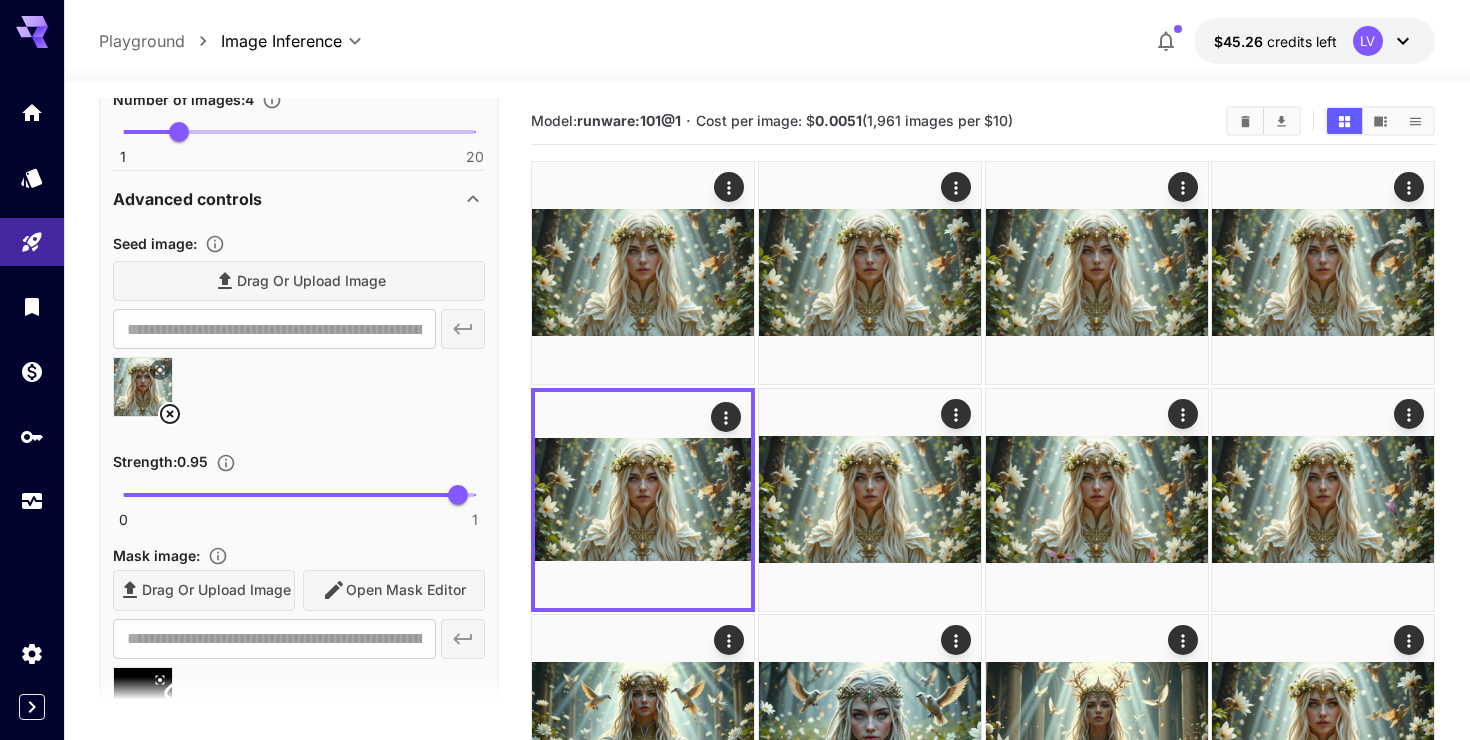 click at bounding box center [143, 697] 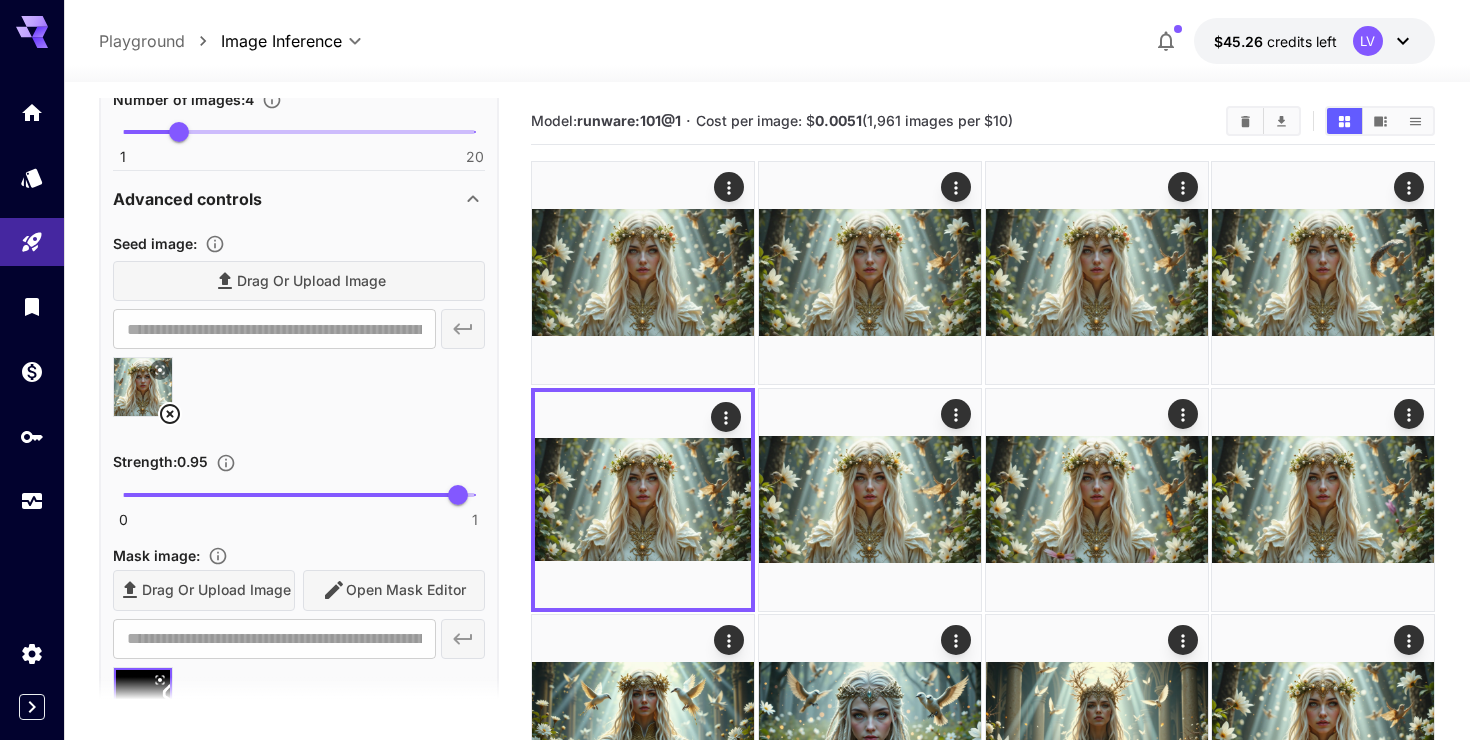 click on "Drag or upload image Open Mask Editor" at bounding box center (299, 590) 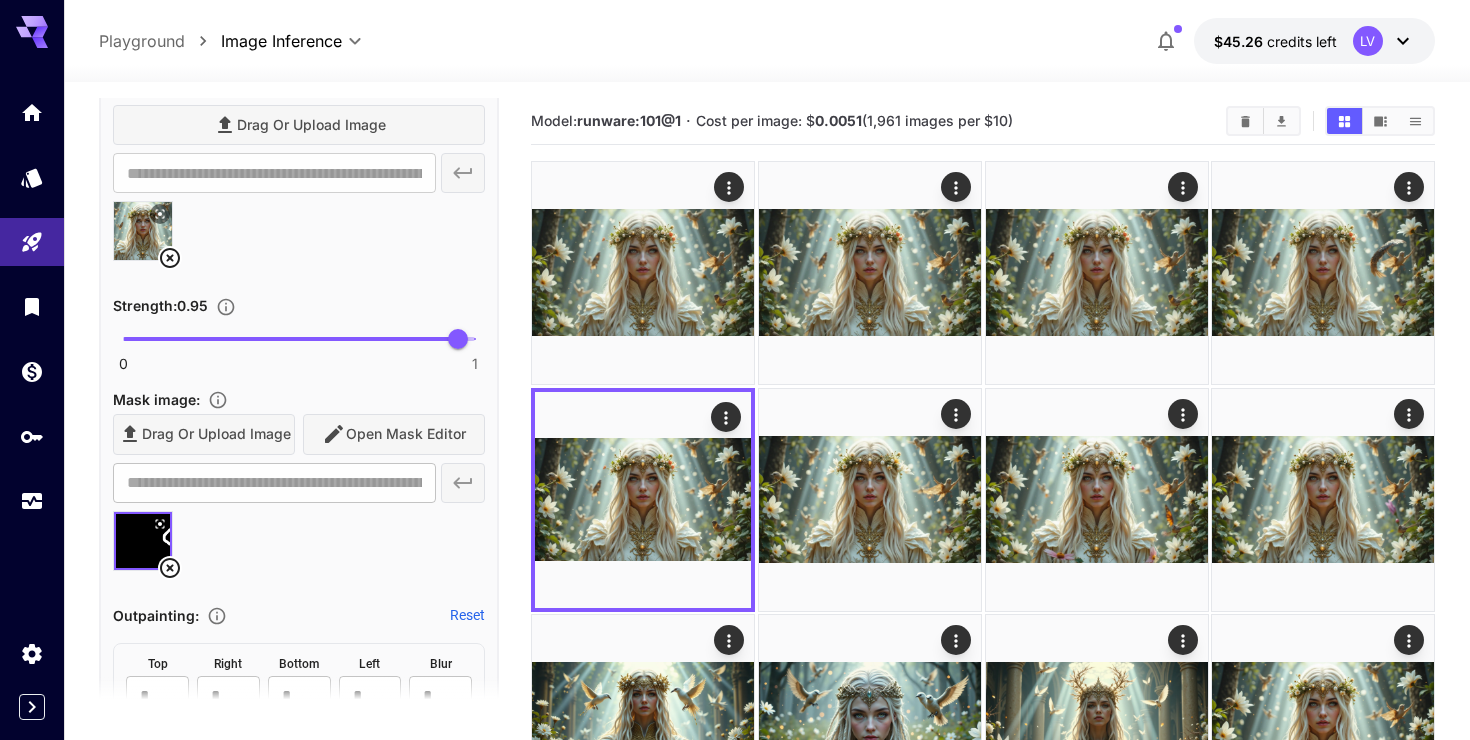 scroll, scrollTop: 868, scrollLeft: 0, axis: vertical 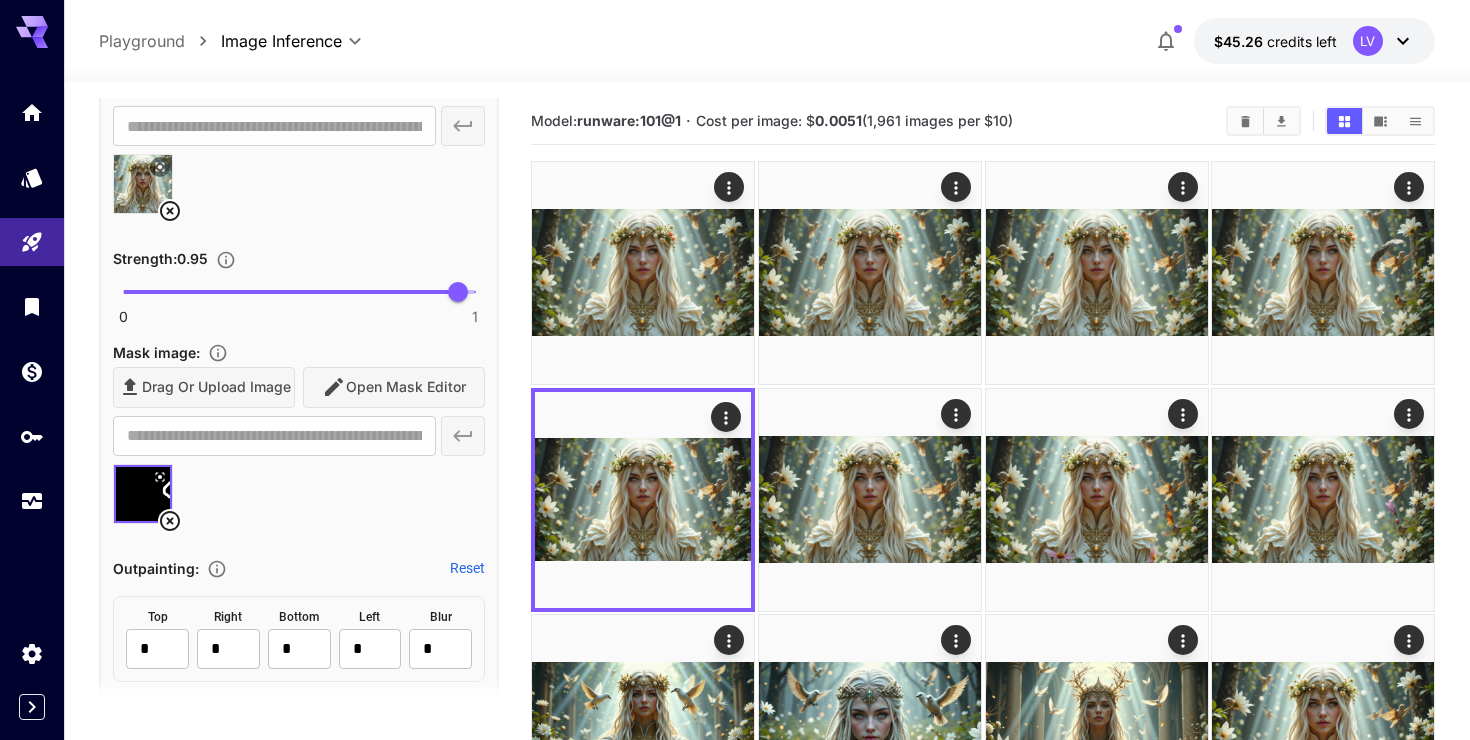 click on "Drag or upload image Open Mask Editor" at bounding box center [299, 387] 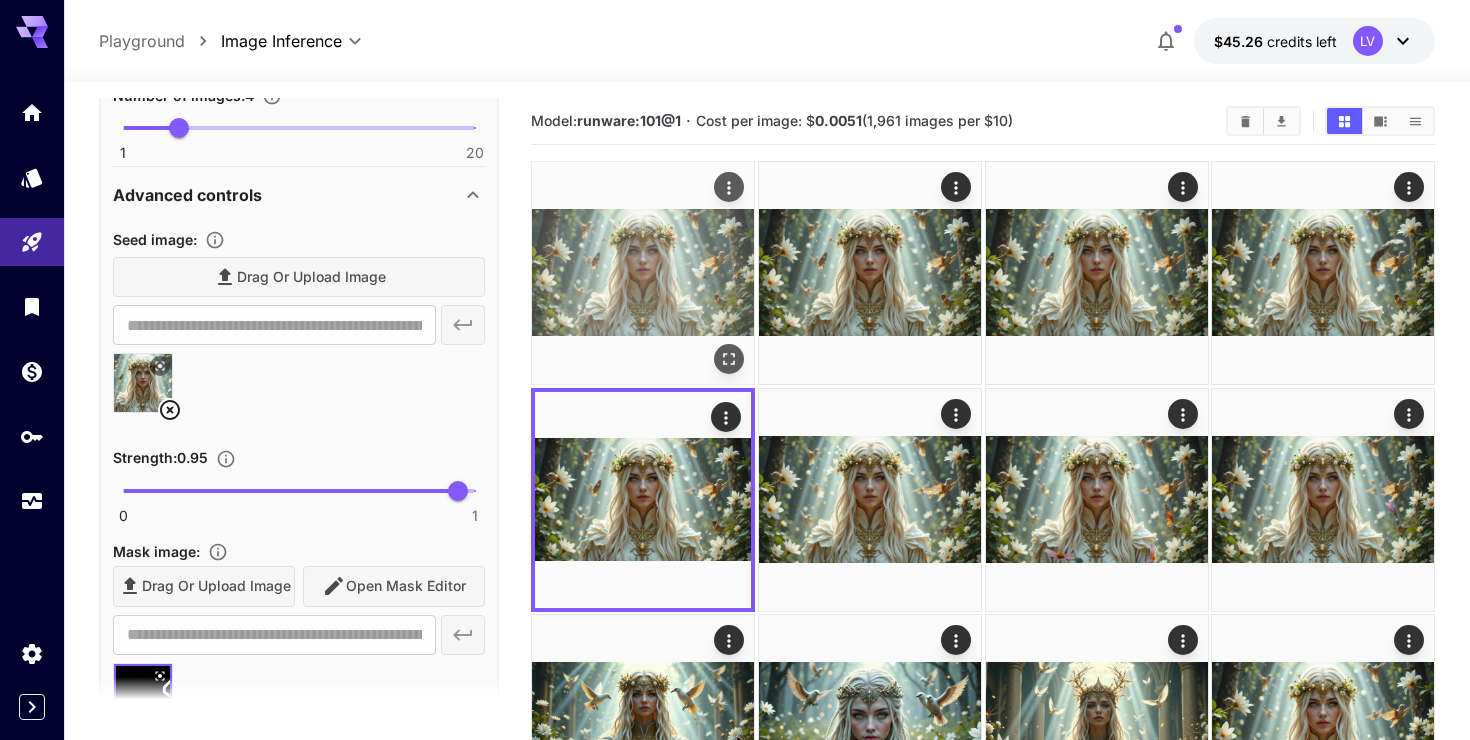 scroll, scrollTop: 661, scrollLeft: 0, axis: vertical 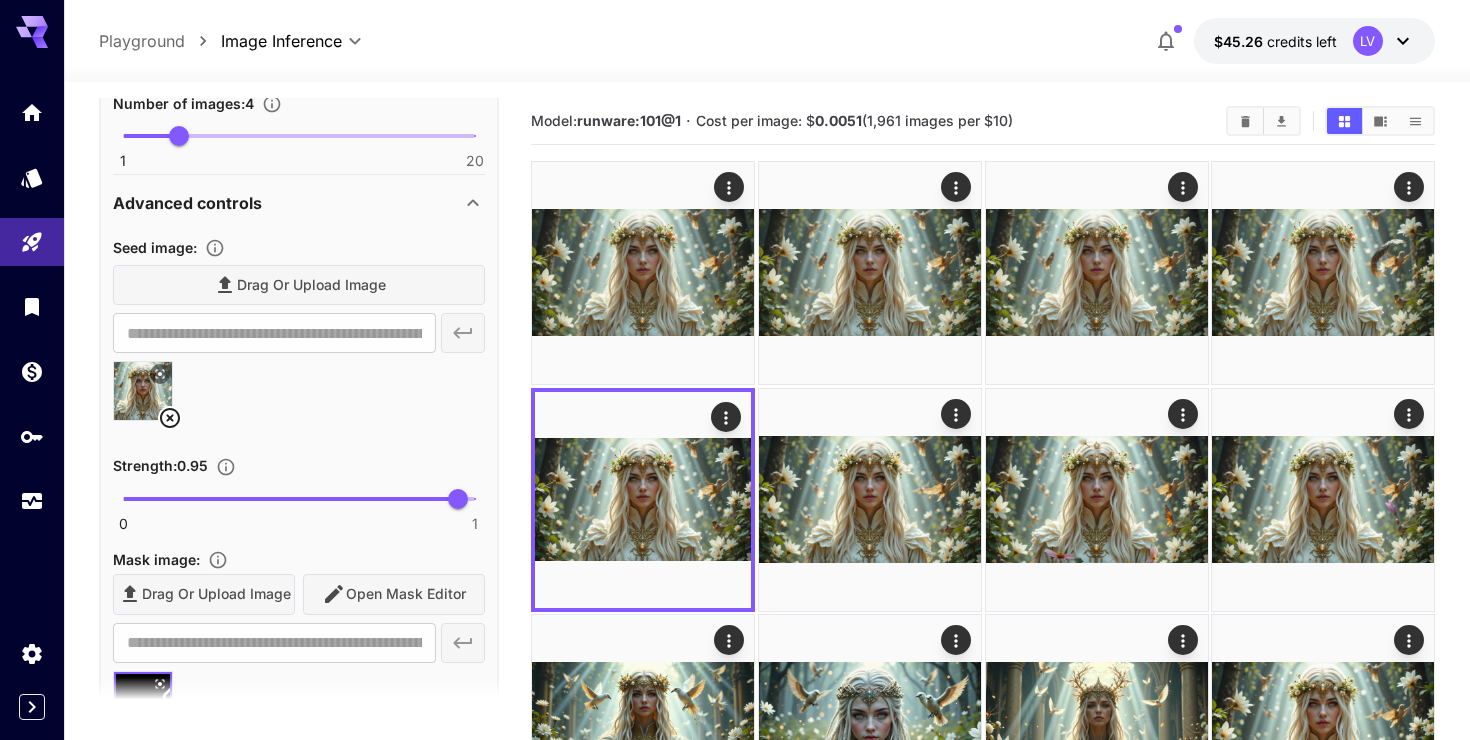 click on "Drag or upload image Open Mask Editor" at bounding box center (299, 594) 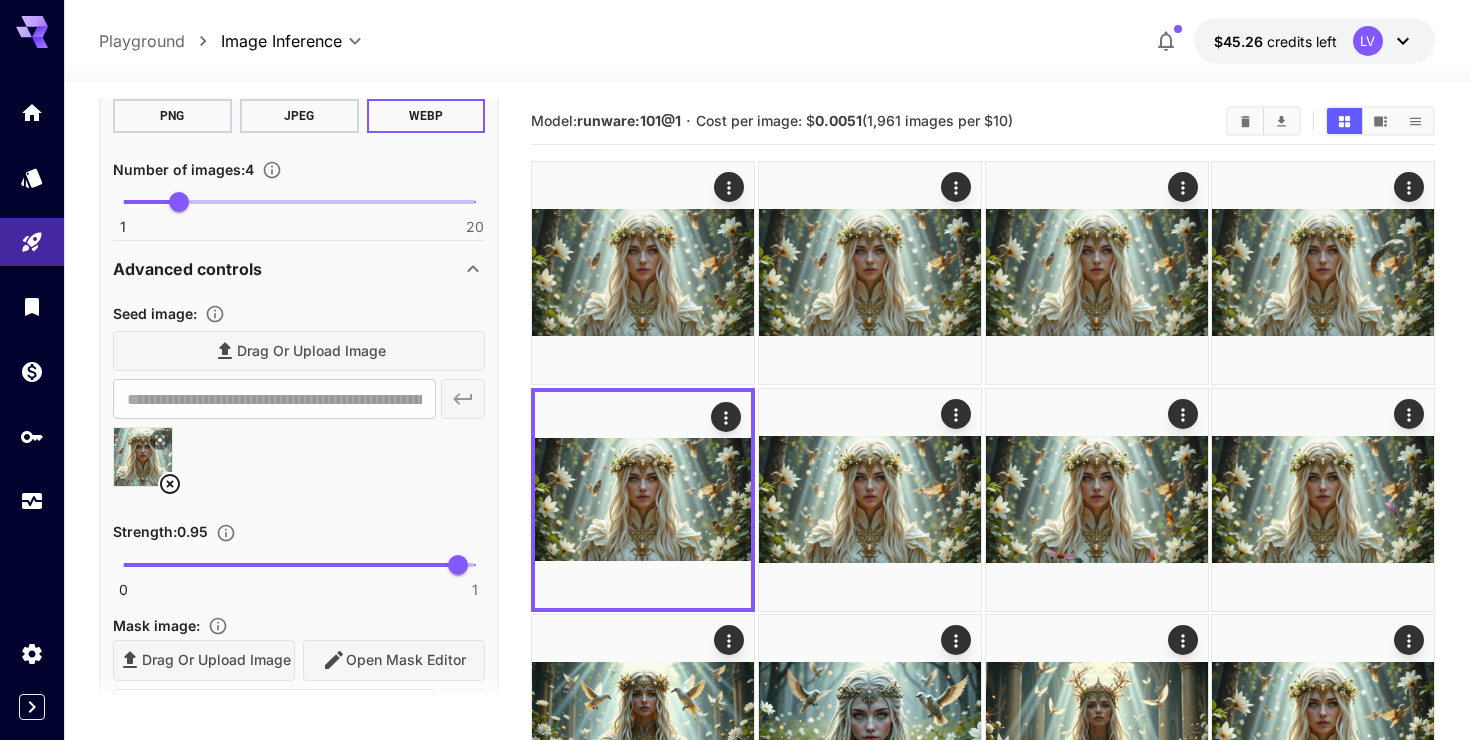 scroll, scrollTop: 634, scrollLeft: 0, axis: vertical 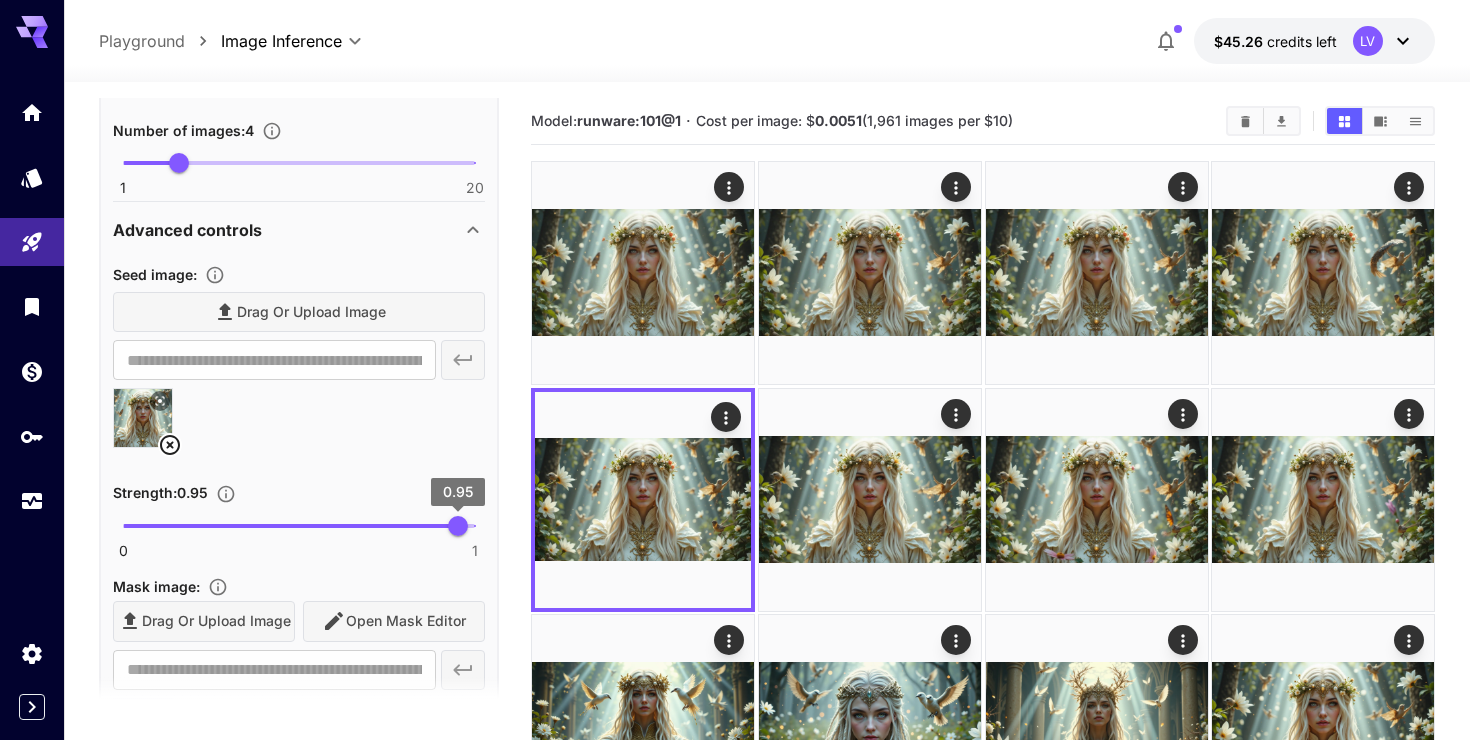 type on "****" 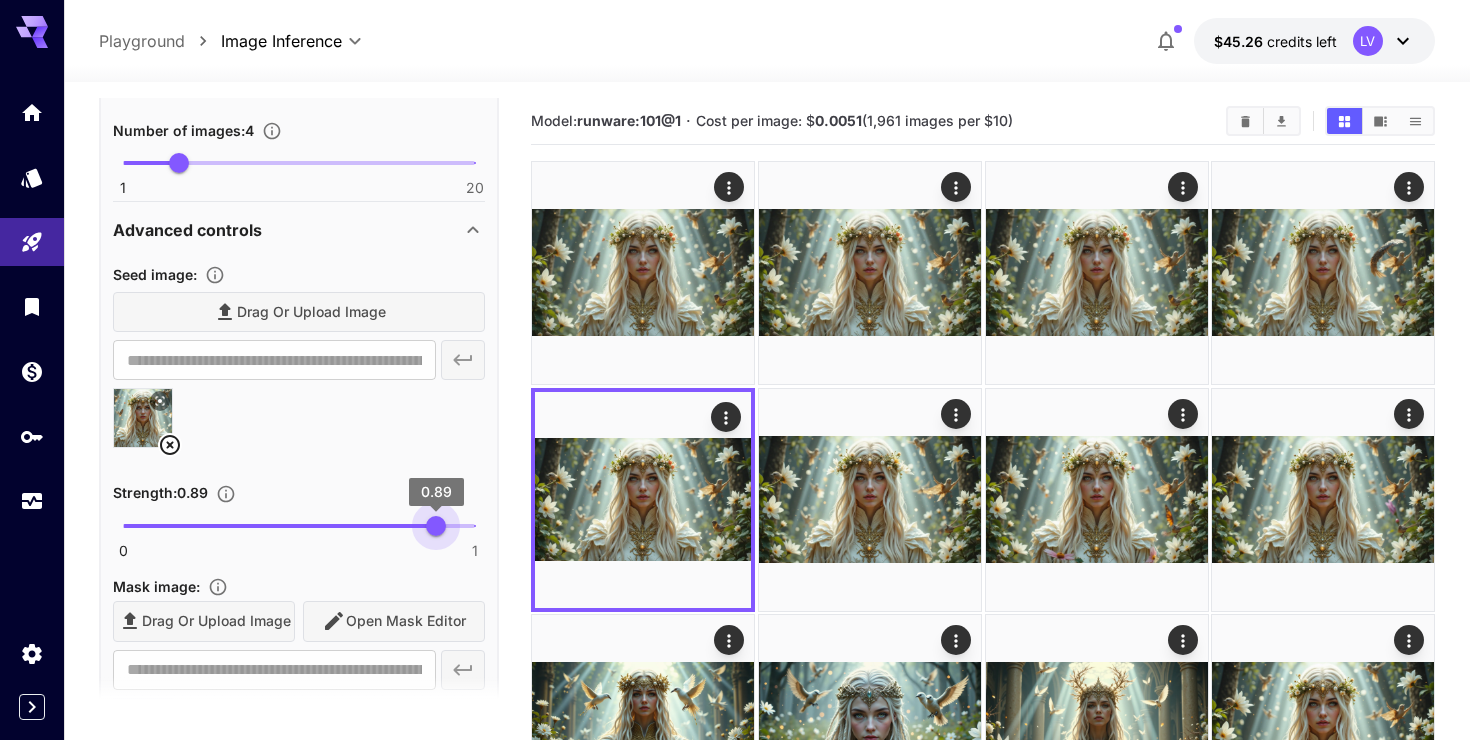 click on "0 1 0.89" at bounding box center [299, 526] 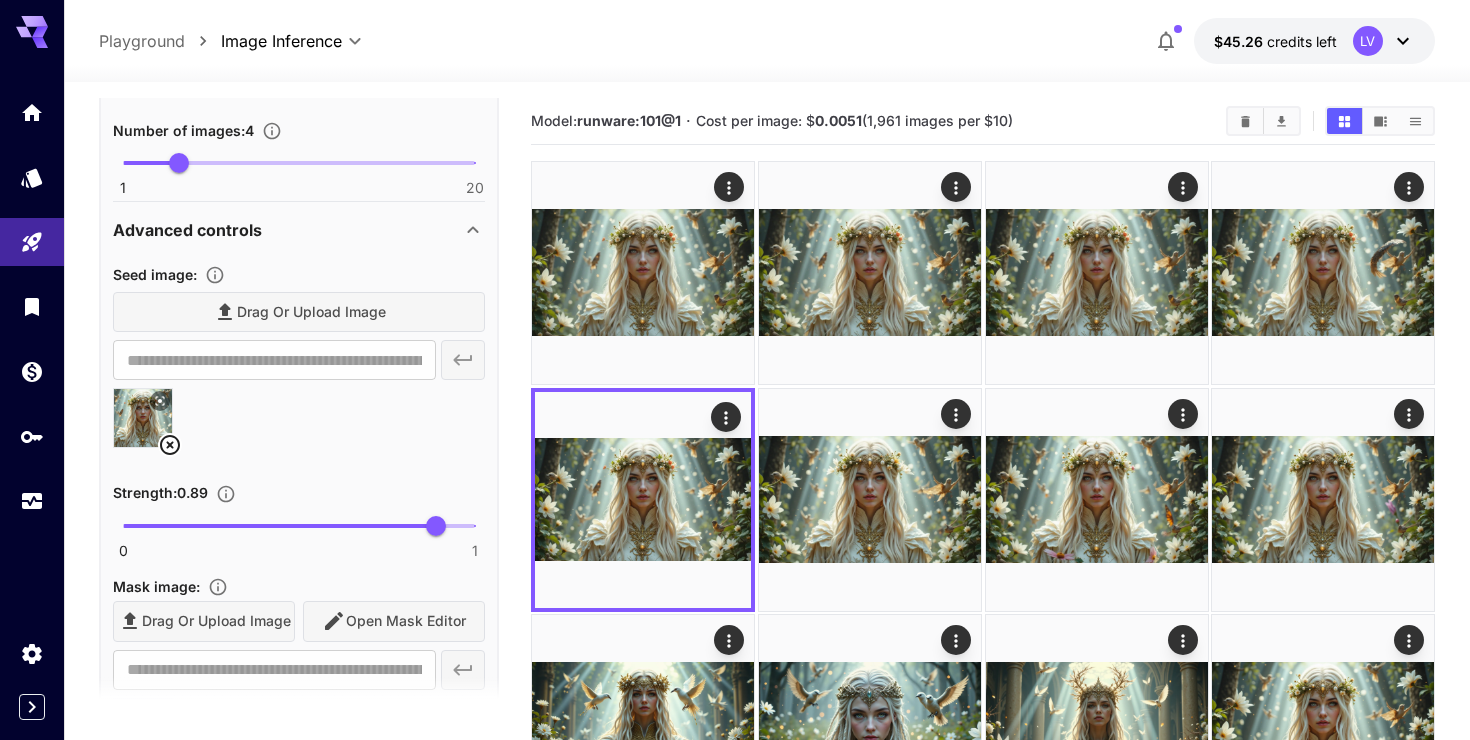 click on "Drag or upload image Open Mask Editor" at bounding box center (299, 621) 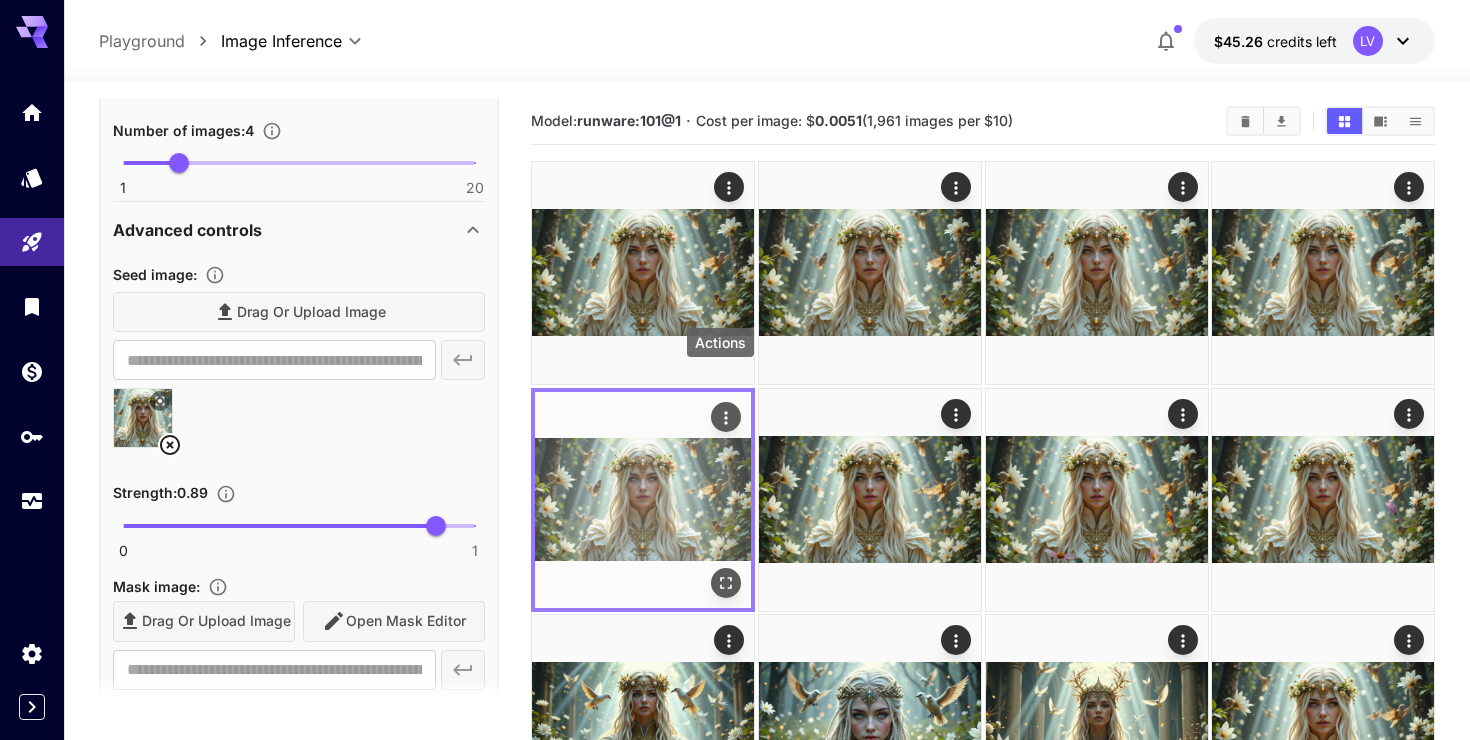 click 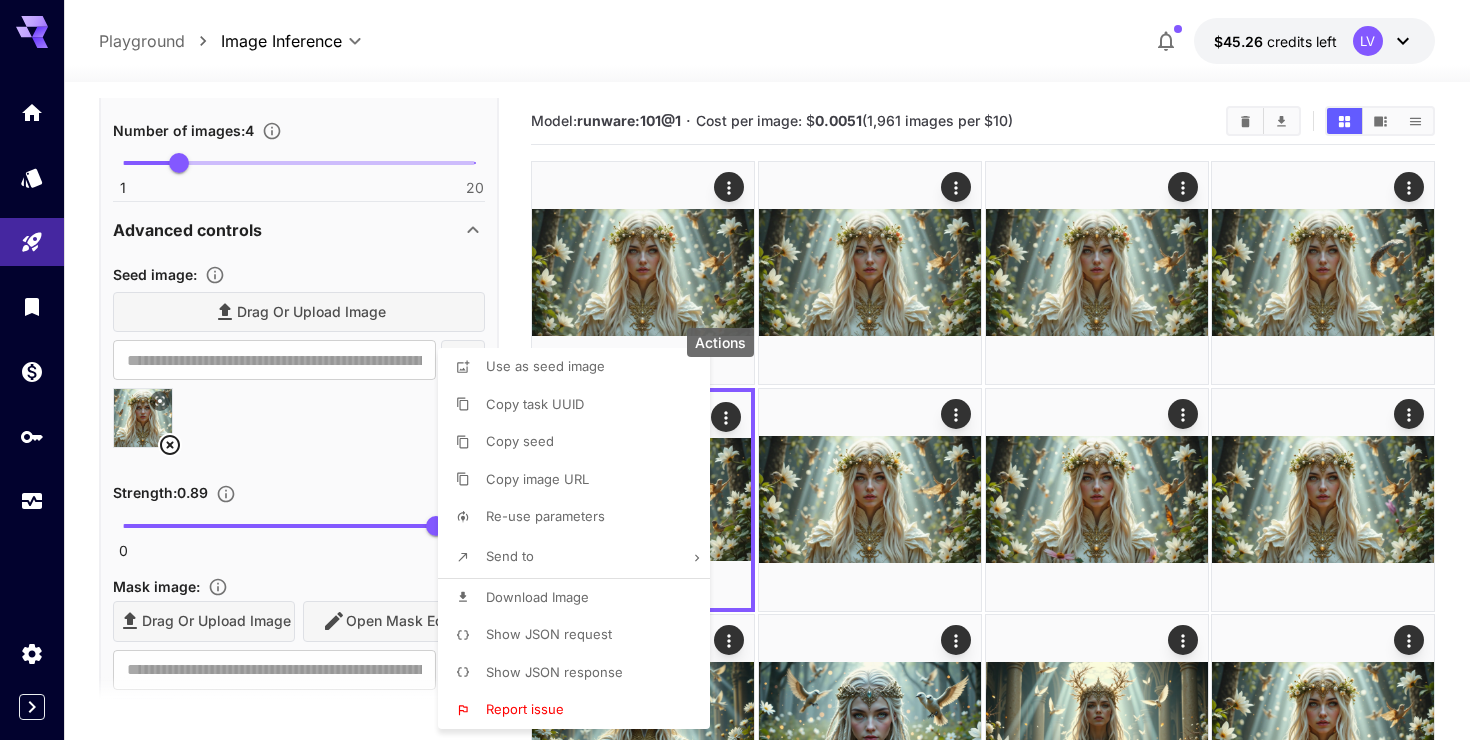 click on "Use as seed image" at bounding box center [580, 367] 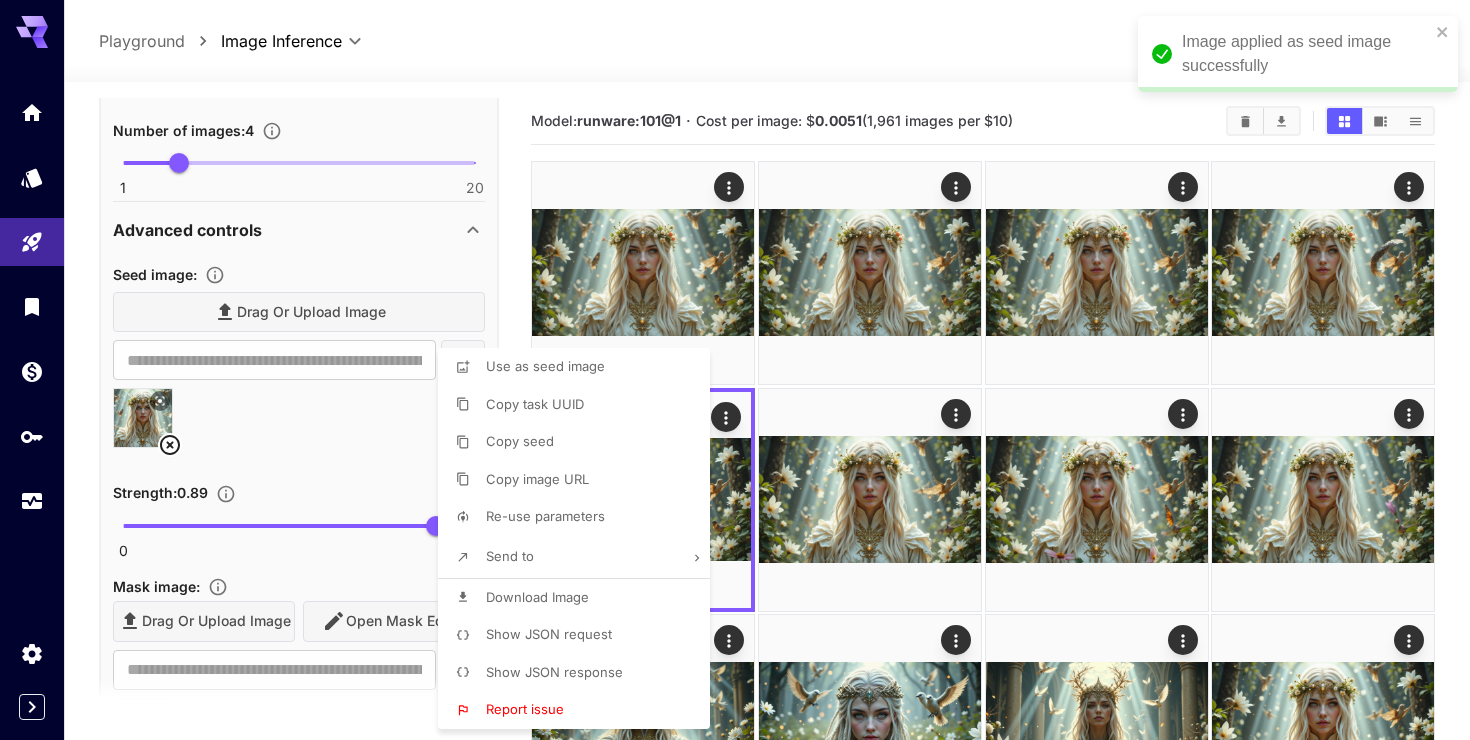 scroll, scrollTop: 73, scrollLeft: 0, axis: vertical 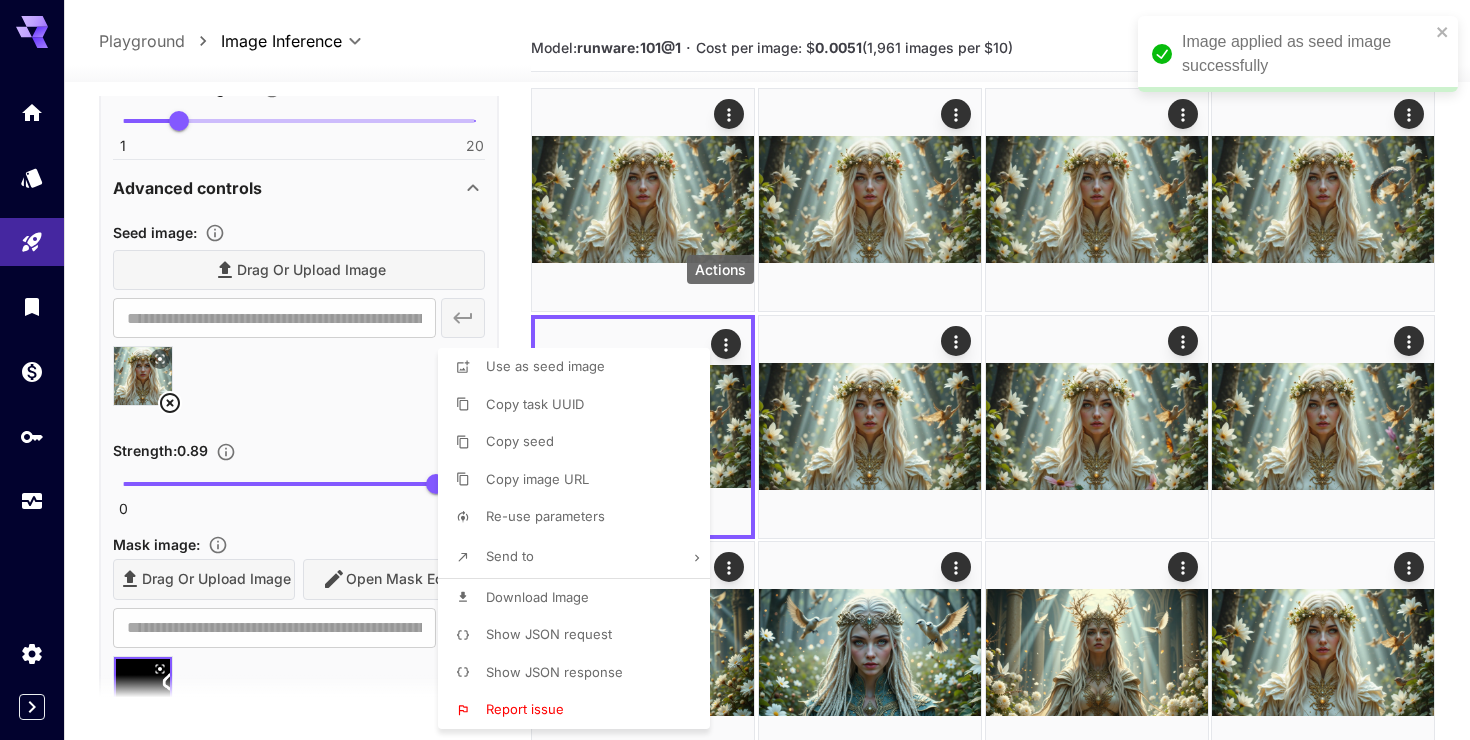 click at bounding box center (735, 370) 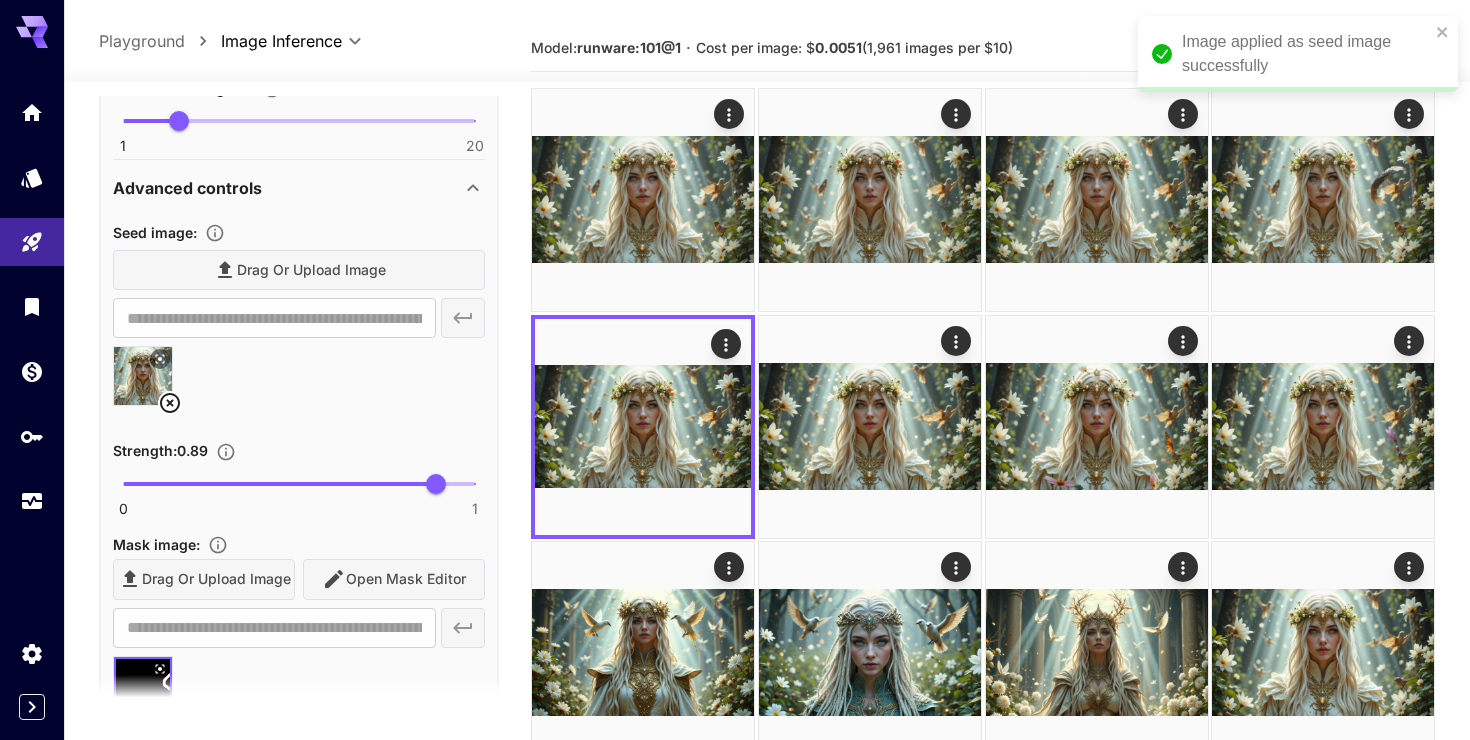 click on "Drag or upload image Open Mask Editor" at bounding box center [299, 579] 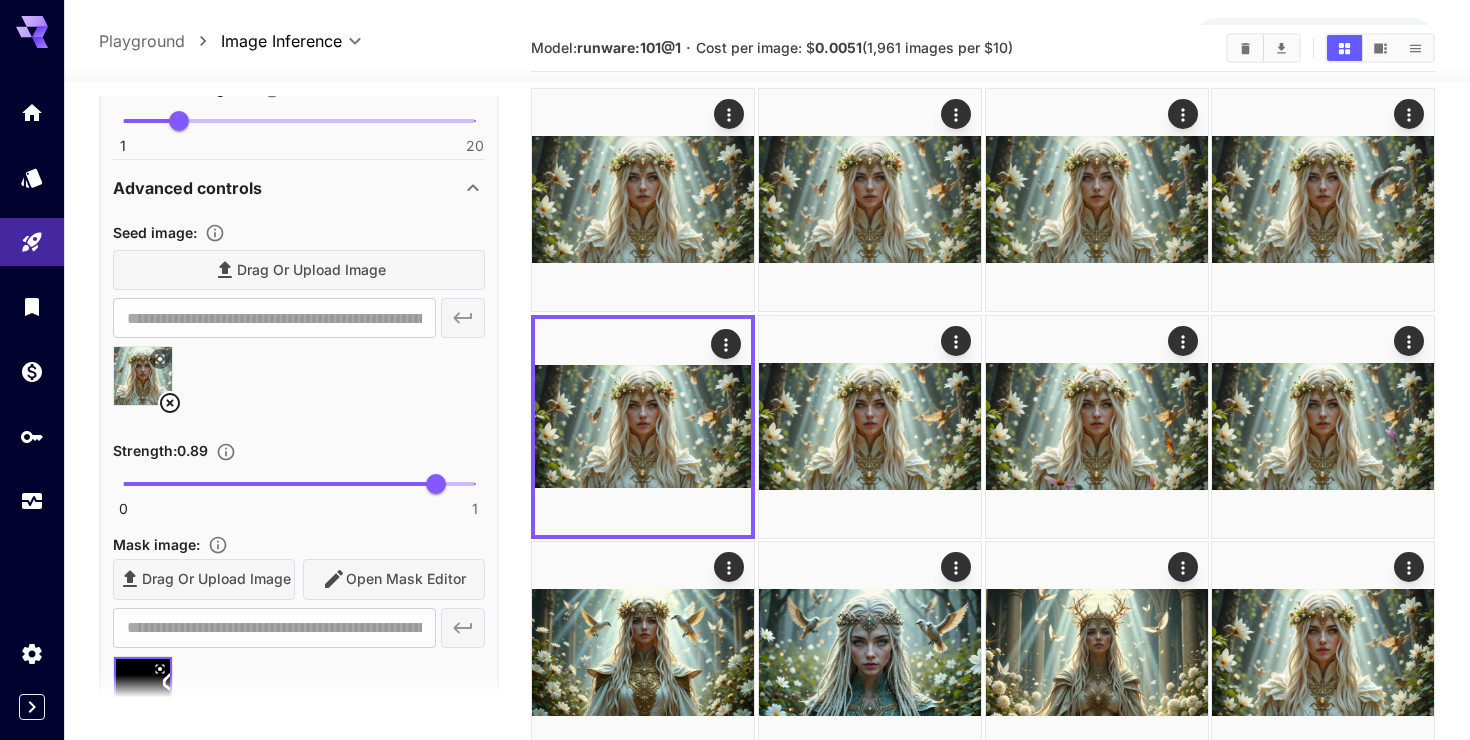 click 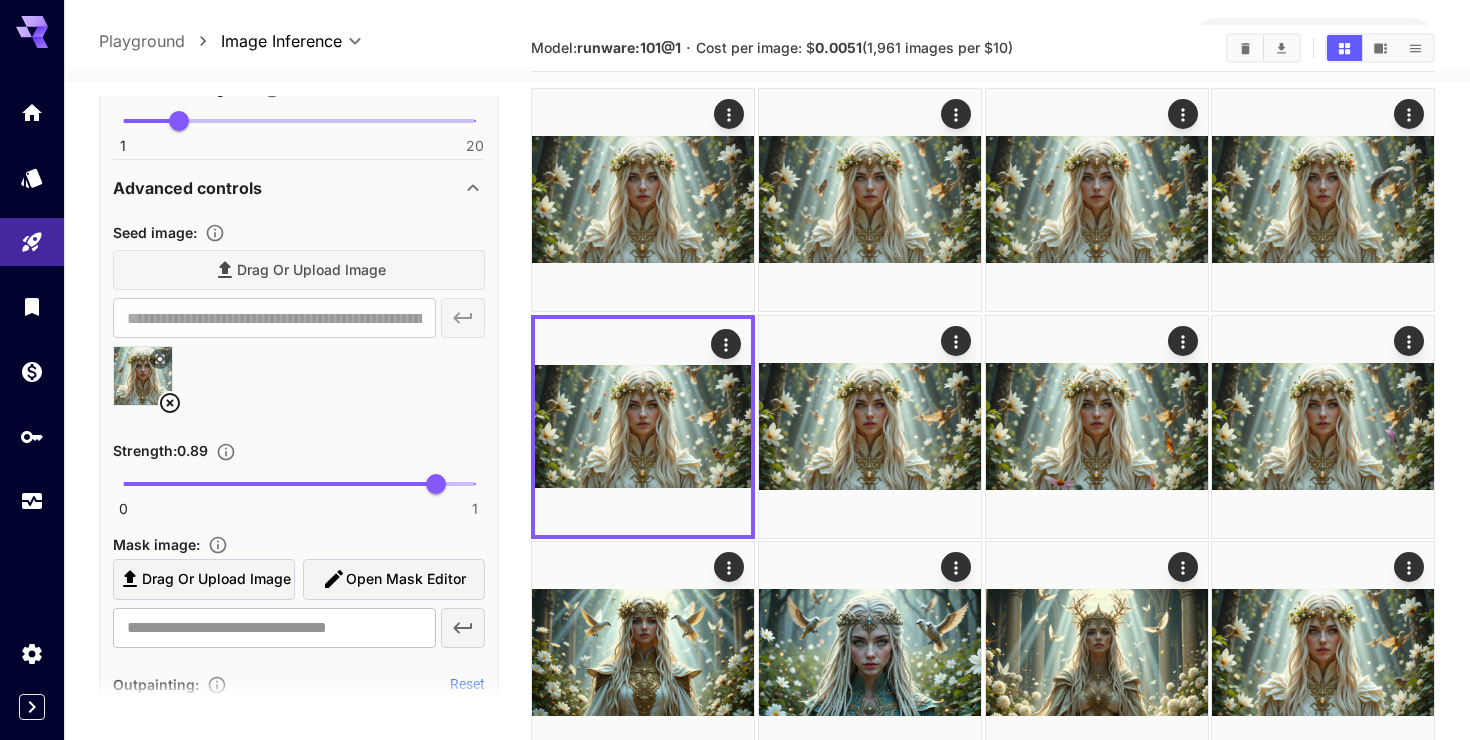 click on "Open Mask Editor" at bounding box center [406, 579] 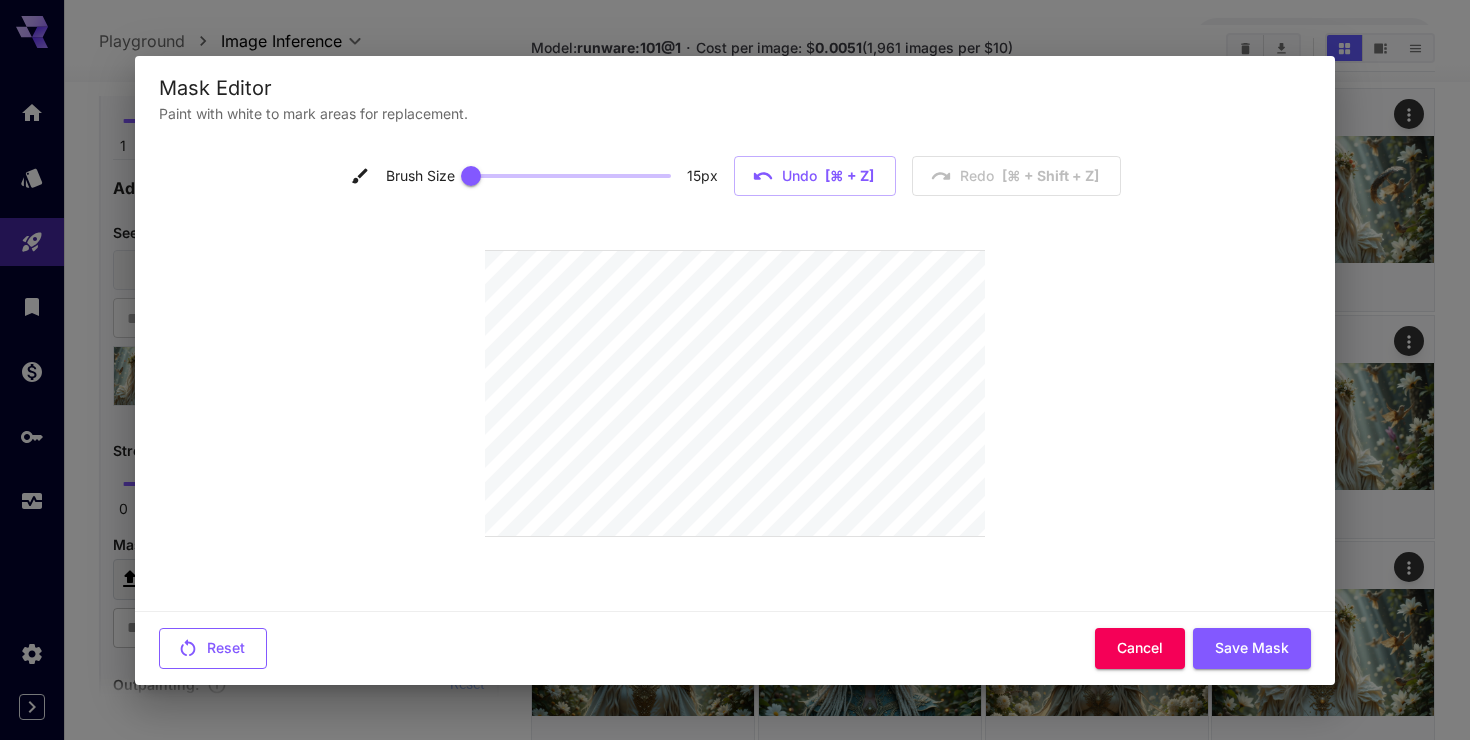 click on "Reset" at bounding box center [213, 648] 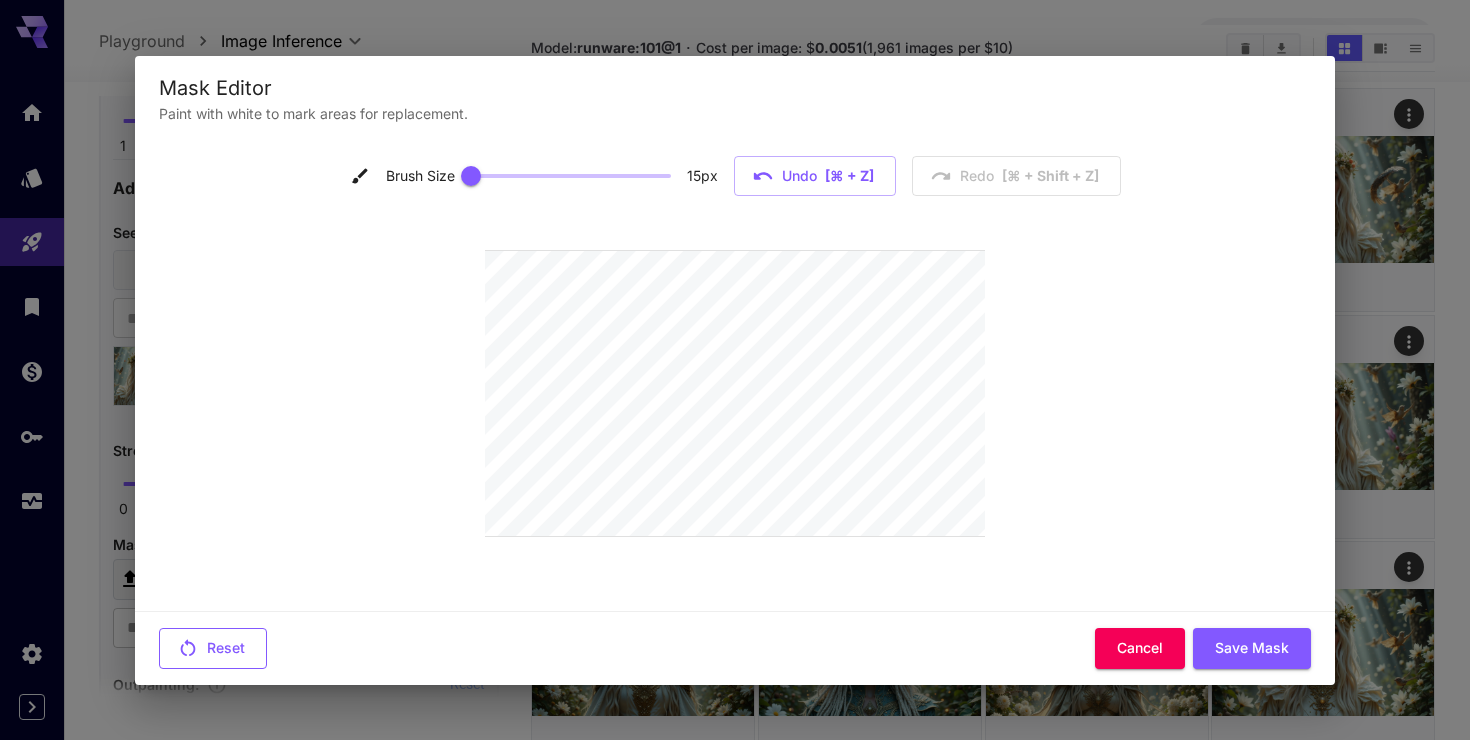 click on "Reset" at bounding box center [213, 648] 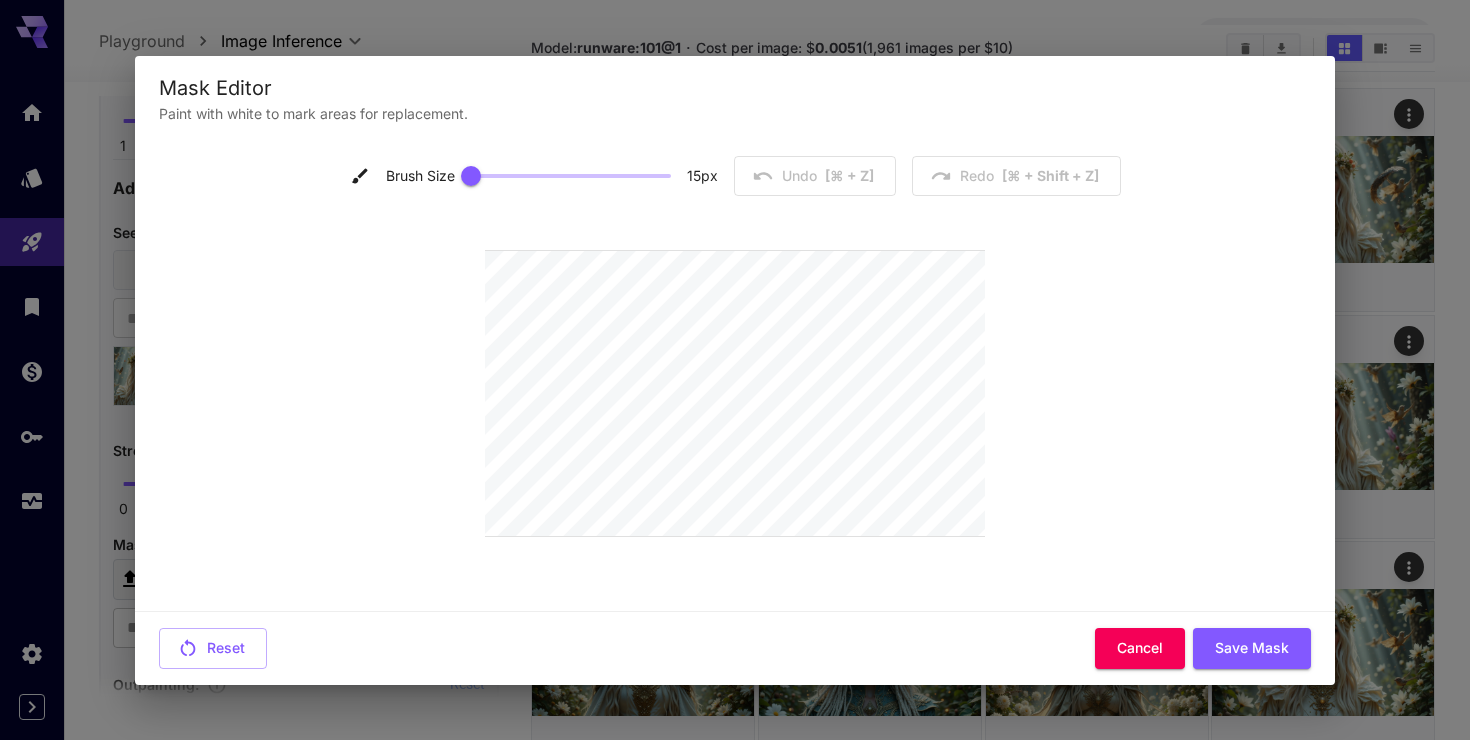 click at bounding box center [471, 176] 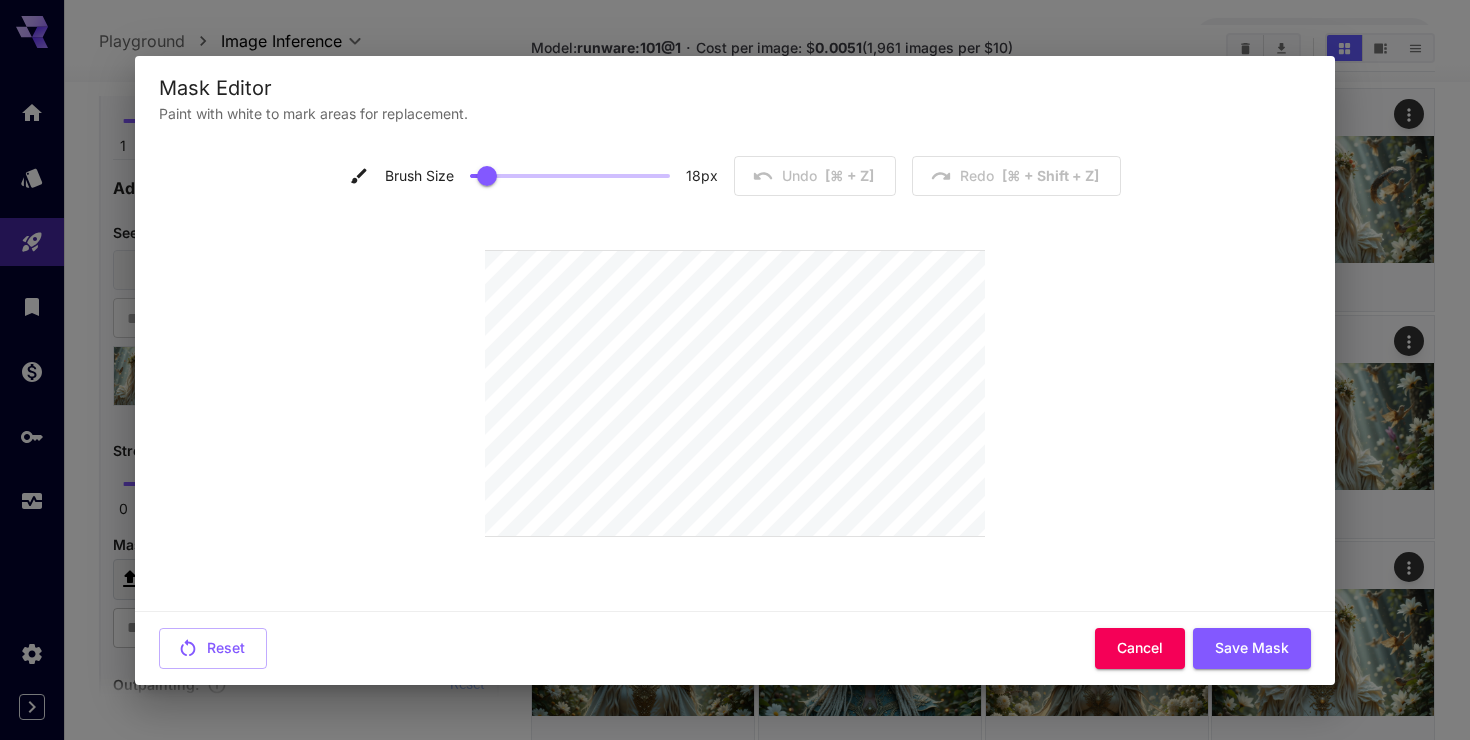 click at bounding box center [487, 176] 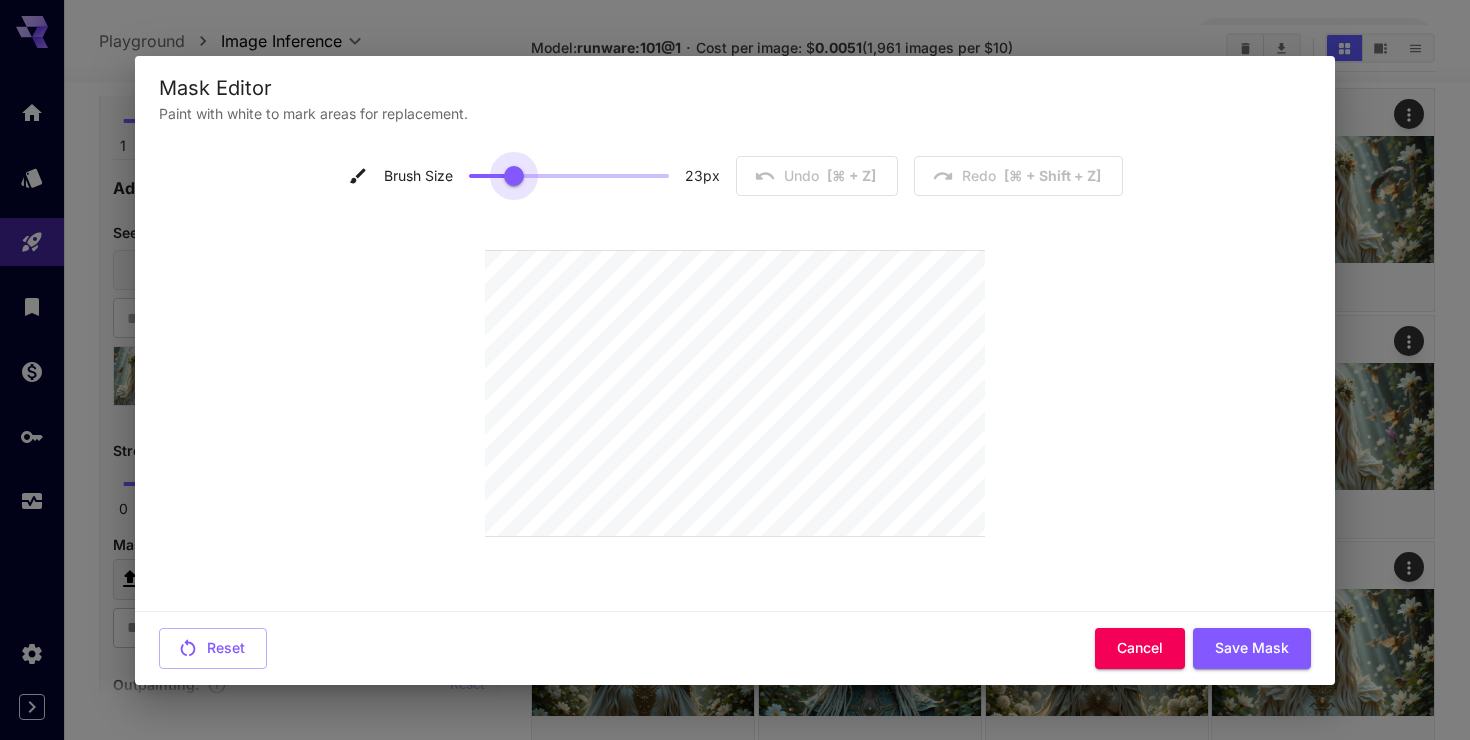 type on "**" 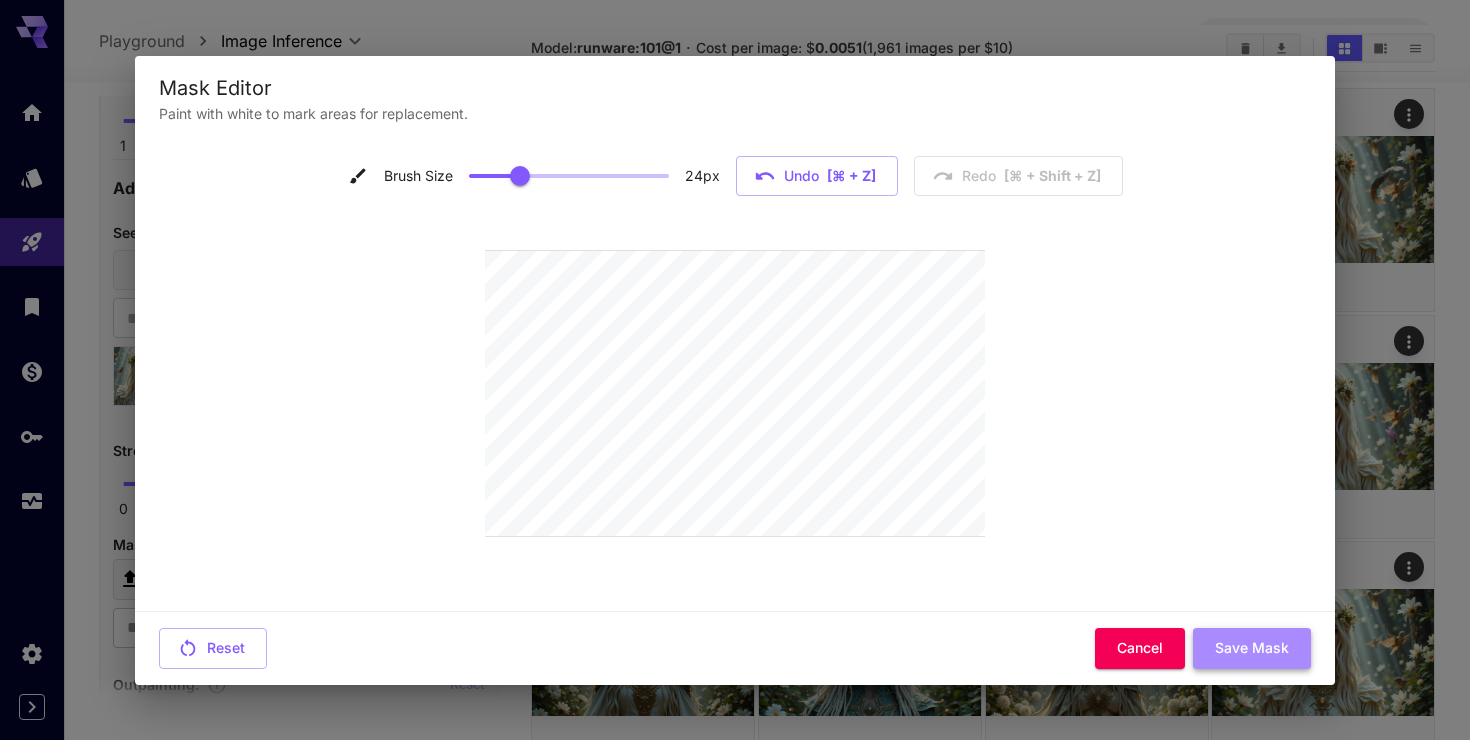 click on "Save Mask" at bounding box center [1252, 648] 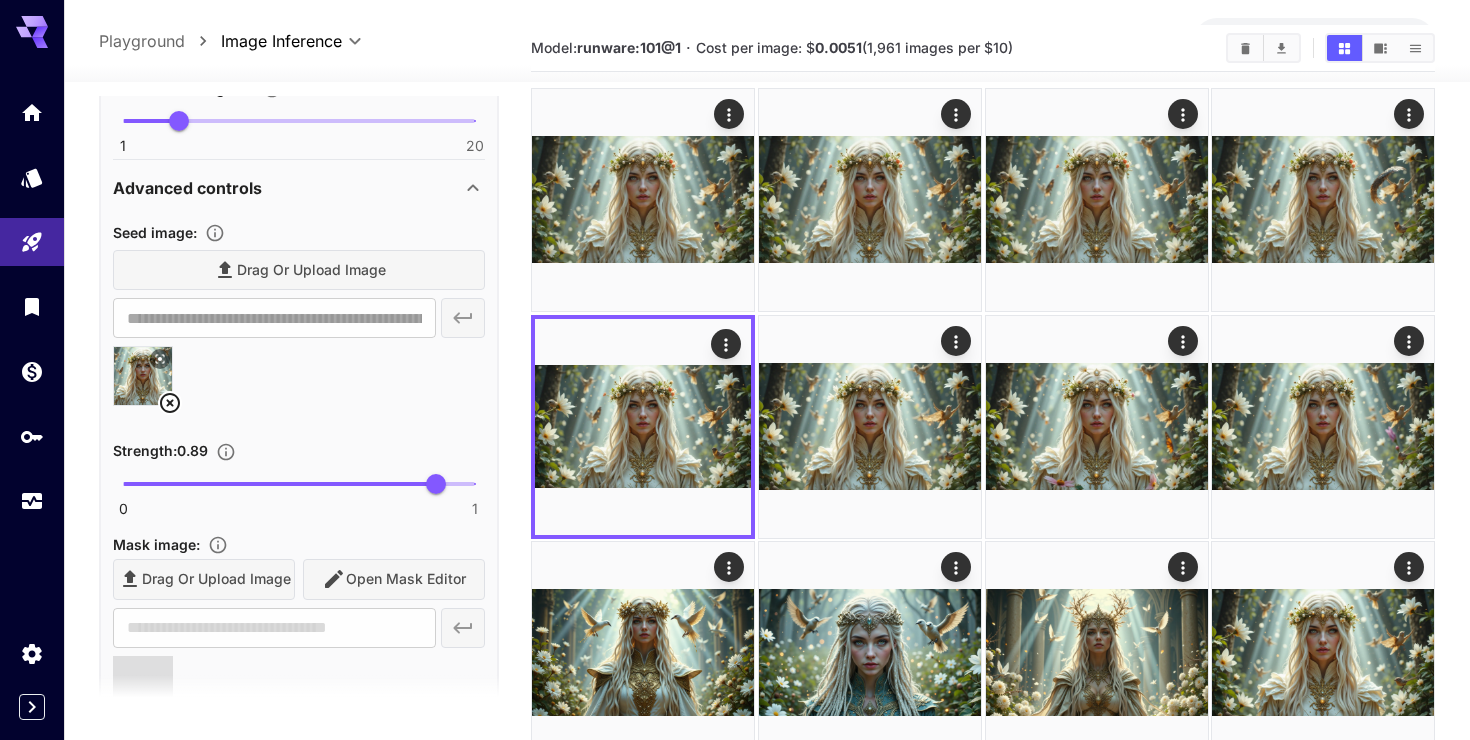 type on "**********" 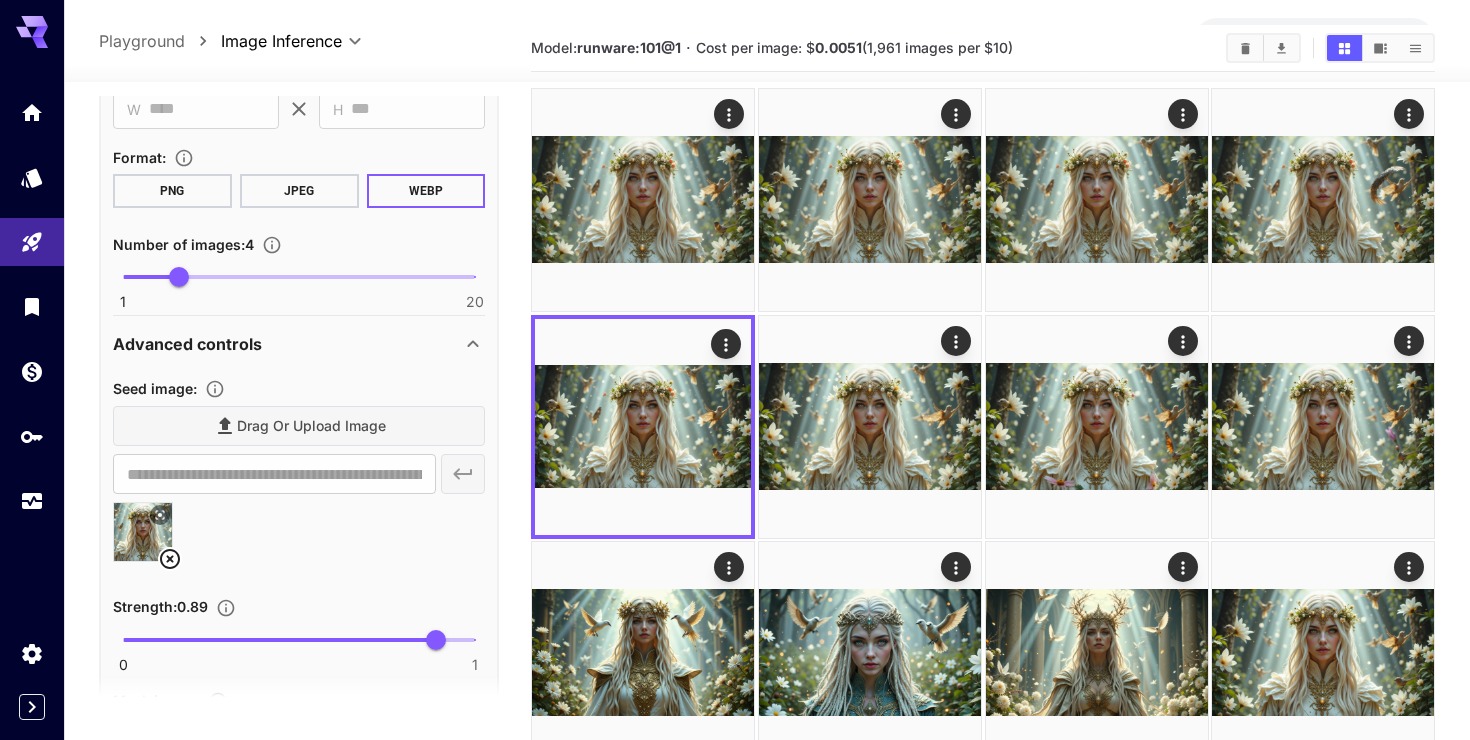 scroll, scrollTop: 182, scrollLeft: 0, axis: vertical 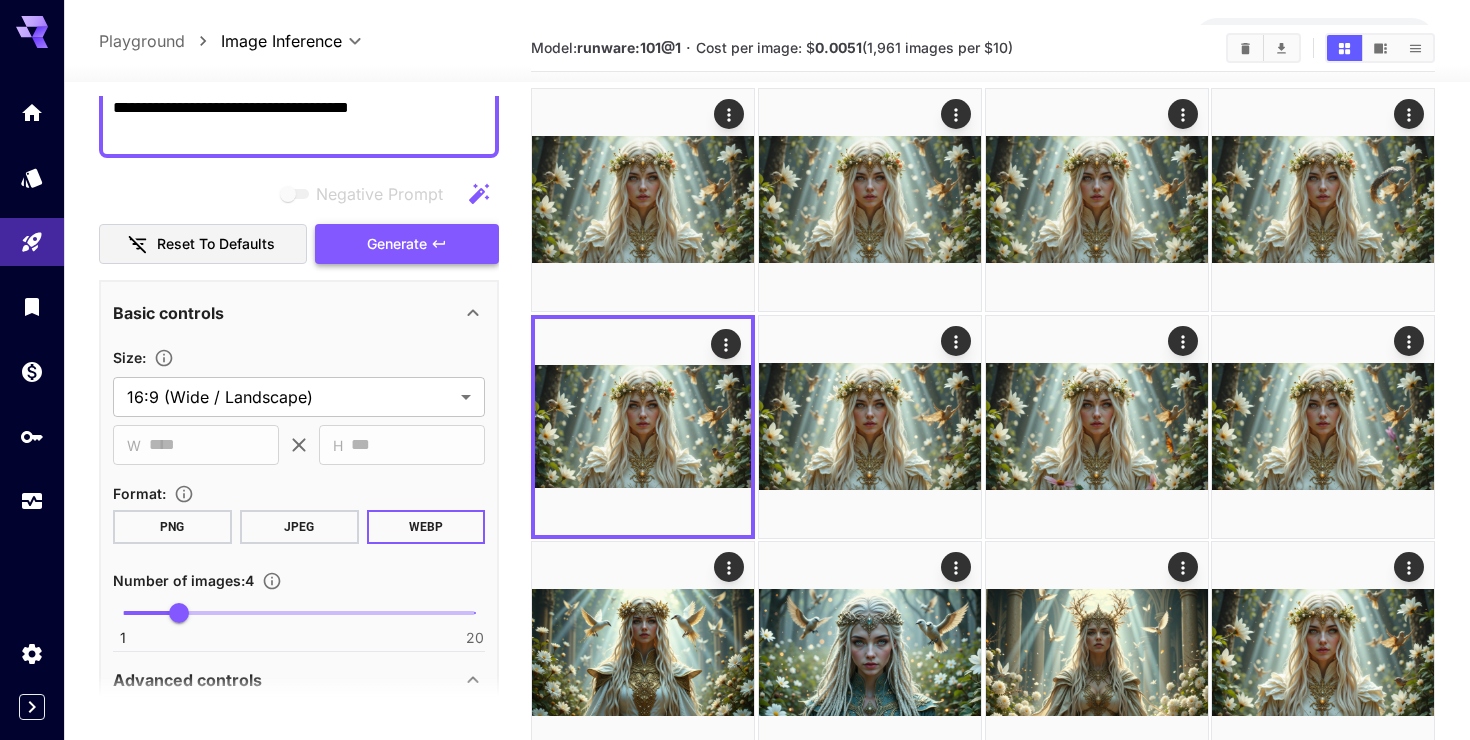 click on "Generate" at bounding box center (407, 244) 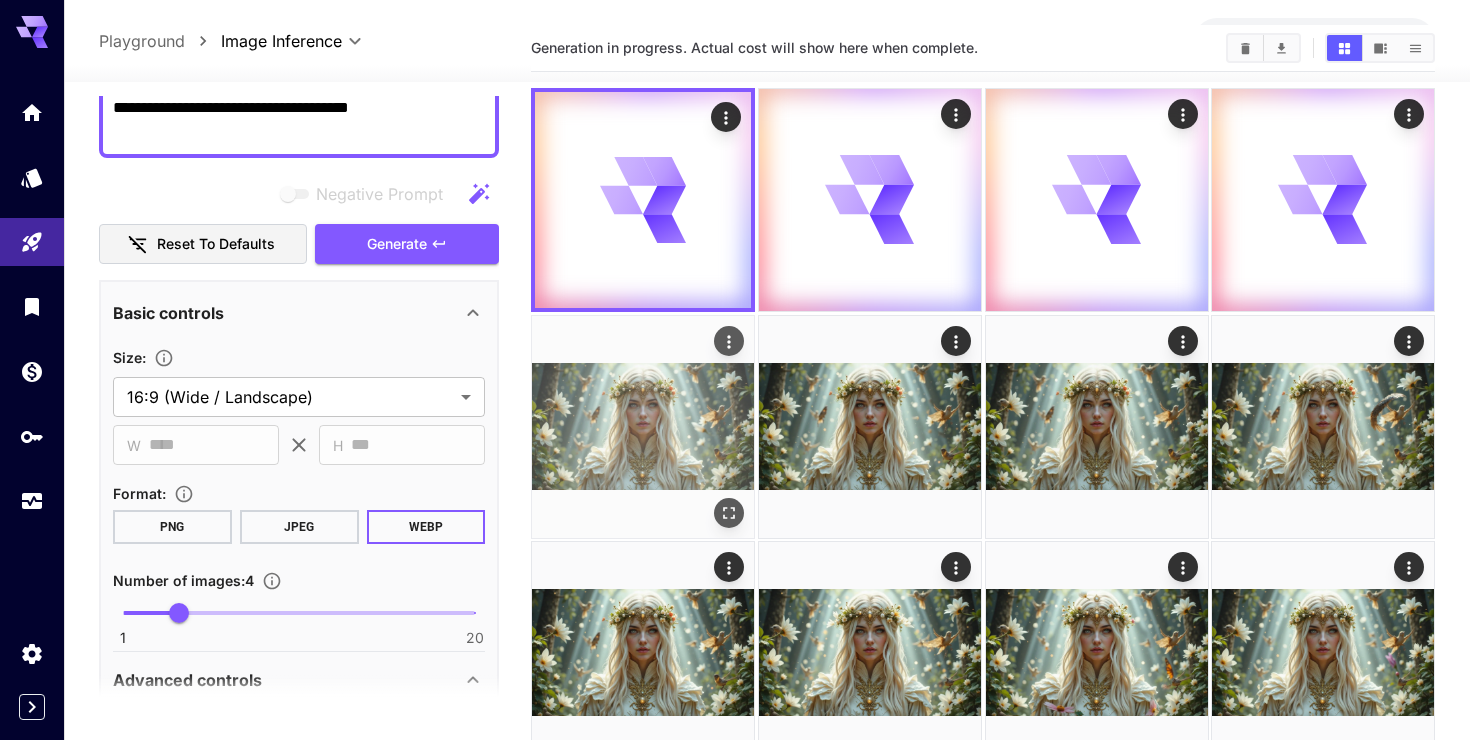 scroll, scrollTop: 0, scrollLeft: 0, axis: both 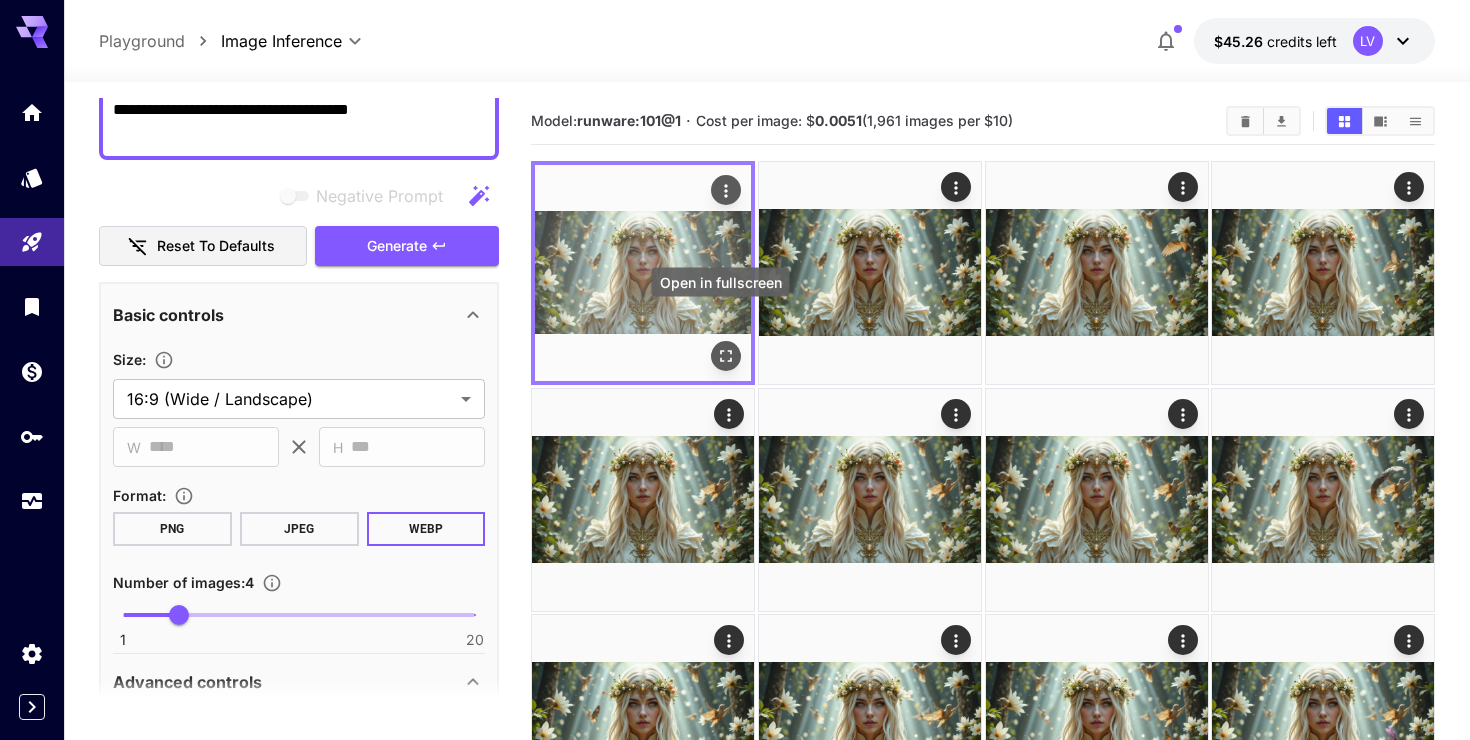 click 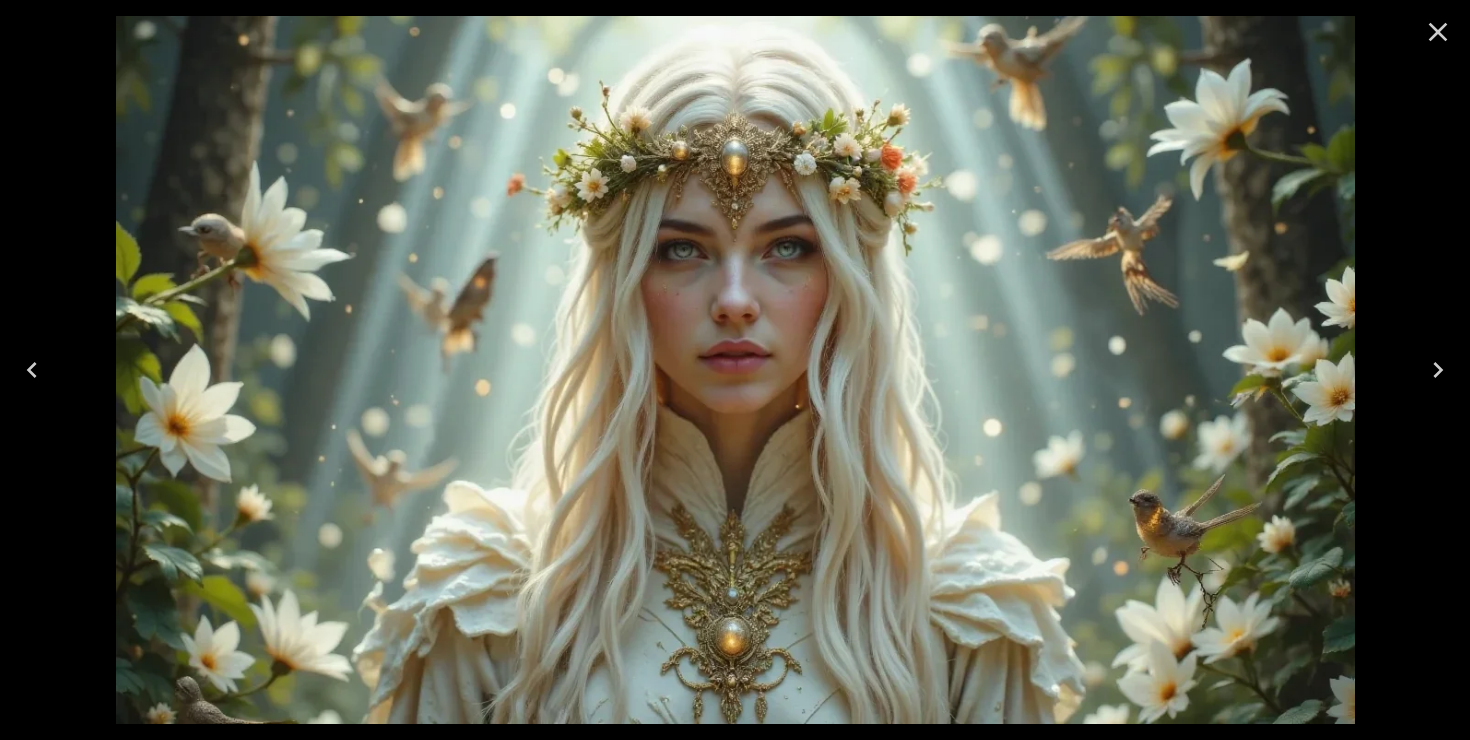 click 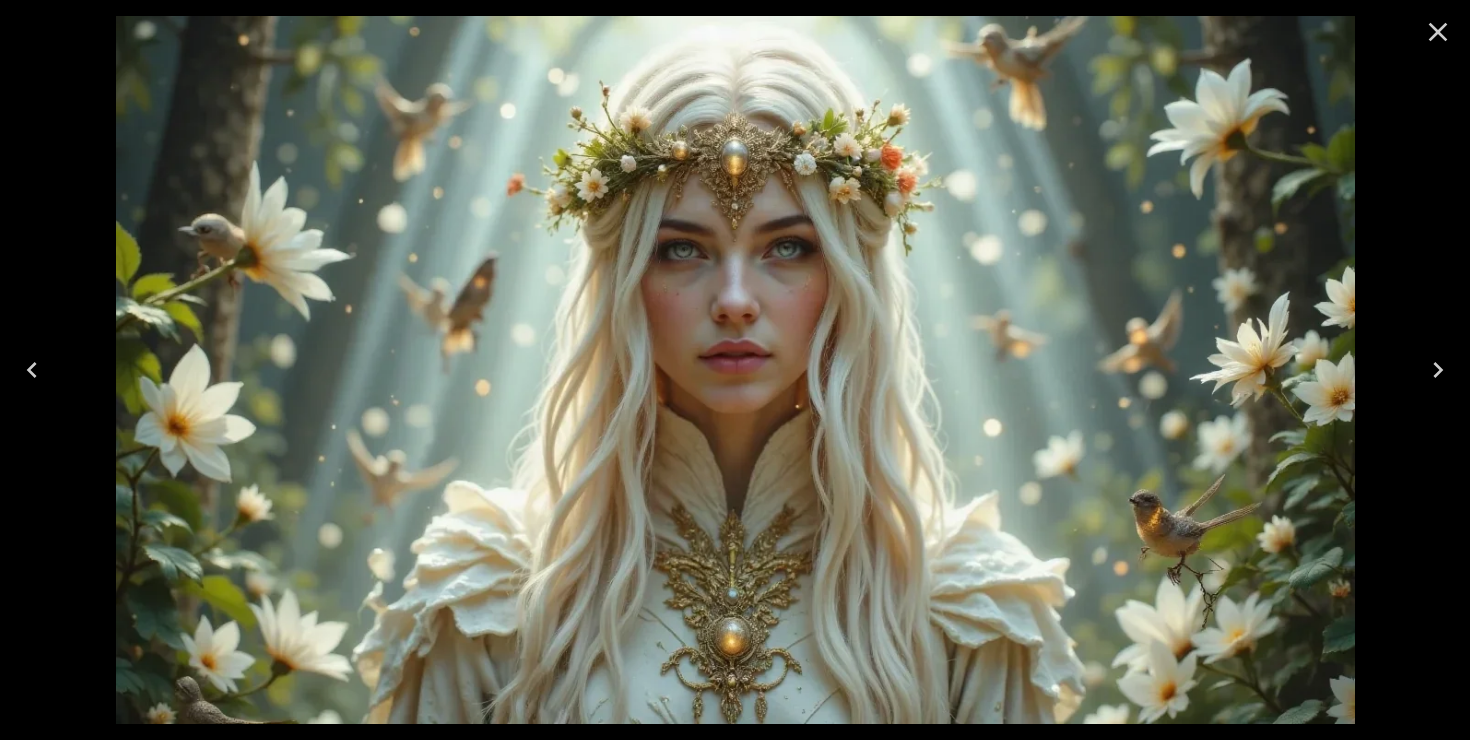 click 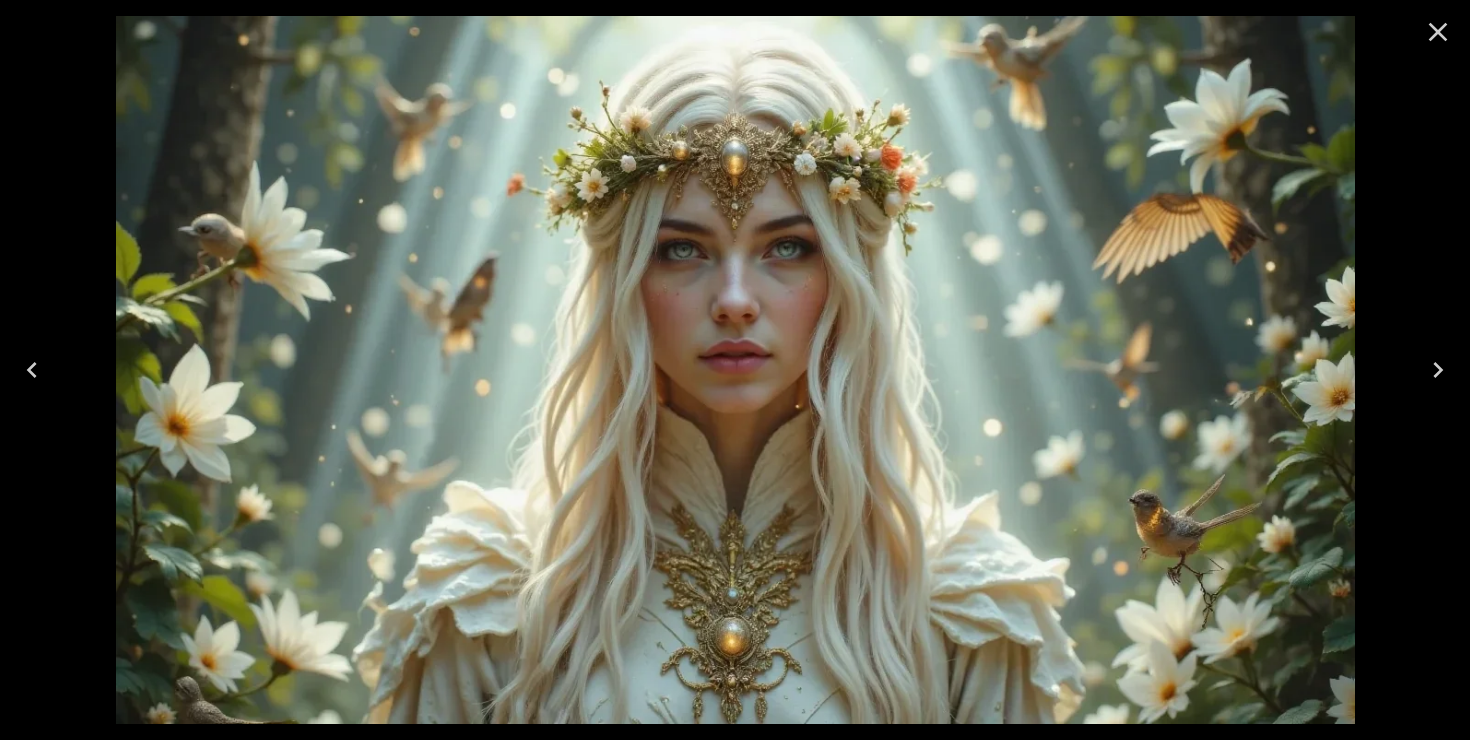 click 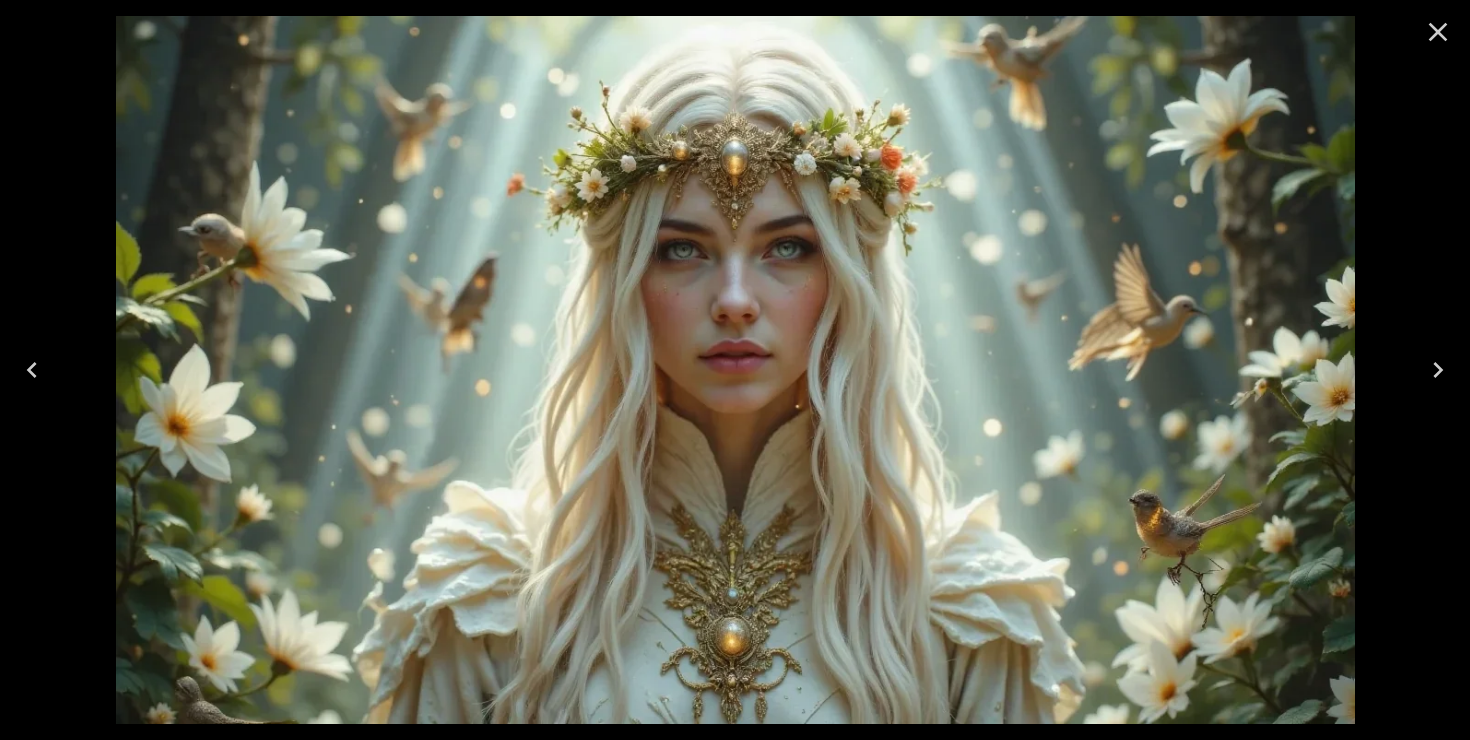 click 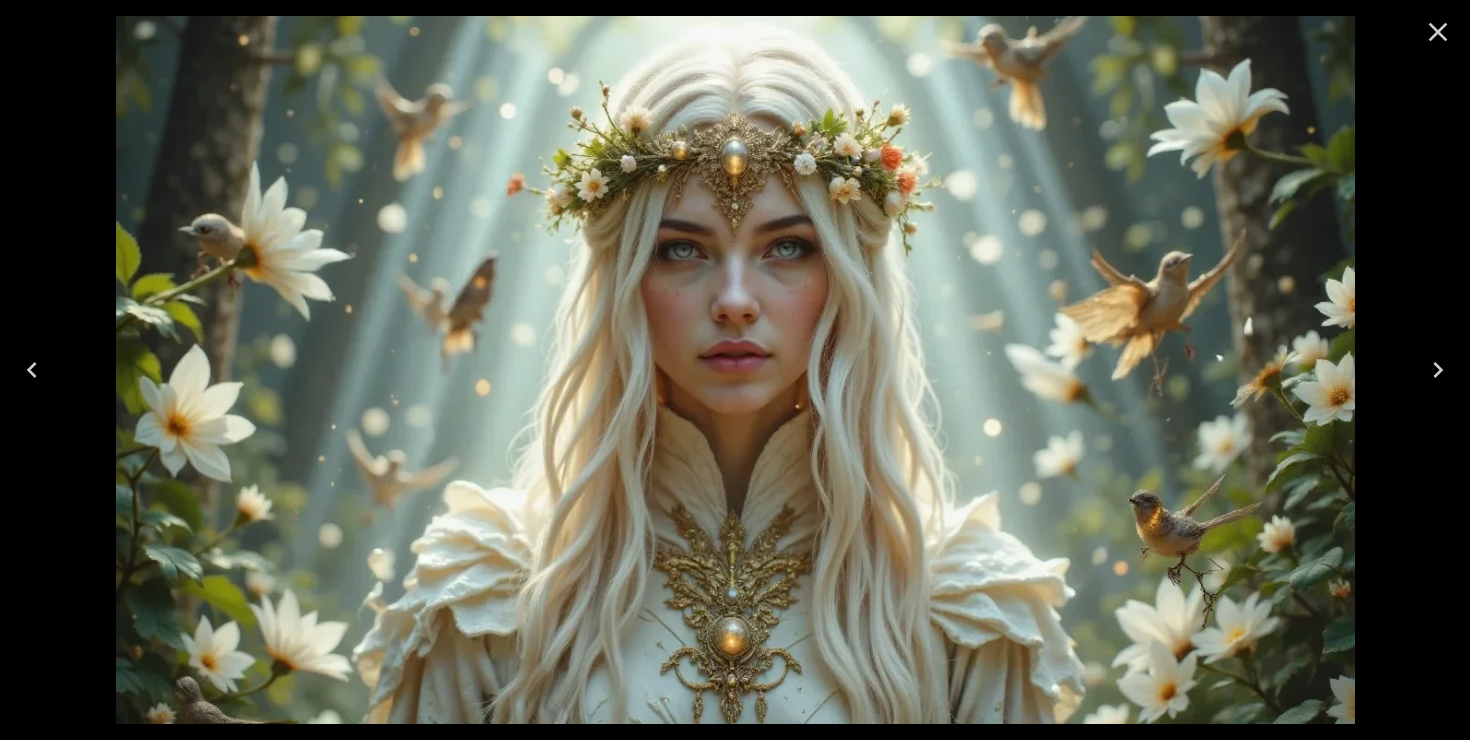 click 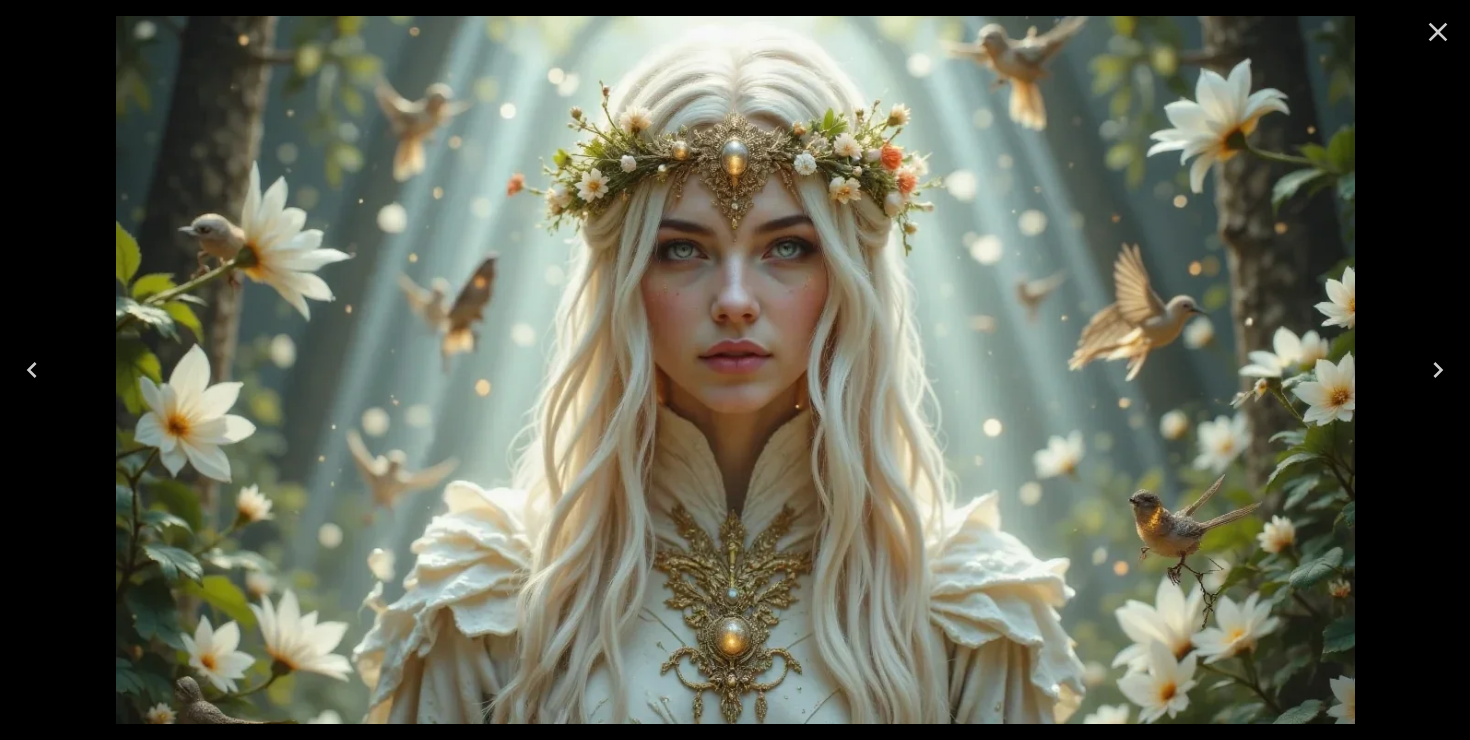click 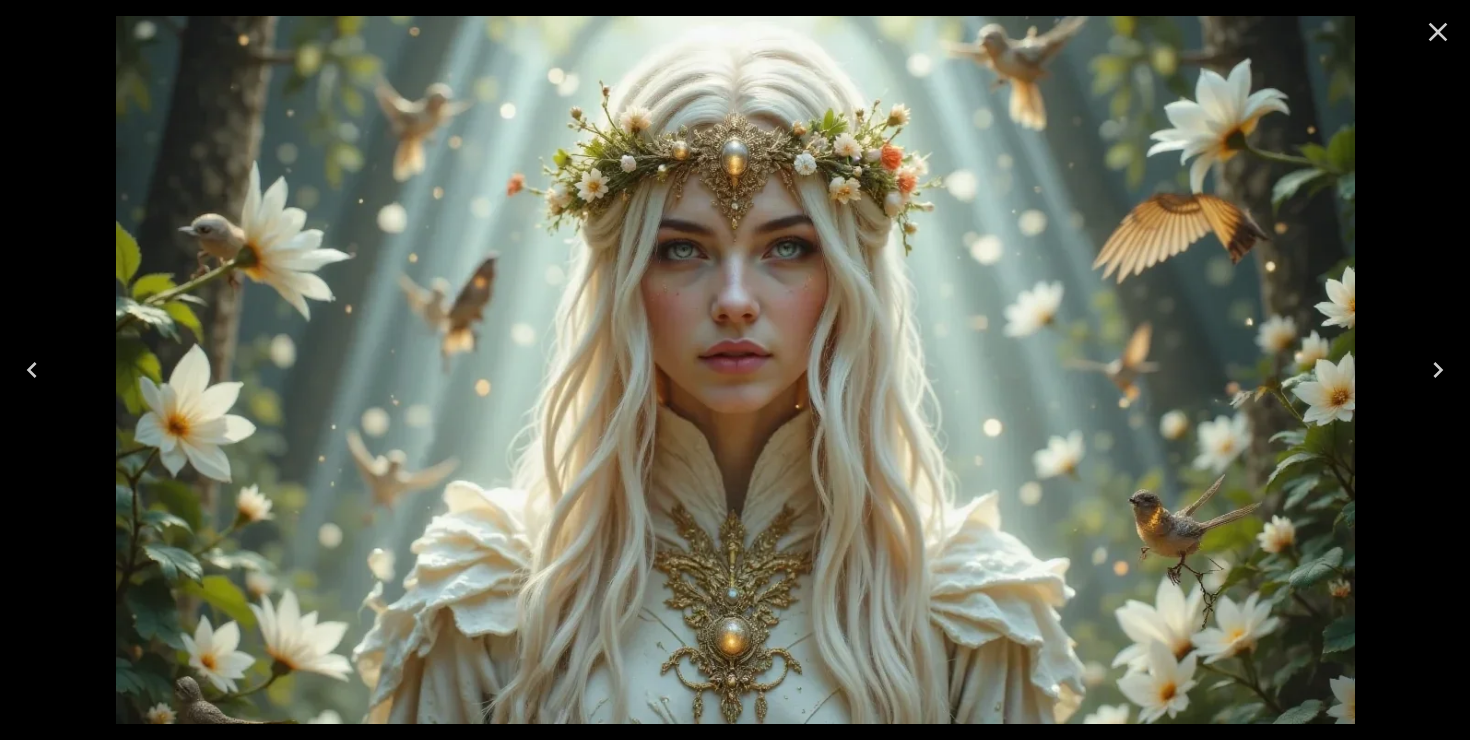 click 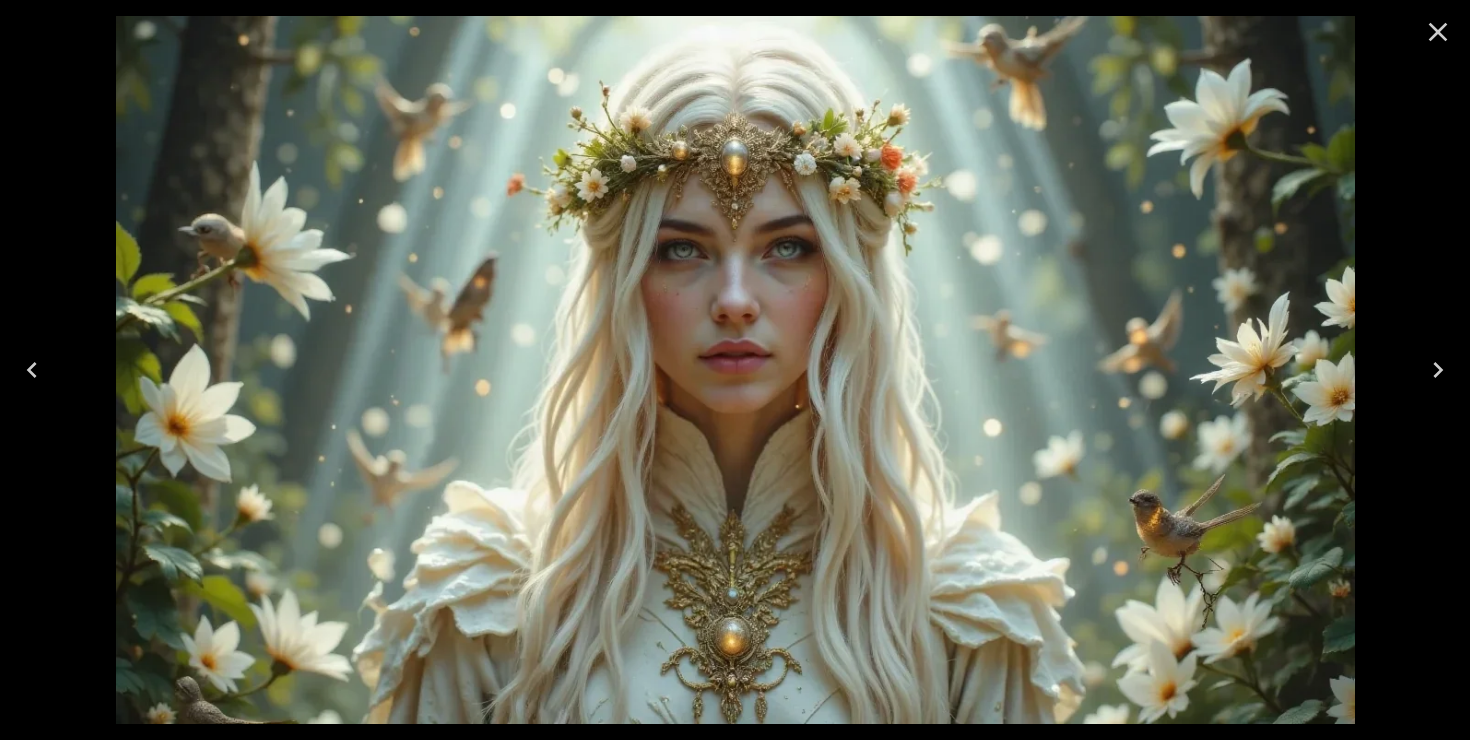 click 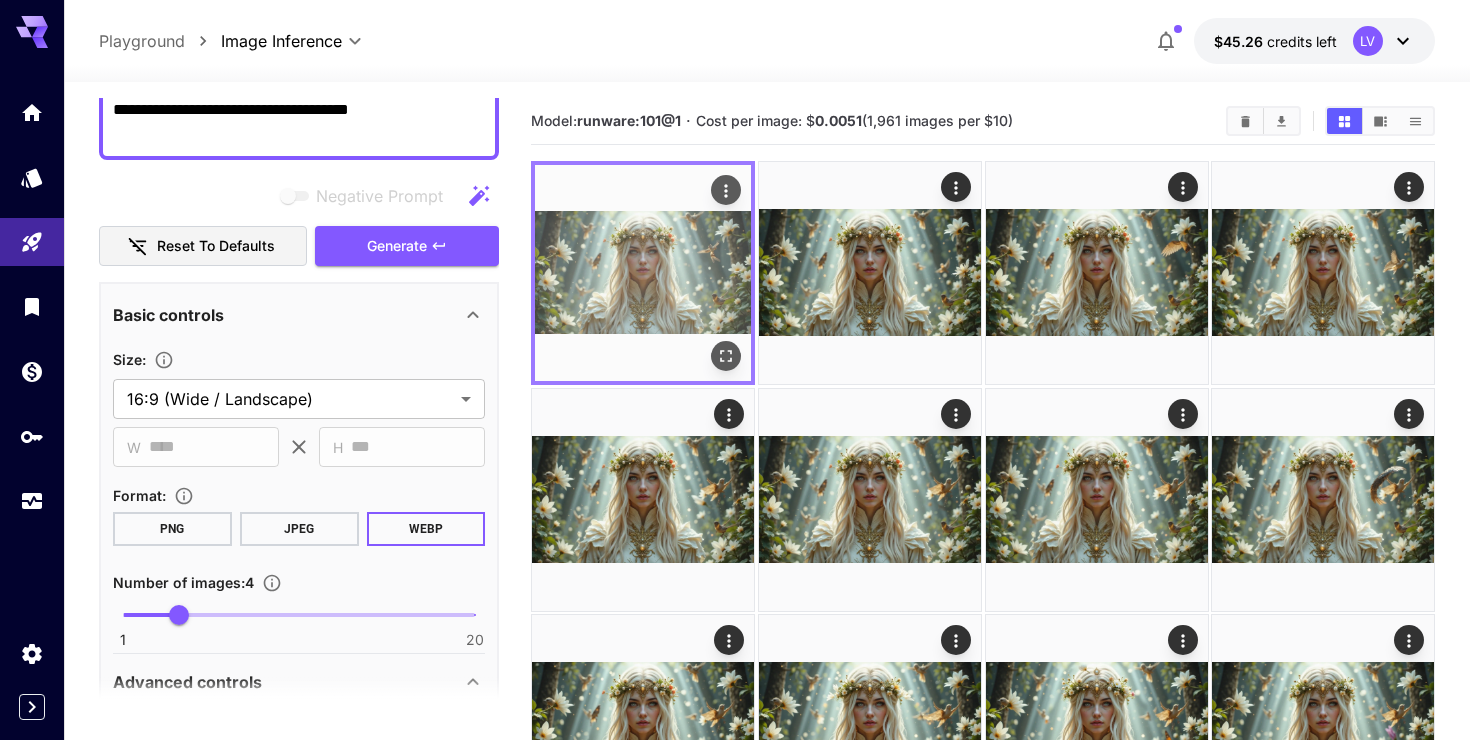 click at bounding box center (643, 273) 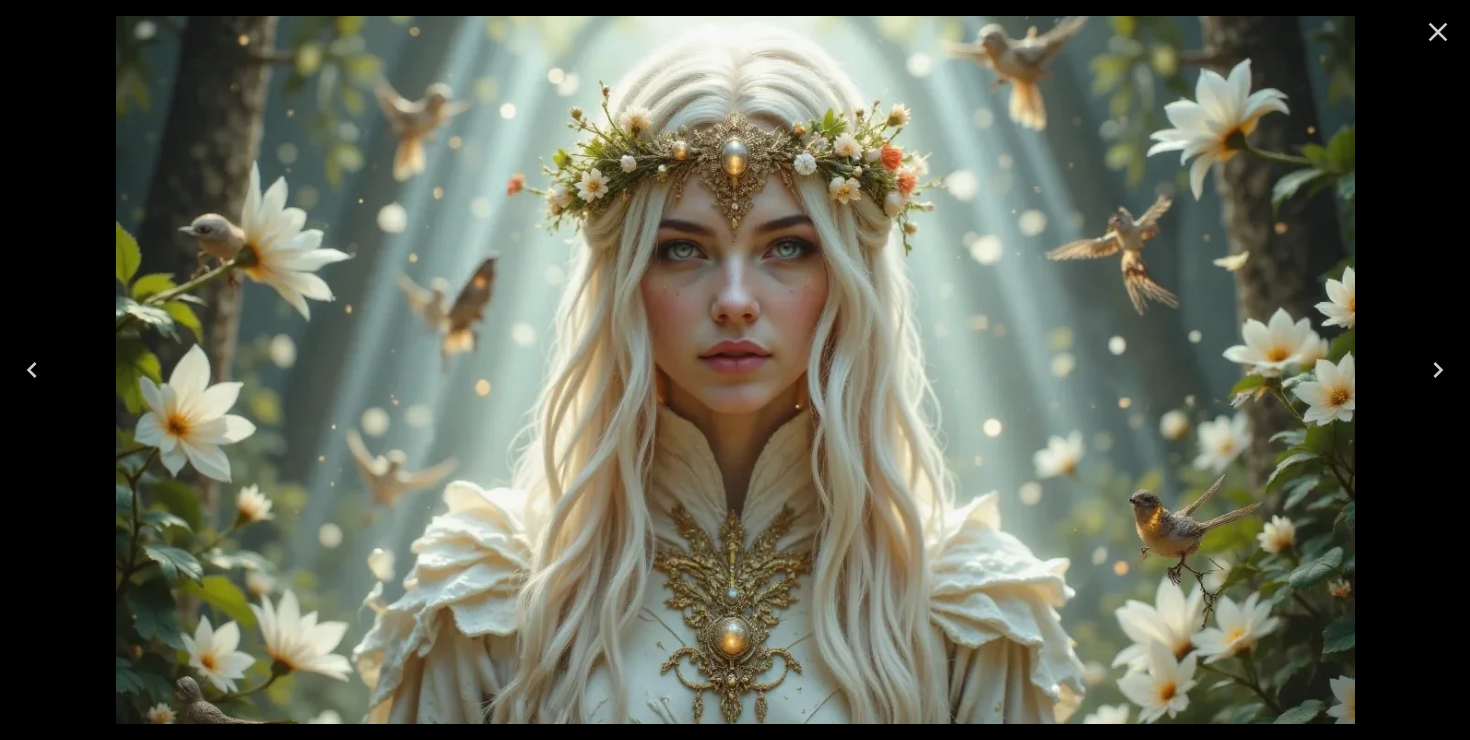 click 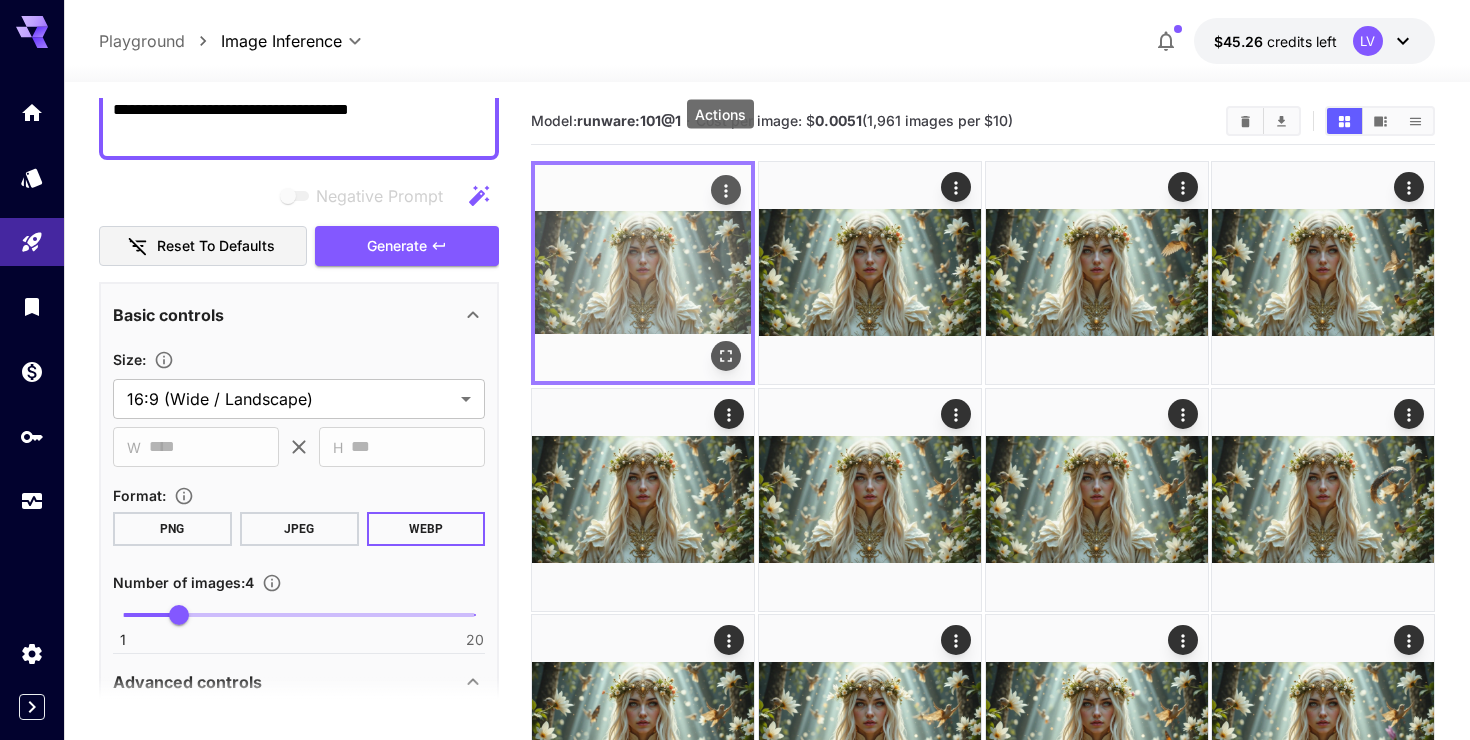 click 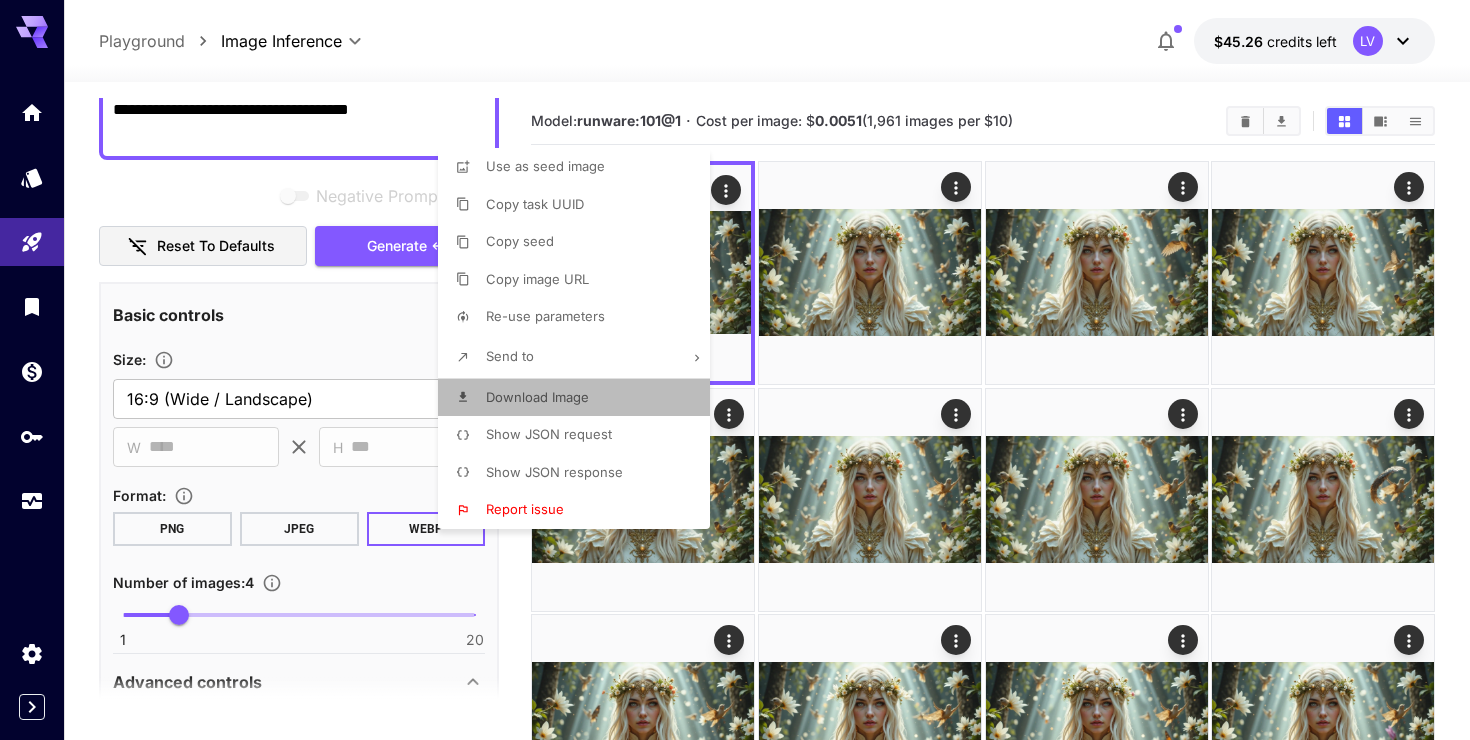 click on "Download Image" at bounding box center [537, 398] 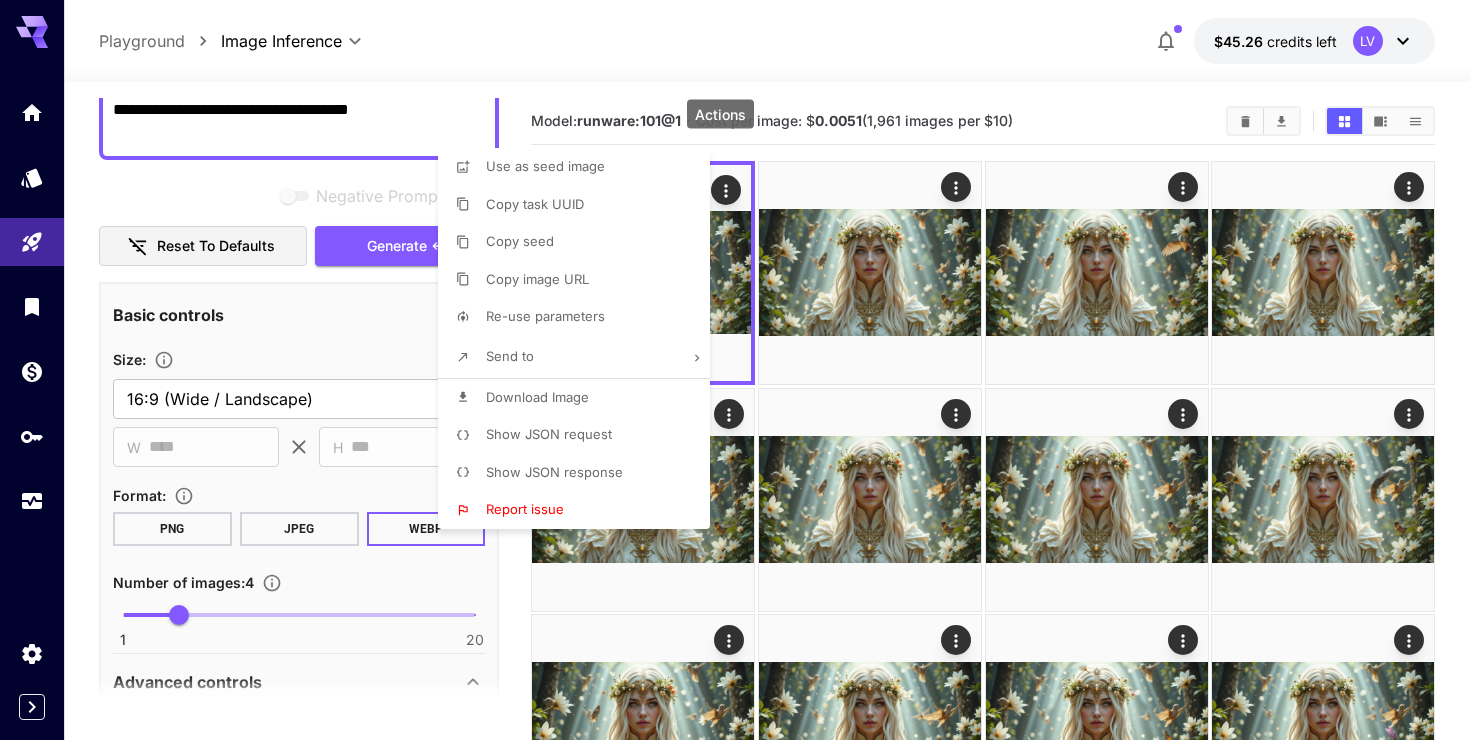 click at bounding box center (735, 370) 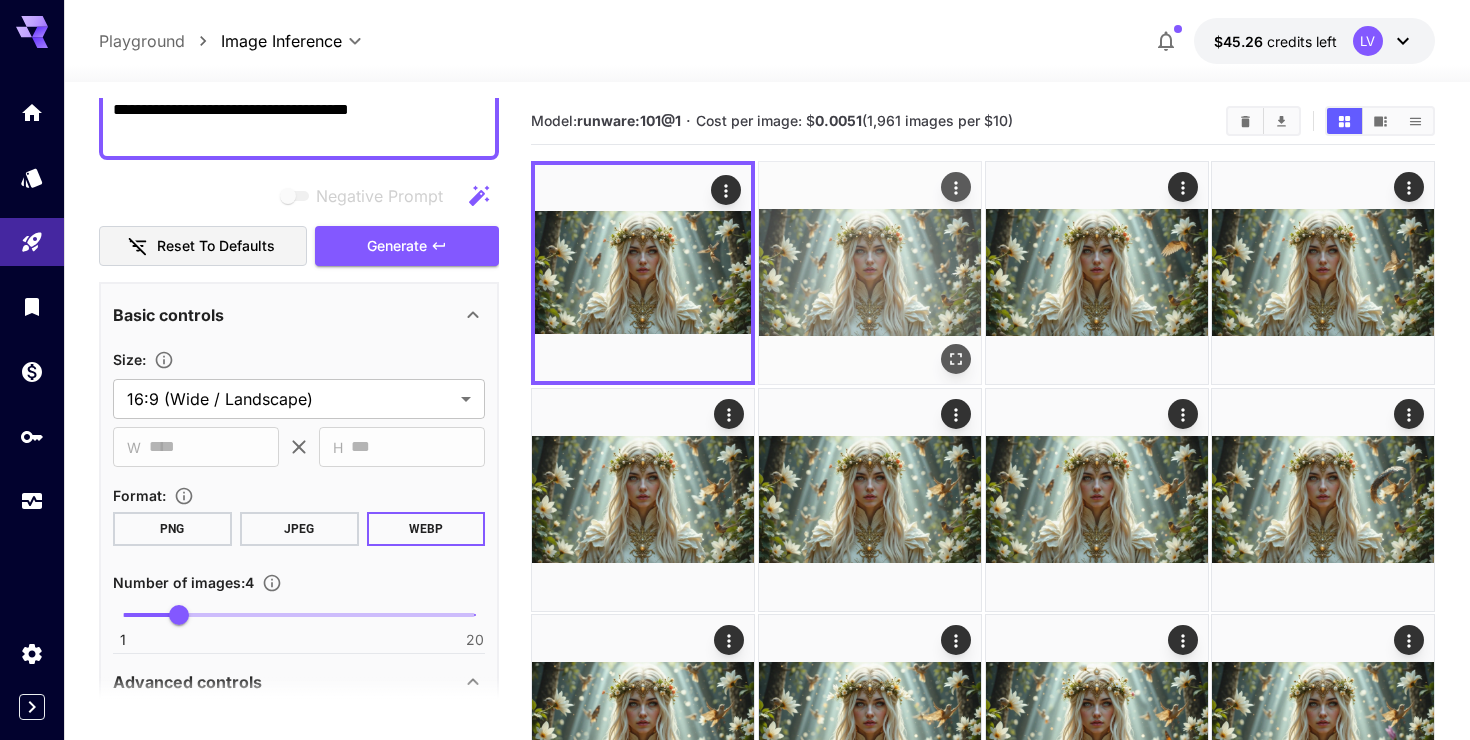 click at bounding box center [870, 273] 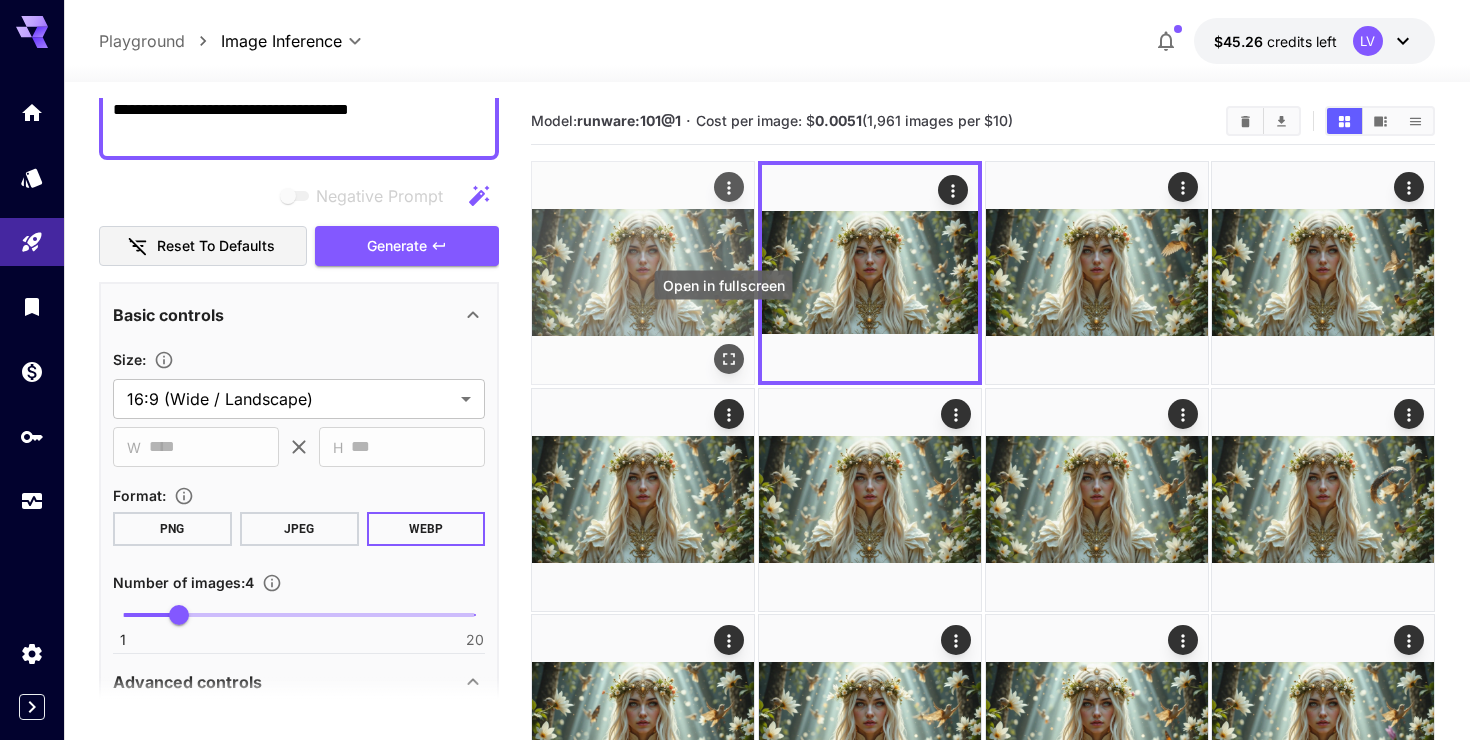 click 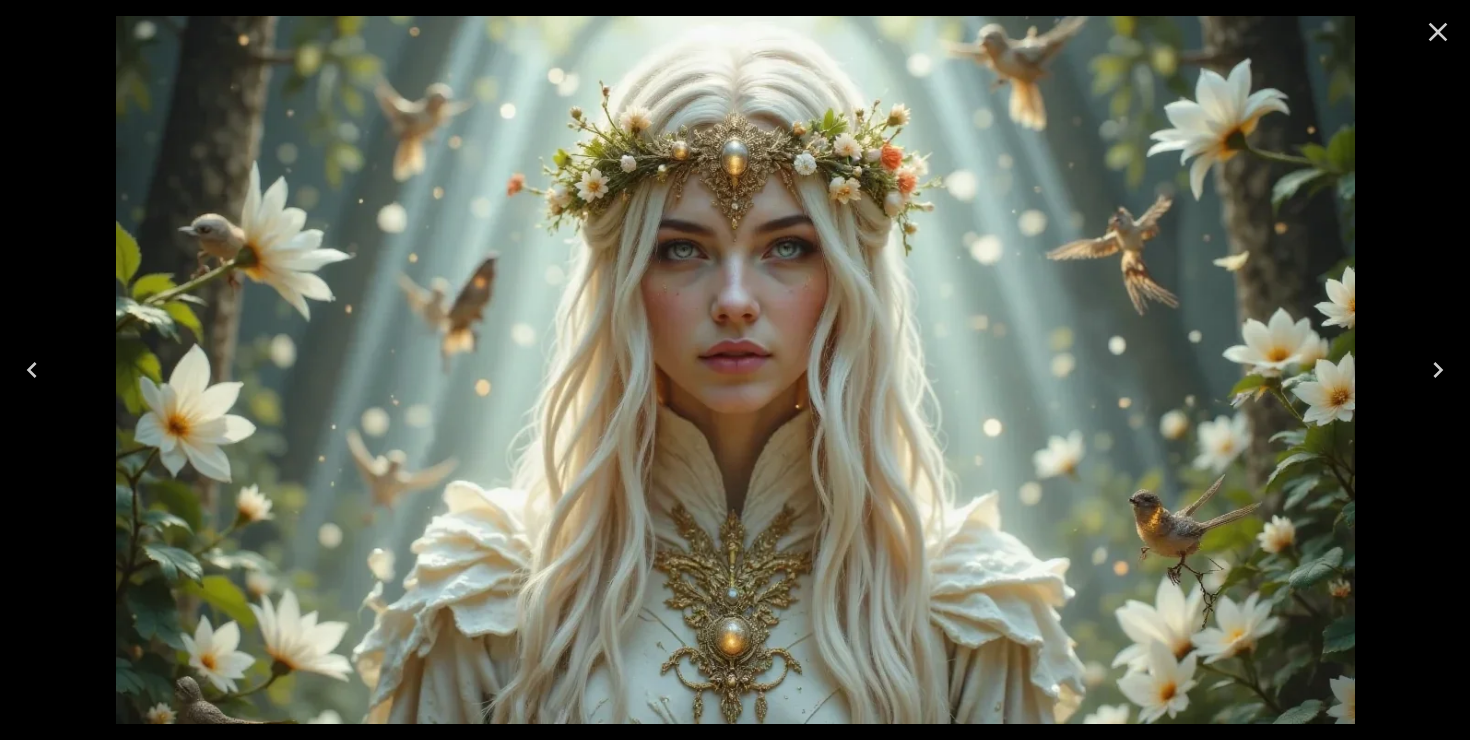 click 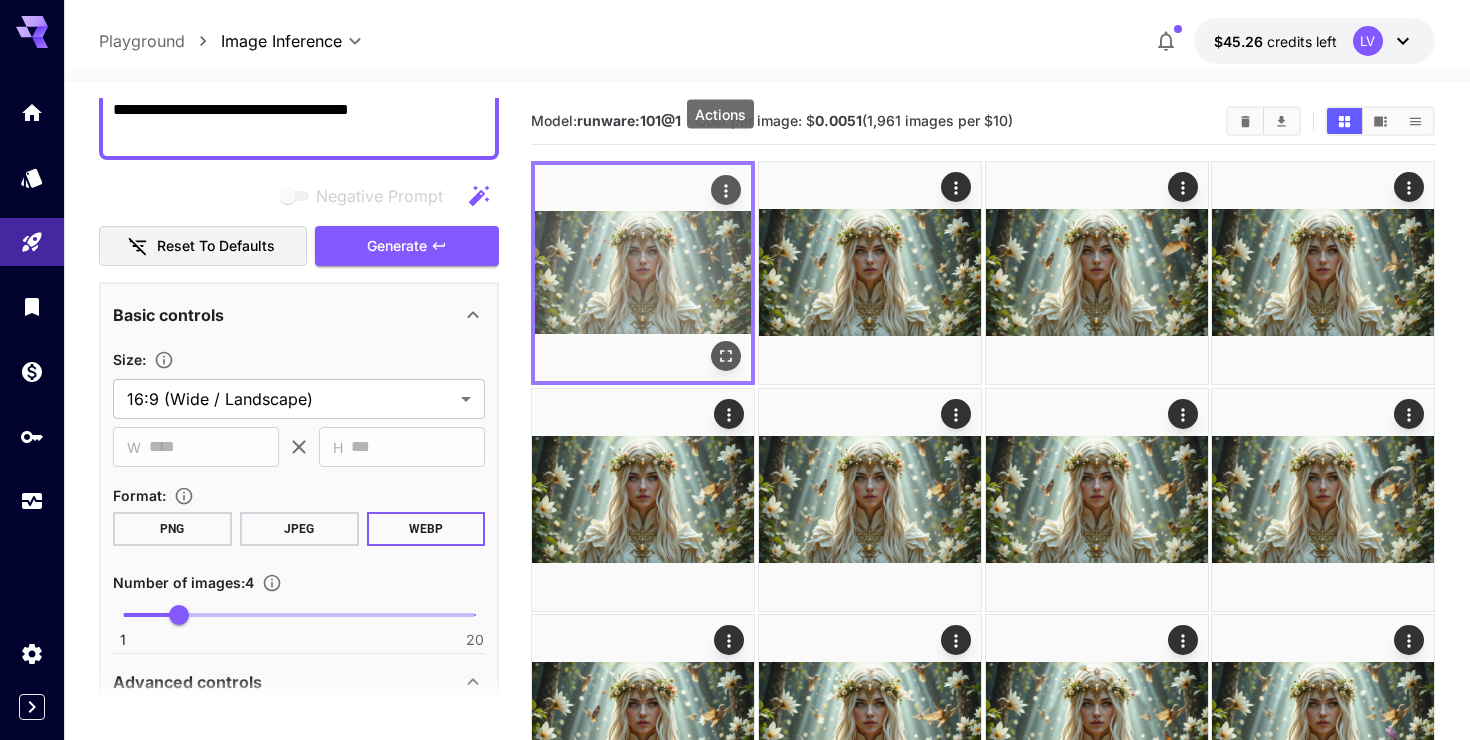 click 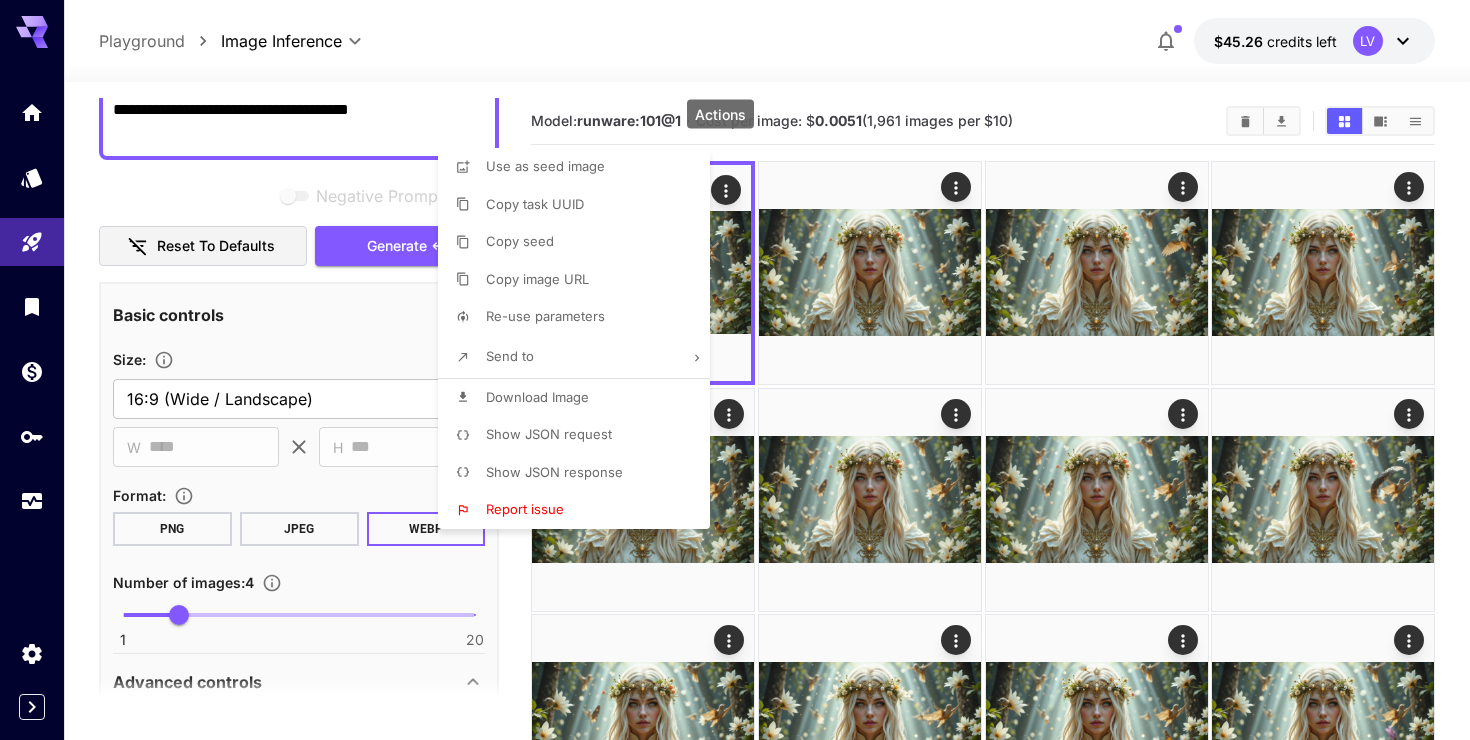 click at bounding box center (735, 370) 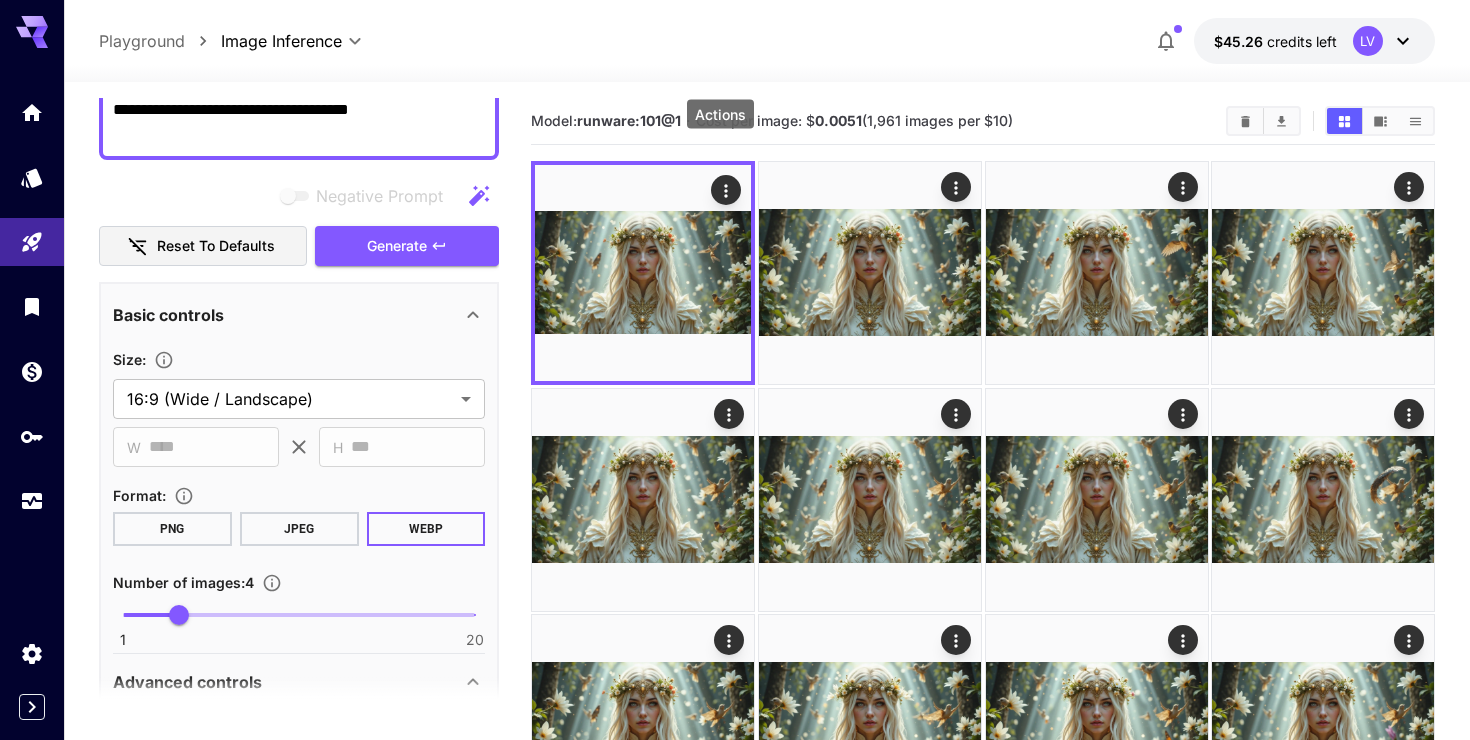 click on "PNG" at bounding box center (172, 529) 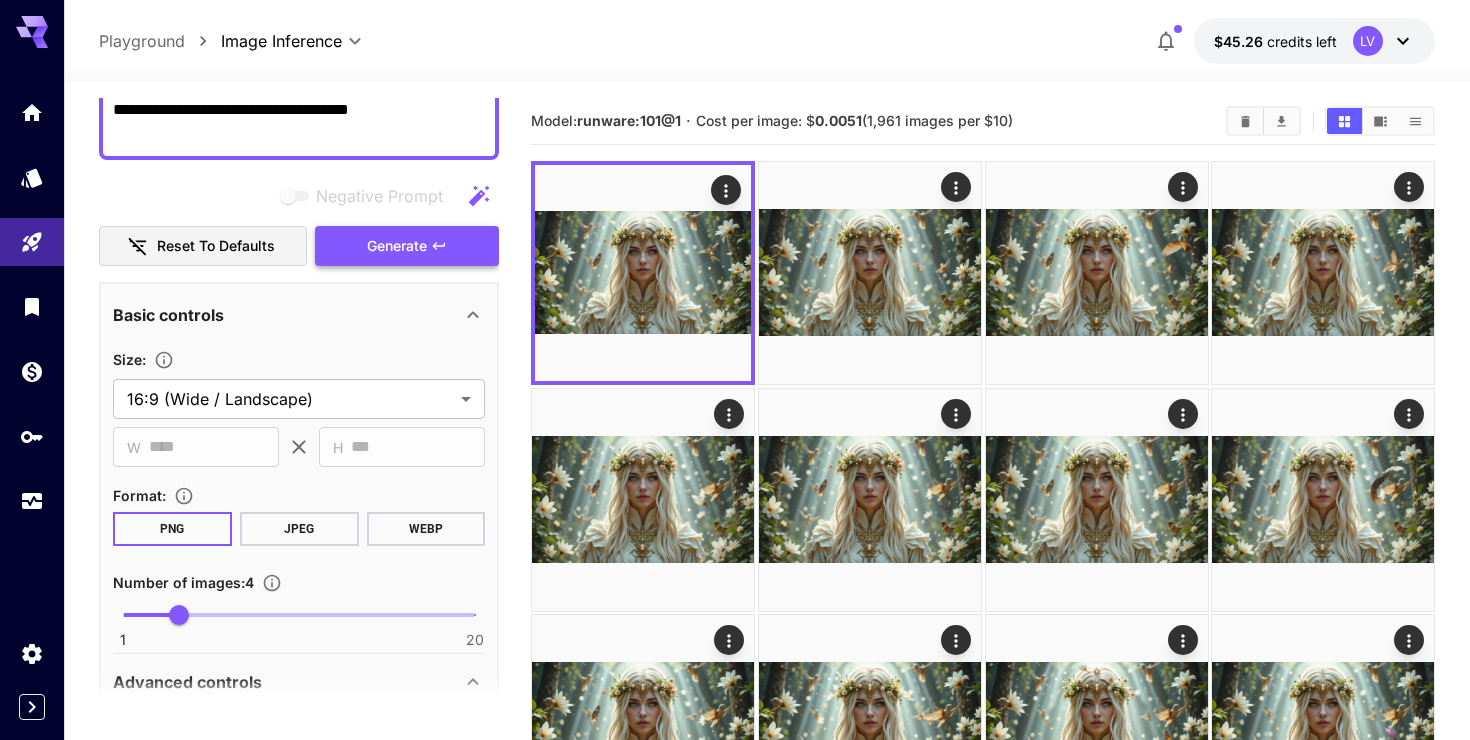 click on "Generate" at bounding box center [397, 246] 